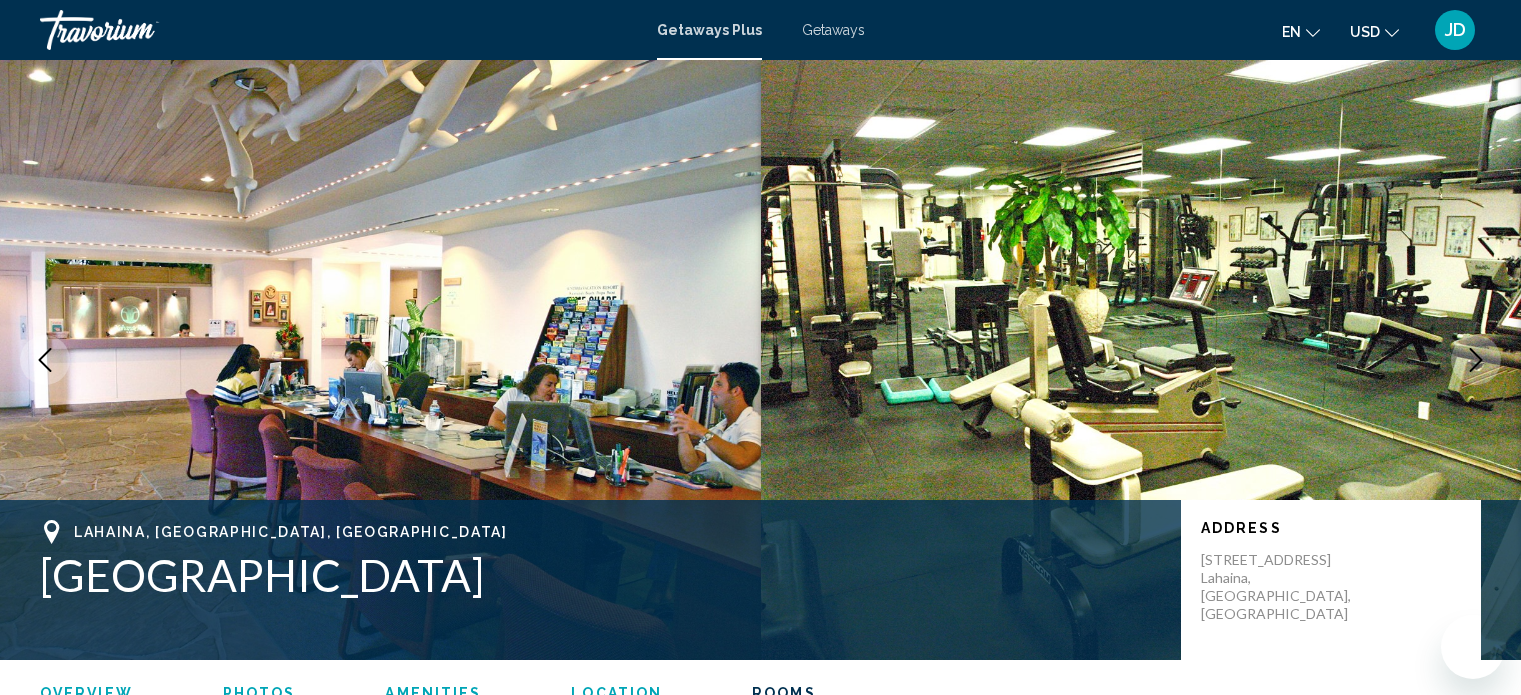 scroll, scrollTop: 3412, scrollLeft: 0, axis: vertical 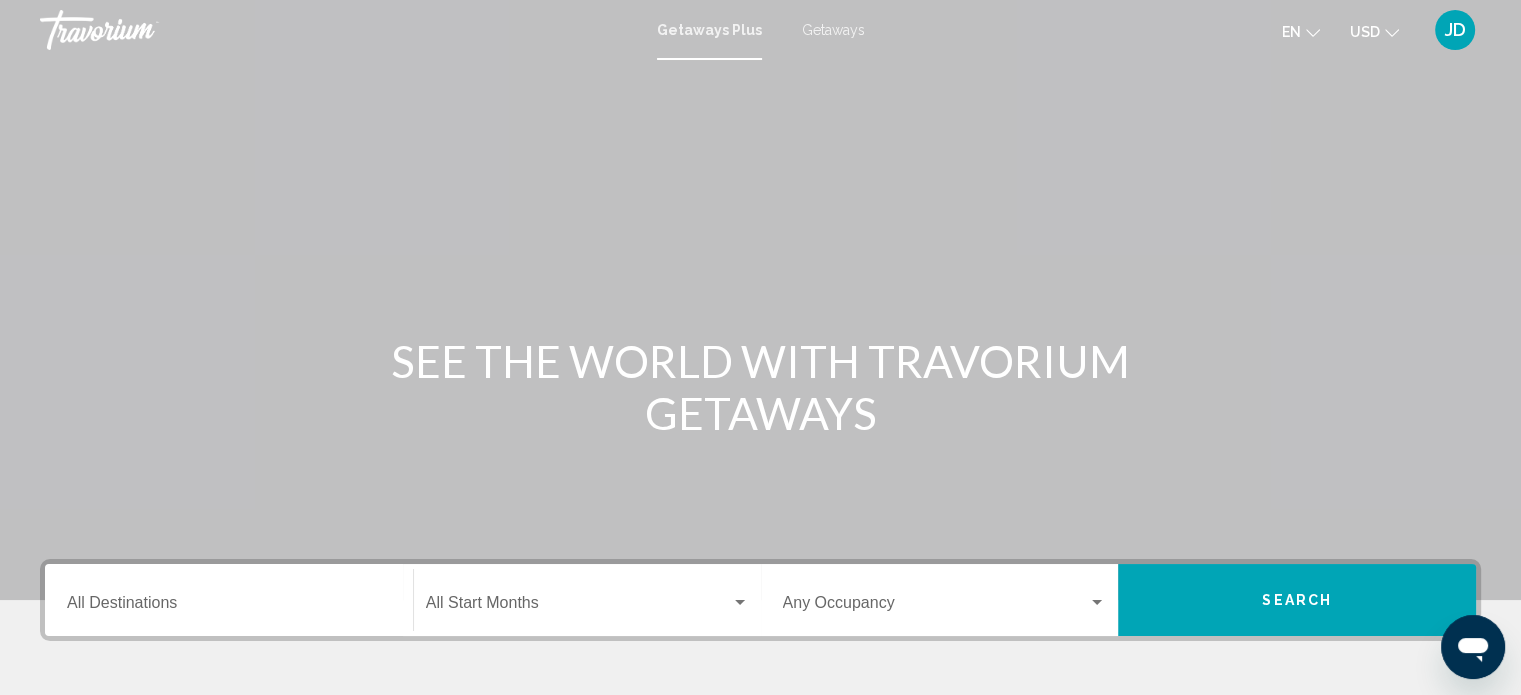 click on "Destination All Destinations" at bounding box center [229, 600] 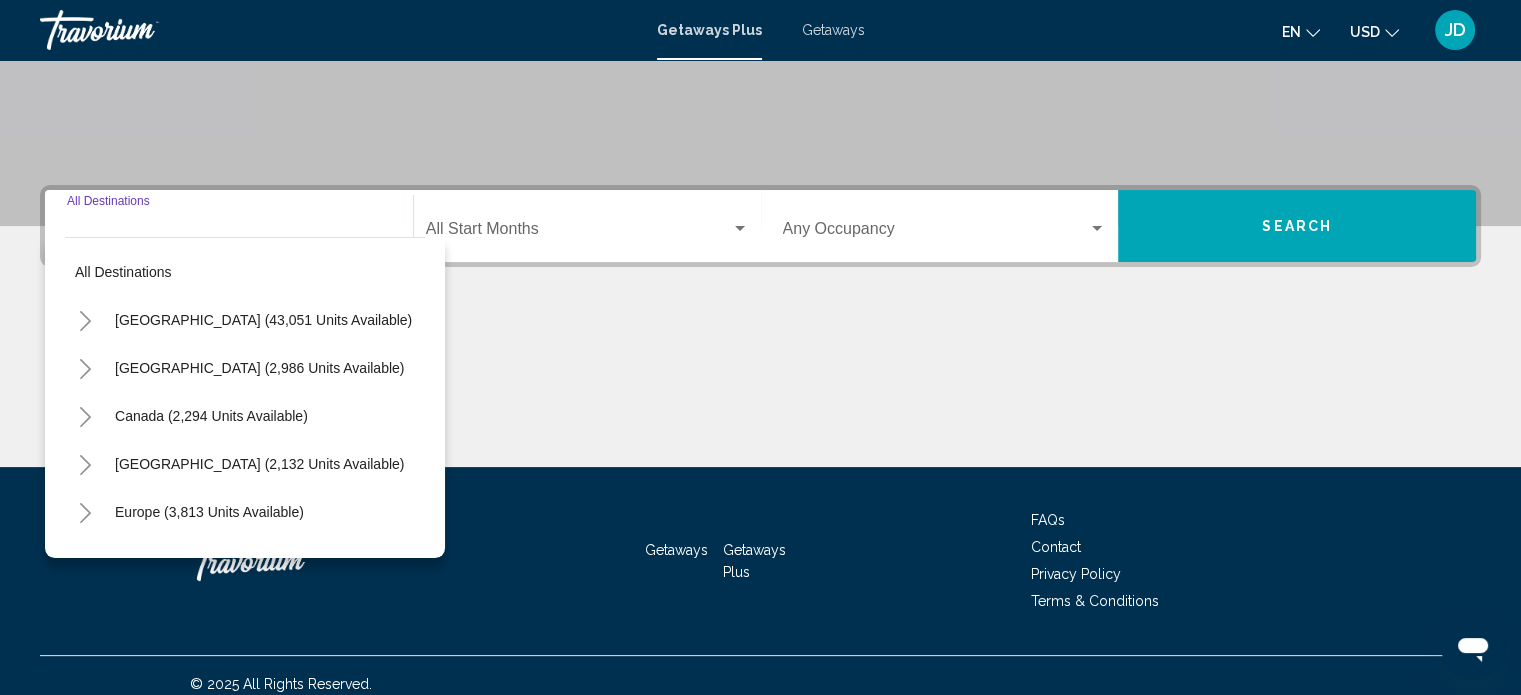 scroll, scrollTop: 390, scrollLeft: 0, axis: vertical 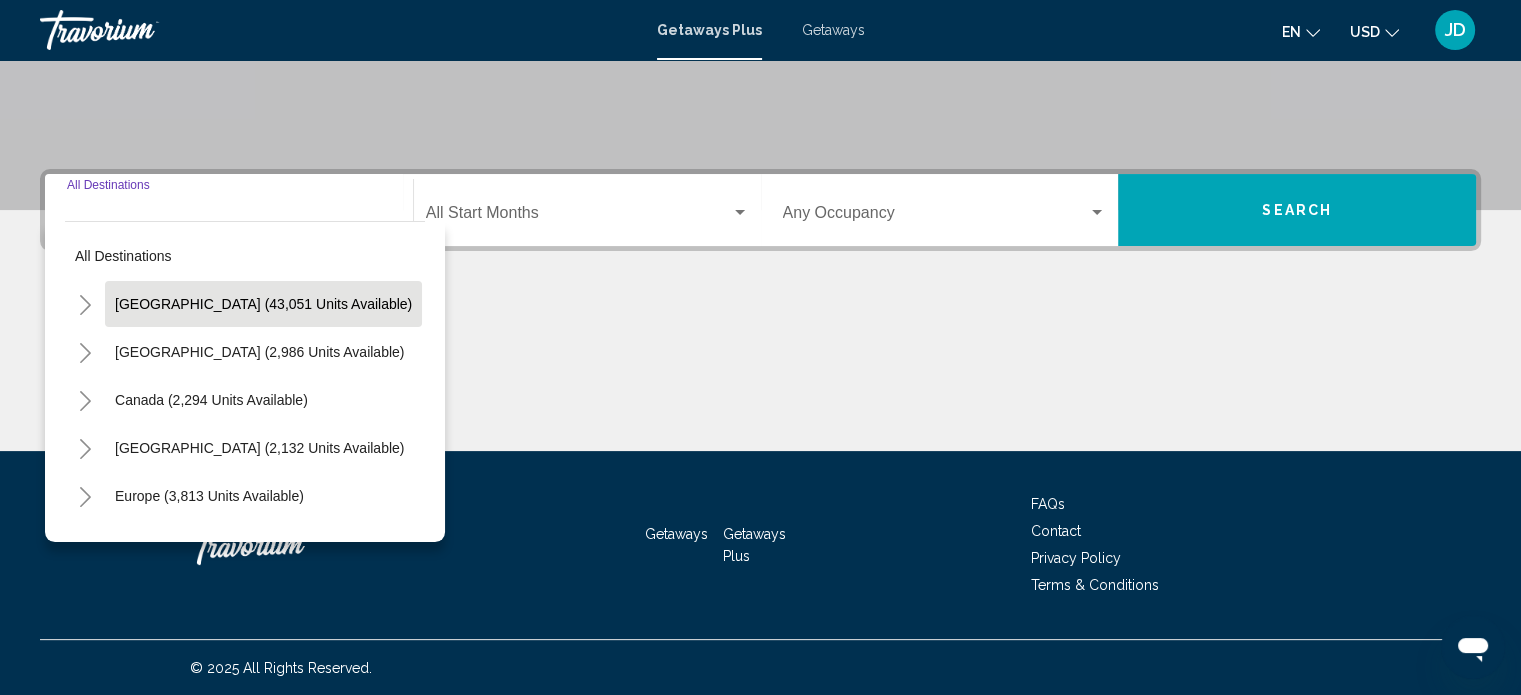 click on "[GEOGRAPHIC_DATA] (43,051 units available)" at bounding box center (259, 352) 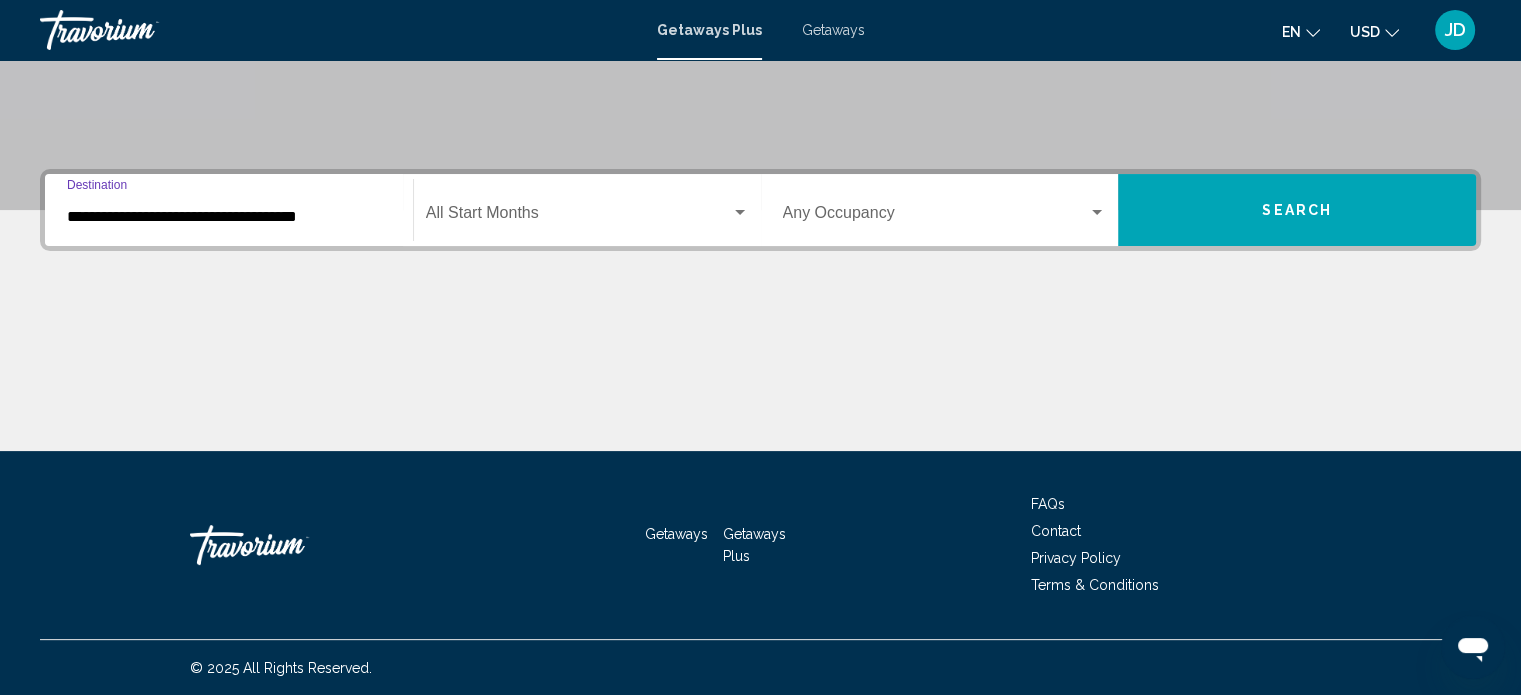 click on "Start Month All Start Months" 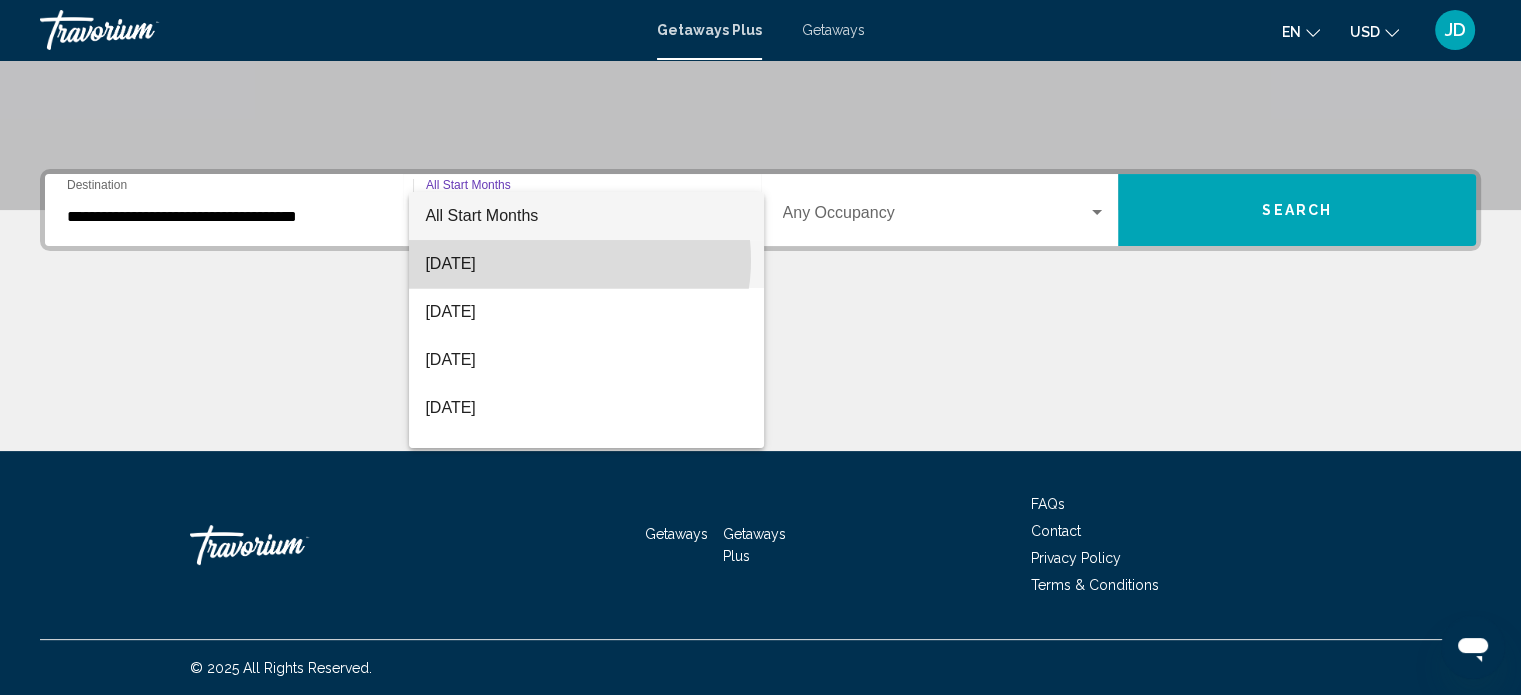 click on "[DATE]" at bounding box center [586, 264] 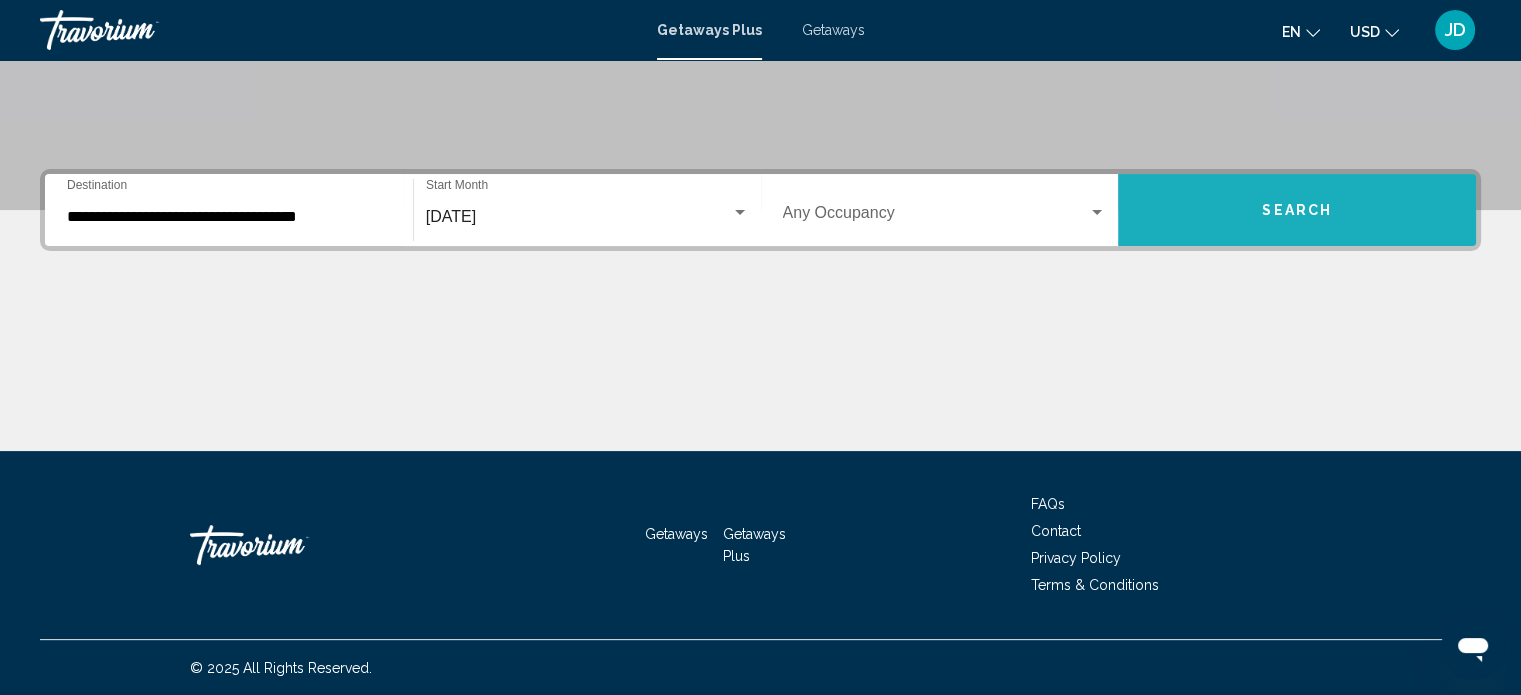 click on "Search" at bounding box center [1297, 210] 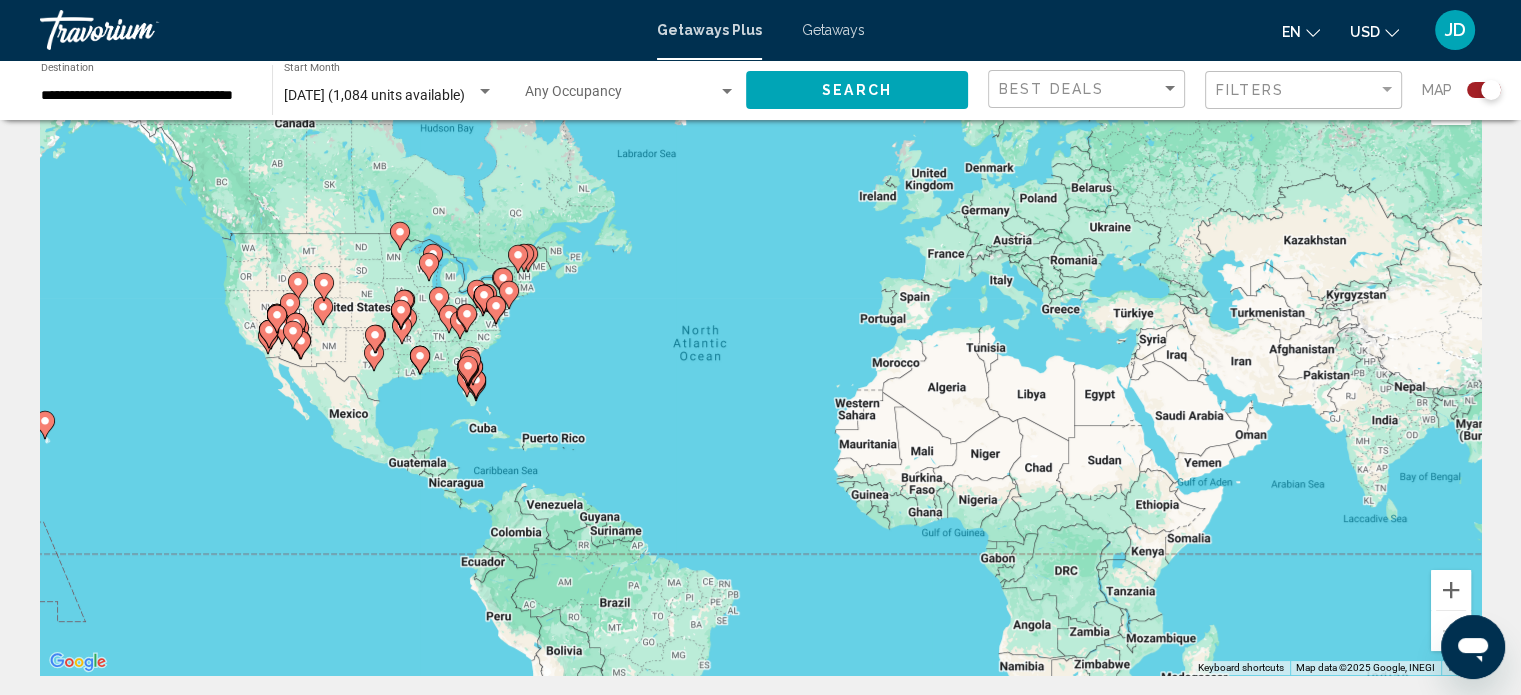 scroll, scrollTop: 100, scrollLeft: 0, axis: vertical 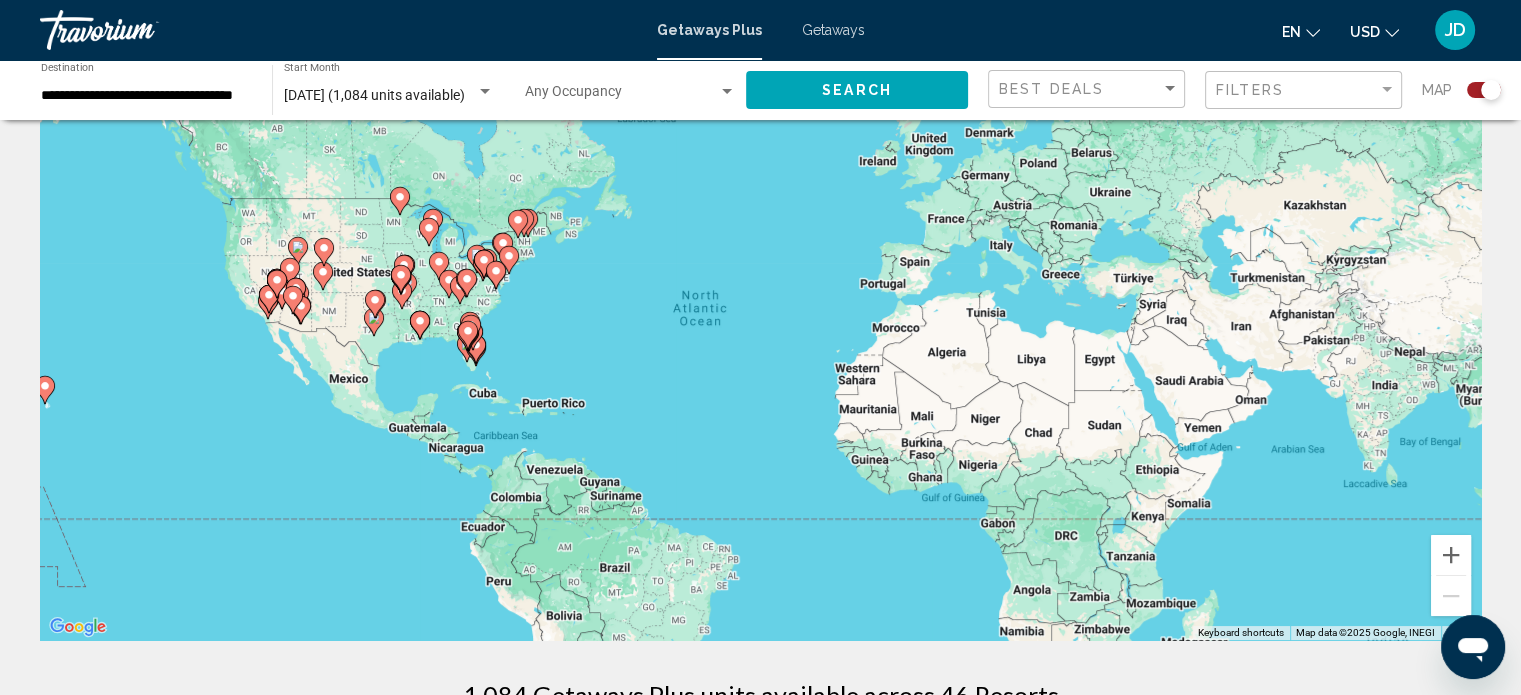 click at bounding box center (323, 276) 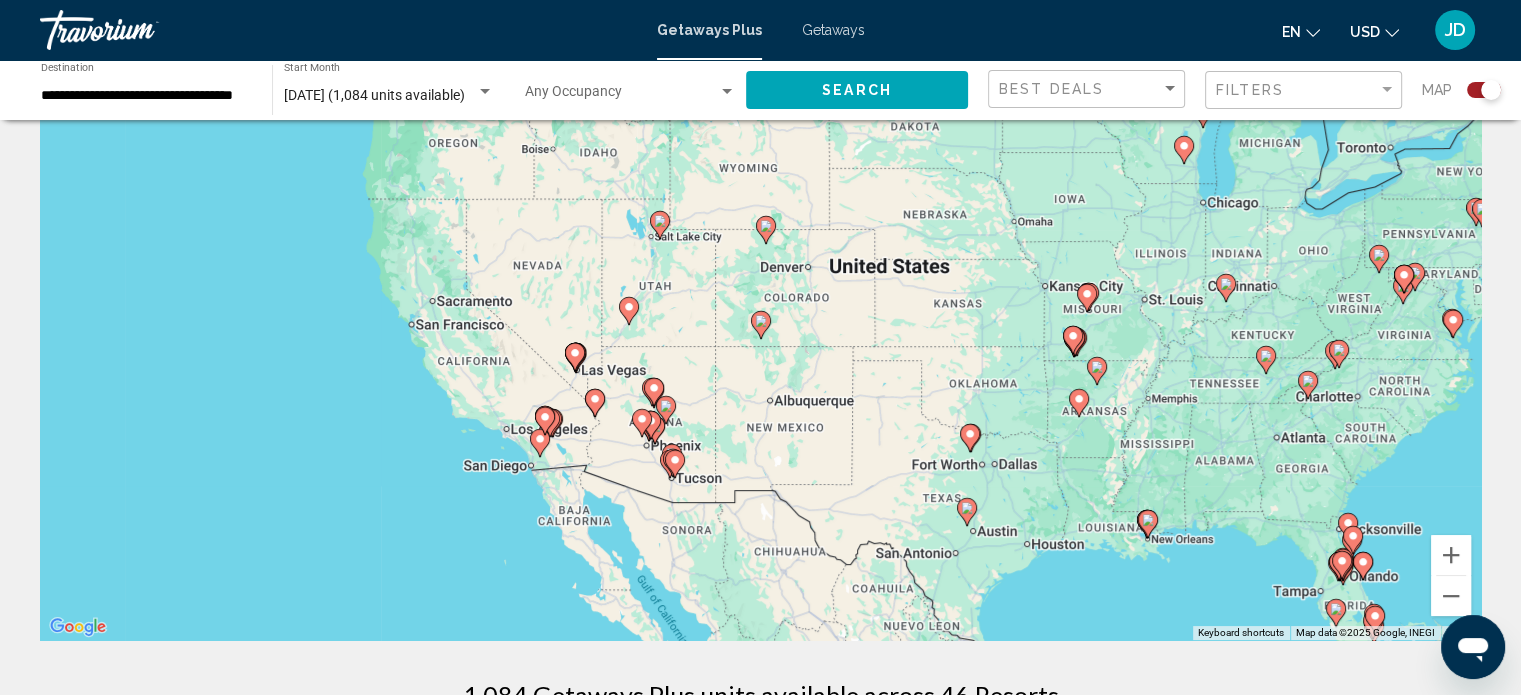 click 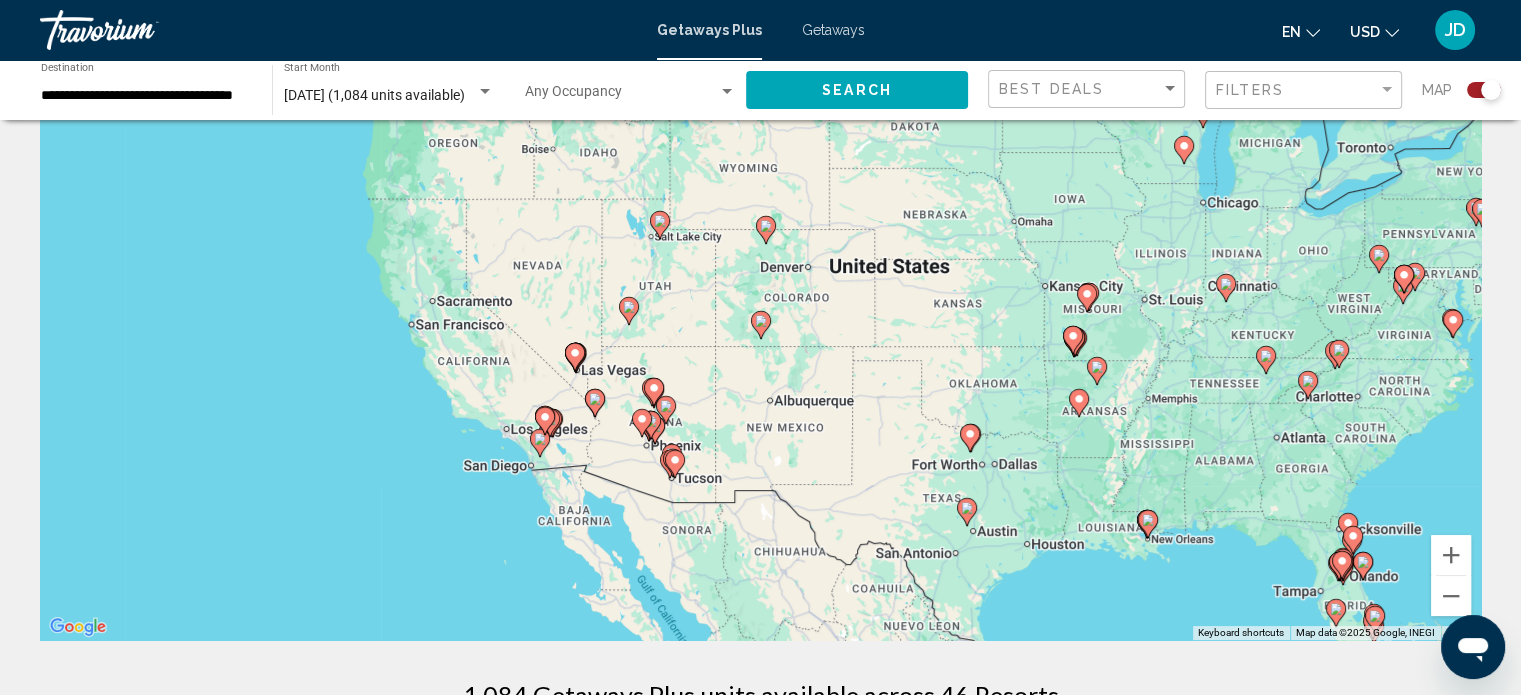 type on "**********" 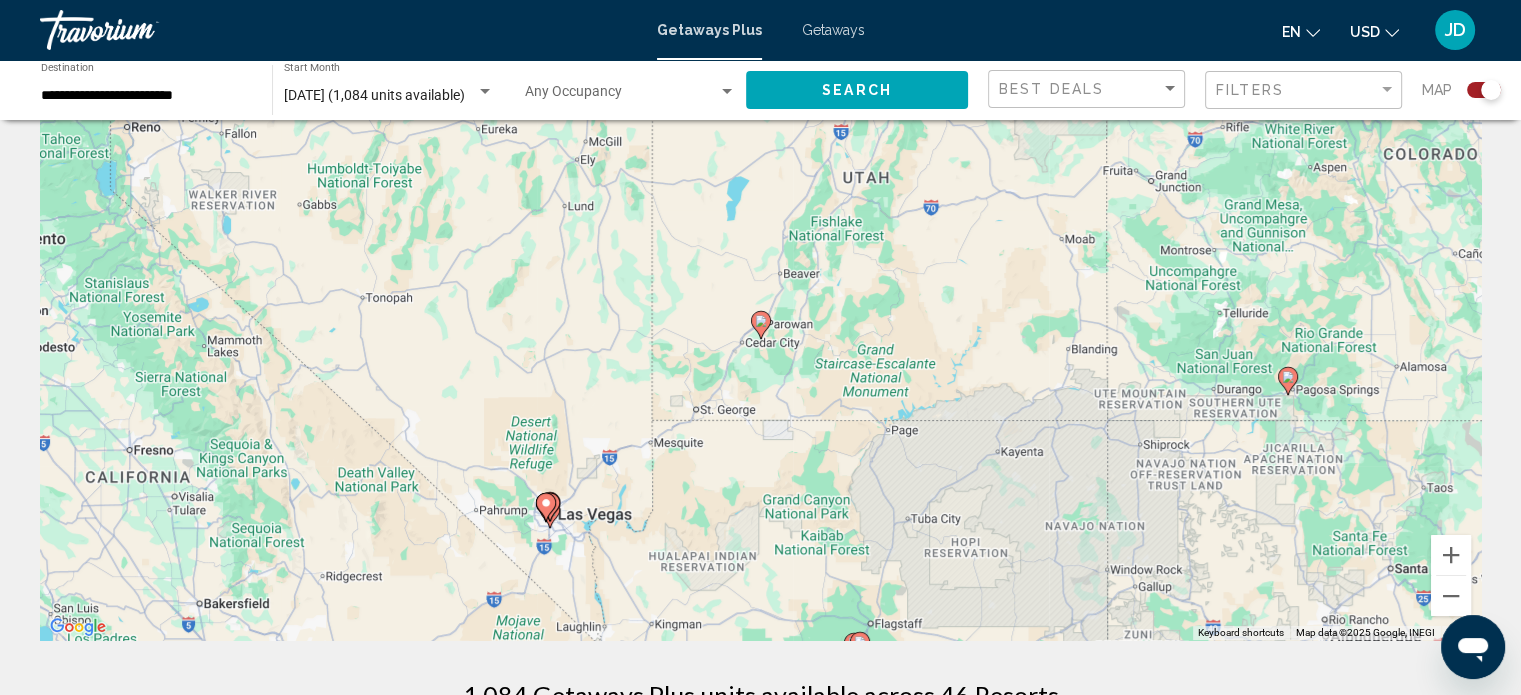 click 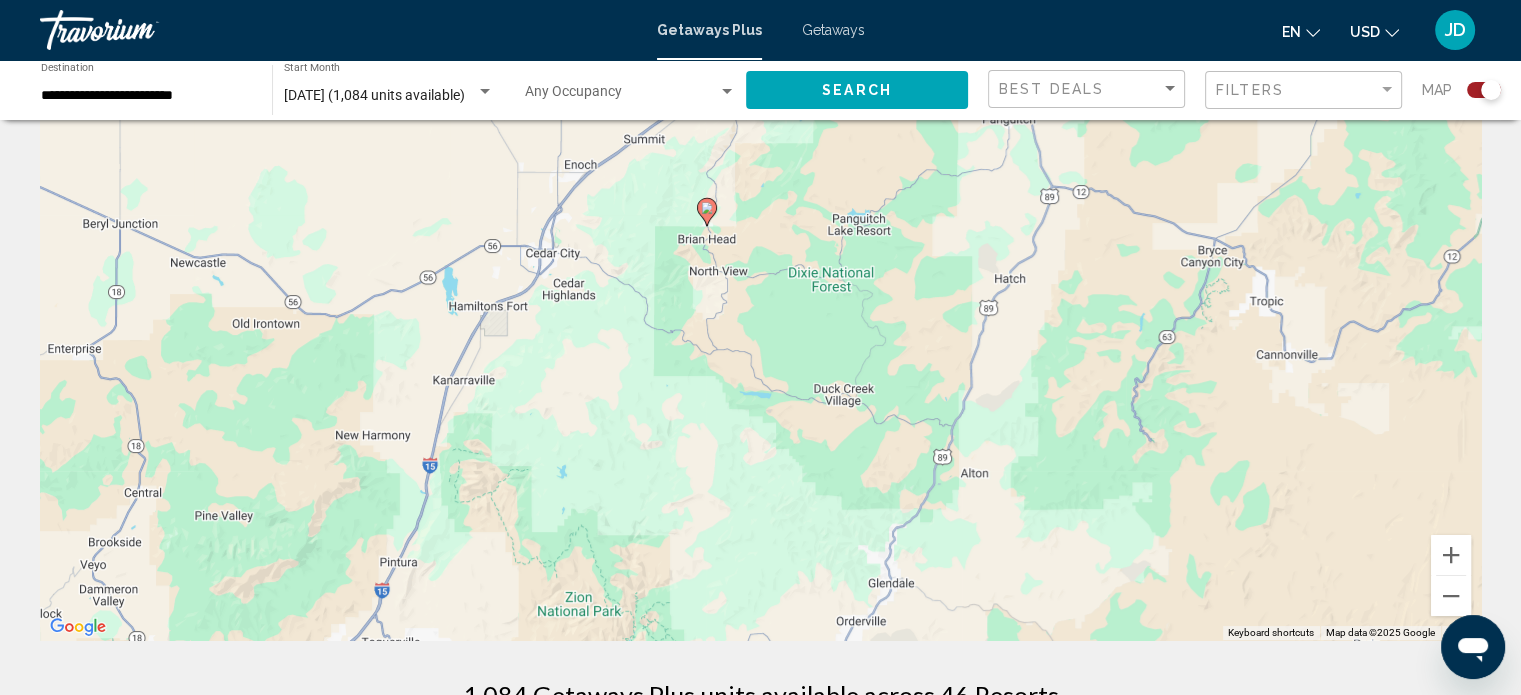 drag, startPoint x: 757, startPoint y: 418, endPoint x: 702, endPoint y: 303, distance: 127.47549 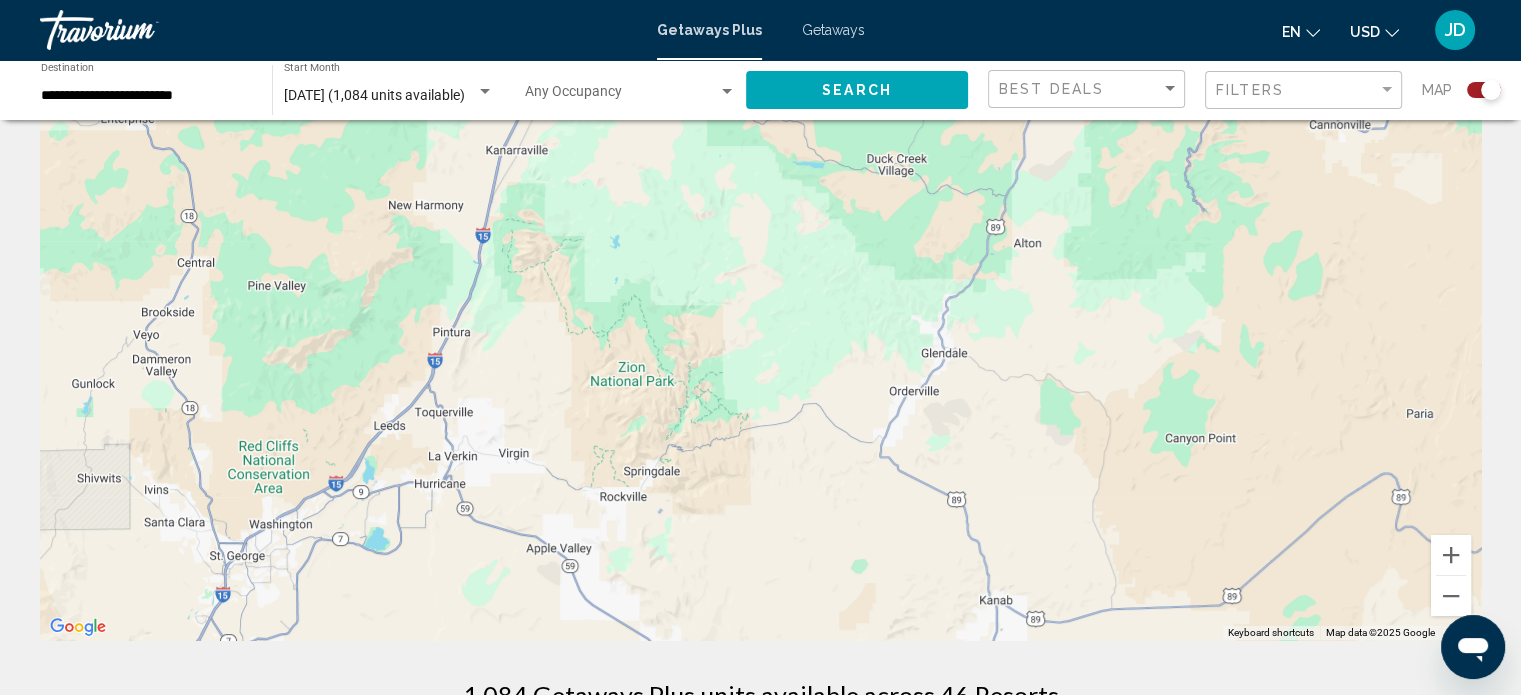 drag, startPoint x: 688, startPoint y: 274, endPoint x: 741, endPoint y: 46, distance: 234.07904 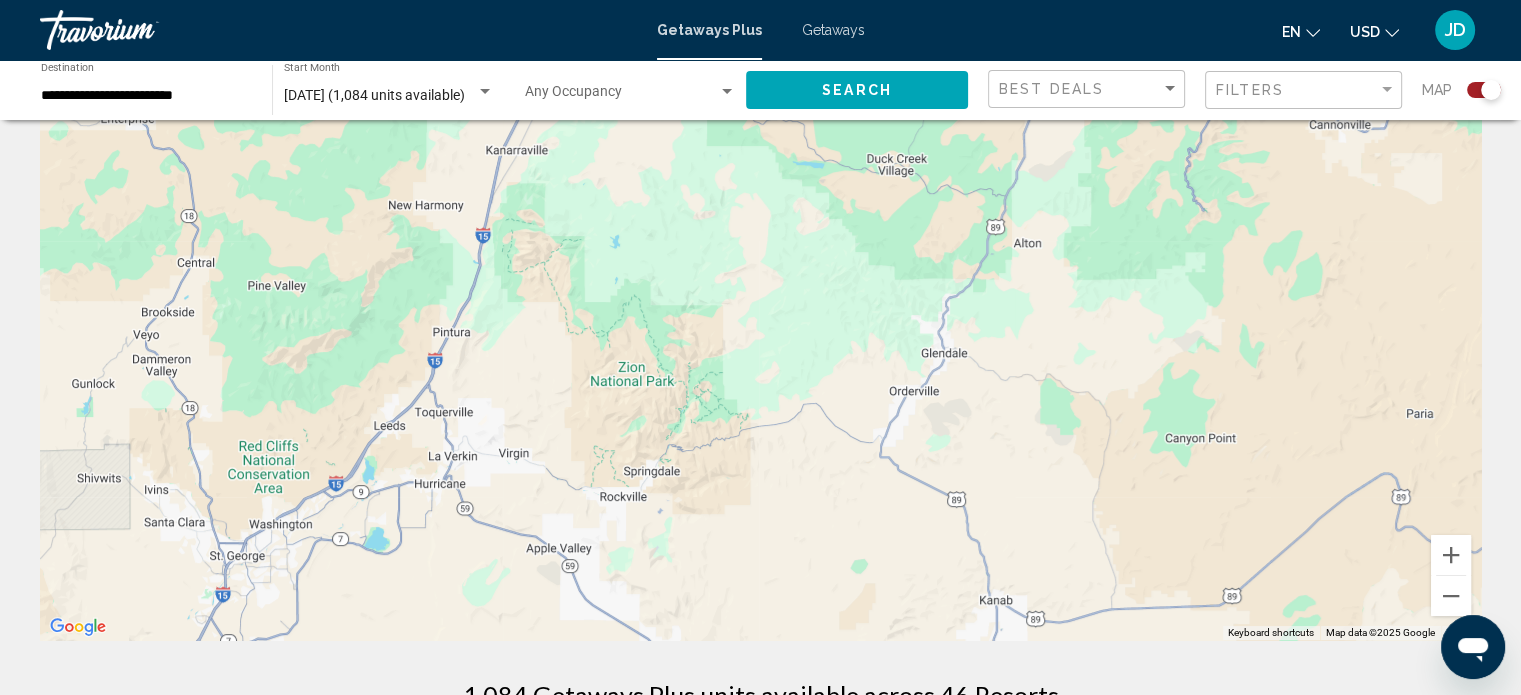 scroll, scrollTop: 0, scrollLeft: 0, axis: both 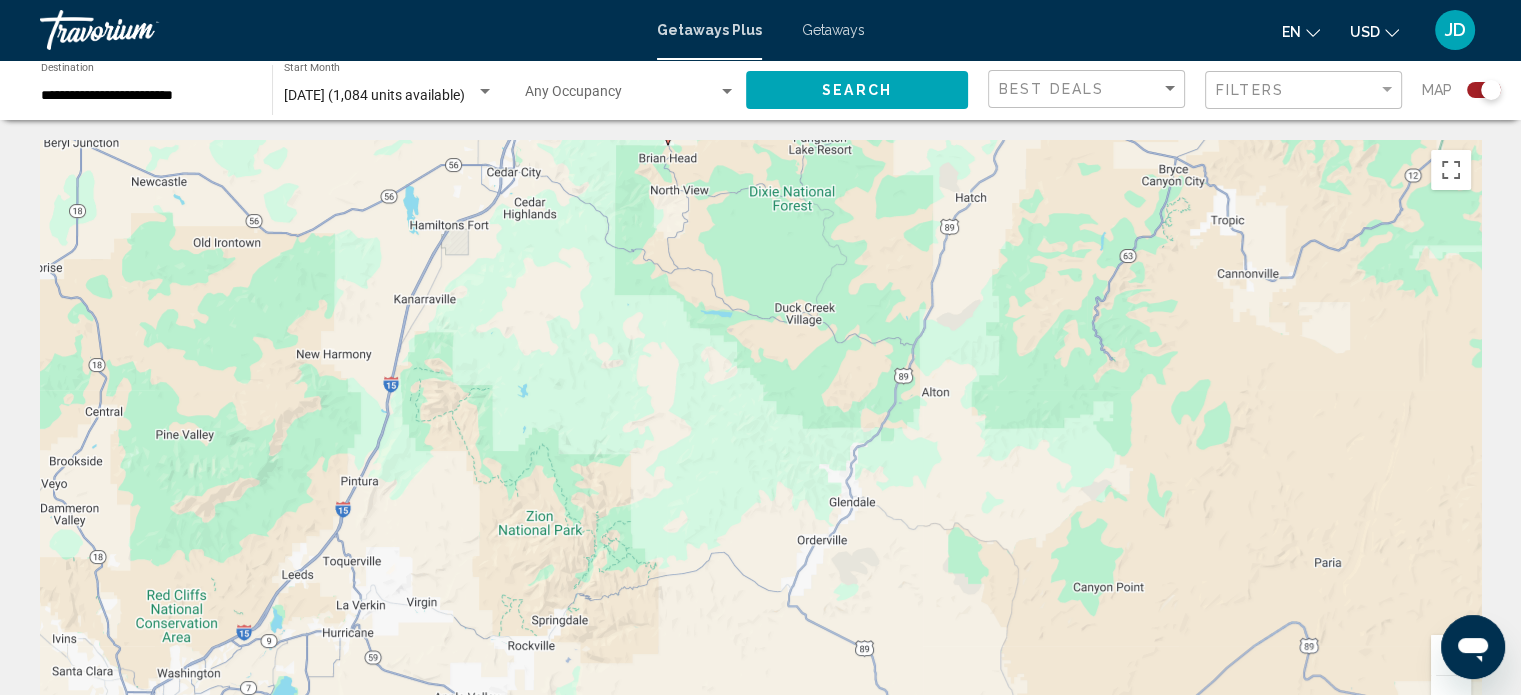 drag, startPoint x: 694, startPoint y: 372, endPoint x: 601, endPoint y: 424, distance: 106.55046 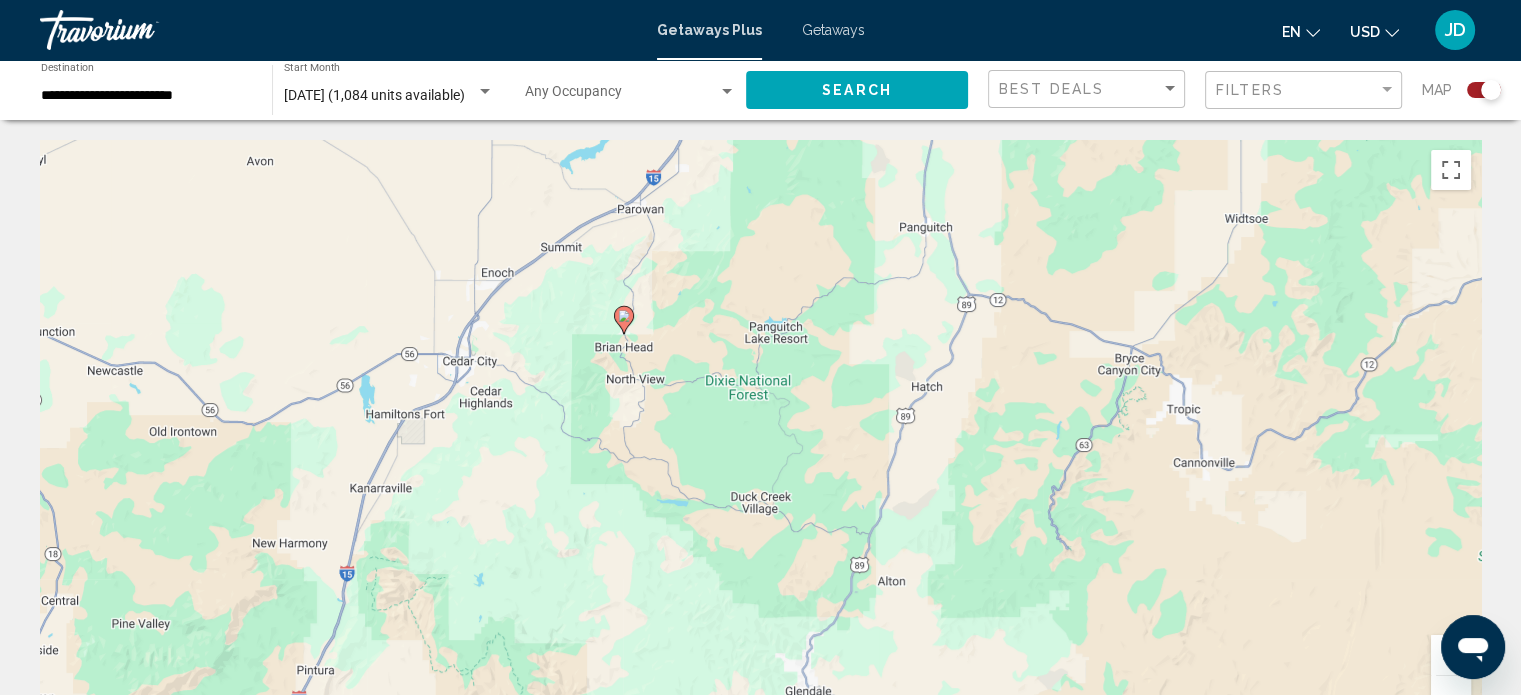 drag, startPoint x: 633, startPoint y: 225, endPoint x: 600, endPoint y: 383, distance: 161.40942 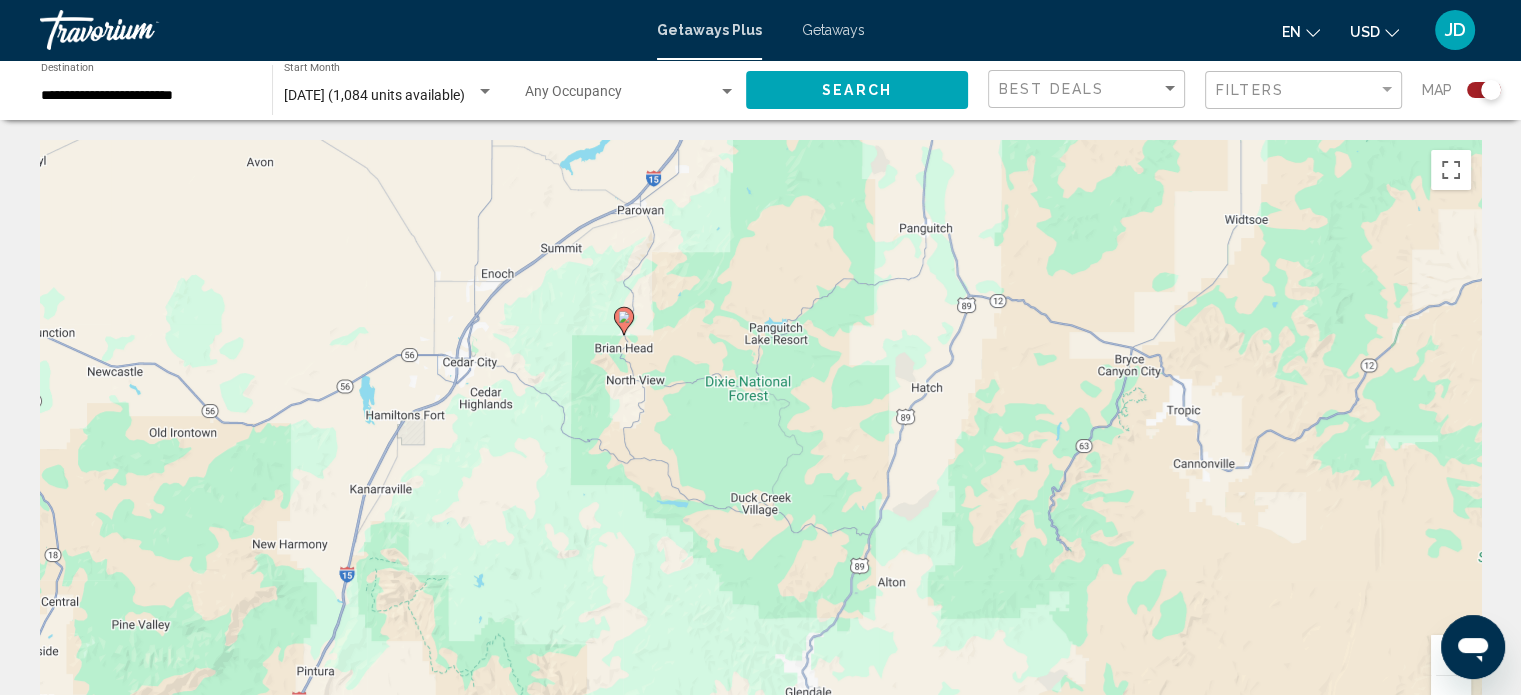 click 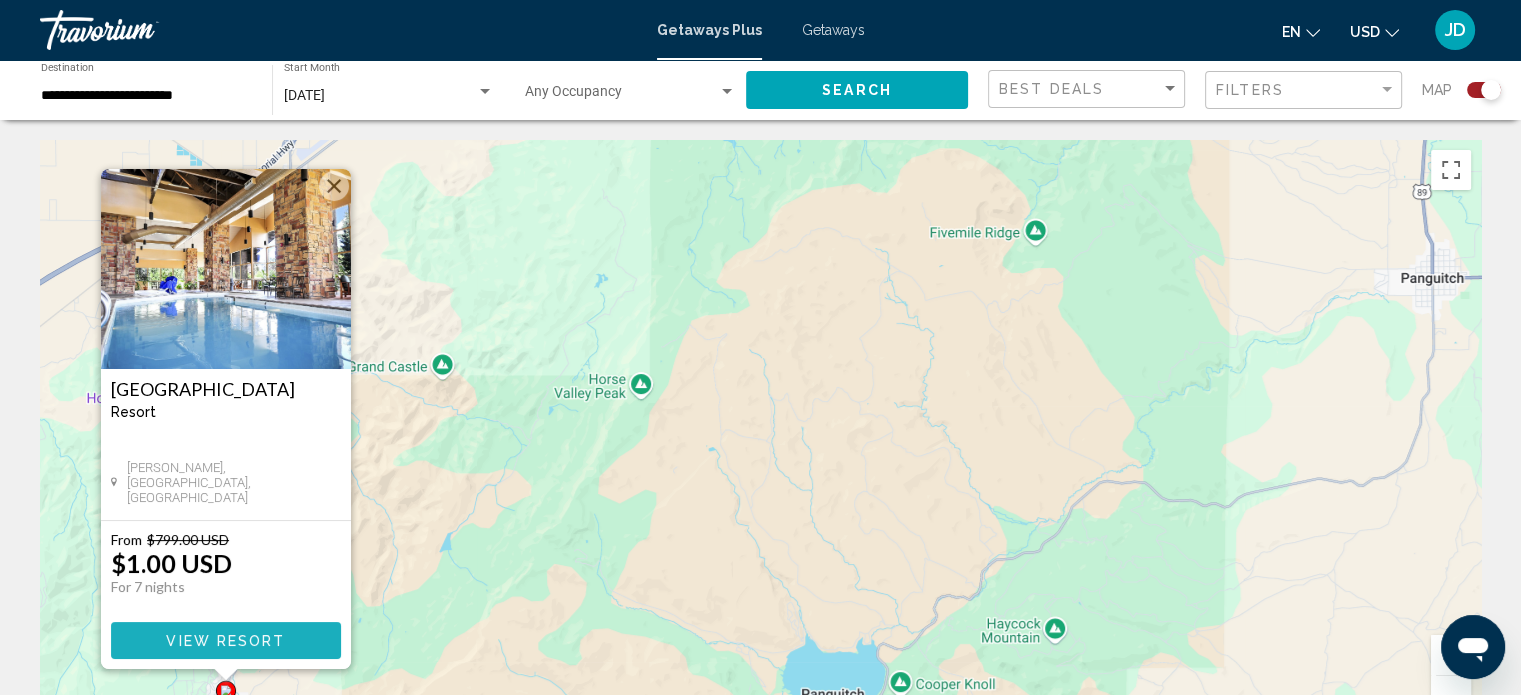 click on "View Resort" at bounding box center (226, 640) 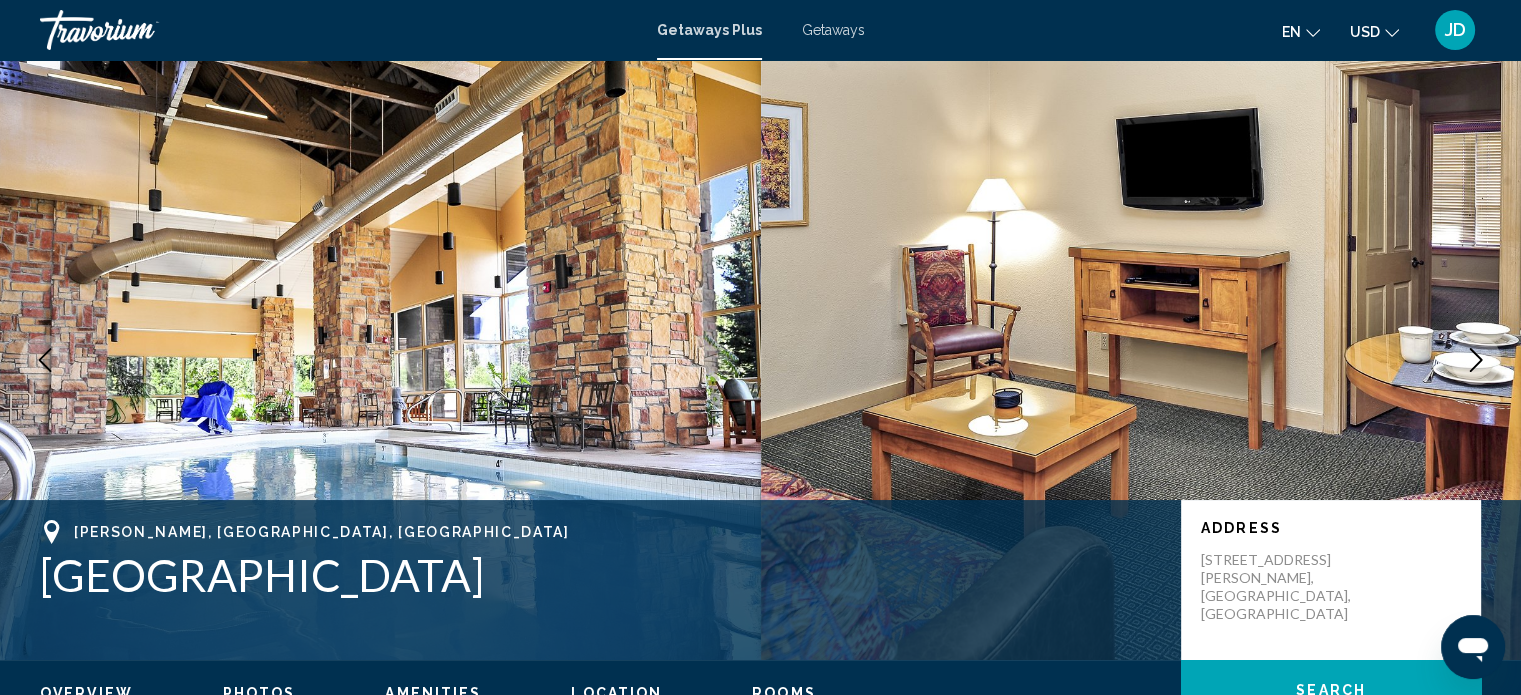 scroll, scrollTop: 12, scrollLeft: 0, axis: vertical 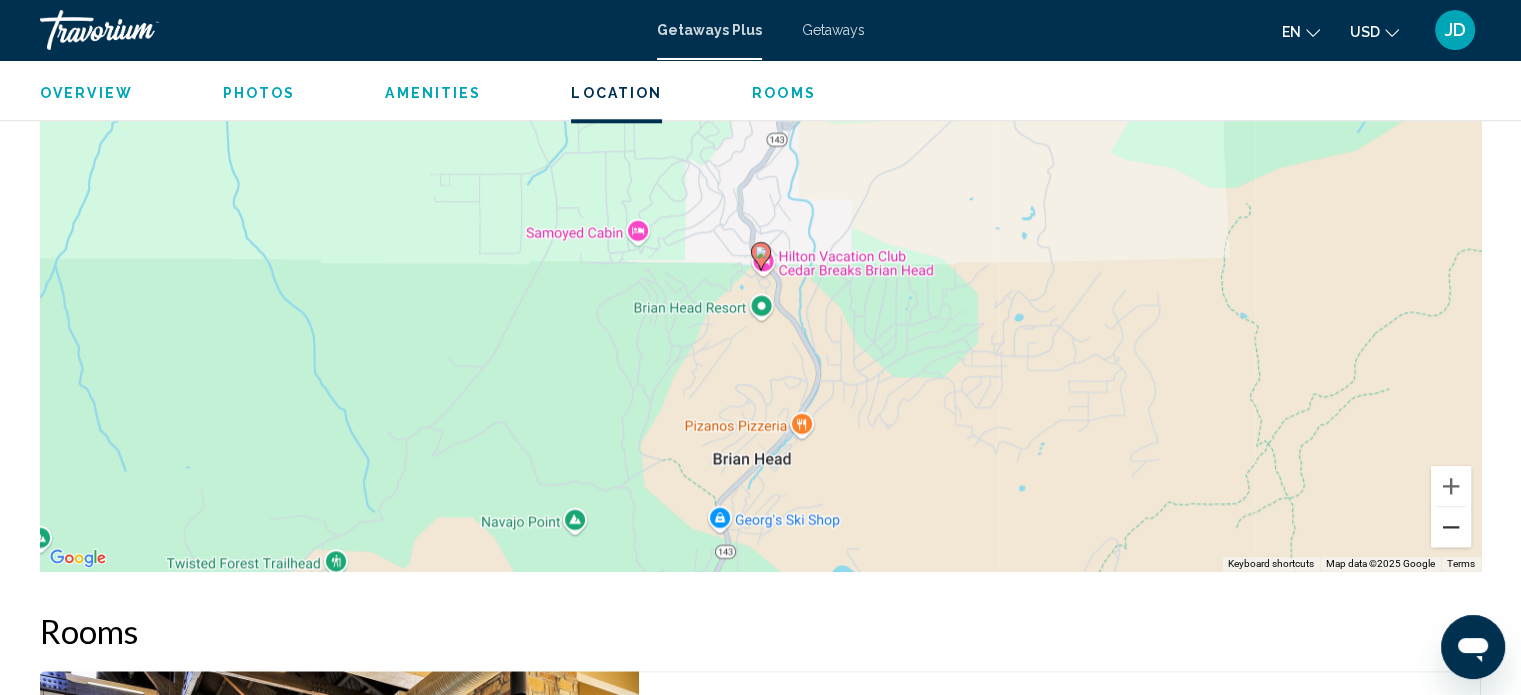 click at bounding box center (1451, 527) 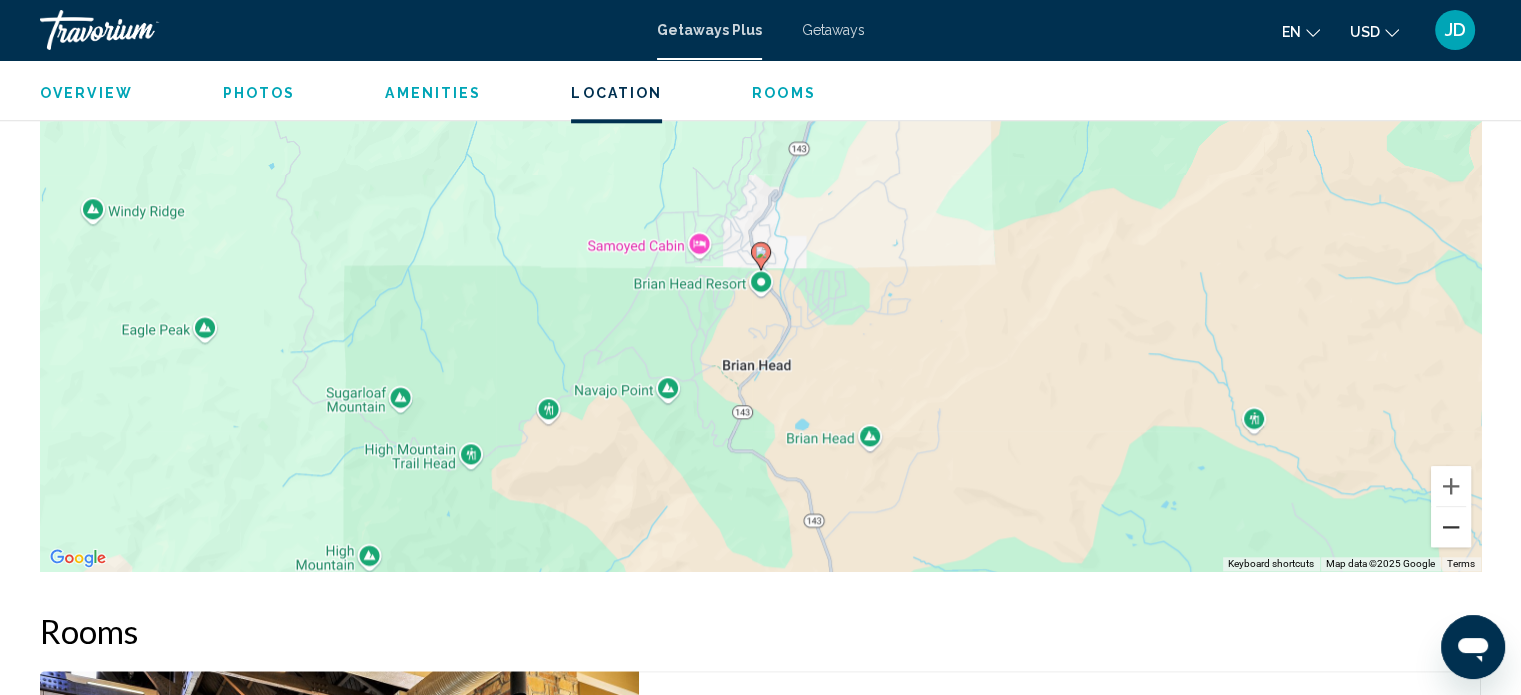 click at bounding box center [1451, 527] 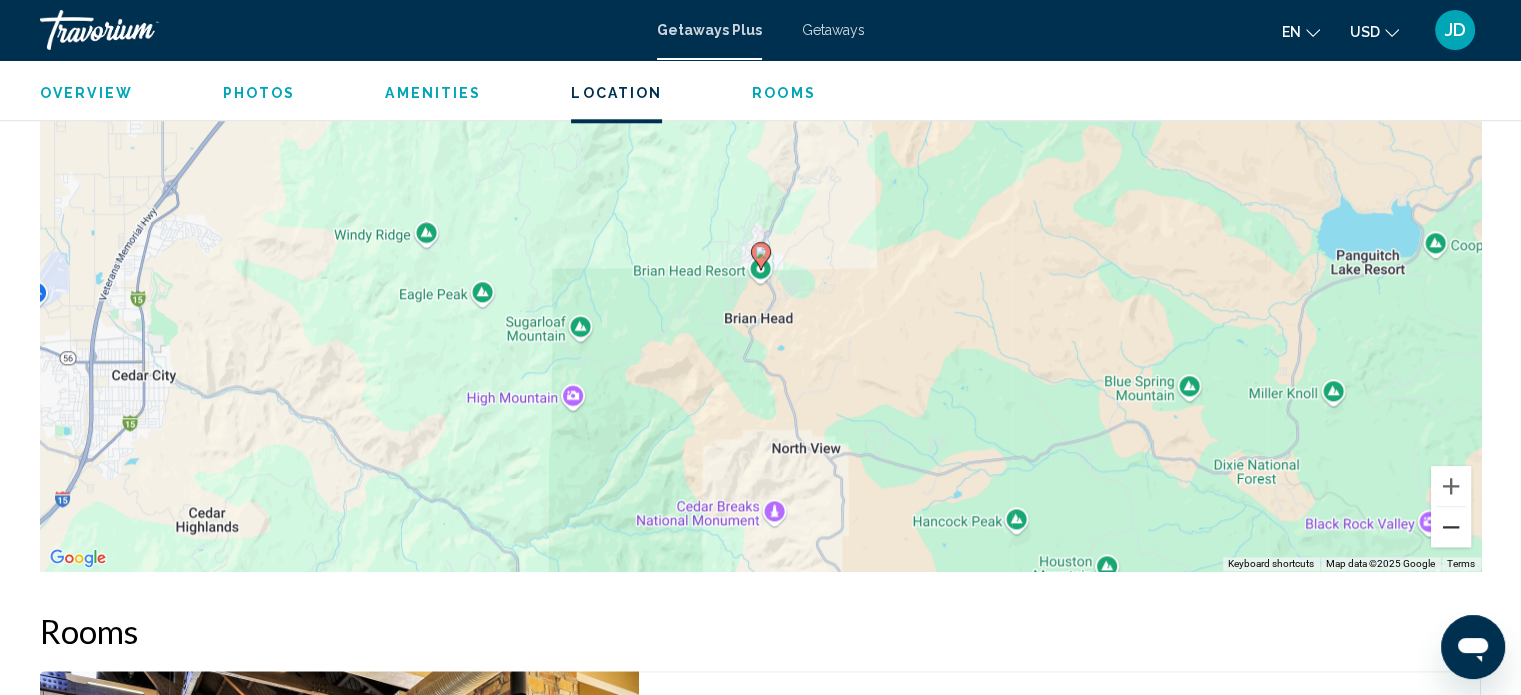 click at bounding box center (1451, 527) 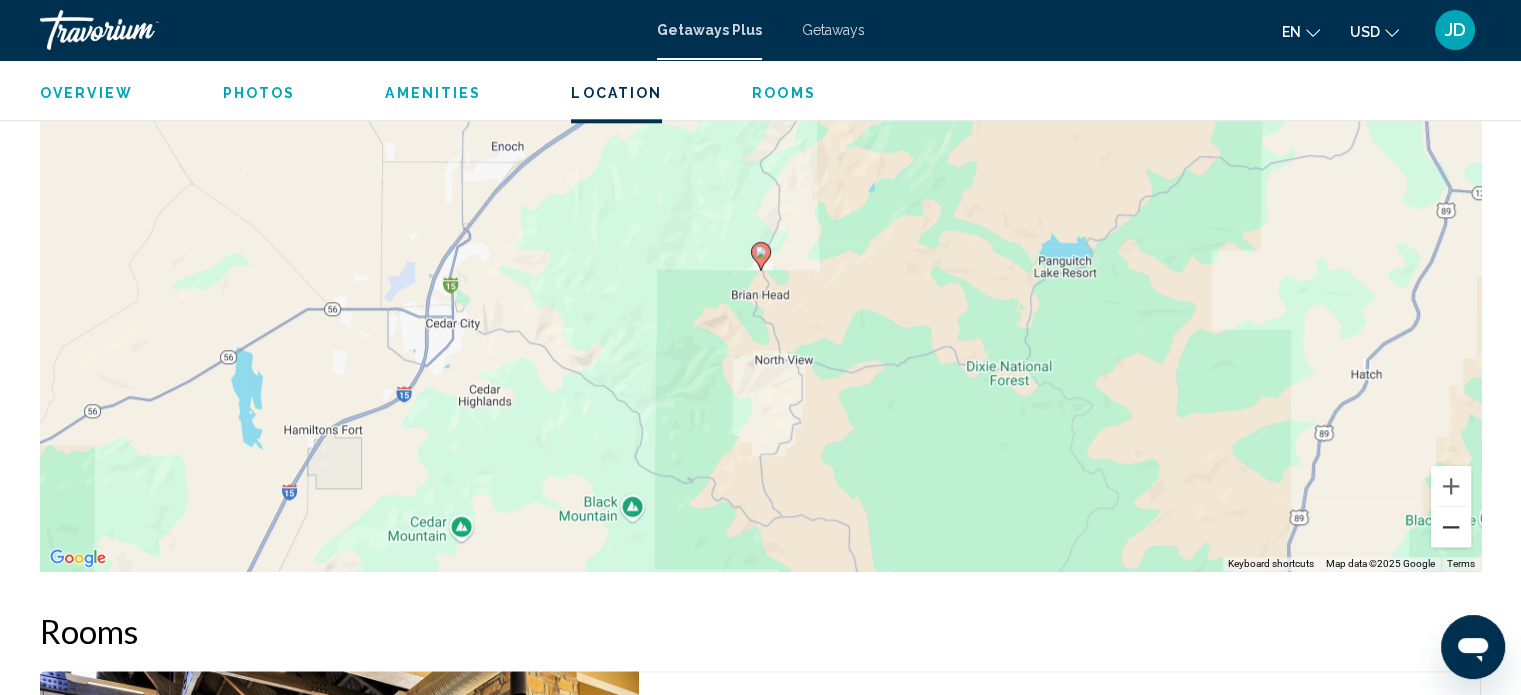 click at bounding box center (1451, 527) 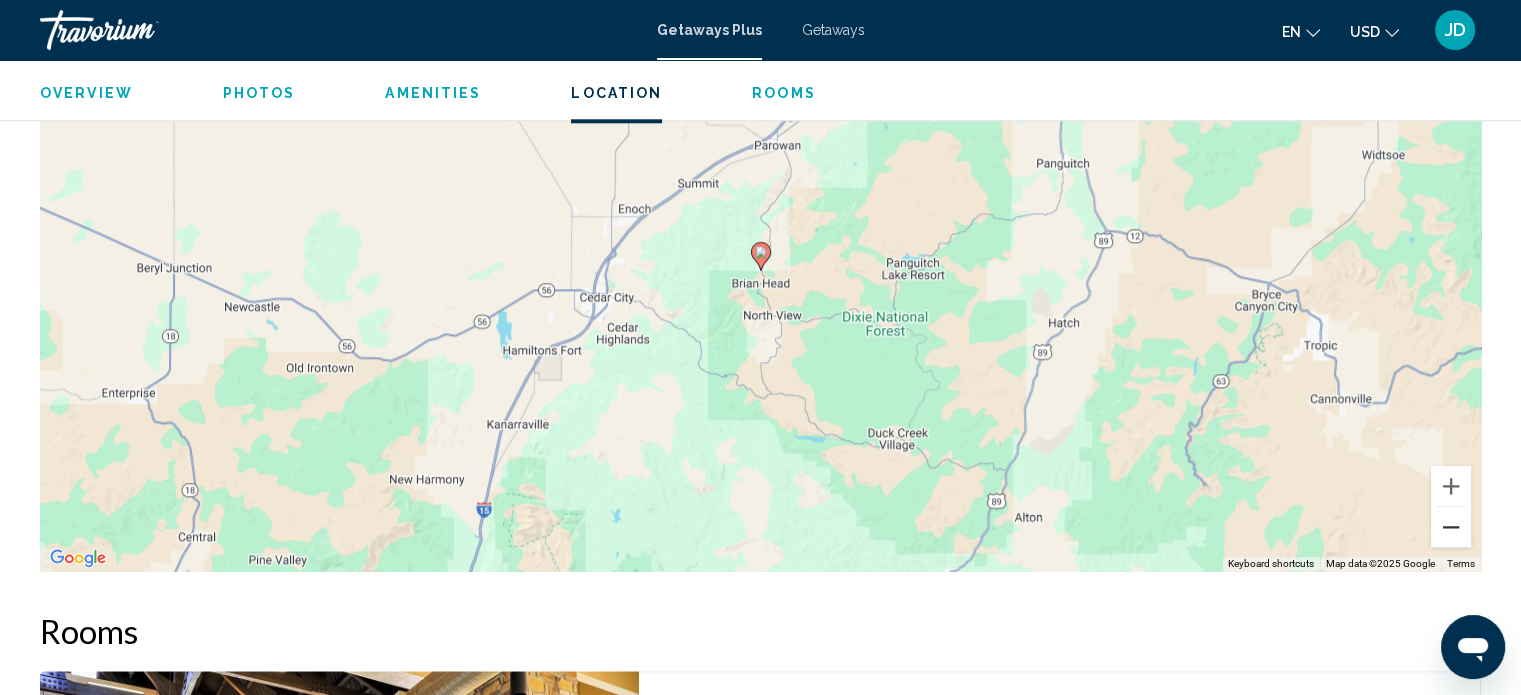 click at bounding box center (1451, 527) 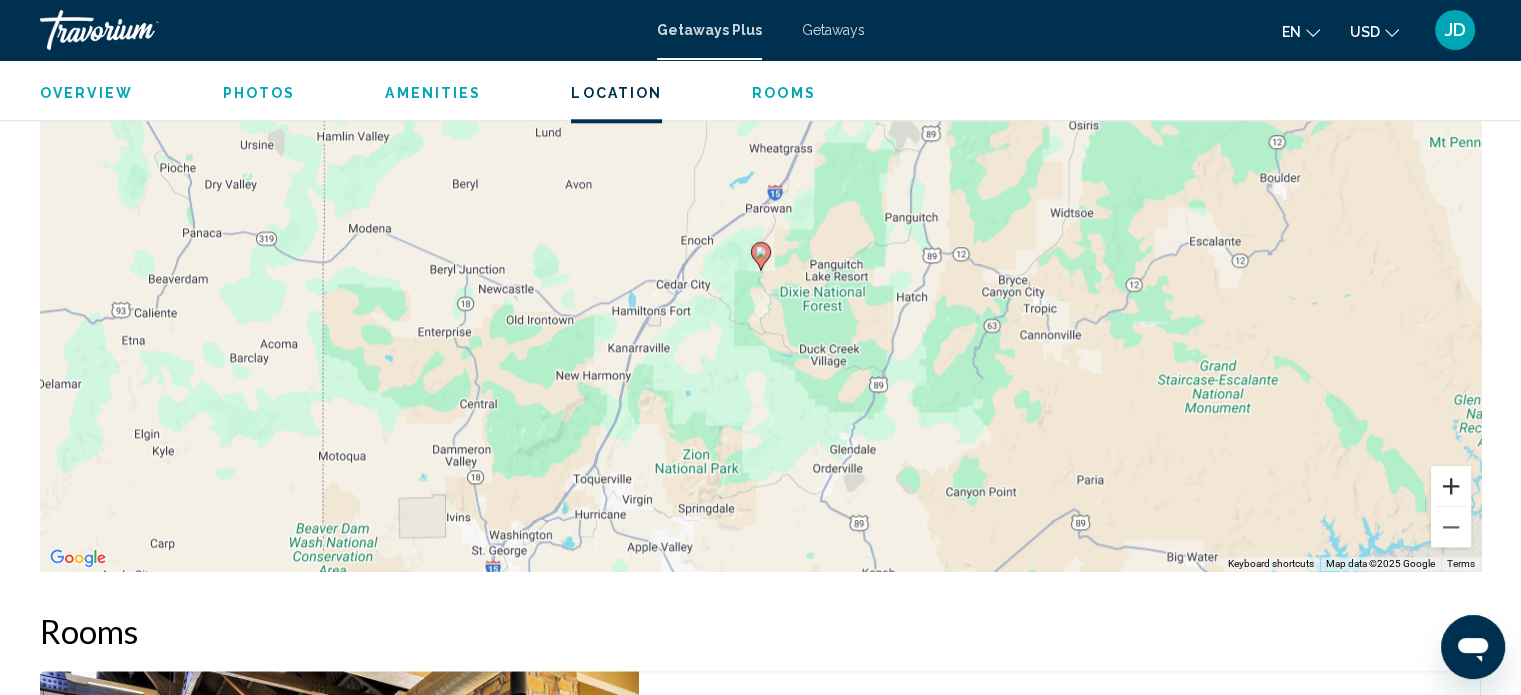 click at bounding box center (1451, 486) 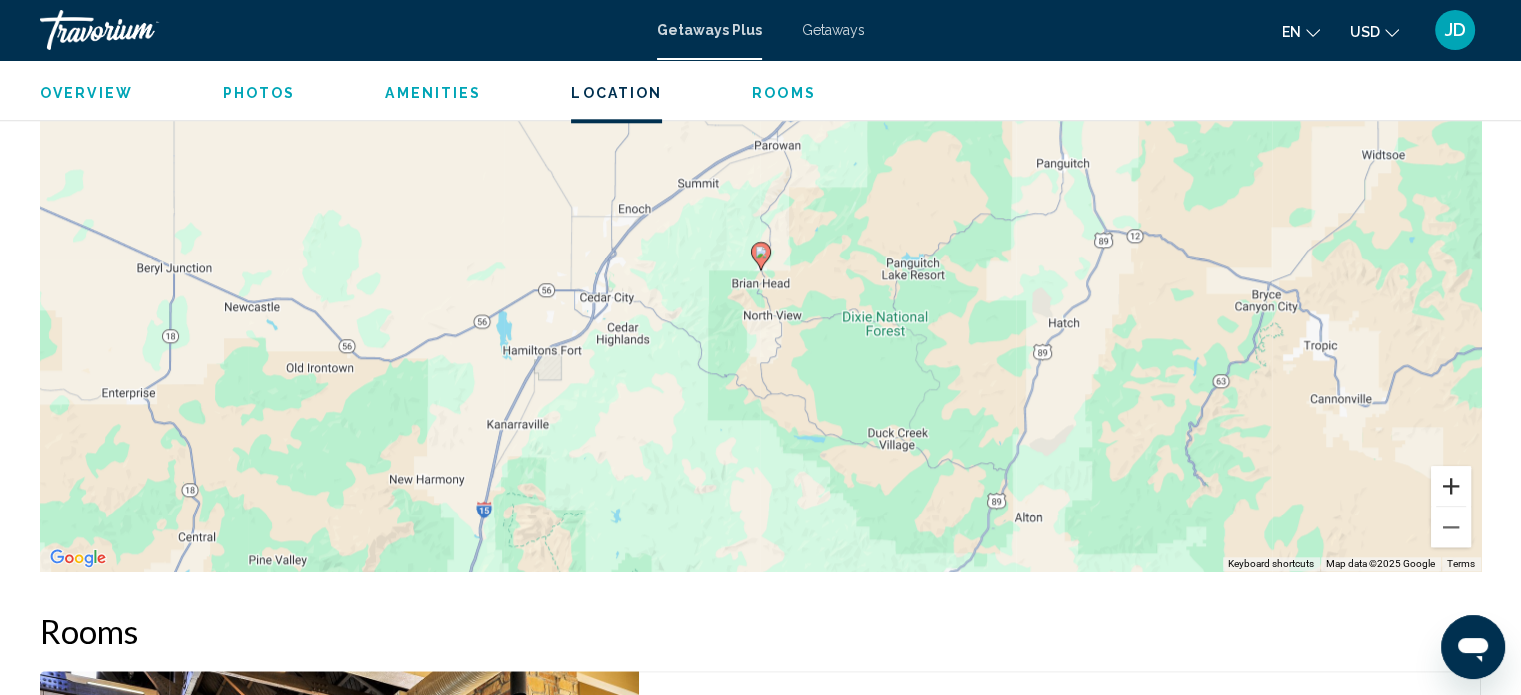 click at bounding box center (1451, 486) 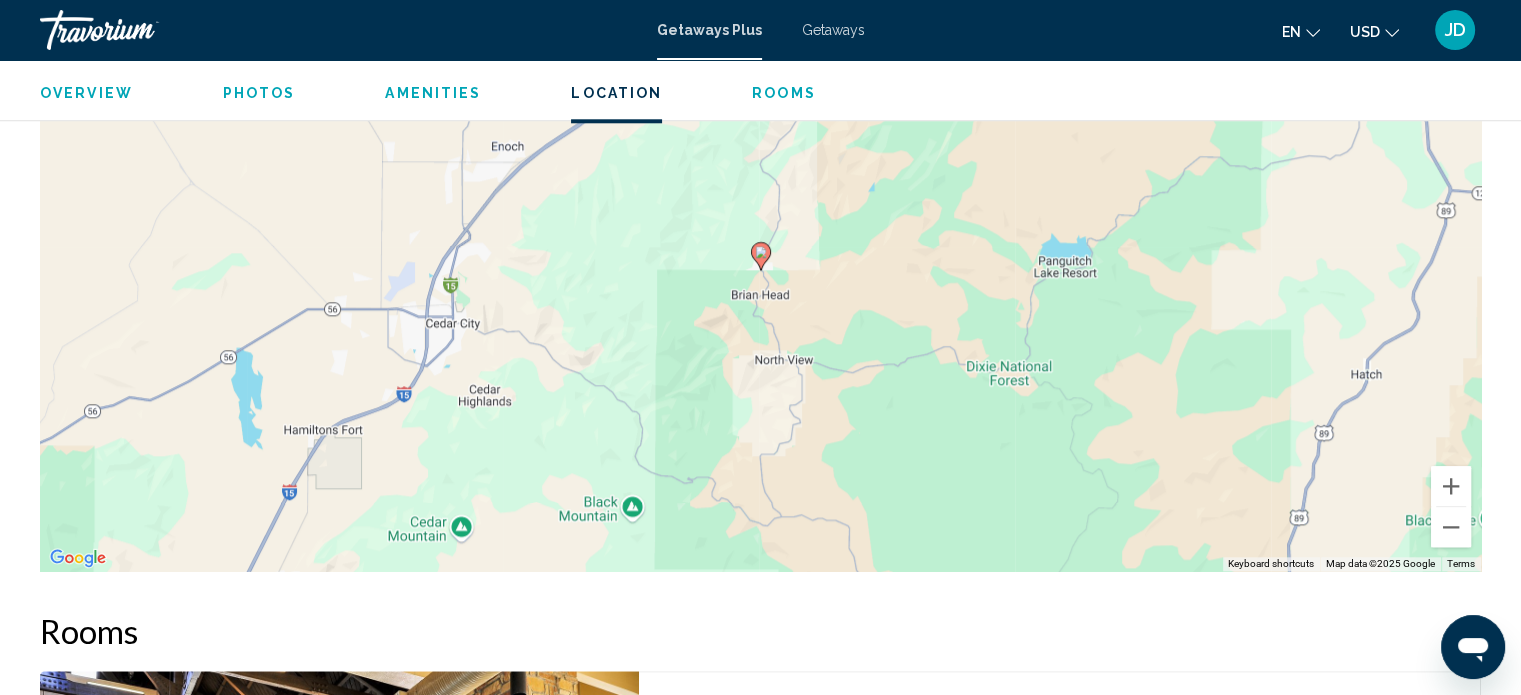 click on "To navigate, press the arrow keys. To activate drag with keyboard, press Alt + Enter. Once in keyboard drag state, use the arrow keys to move the marker. To complete the drag, press the Enter key. To cancel, press Escape." at bounding box center (760, 271) 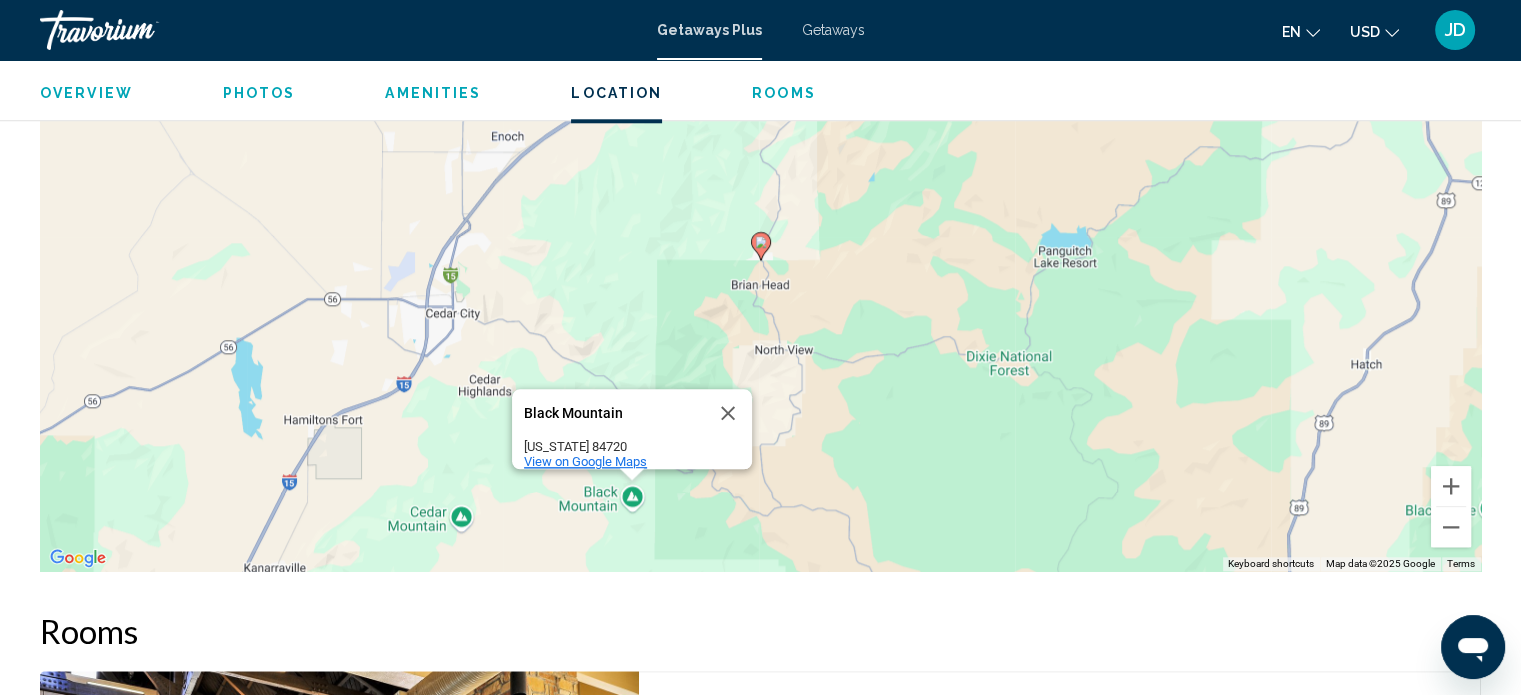 click on "View on Google Maps" at bounding box center [585, 461] 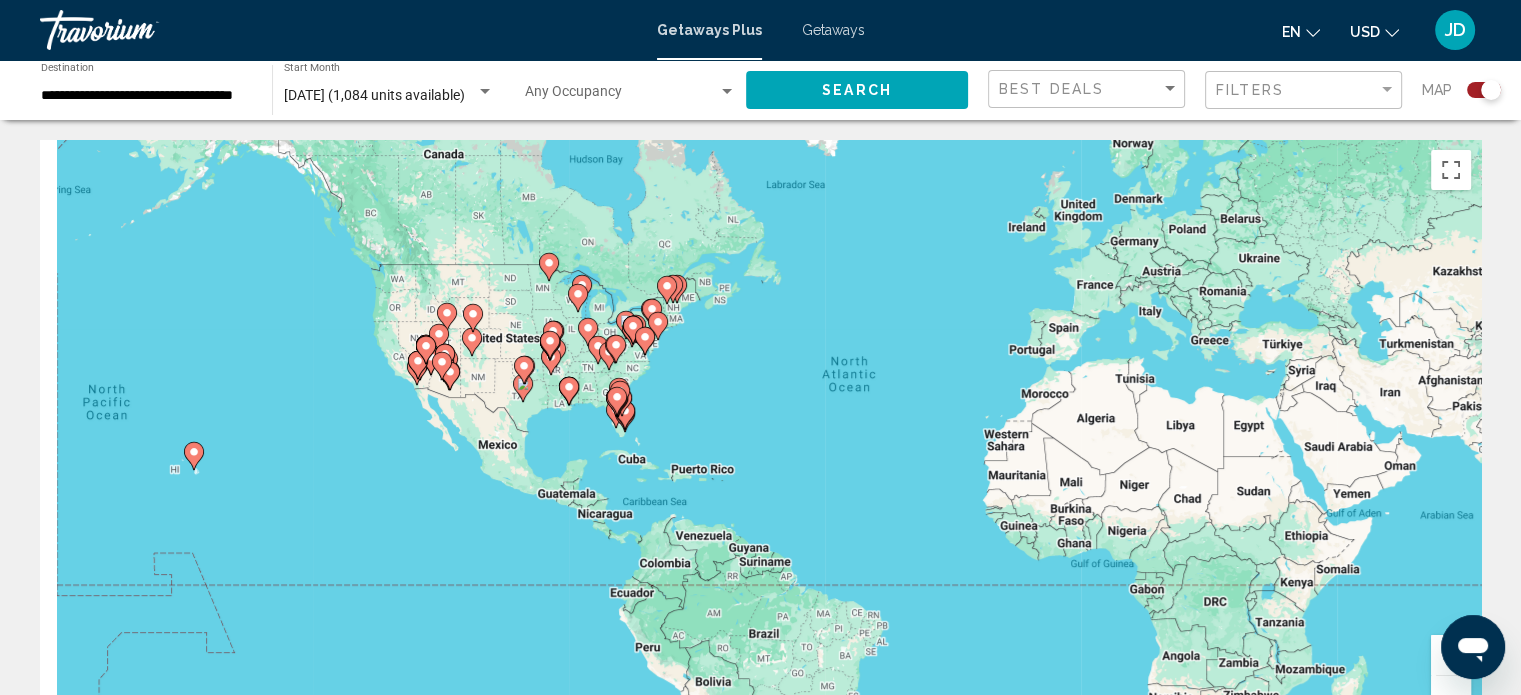 drag, startPoint x: 586, startPoint y: 311, endPoint x: 868, endPoint y: 245, distance: 289.62045 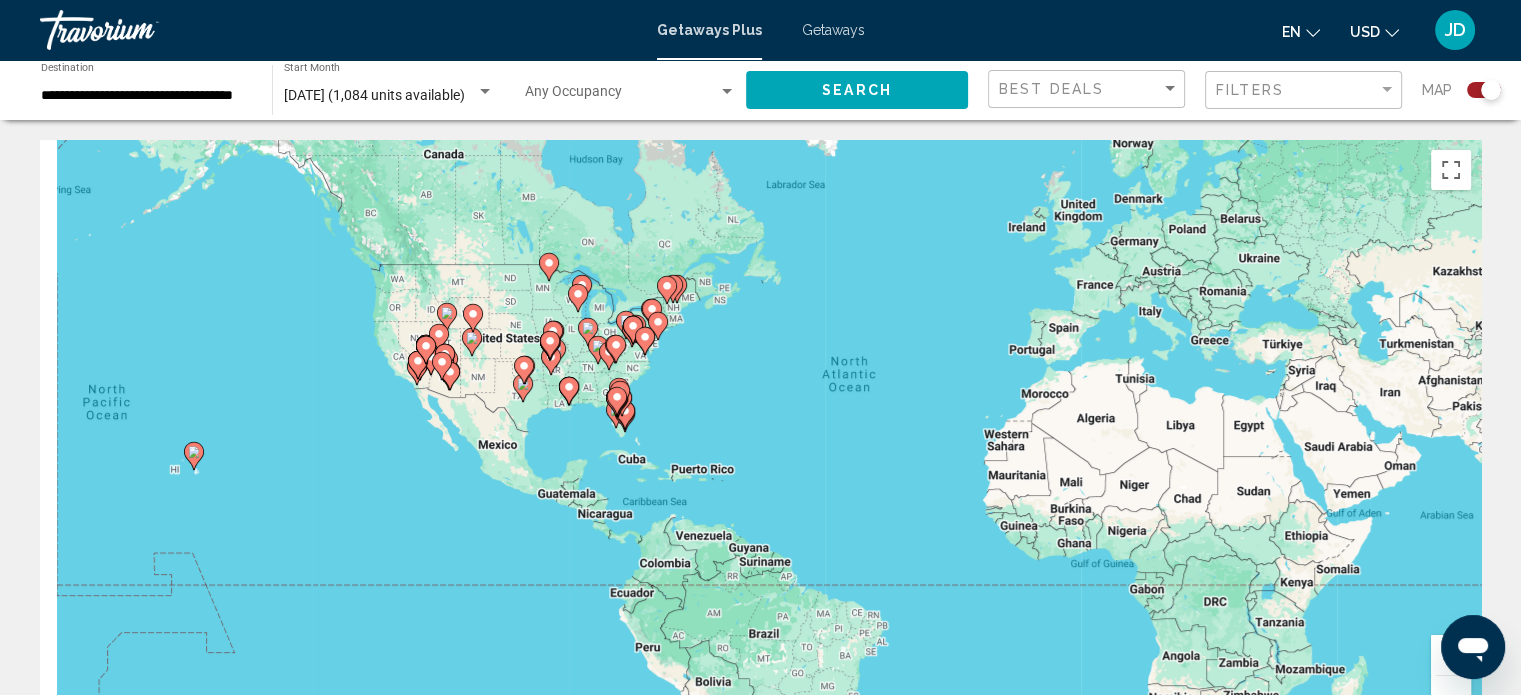 click on "To navigate, press the arrow keys. To activate drag with keyboard, press Alt + Enter. Once in keyboard drag state, use the arrow keys to move the marker. To complete the drag, press the Enter key. To cancel, press Escape." at bounding box center [760, 440] 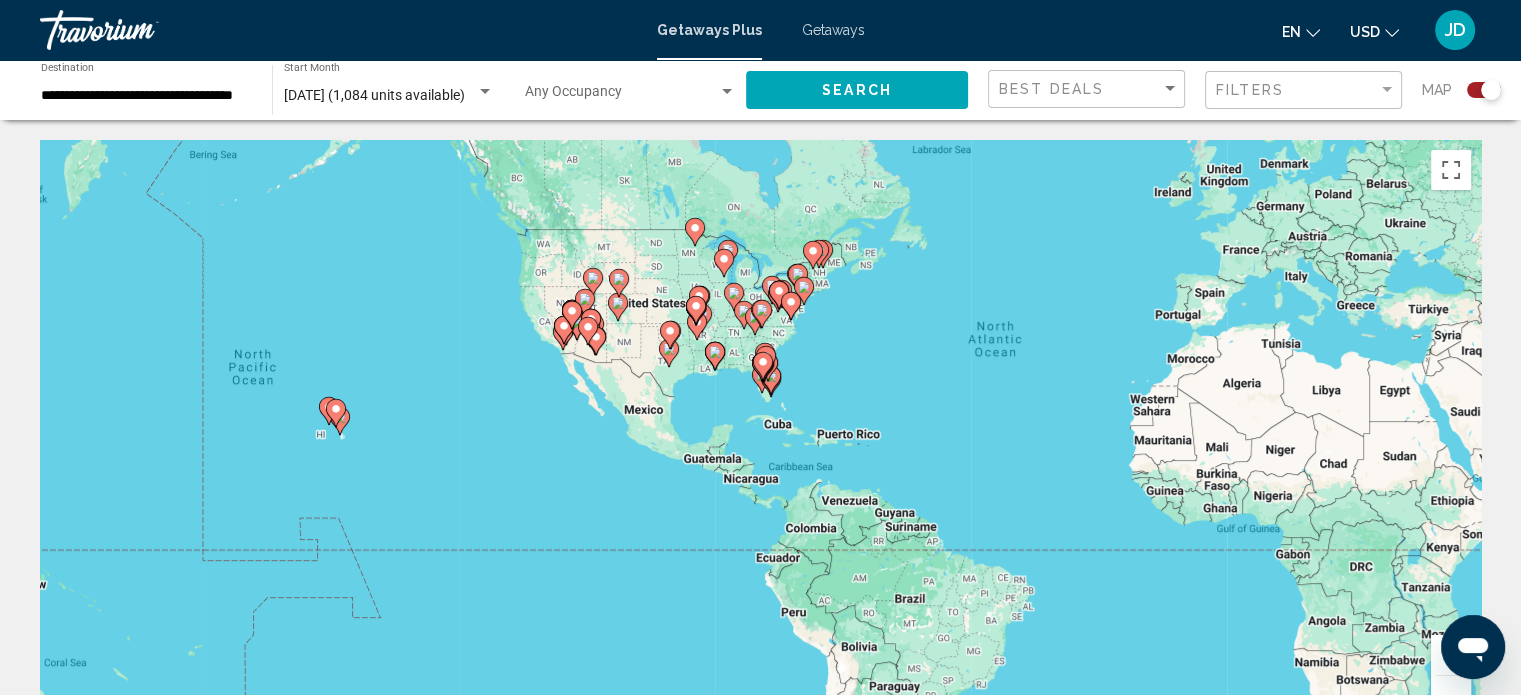 click on "To navigate, press the arrow keys. To activate drag with keyboard, press Alt + Enter. Once in keyboard drag state, use the arrow keys to move the marker. To complete the drag, press the Enter key. To cancel, press Escape." at bounding box center [760, 440] 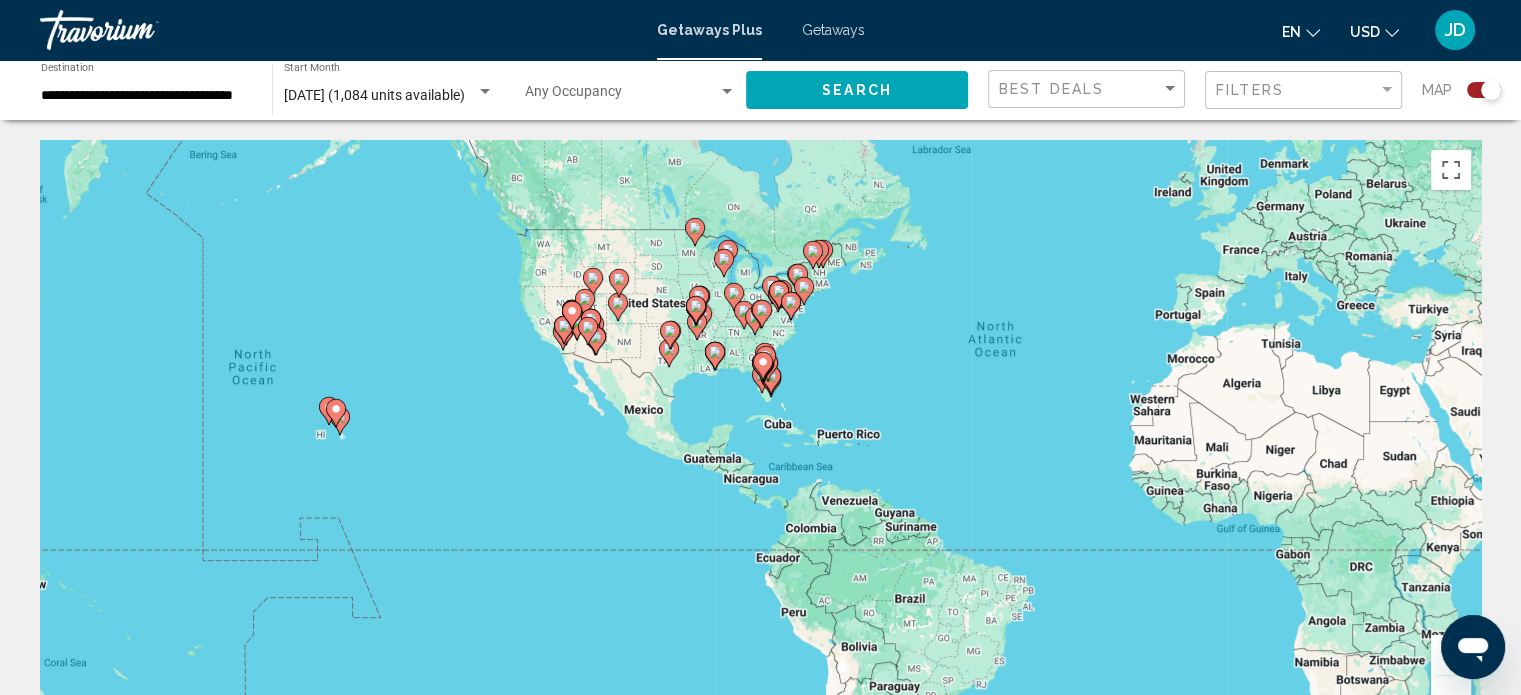 click at bounding box center (1451, 655) 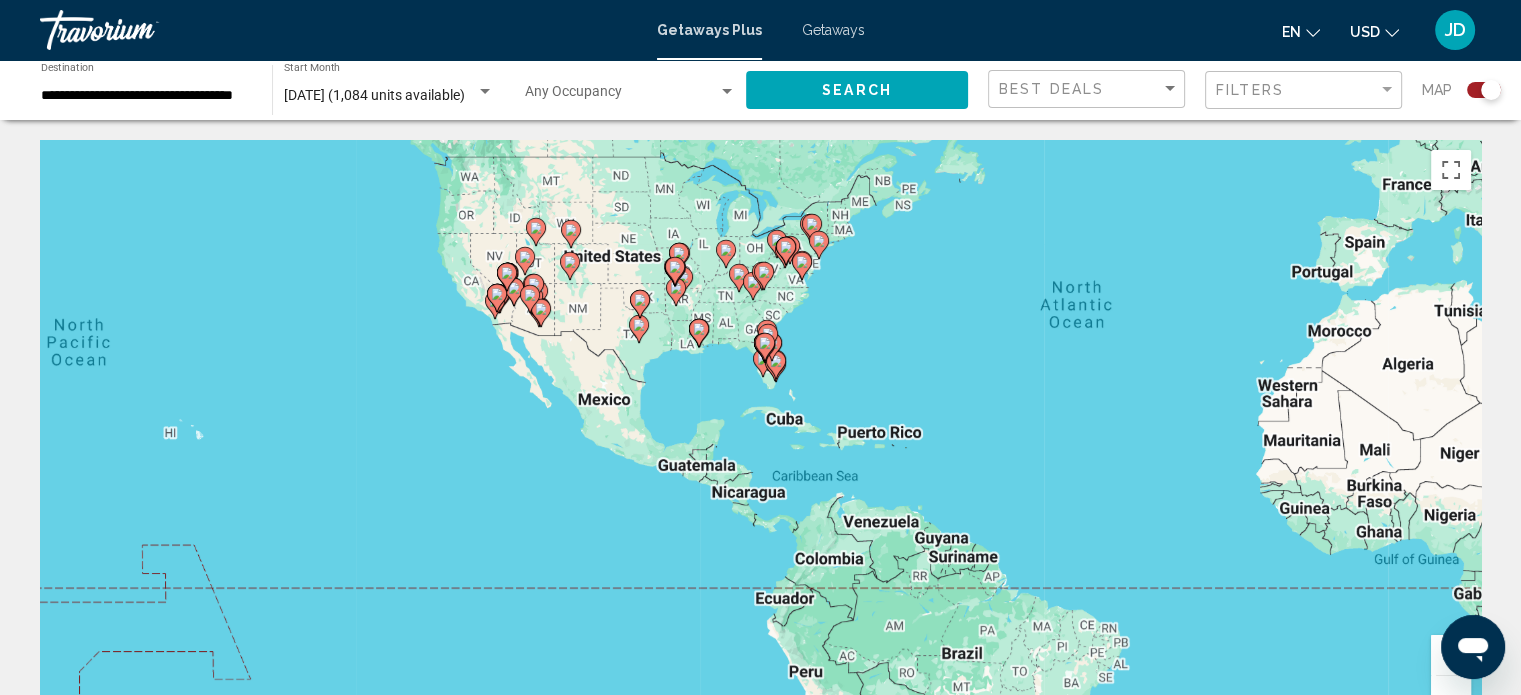 click at bounding box center (1451, 655) 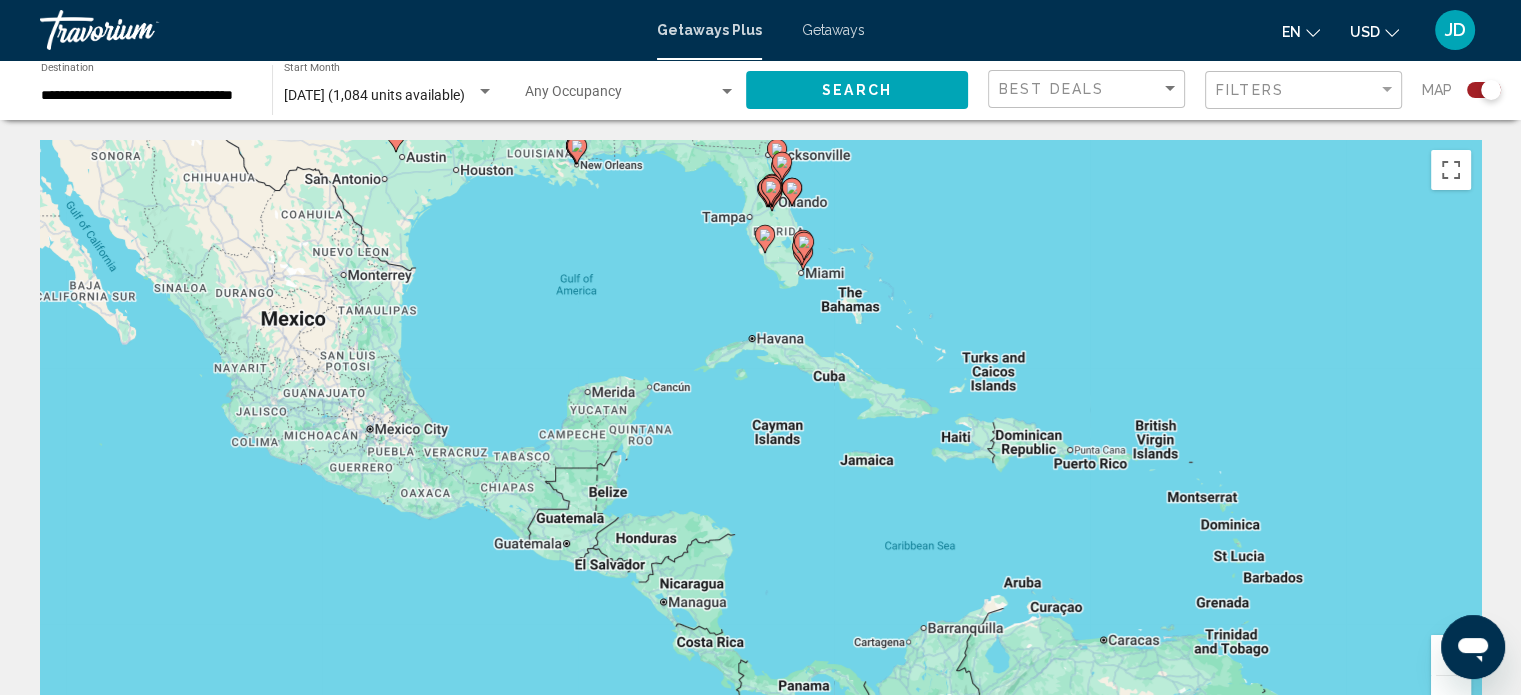 click at bounding box center (1451, 655) 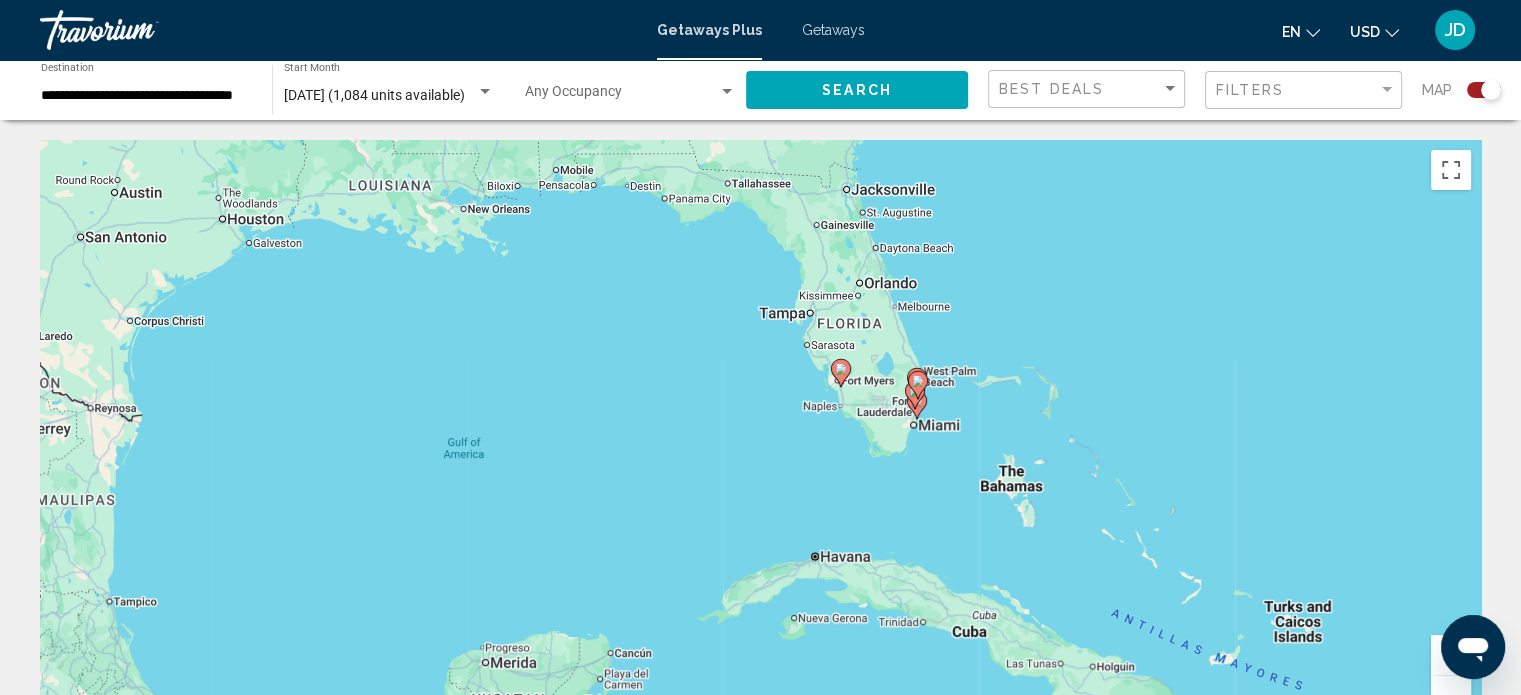 drag, startPoint x: 835, startPoint y: 308, endPoint x: 920, endPoint y: 742, distance: 442.2454 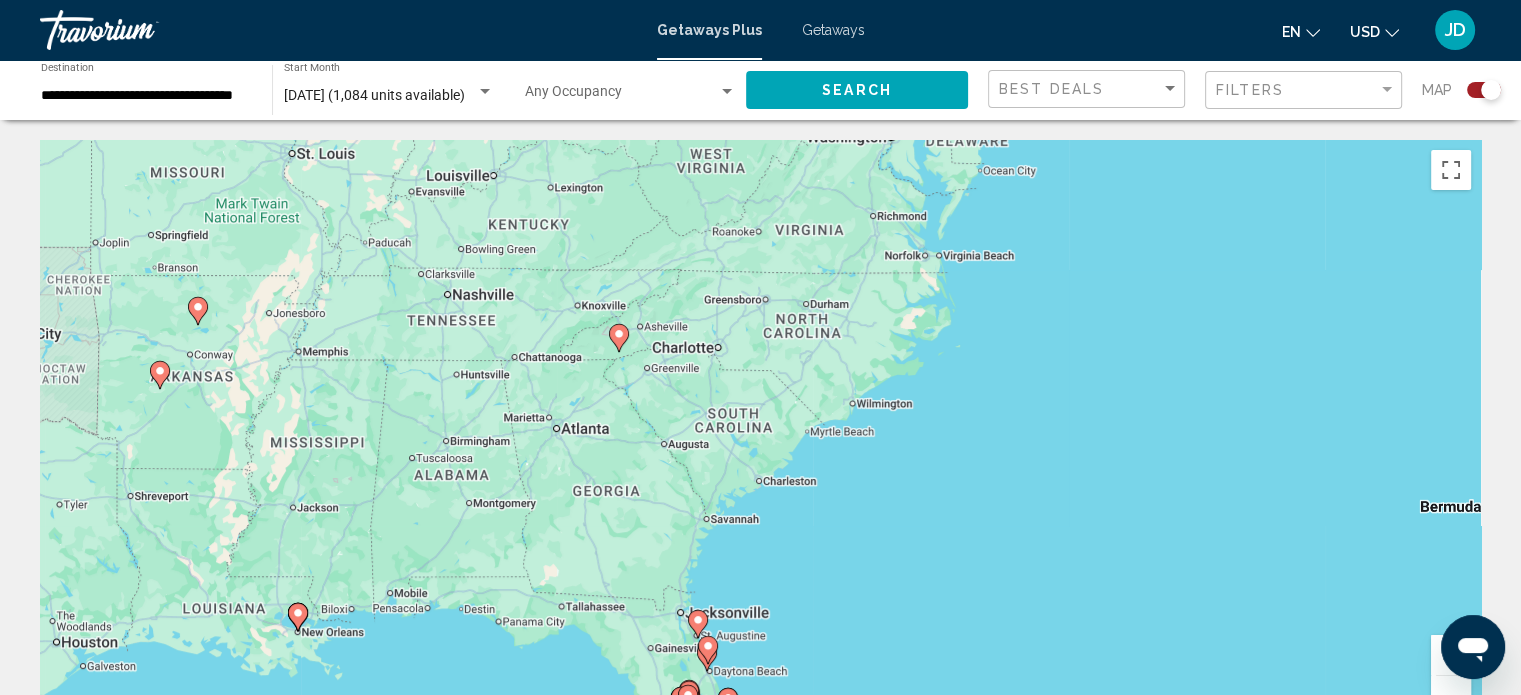 drag, startPoint x: 923, startPoint y: 363, endPoint x: 706, endPoint y: 686, distance: 389.12466 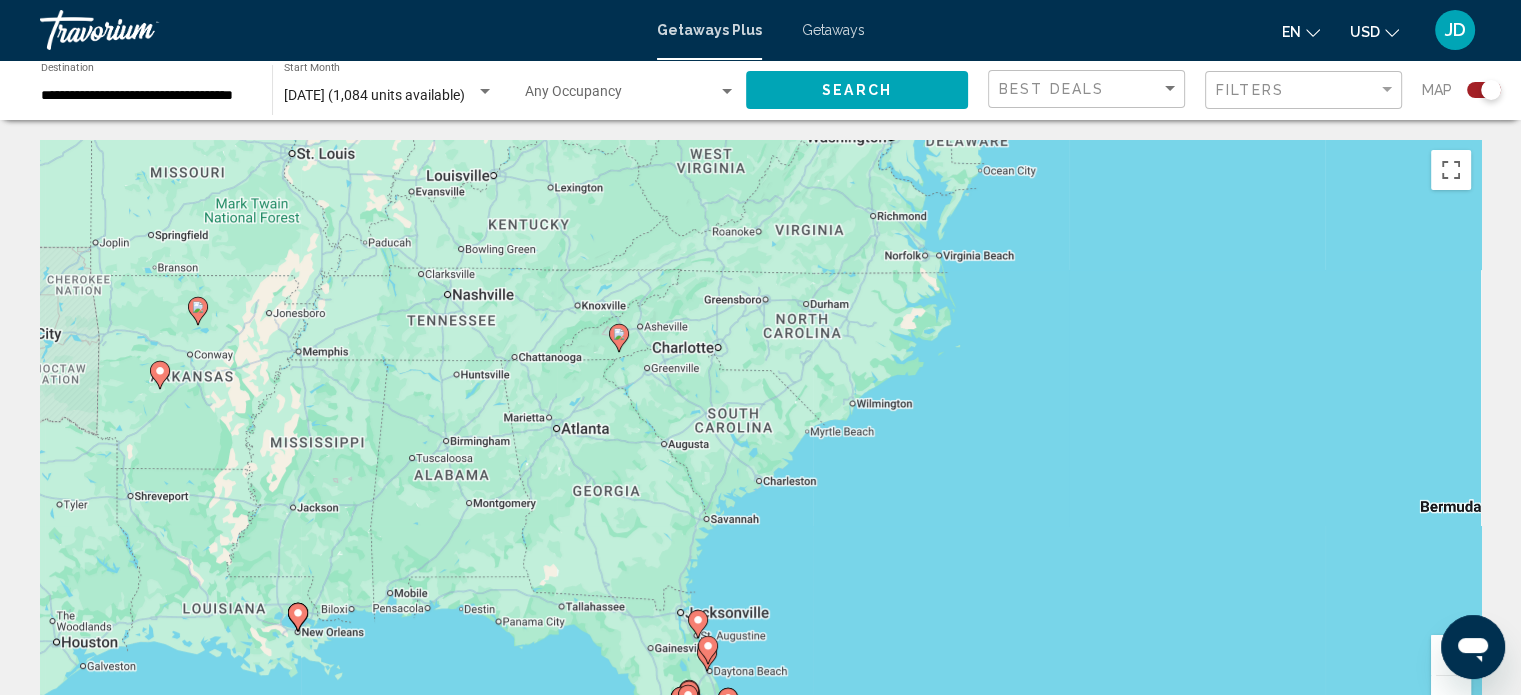 click on "To navigate, press the arrow keys. To activate drag with keyboard, press Alt + Enter. Once in keyboard drag state, use the arrow keys to move the marker. To complete the drag, press the Enter key. To cancel, press Escape." at bounding box center [760, 440] 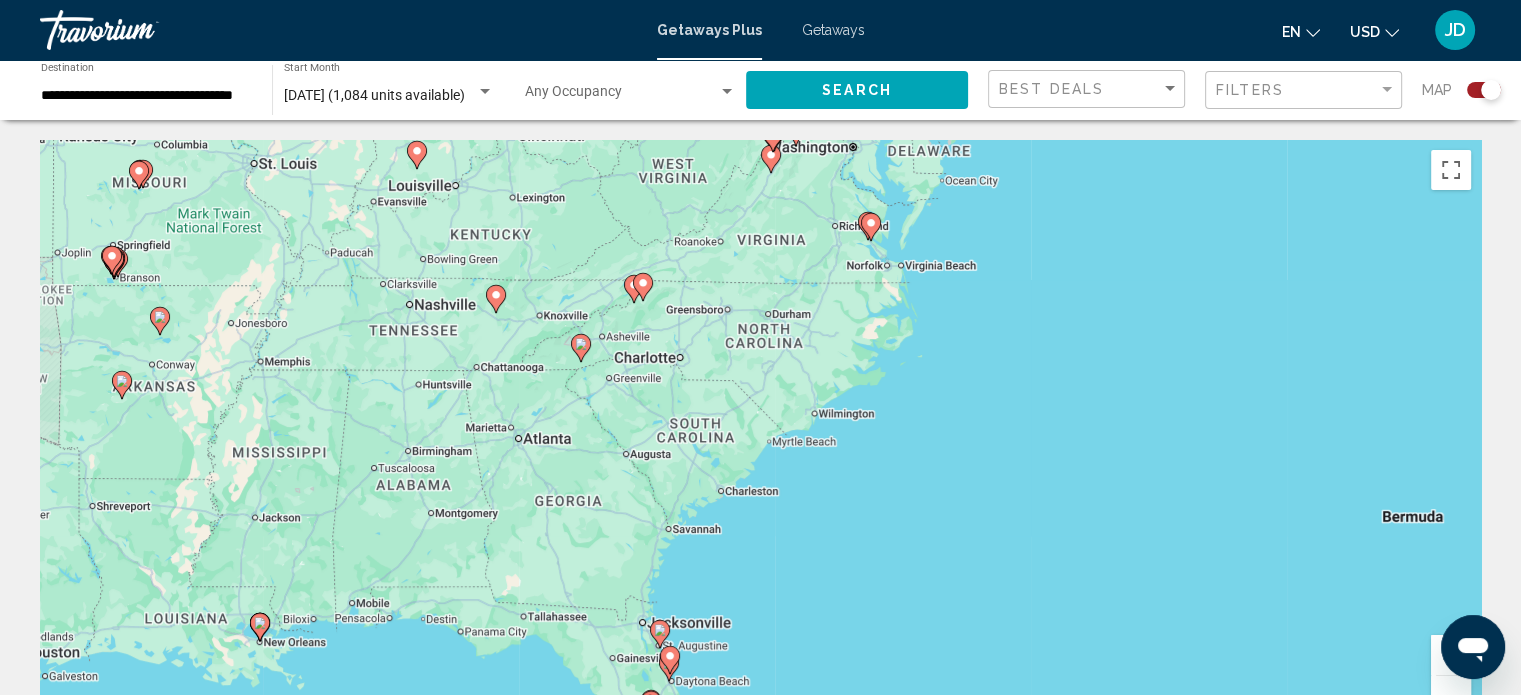 click at bounding box center (1451, 655) 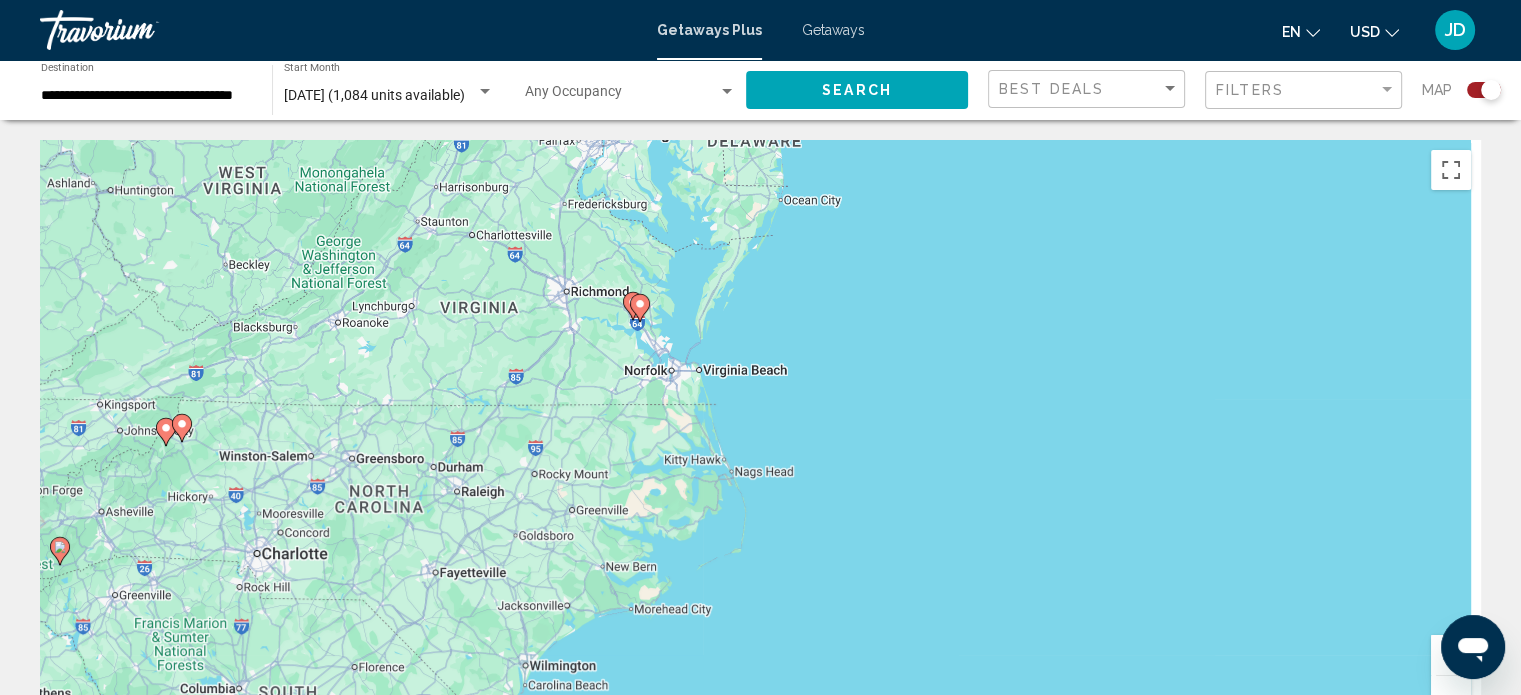 drag, startPoint x: 1161, startPoint y: 463, endPoint x: 814, endPoint y: 742, distance: 445.25275 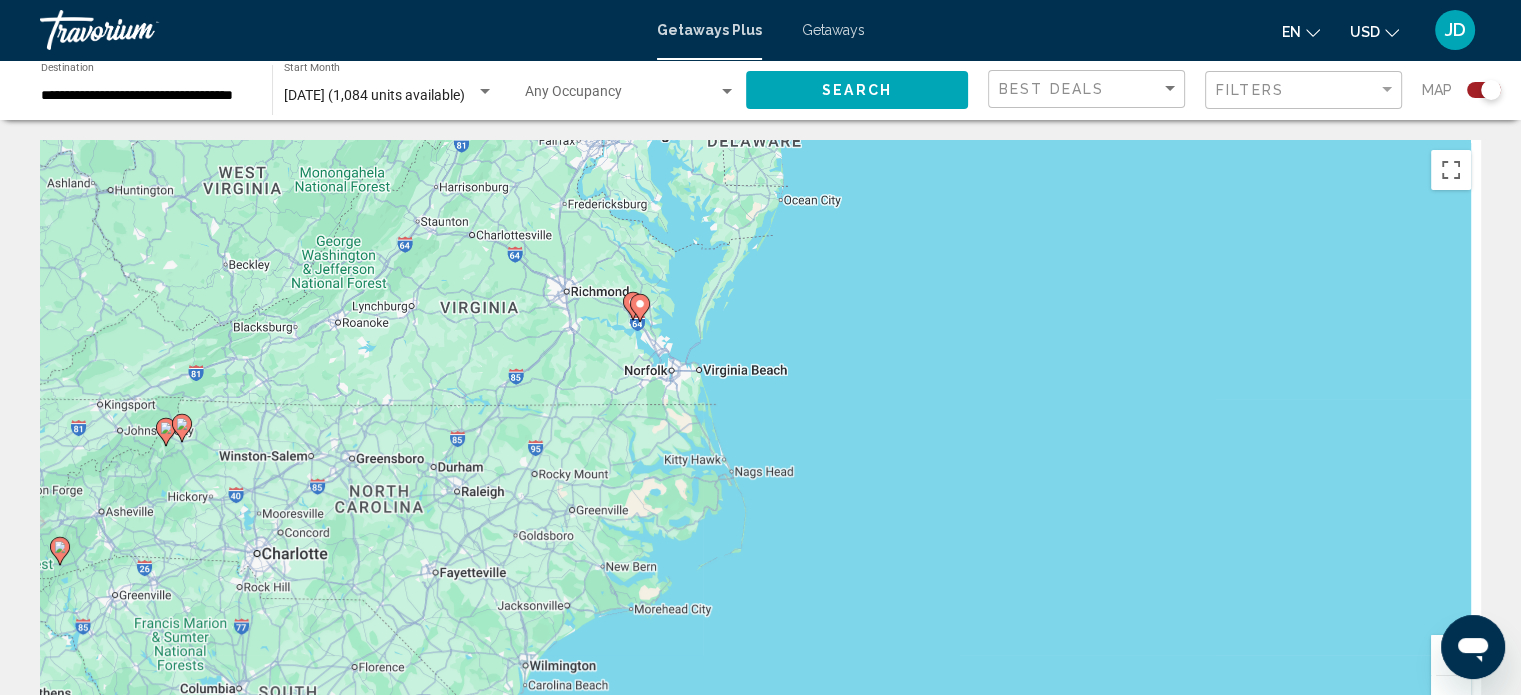 click on "**********" at bounding box center [760, 347] 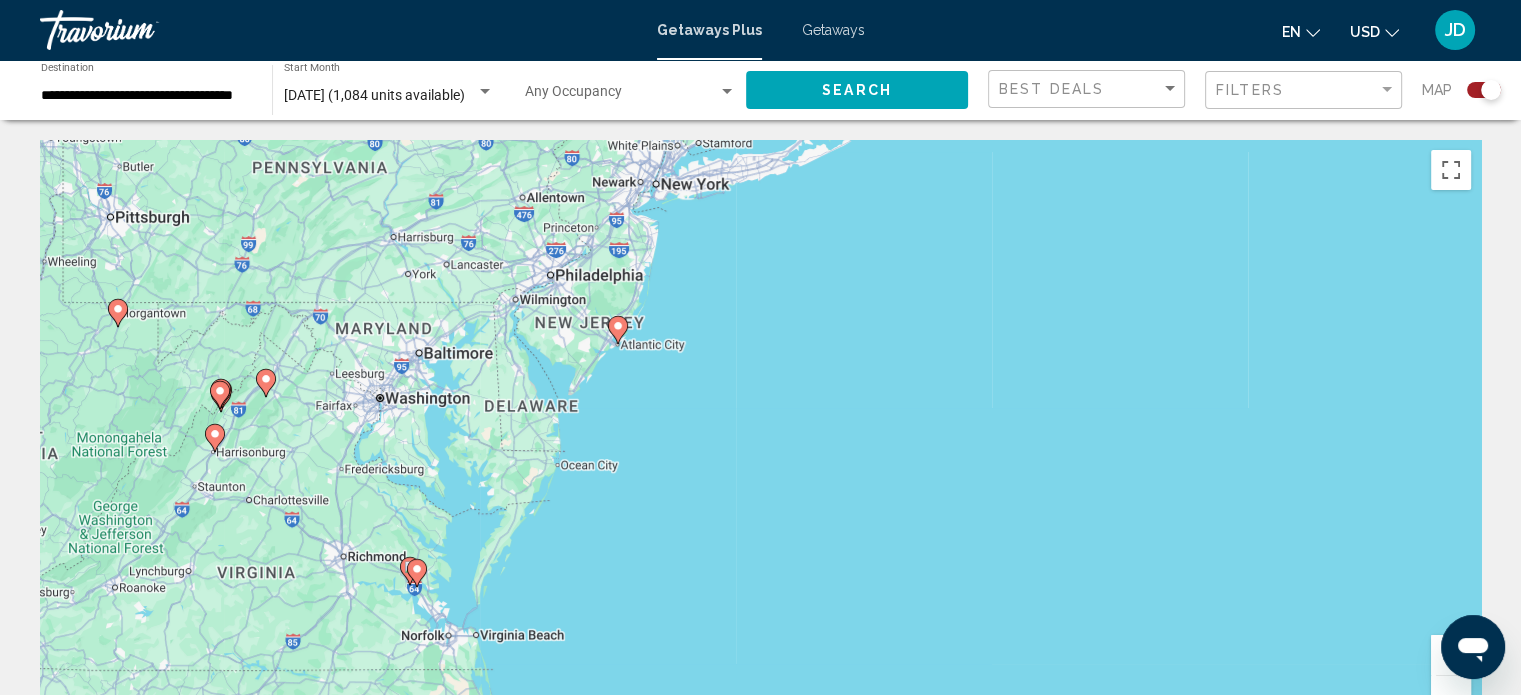 drag, startPoint x: 722, startPoint y: 406, endPoint x: 513, endPoint y: 672, distance: 338.28537 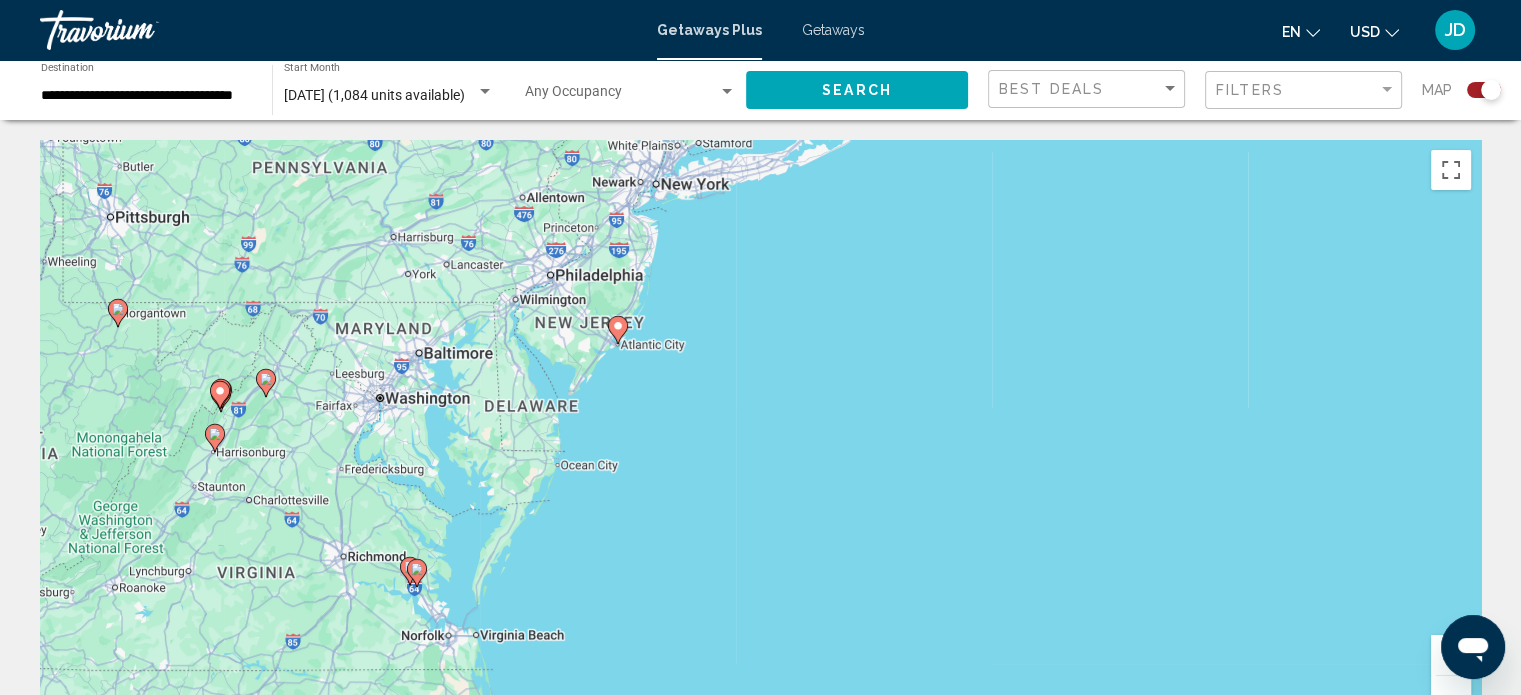 click on "To navigate, press the arrow keys. To activate drag with keyboard, press Alt + Enter. Once in keyboard drag state, use the arrow keys to move the marker. To complete the drag, press the Enter key. To cancel, press Escape." at bounding box center [760, 440] 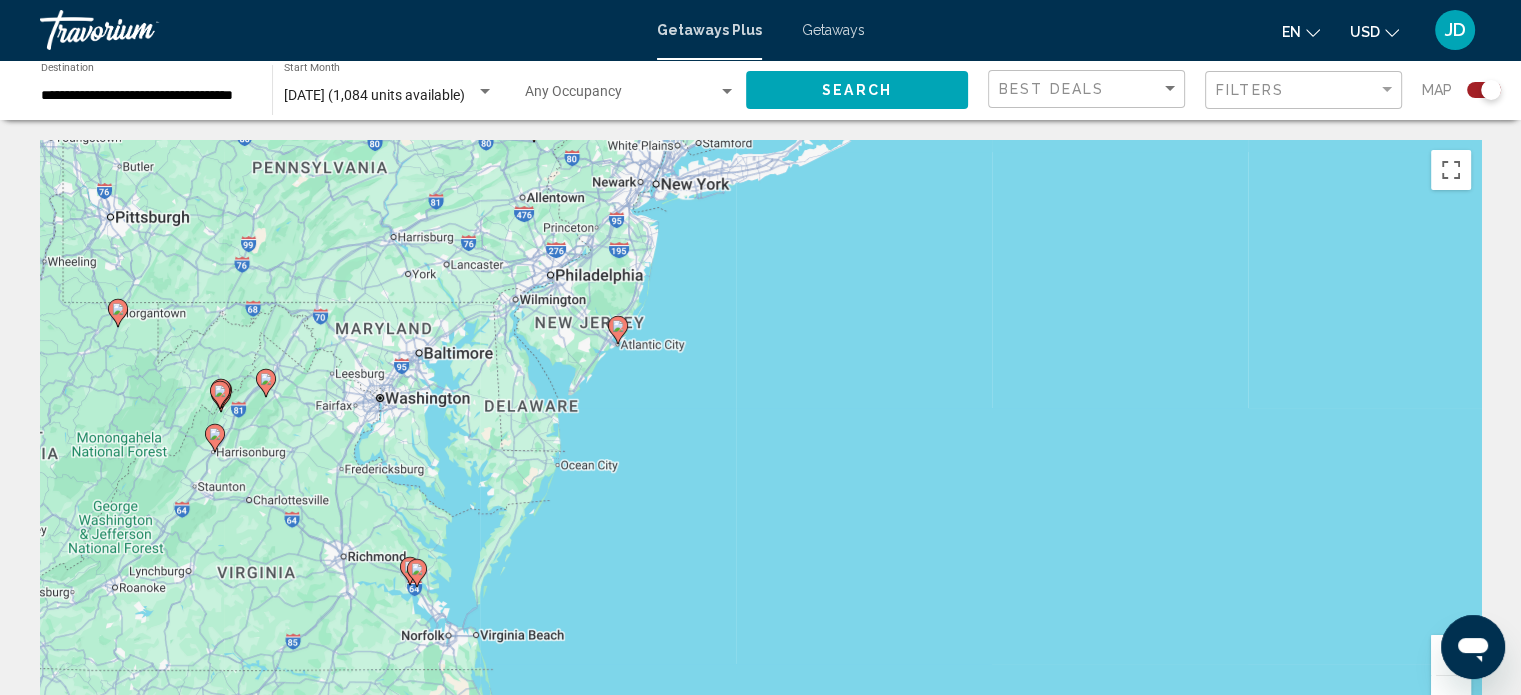 click 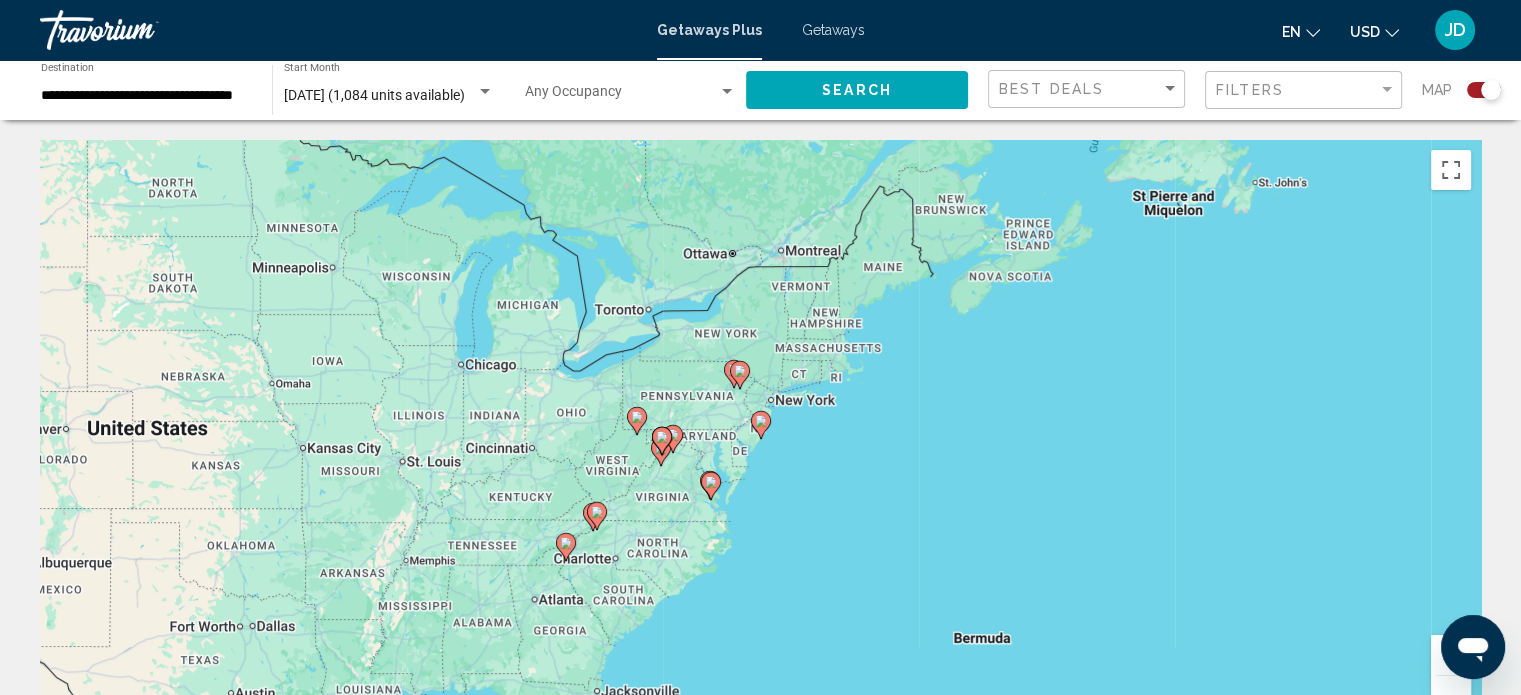 click 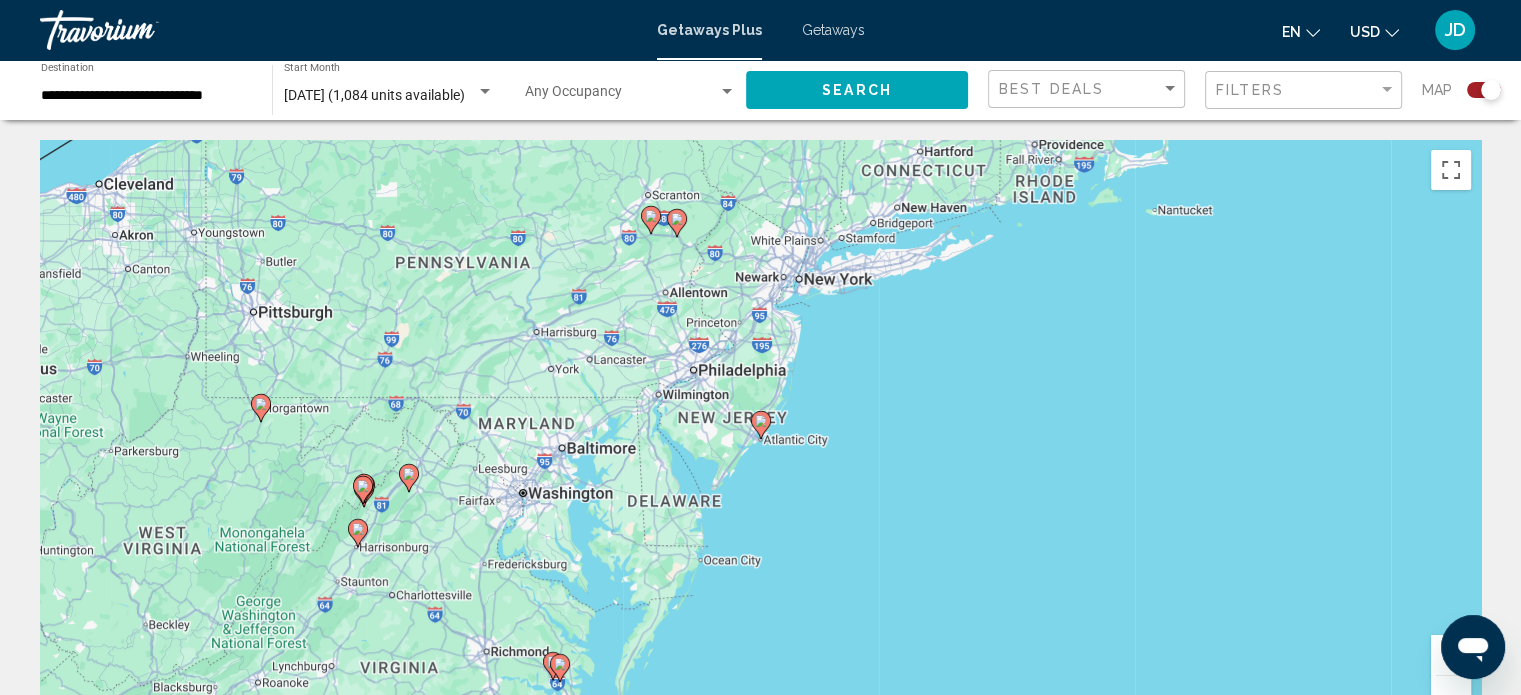 click 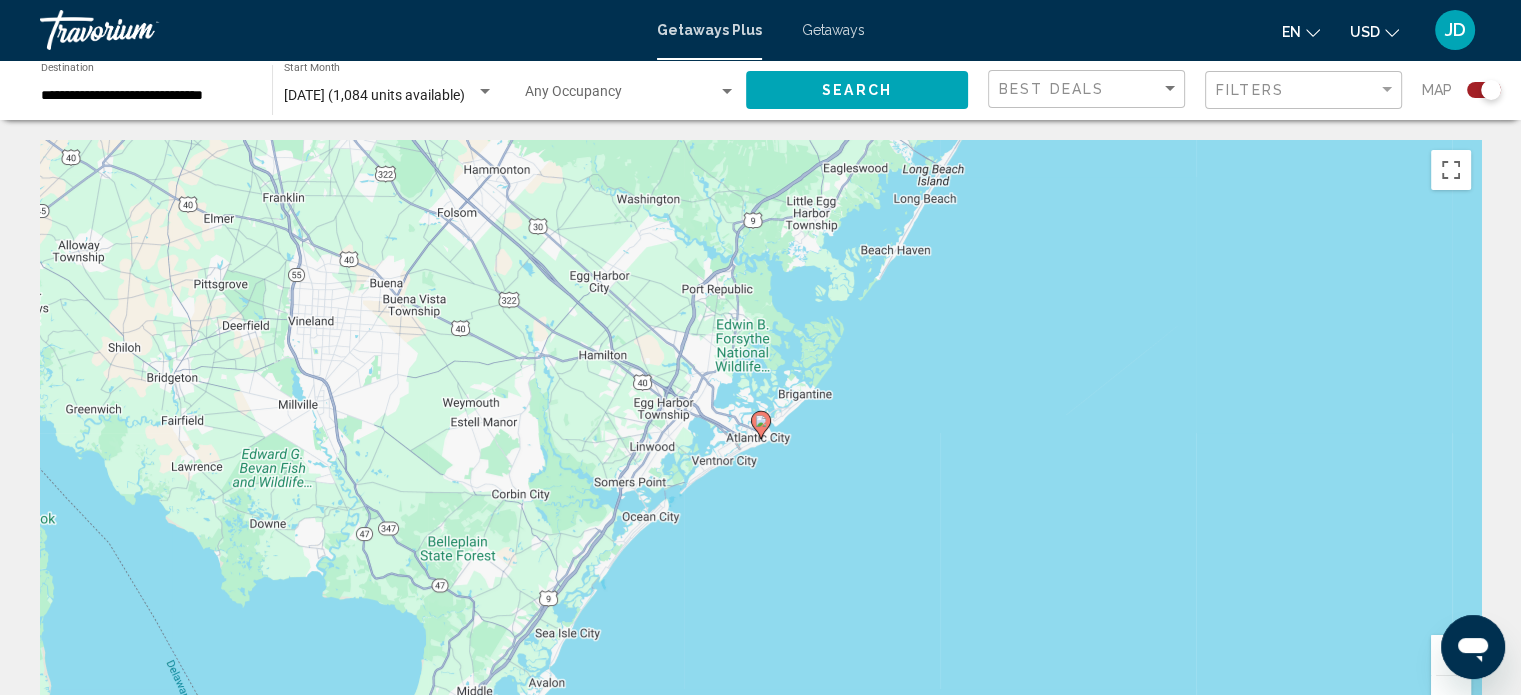 click 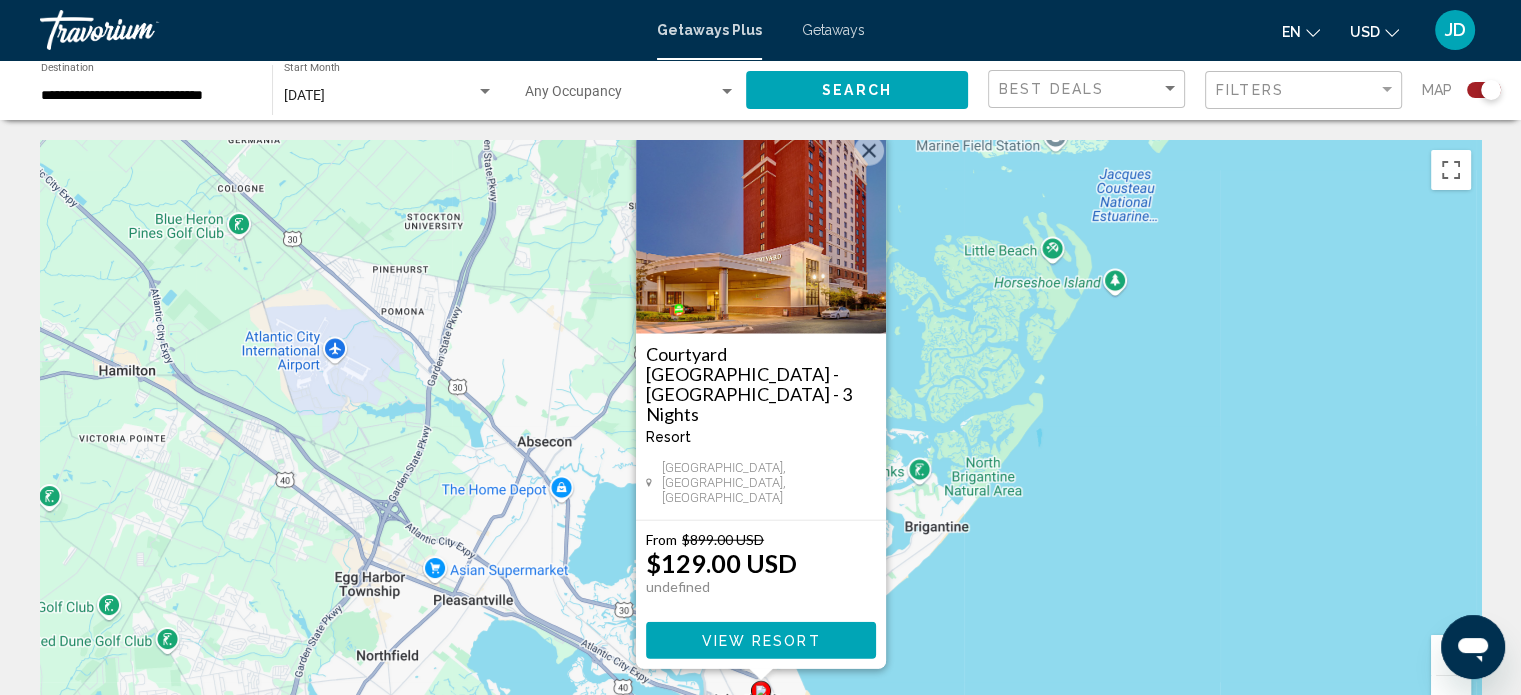 click at bounding box center (869, 151) 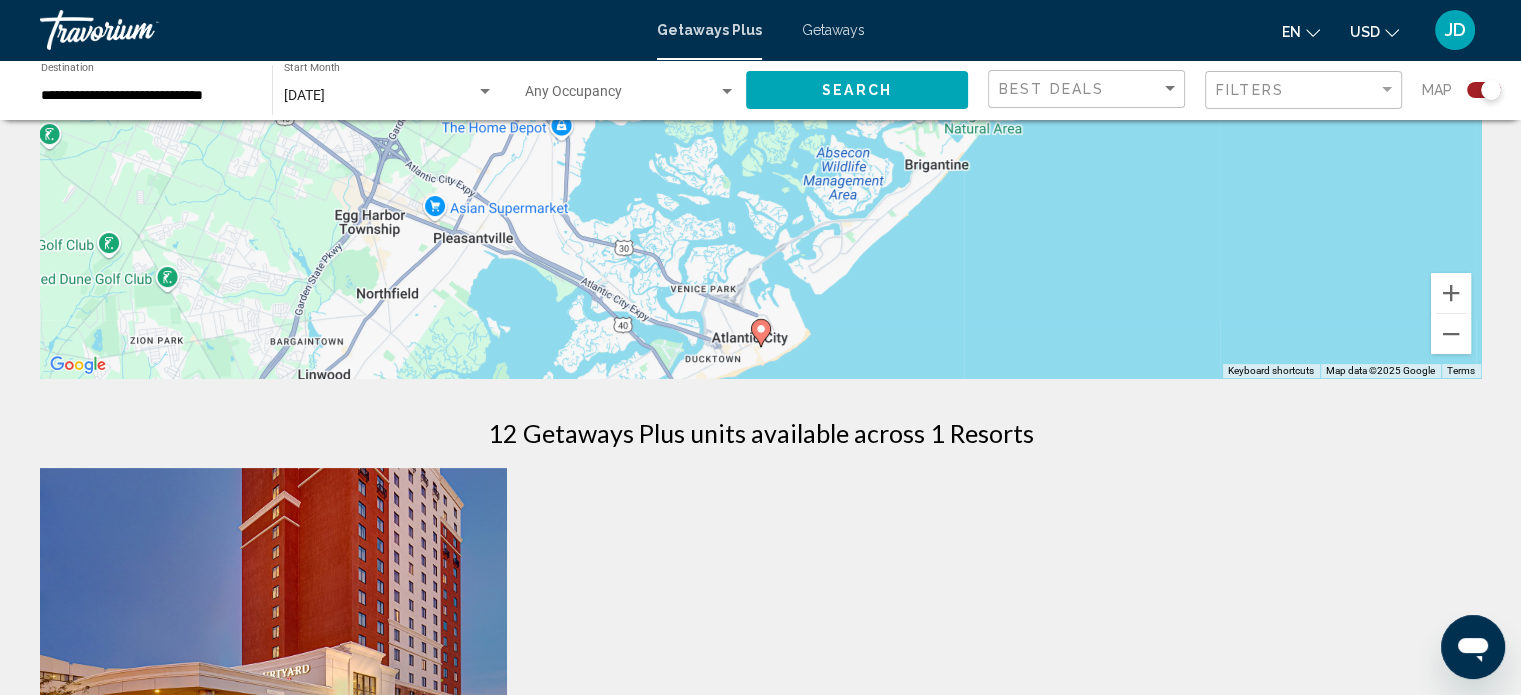scroll, scrollTop: 400, scrollLeft: 0, axis: vertical 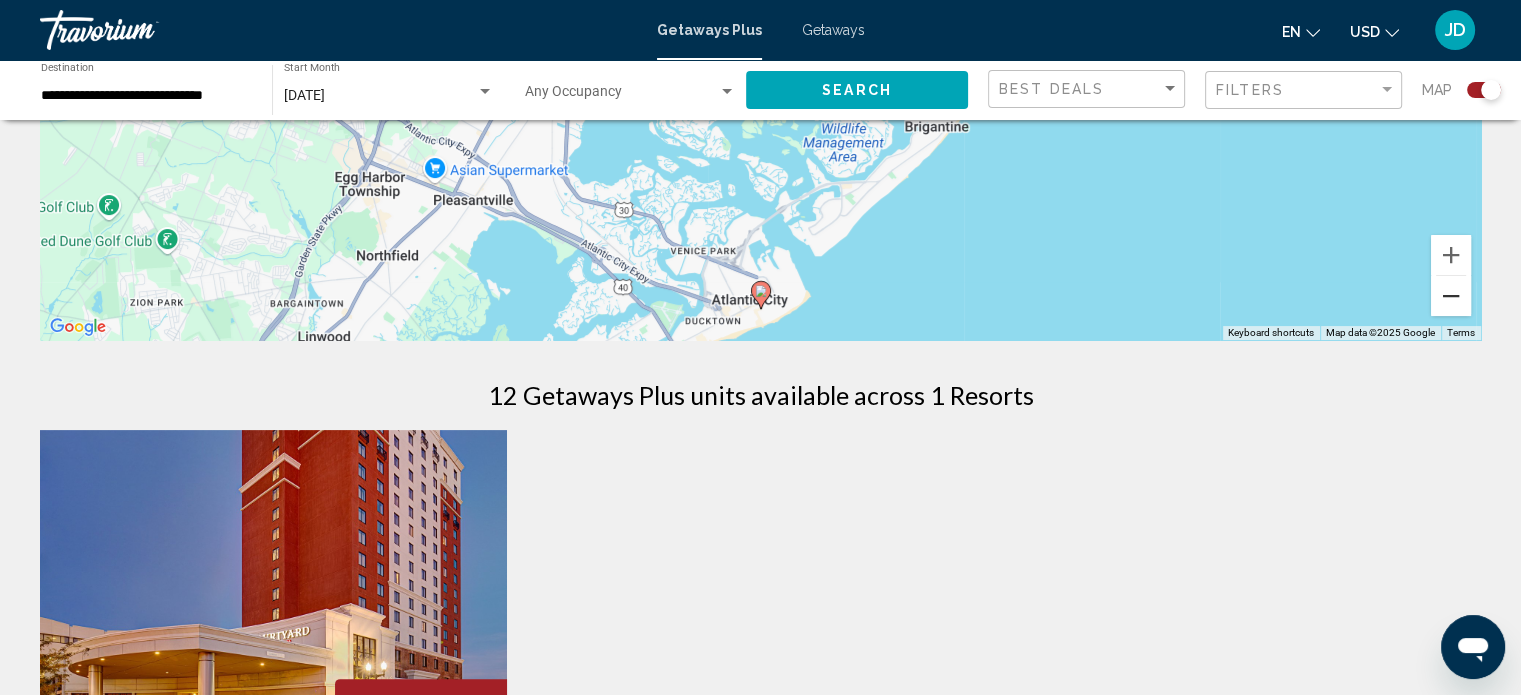 click at bounding box center (1451, 296) 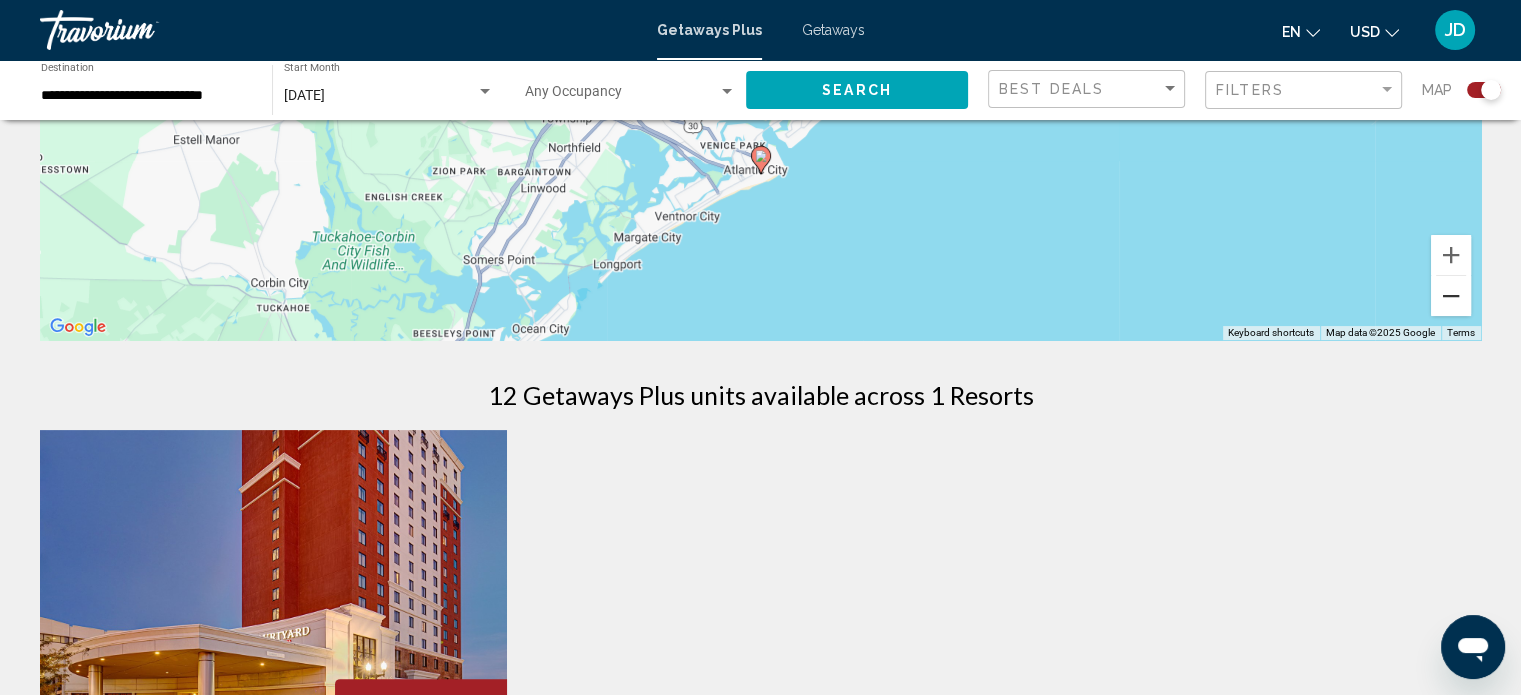 click at bounding box center [1451, 296] 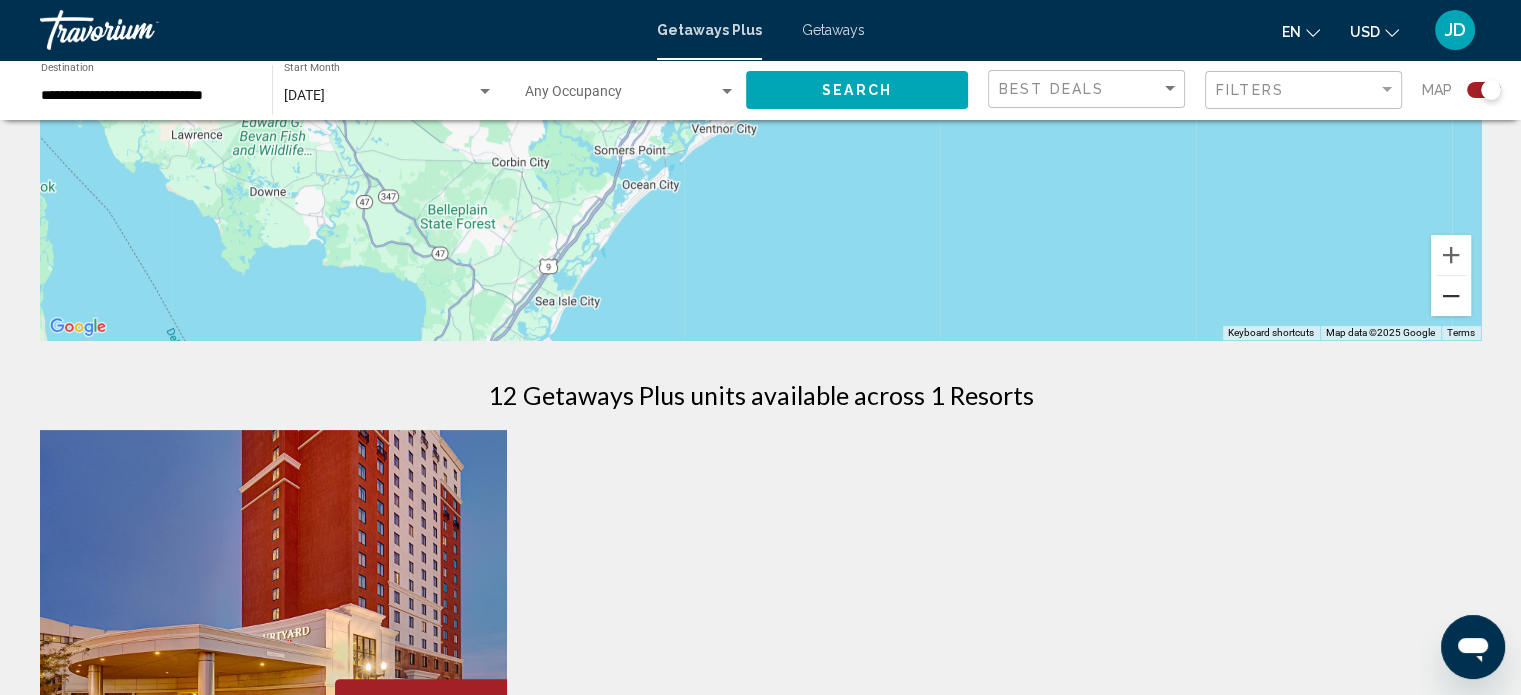 click at bounding box center (1451, 296) 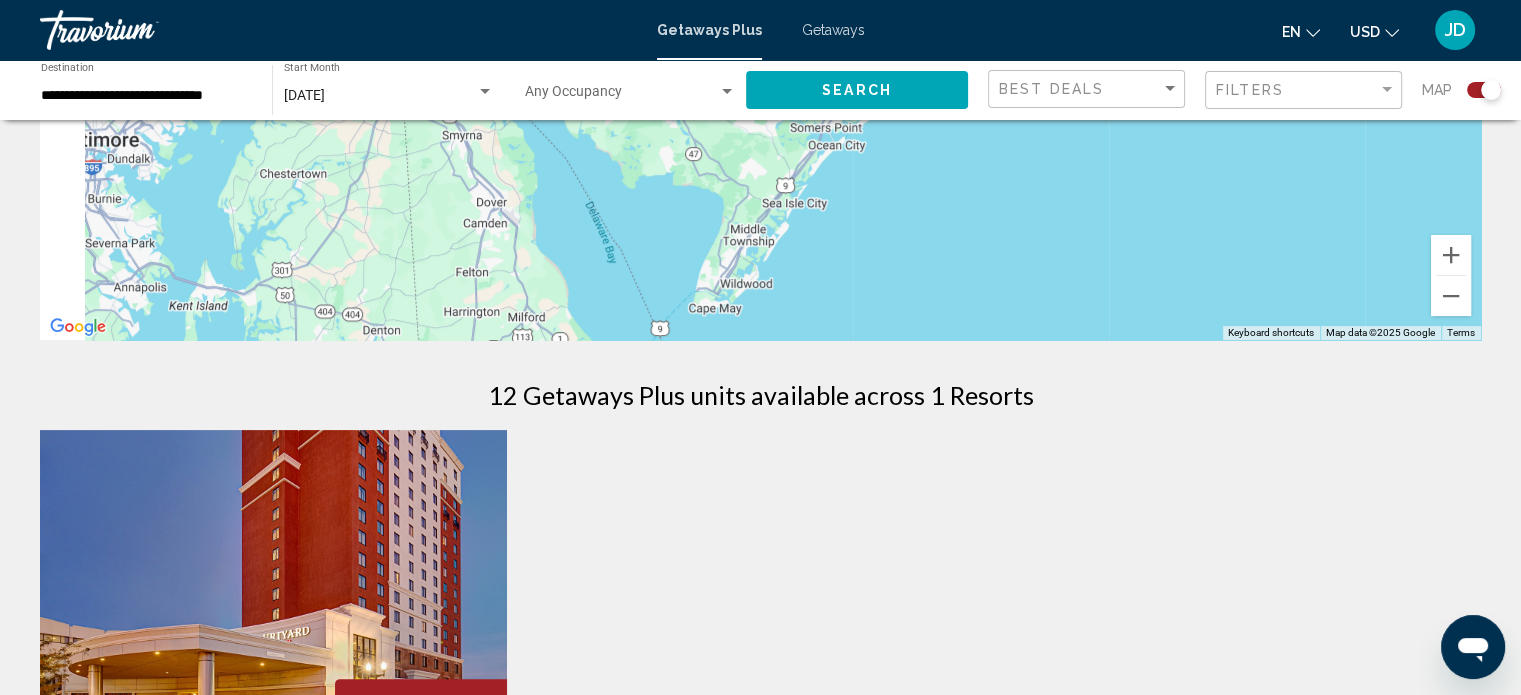 drag, startPoint x: 793, startPoint y: 259, endPoint x: 920, endPoint y: 293, distance: 131.47243 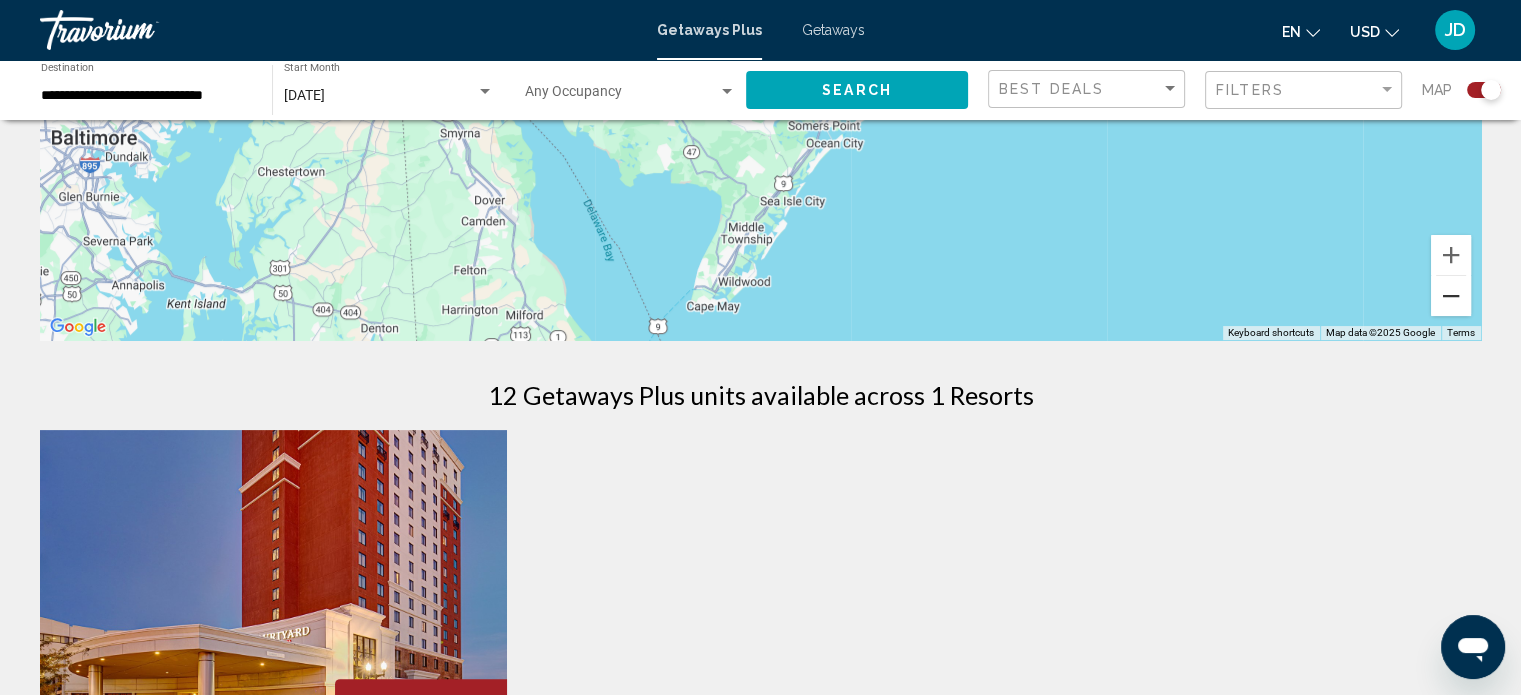 click at bounding box center [1451, 296] 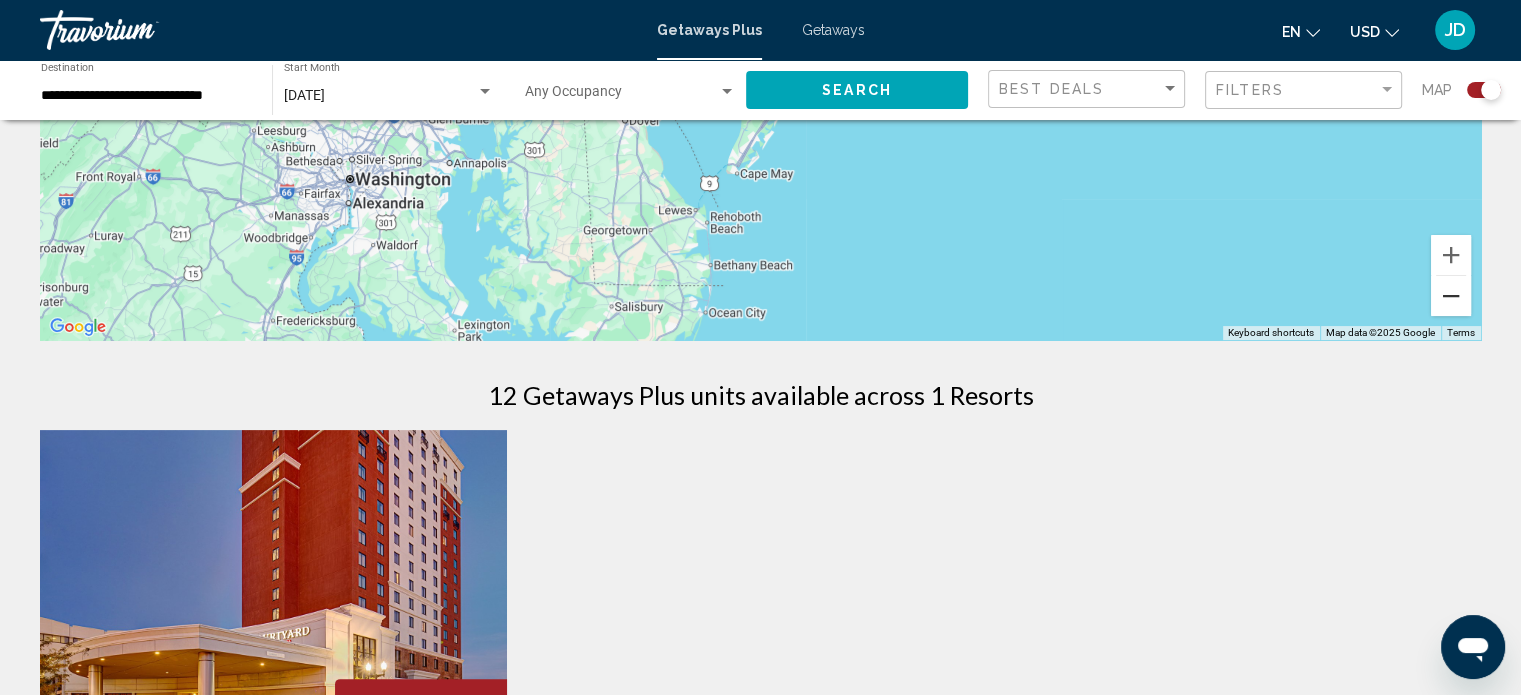 click at bounding box center (1451, 296) 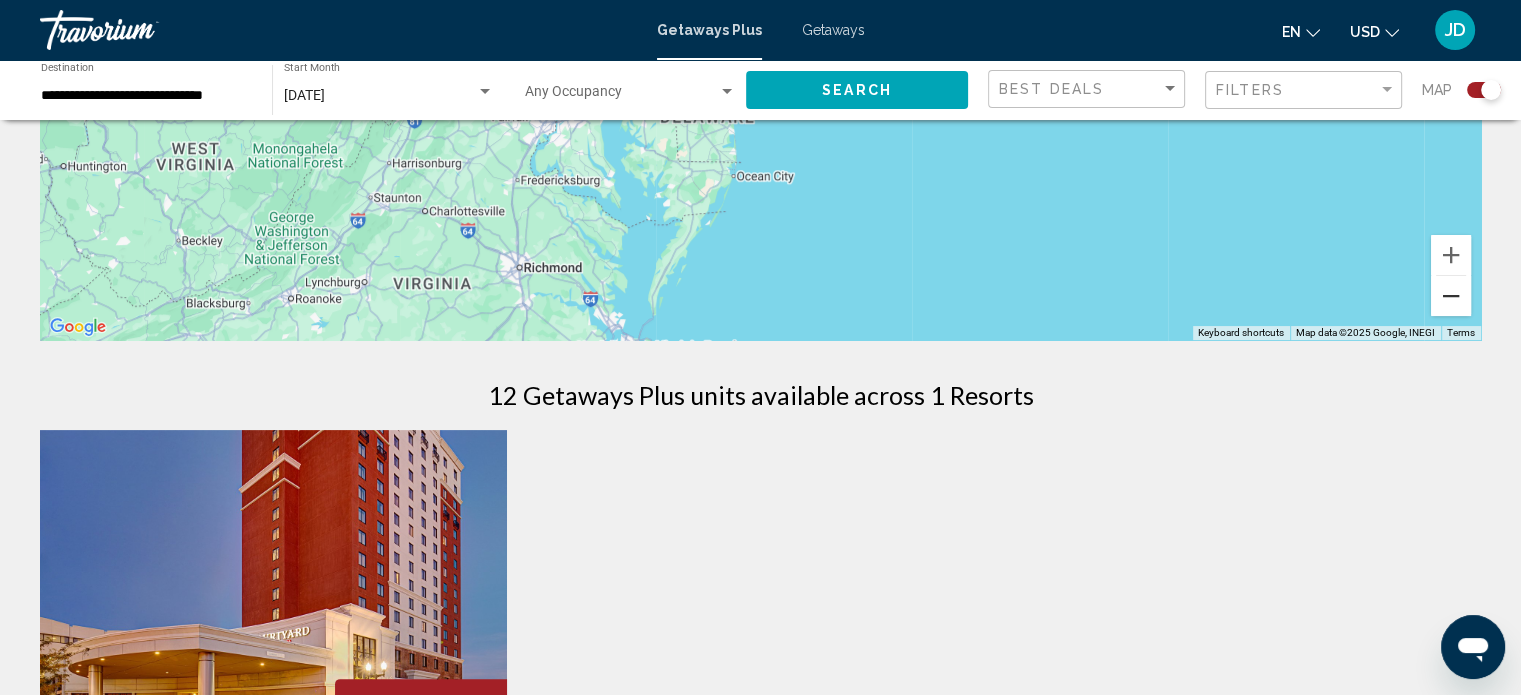 click at bounding box center (1451, 296) 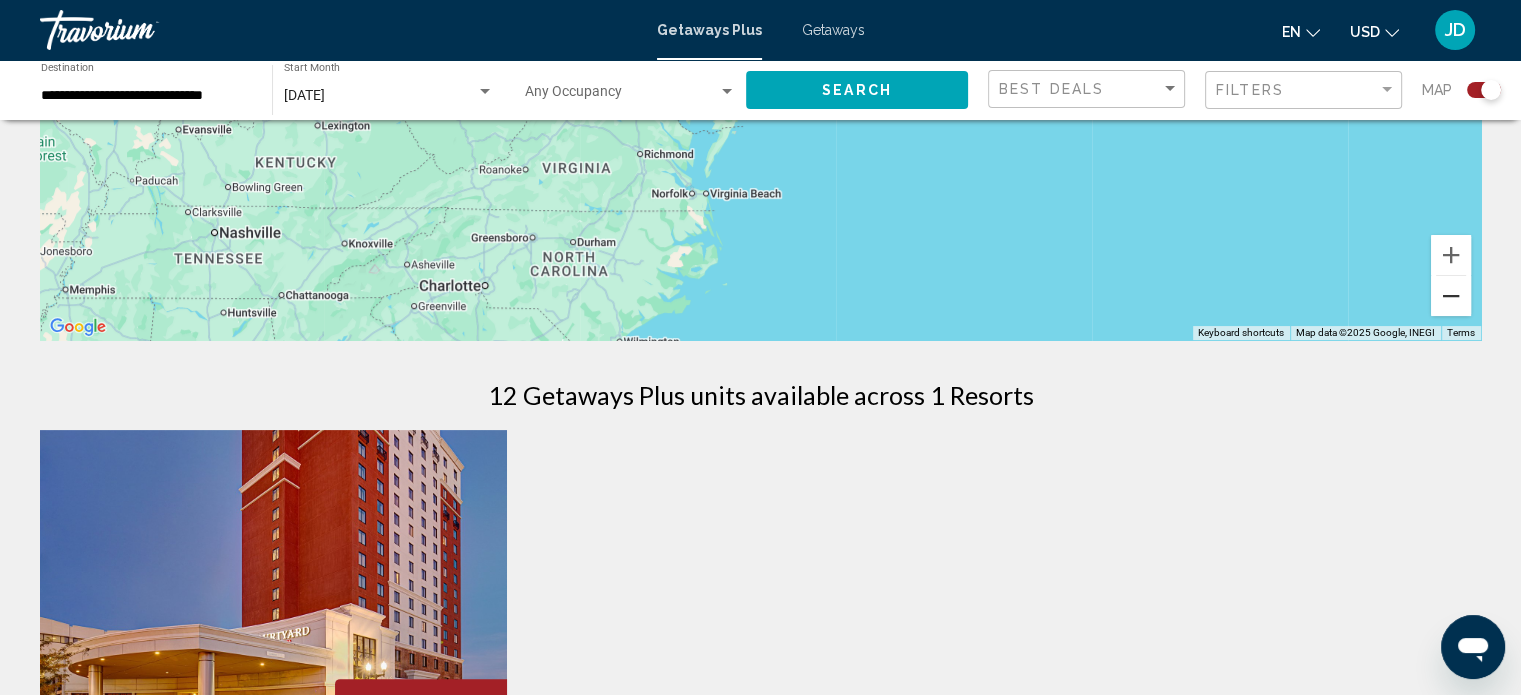 click at bounding box center (1451, 296) 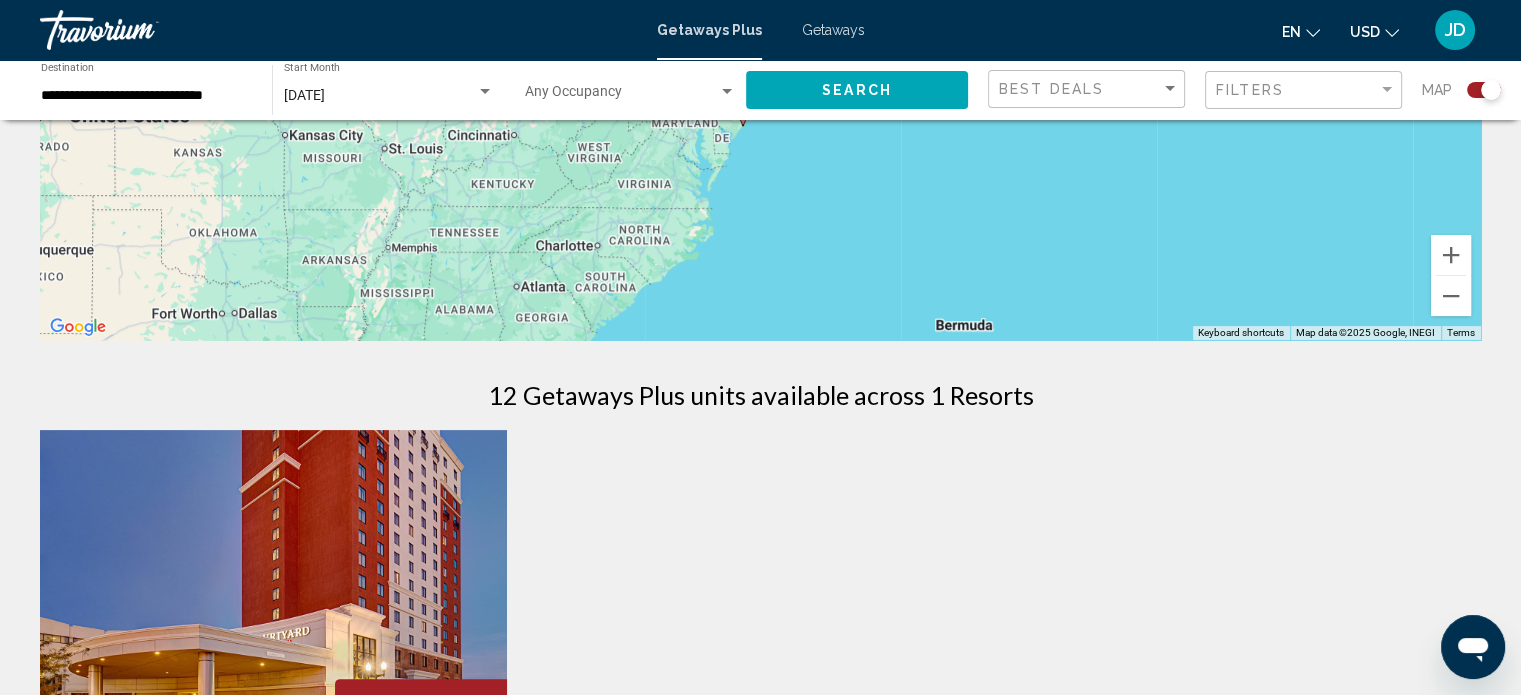 drag, startPoint x: 877, startPoint y: 242, endPoint x: 860, endPoint y: 304, distance: 64.288414 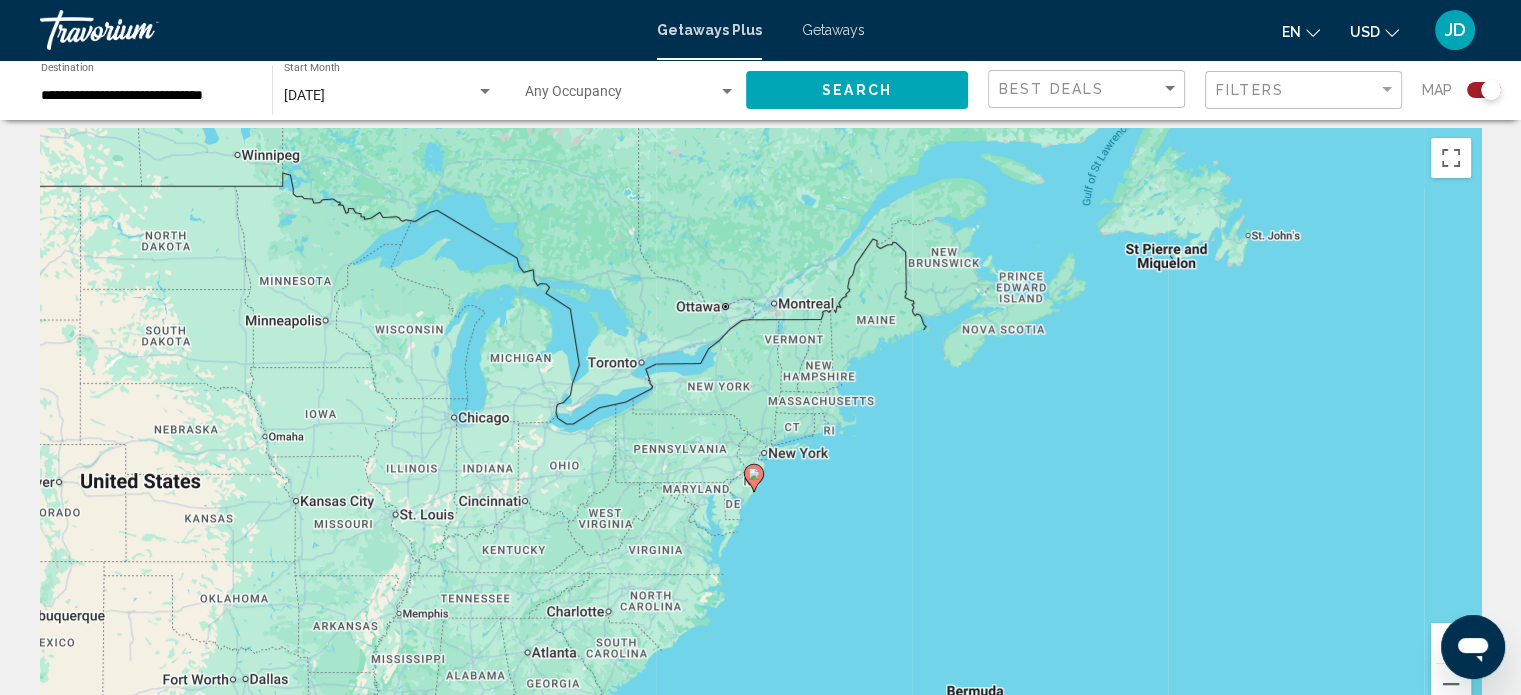scroll, scrollTop: 8, scrollLeft: 0, axis: vertical 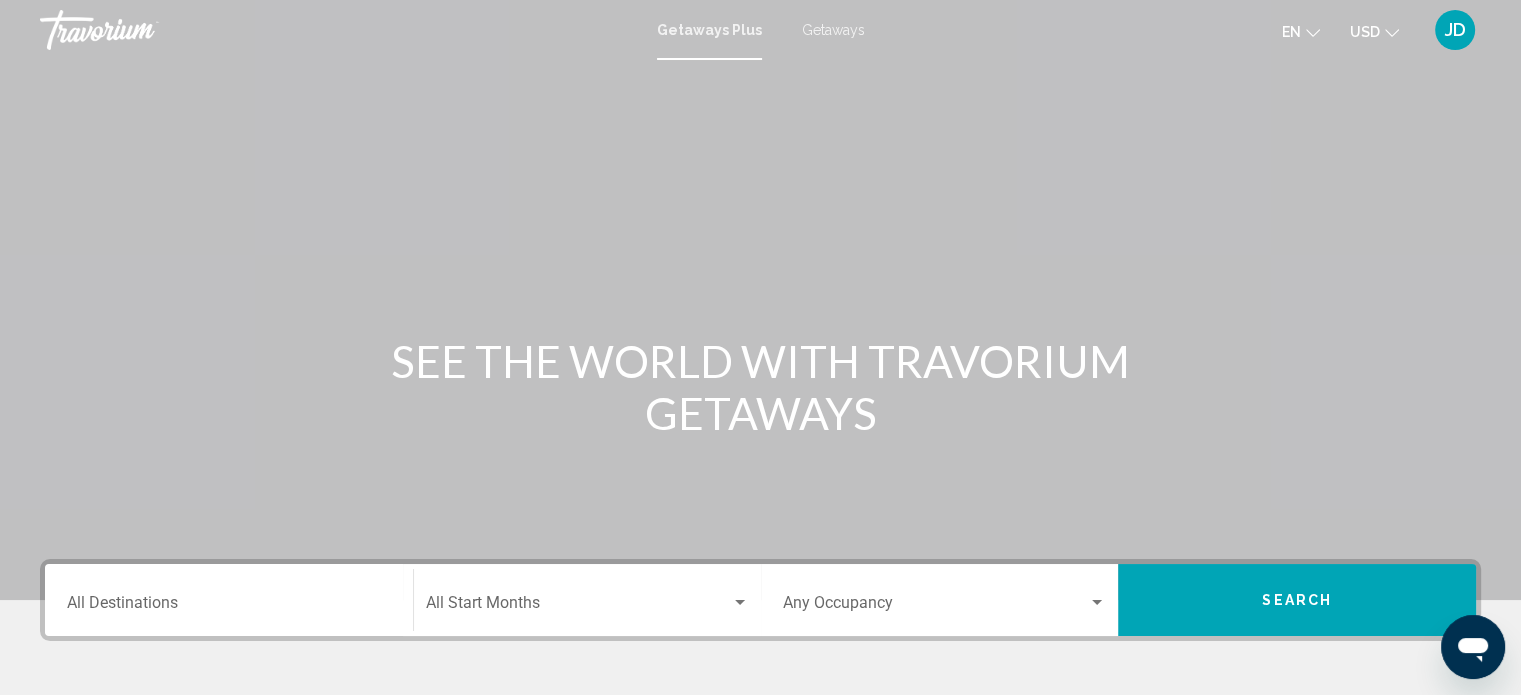click on "Destination All Destinations" at bounding box center [229, 607] 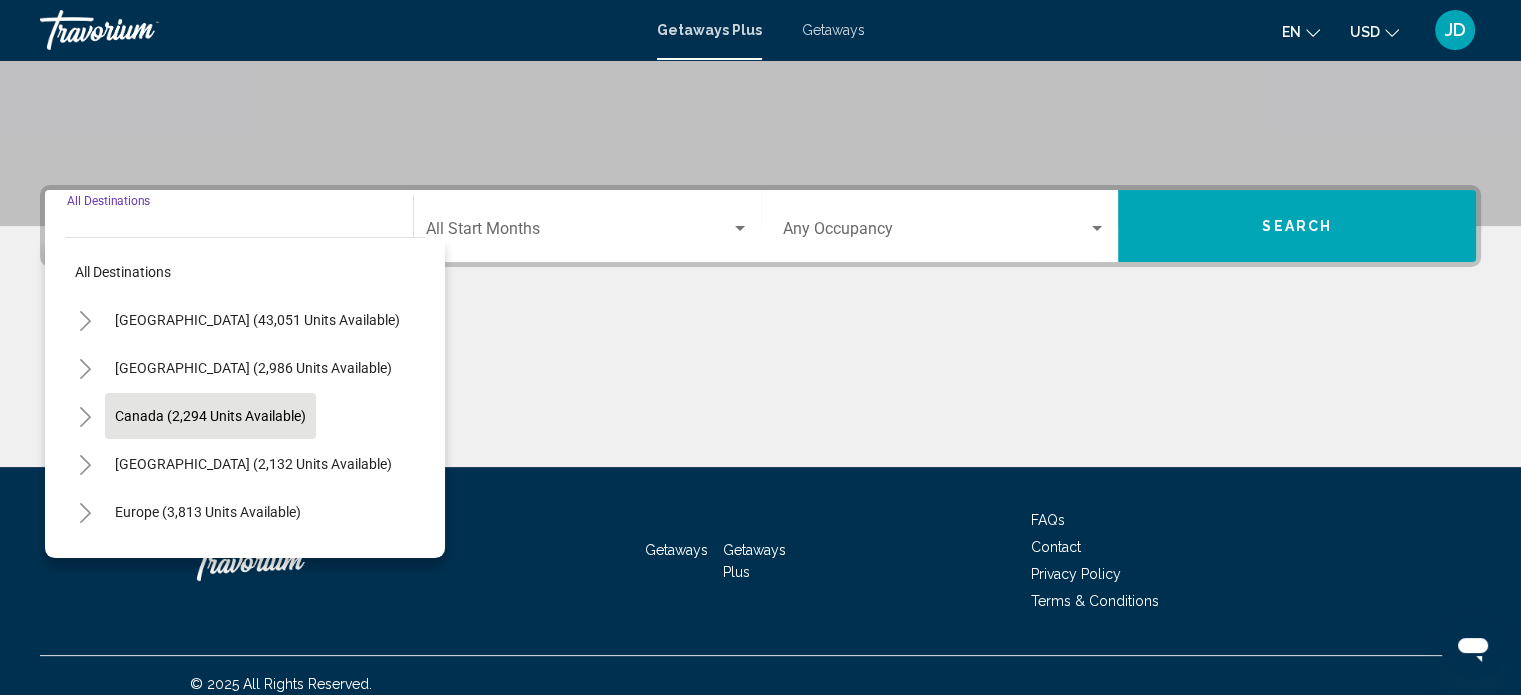 scroll, scrollTop: 390, scrollLeft: 0, axis: vertical 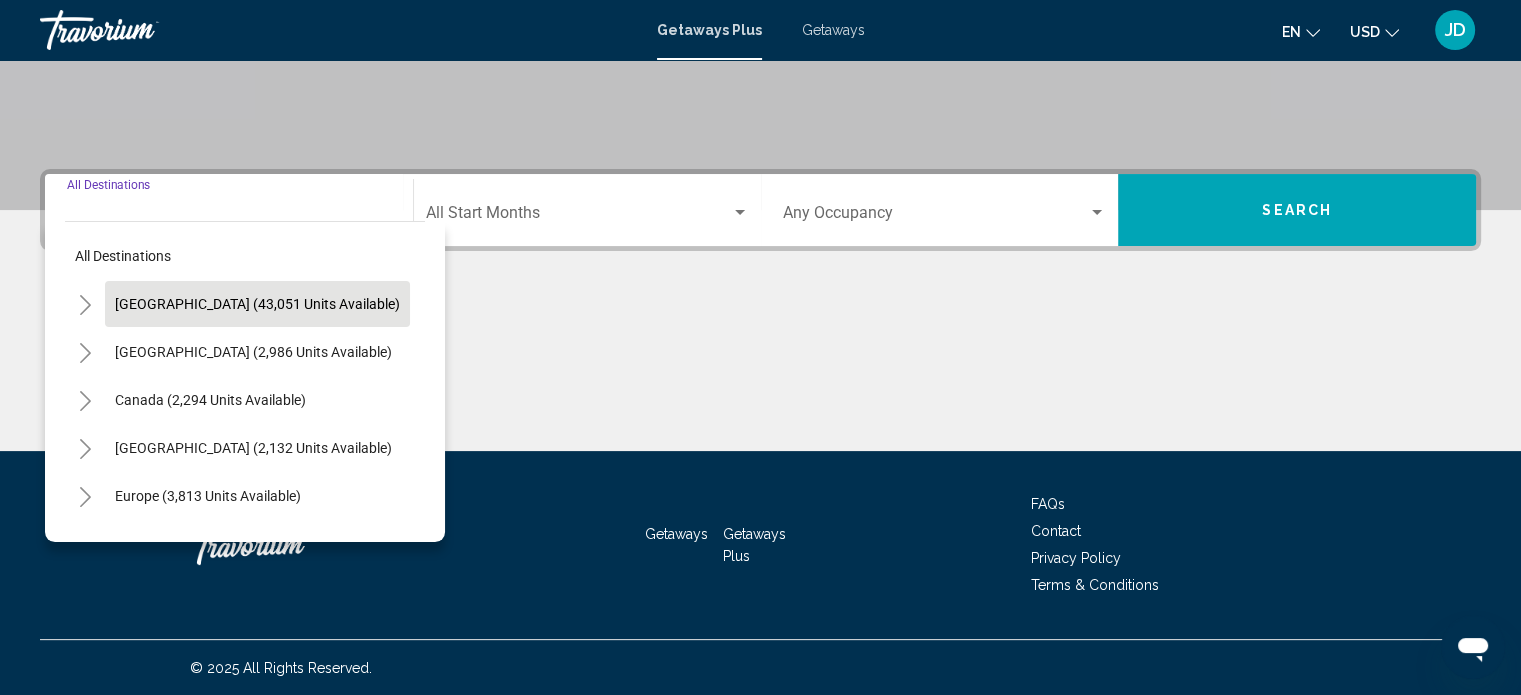 click on "[GEOGRAPHIC_DATA] (43,051 units available)" at bounding box center [253, 352] 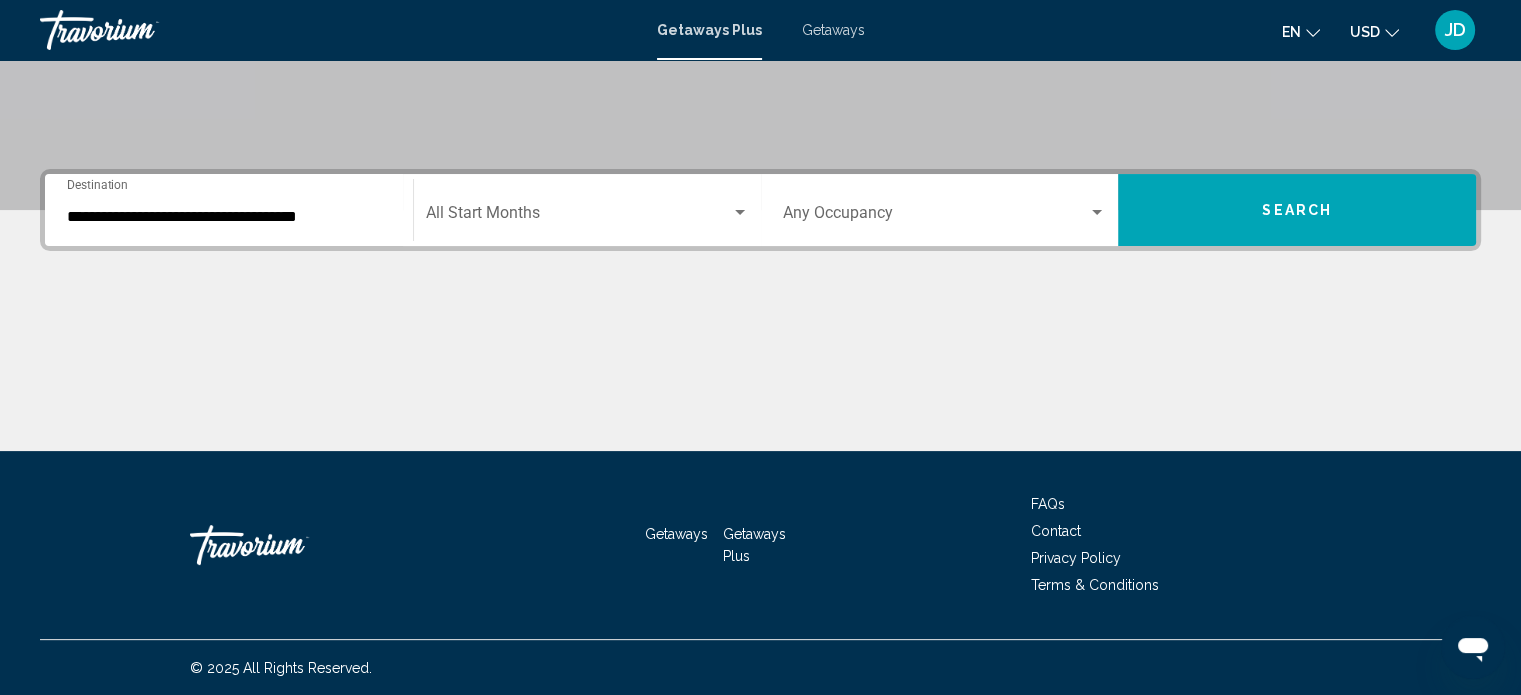 click on "Start Month All Start Months" 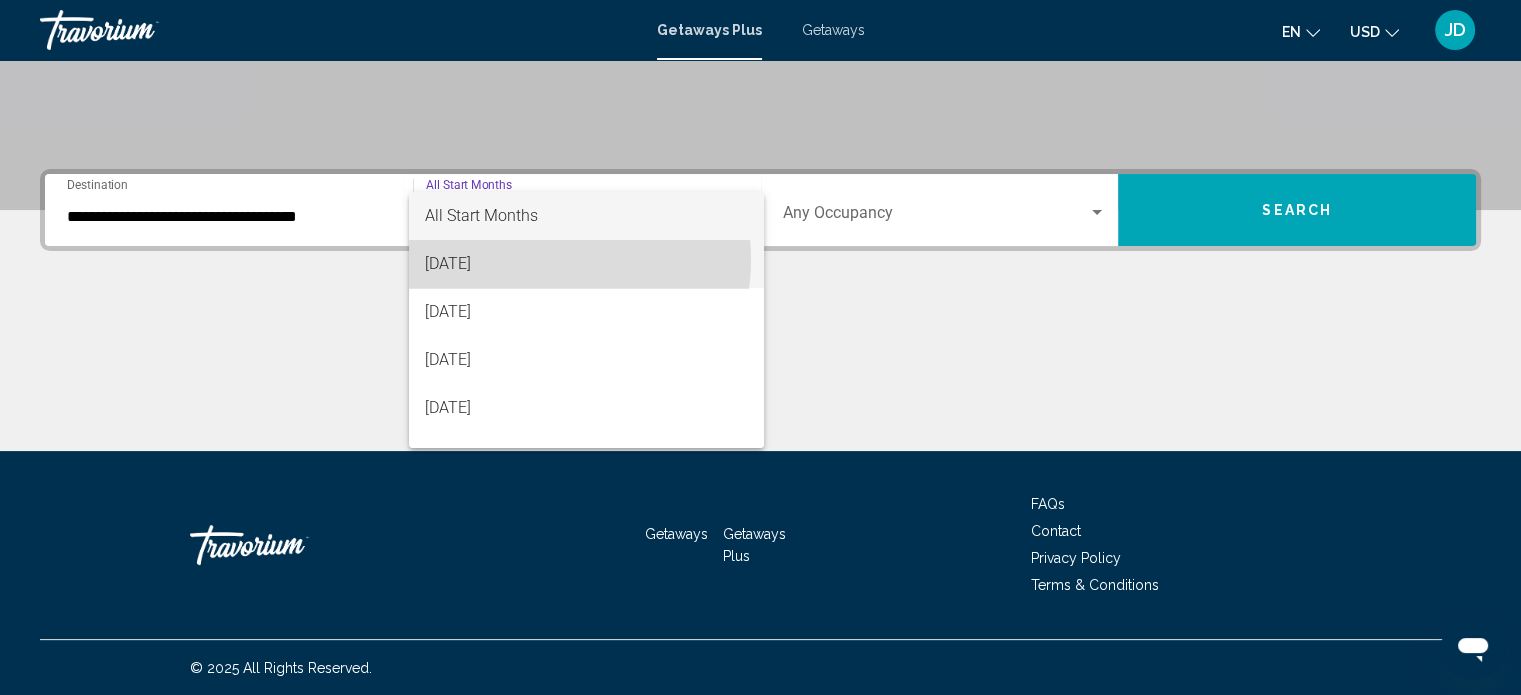 click on "[DATE]" at bounding box center [586, 264] 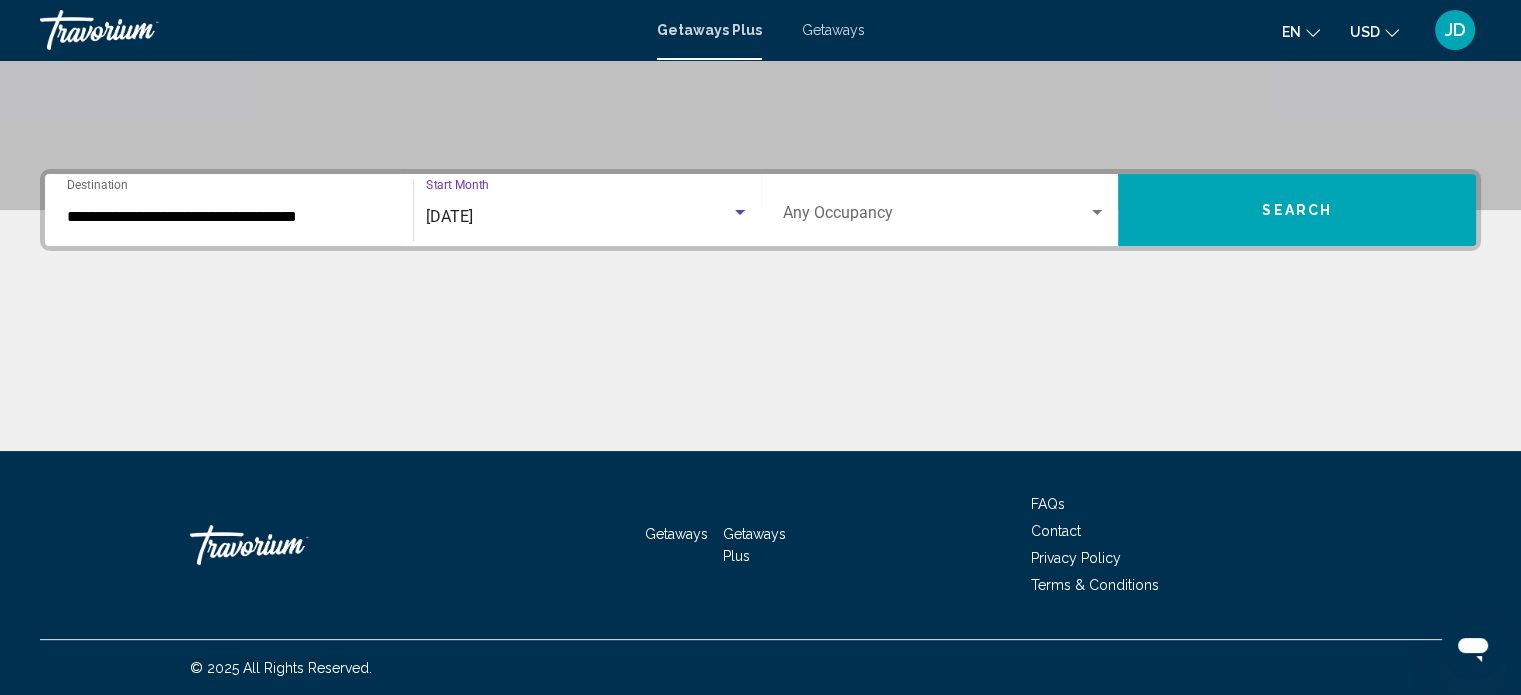 click on "Search" at bounding box center [1297, 211] 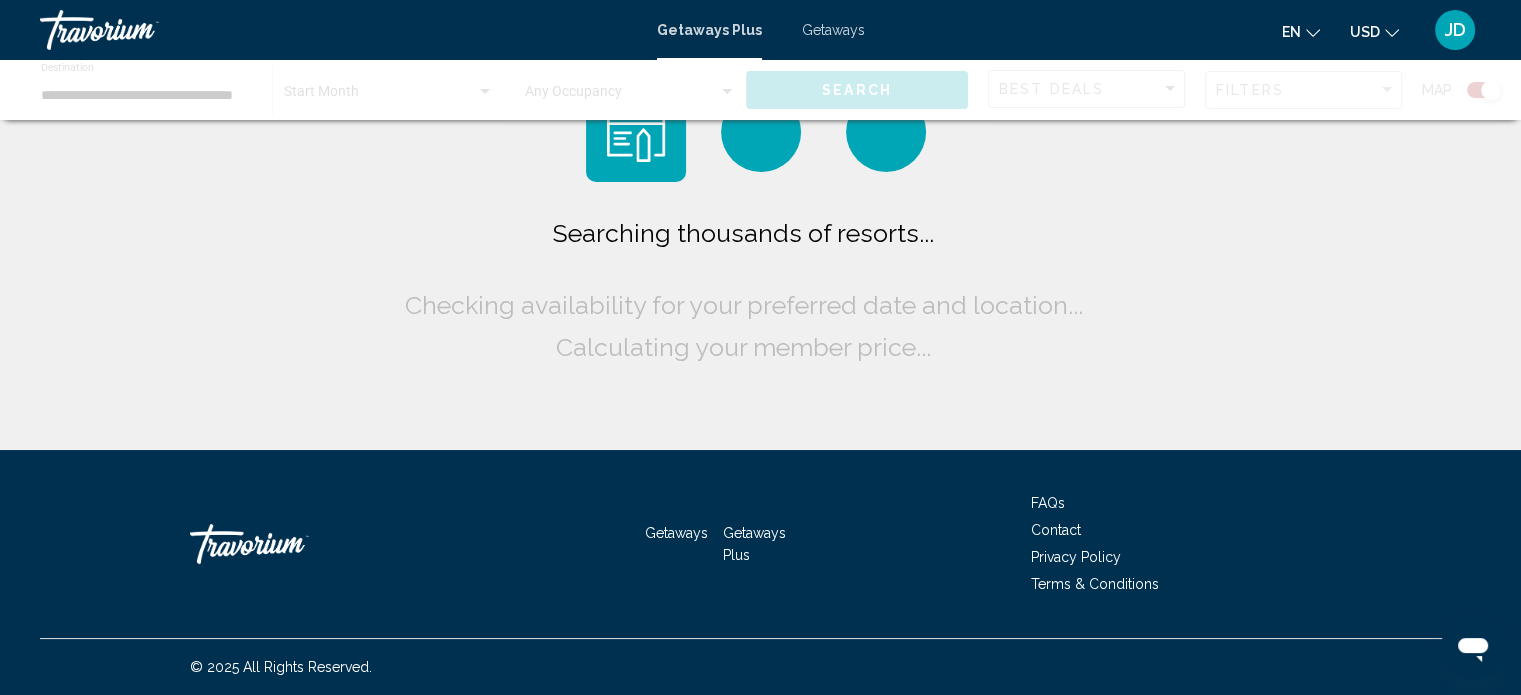 scroll, scrollTop: 0, scrollLeft: 0, axis: both 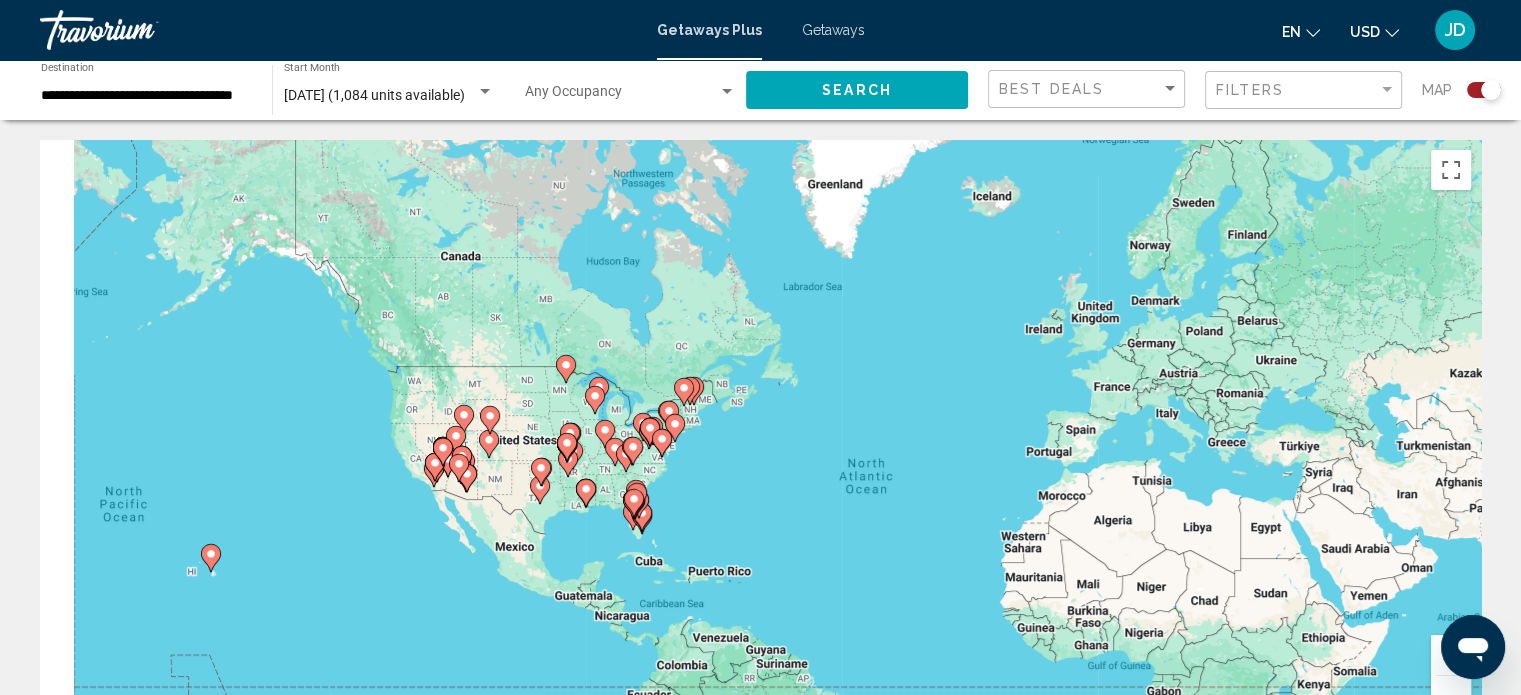 drag, startPoint x: 584, startPoint y: 506, endPoint x: 802, endPoint y: 587, distance: 232.56181 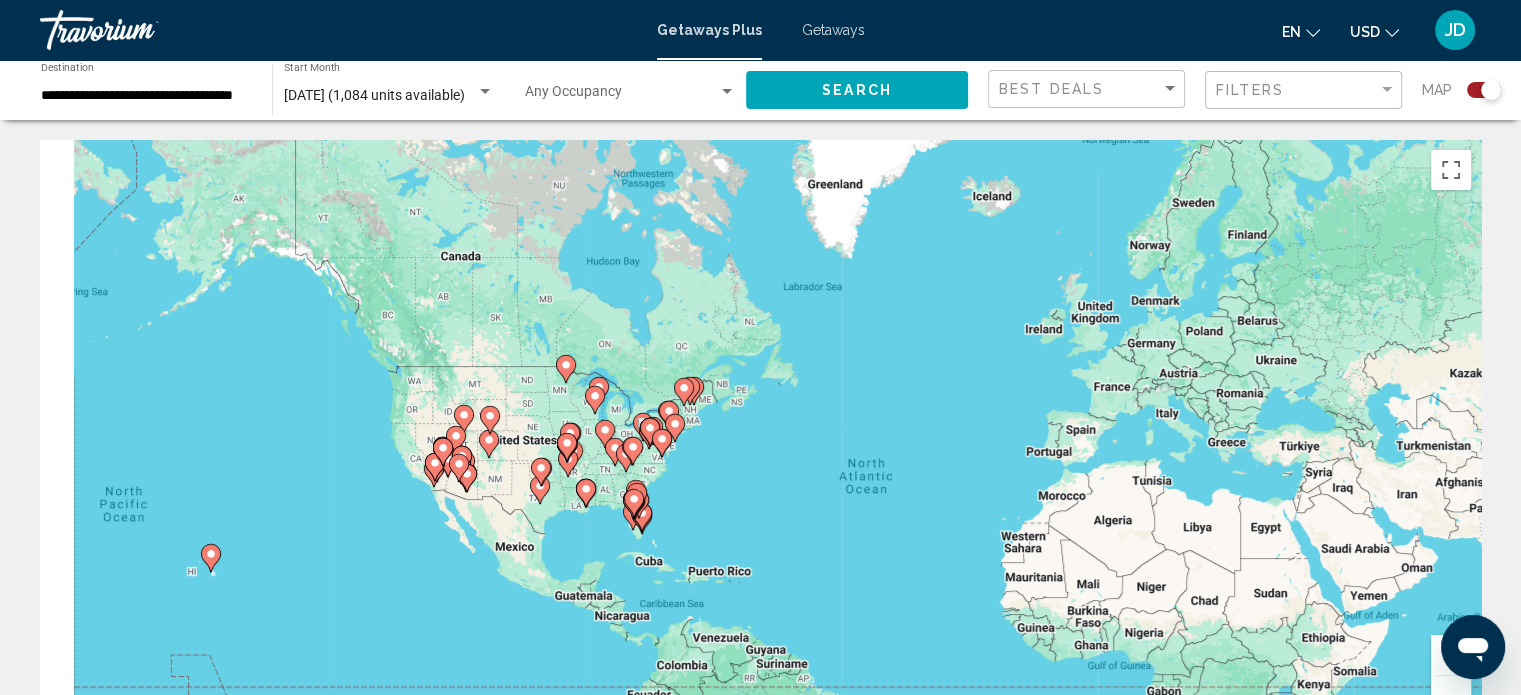 click on "To navigate, press the arrow keys. To activate drag with keyboard, press Alt + Enter. Once in keyboard drag state, use the arrow keys to move the marker. To complete the drag, press the Enter key. To cancel, press Escape." at bounding box center [760, 440] 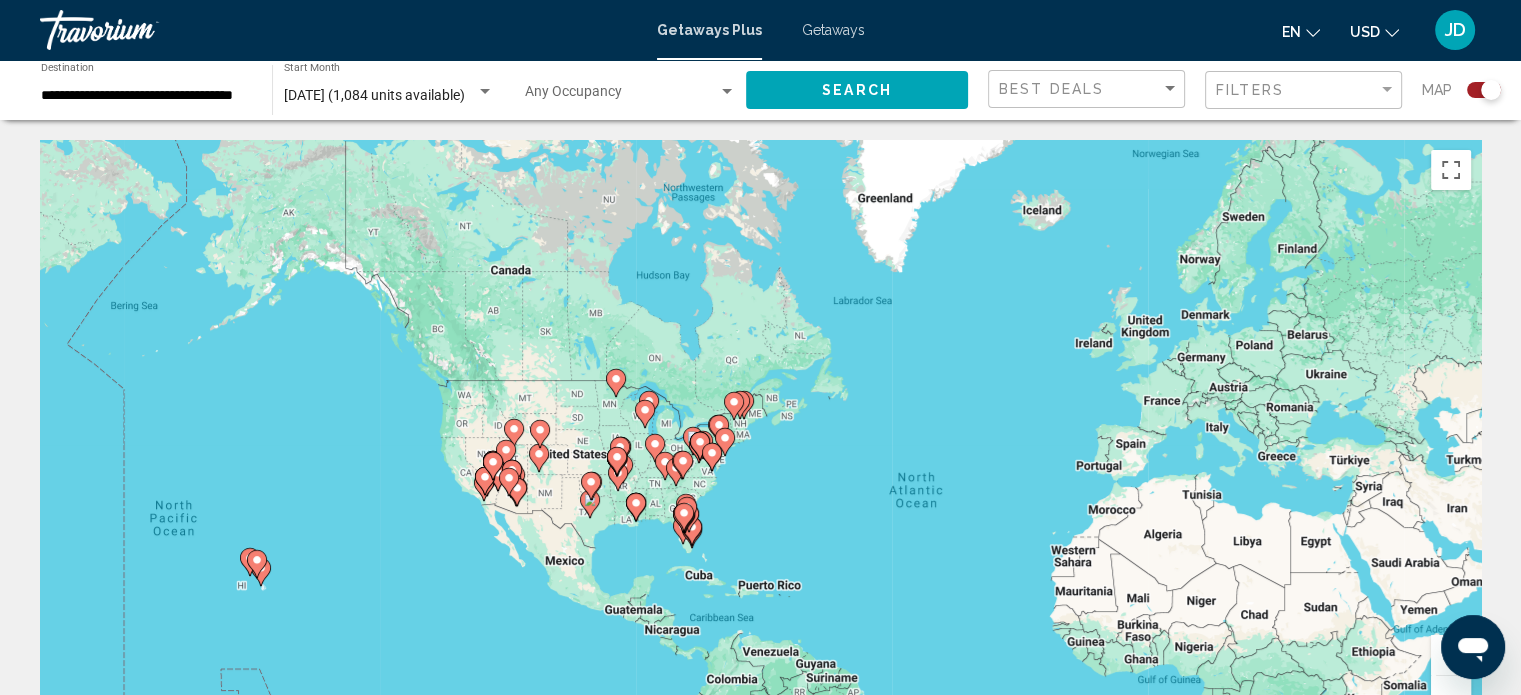 click at bounding box center (1451, 655) 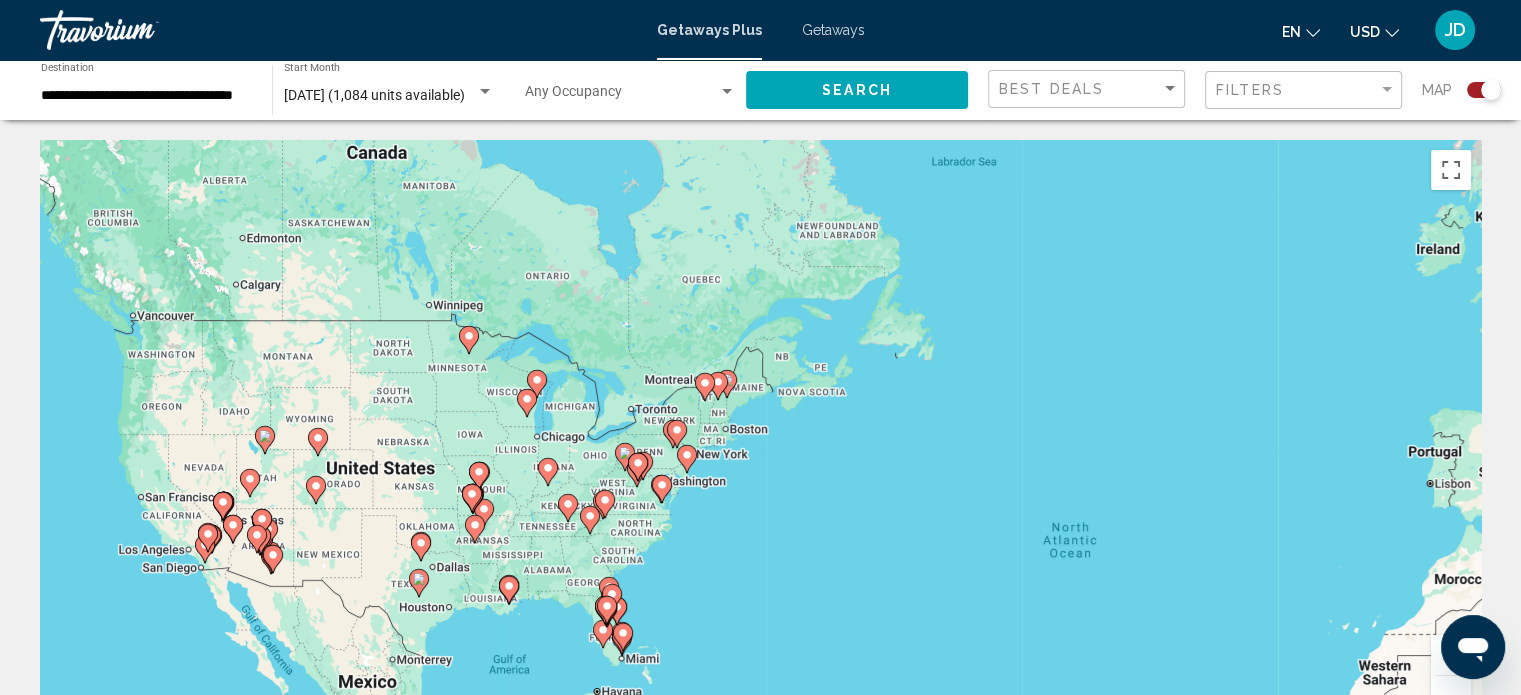 click at bounding box center (1451, 655) 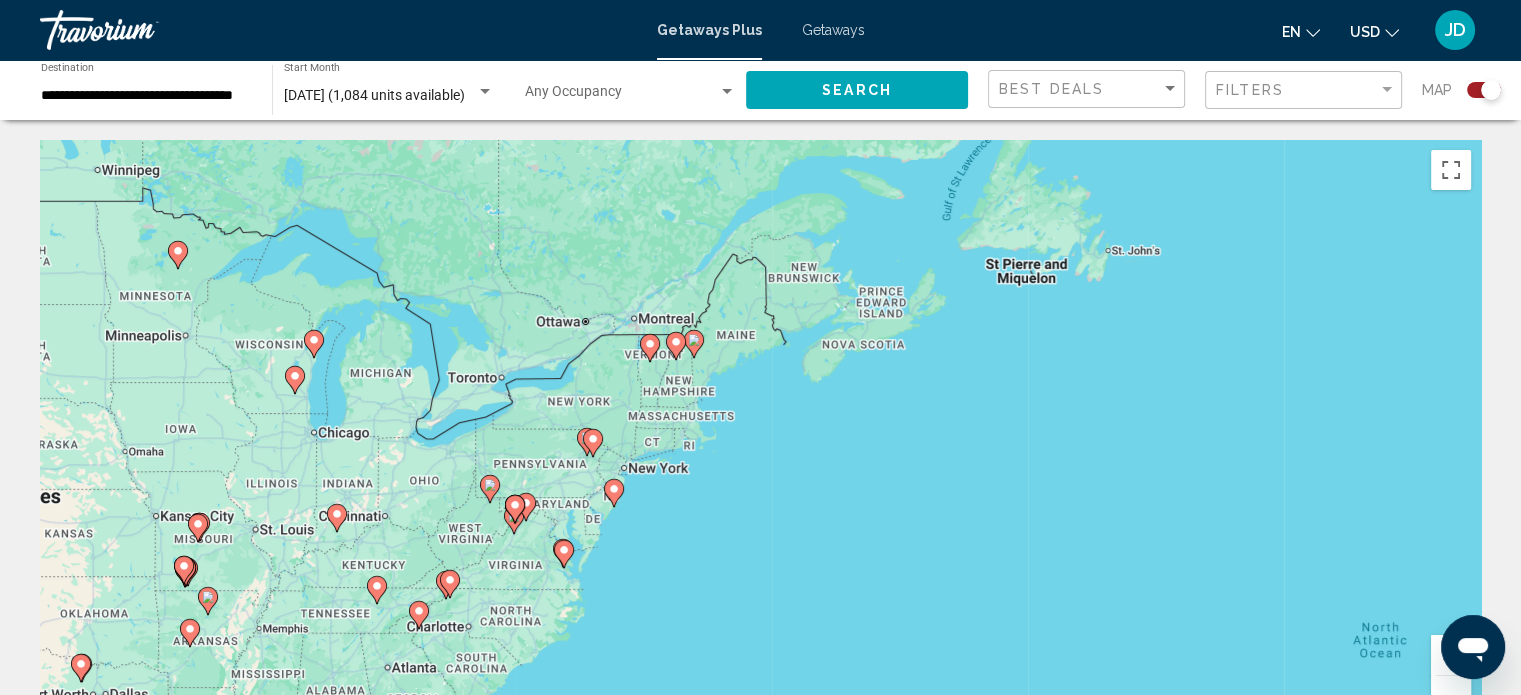 click at bounding box center [1451, 655] 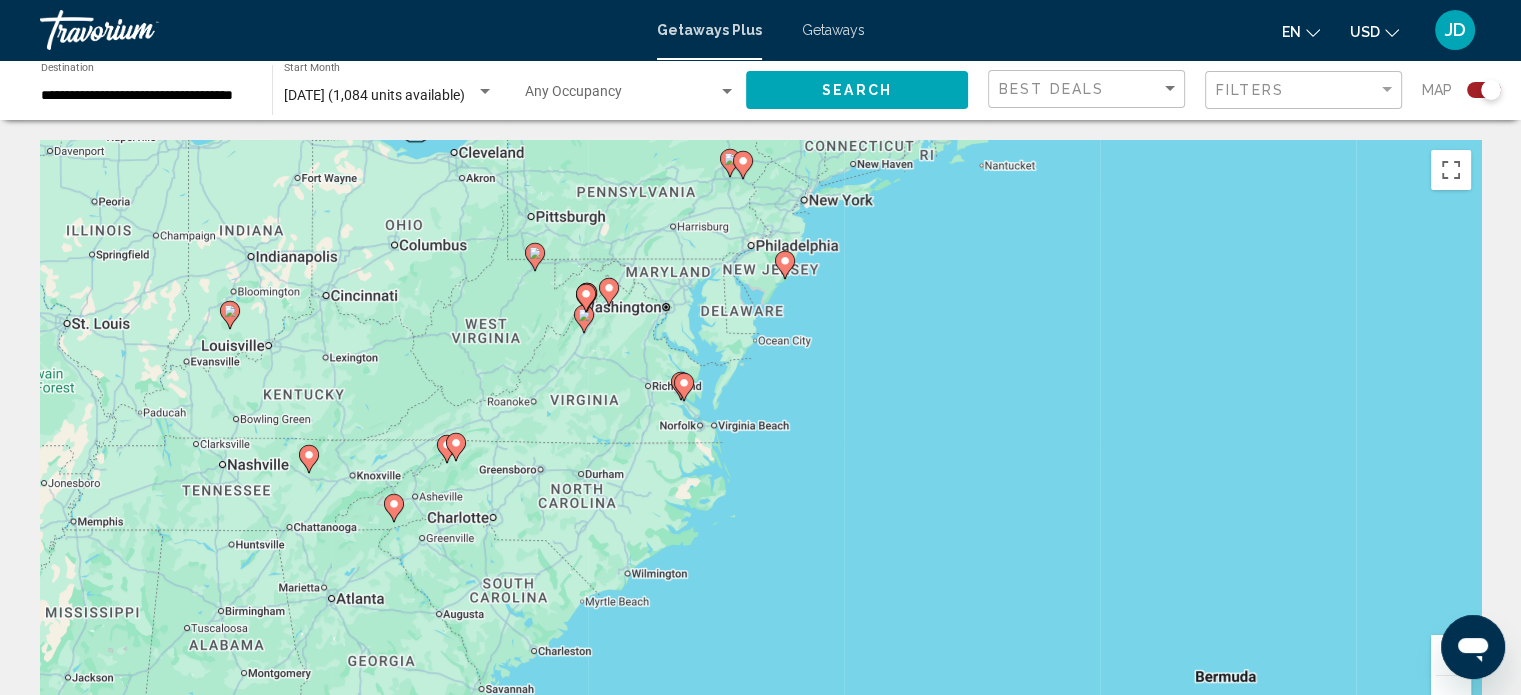 drag, startPoint x: 376, startPoint y: 599, endPoint x: 696, endPoint y: 302, distance: 436.58792 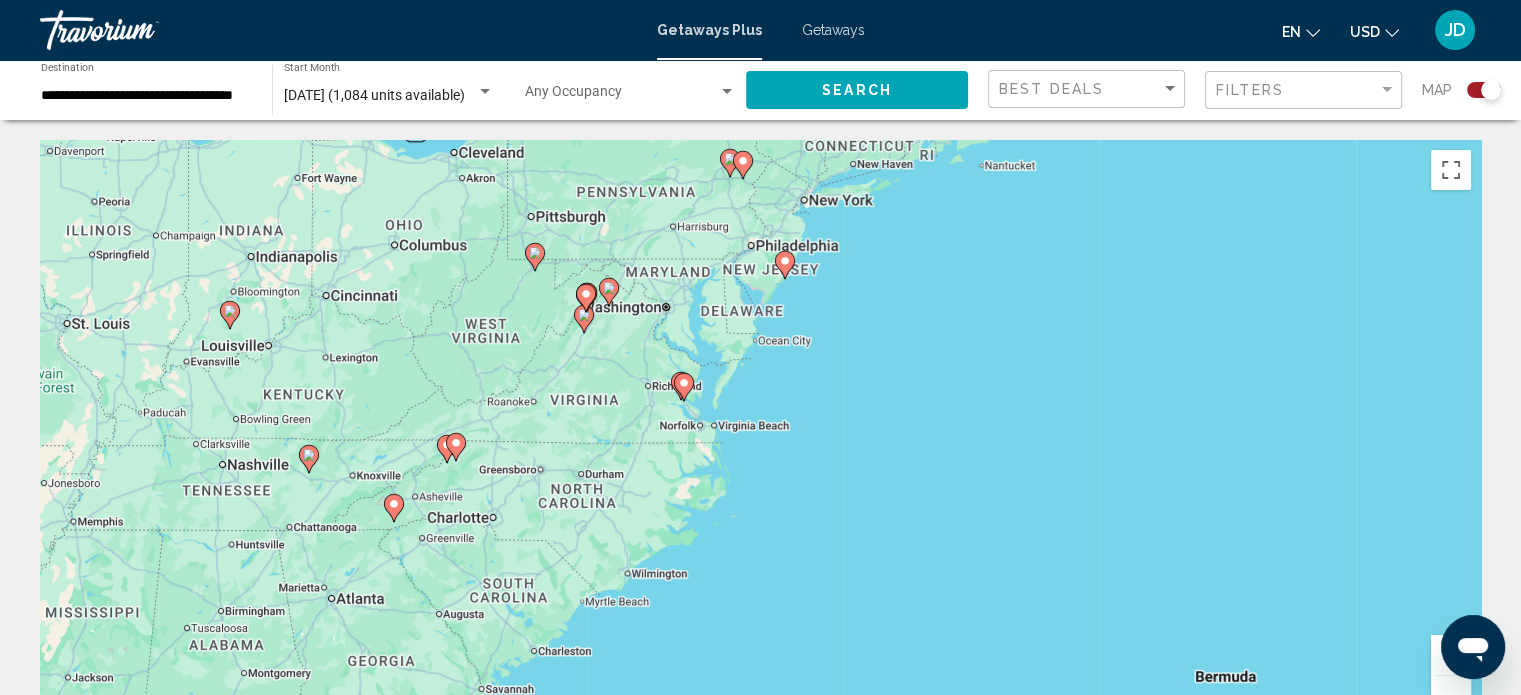 click on "To navigate, press the arrow keys. To activate drag with keyboard, press Alt + Enter. Once in keyboard drag state, use the arrow keys to move the marker. To complete the drag, press the Enter key. To cancel, press Escape." at bounding box center [760, 440] 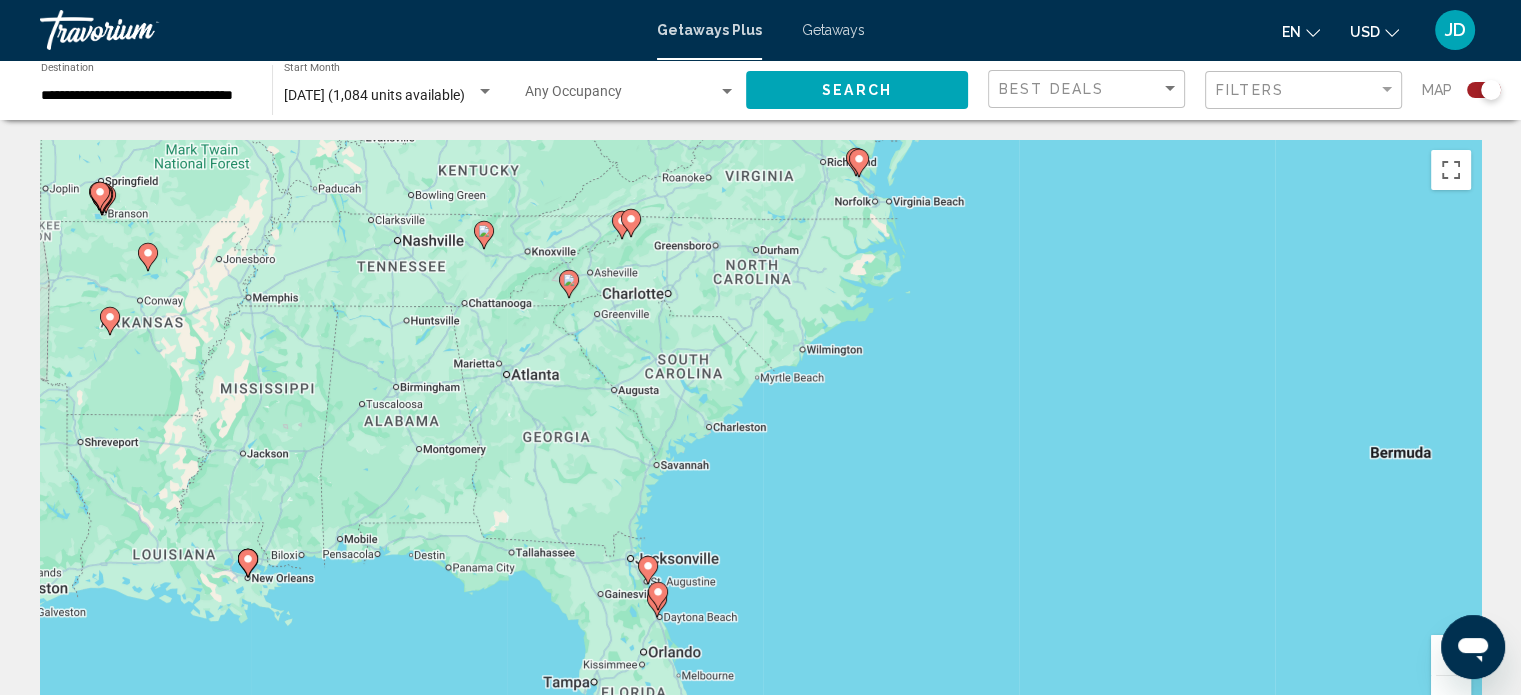 drag, startPoint x: 593, startPoint y: 561, endPoint x: 767, endPoint y: 335, distance: 285.22272 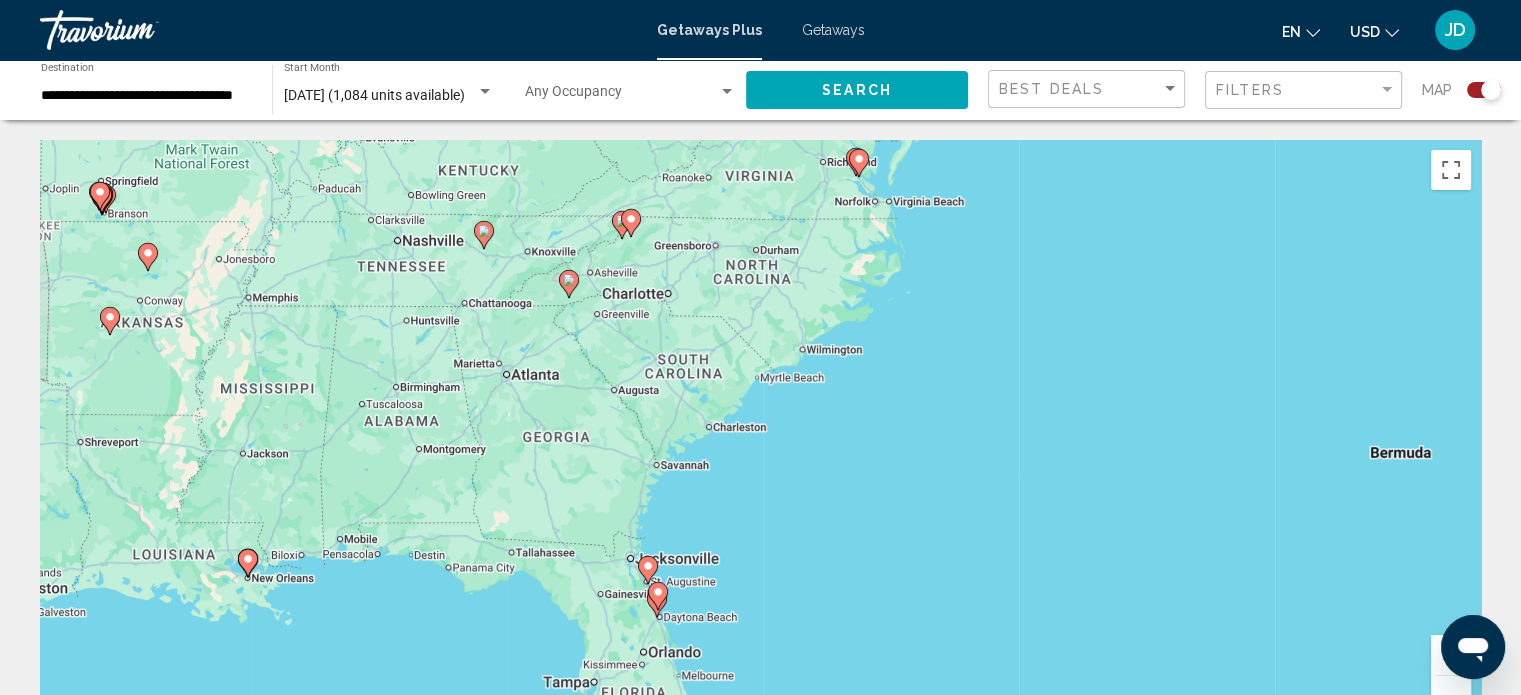 click on "To navigate, press the arrow keys. To activate drag with keyboard, press Alt + Enter. Once in keyboard drag state, use the arrow keys to move the marker. To complete the drag, press the Enter key. To cancel, press Escape." at bounding box center (760, 440) 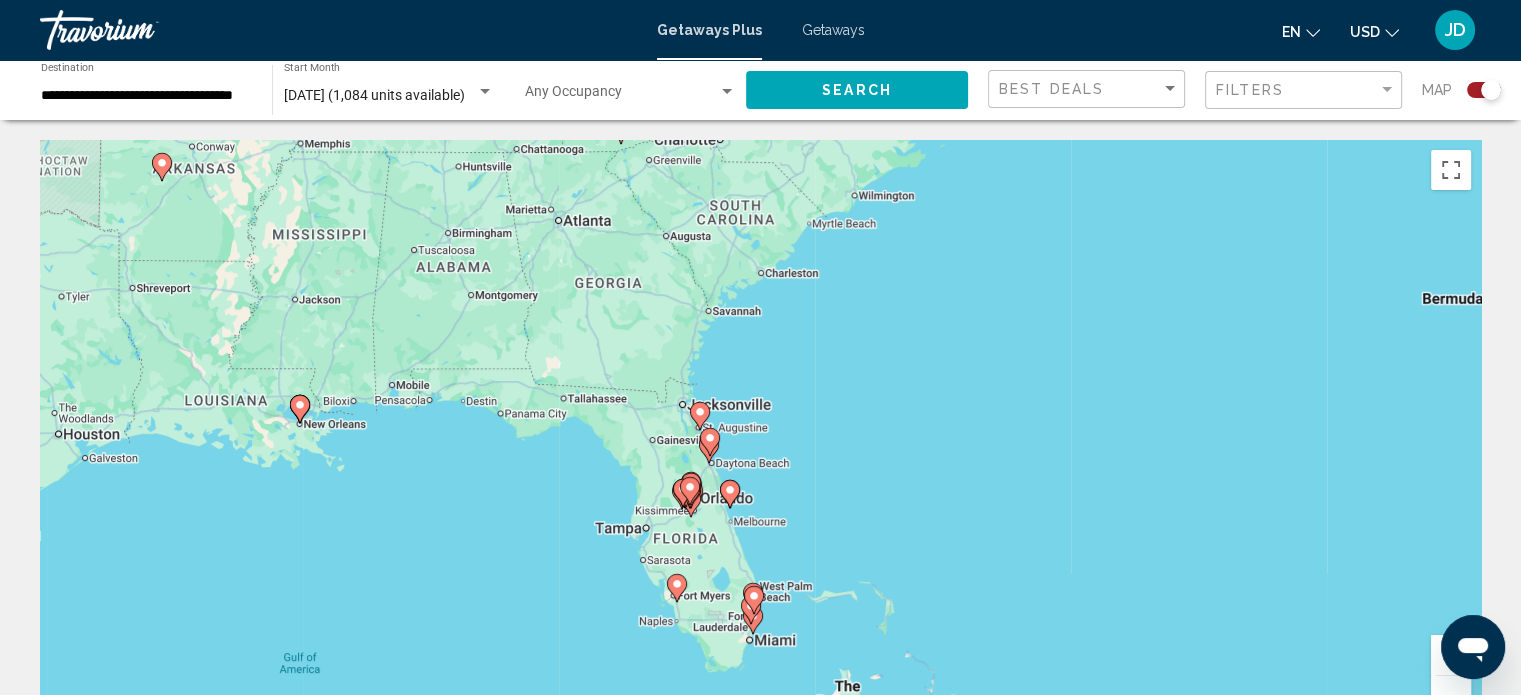 drag, startPoint x: 582, startPoint y: 567, endPoint x: 634, endPoint y: 409, distance: 166.337 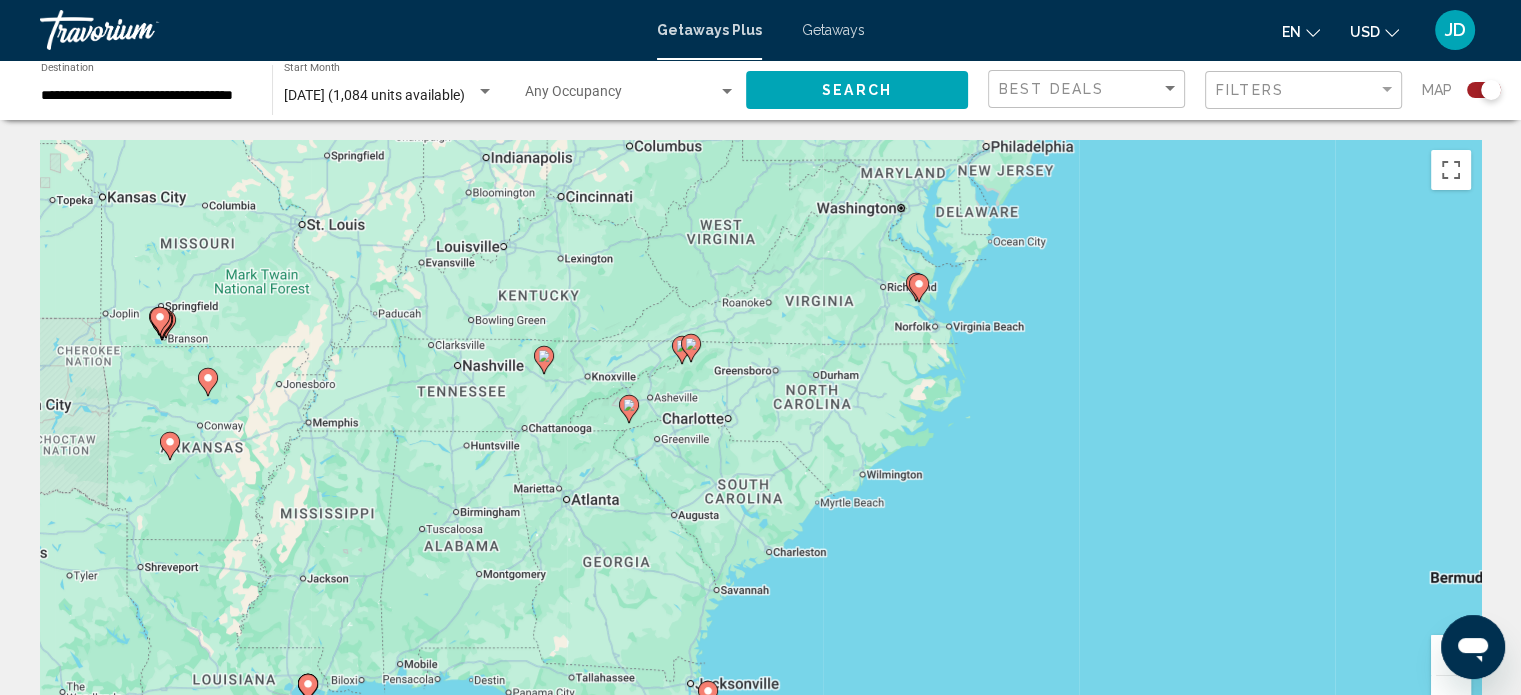 drag, startPoint x: 636, startPoint y: 433, endPoint x: 632, endPoint y: 742, distance: 309.02588 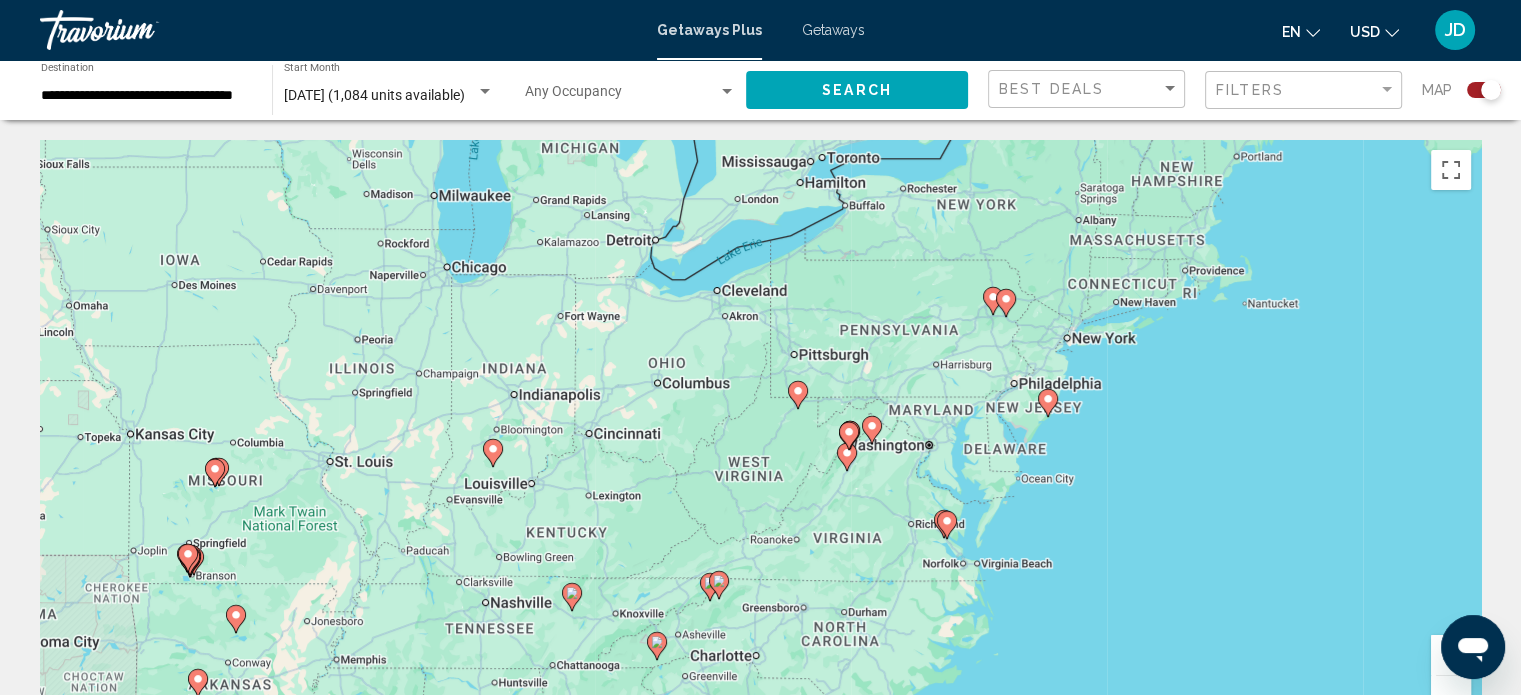 drag, startPoint x: 447, startPoint y: 433, endPoint x: 490, endPoint y: 655, distance: 226.12607 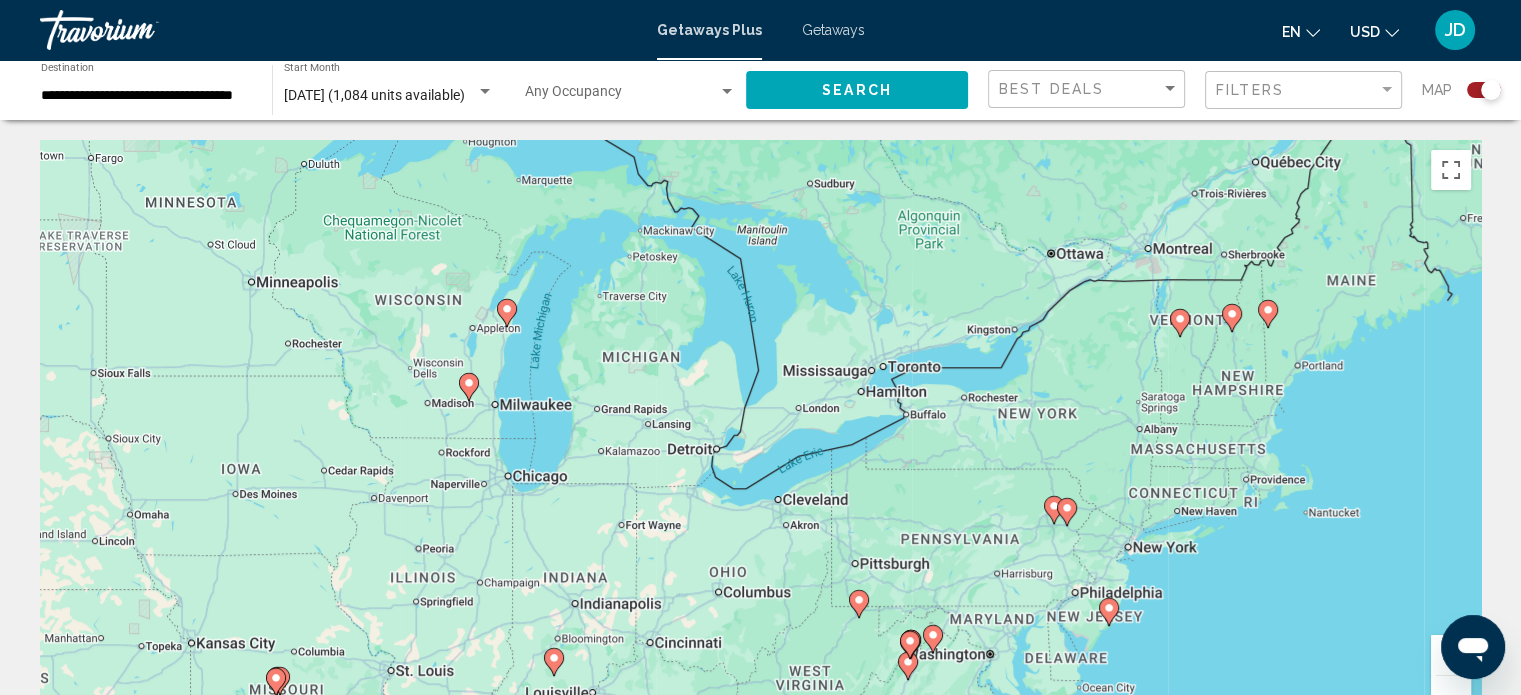 drag, startPoint x: 525, startPoint y: 427, endPoint x: 588, endPoint y: 637, distance: 219.24643 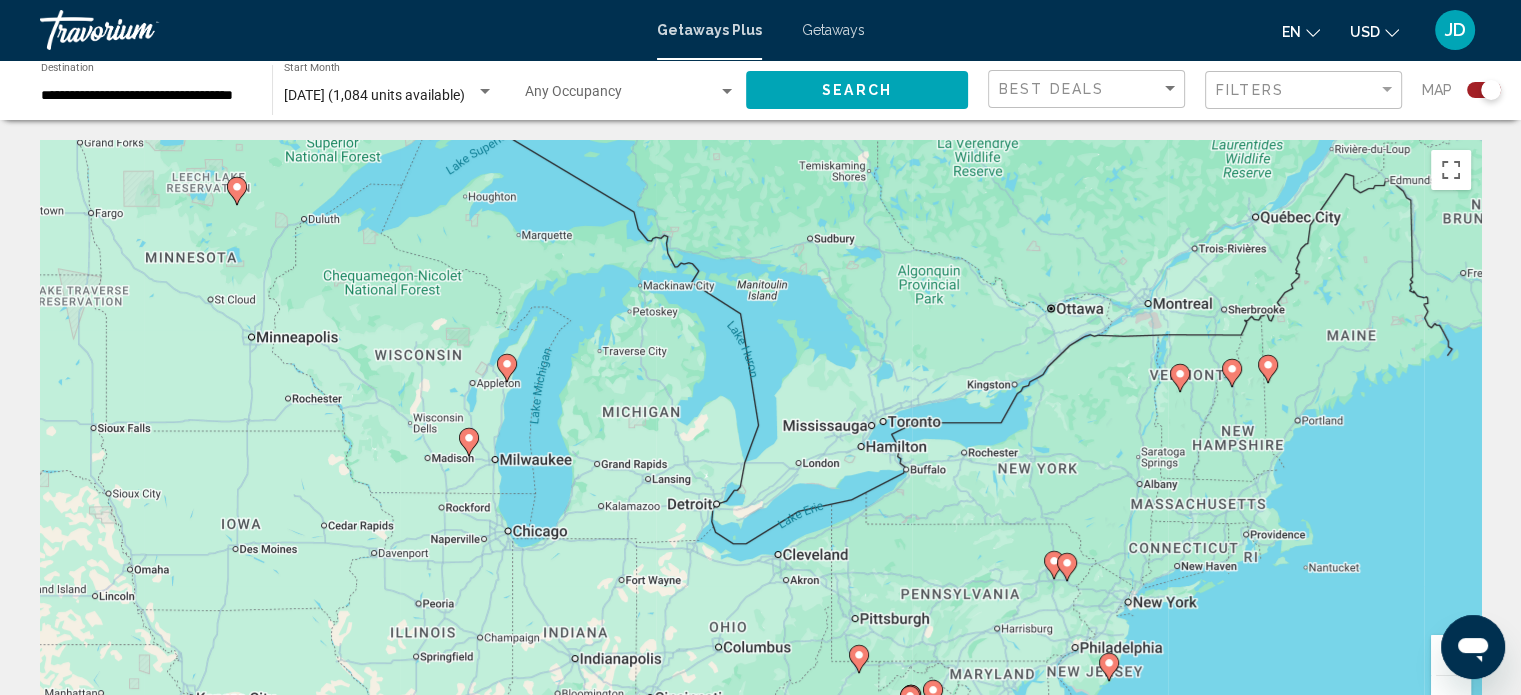 drag, startPoint x: 503, startPoint y: 467, endPoint x: 503, endPoint y: 536, distance: 69 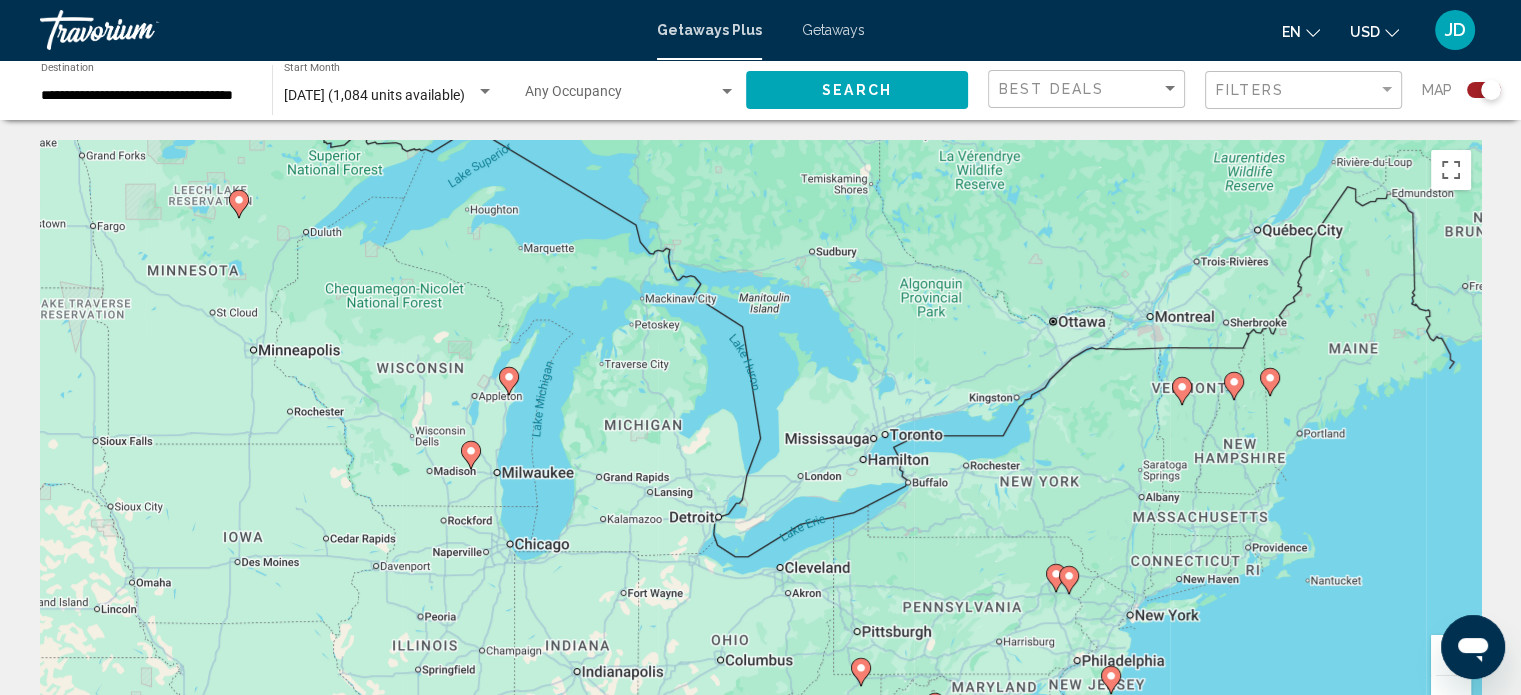 click 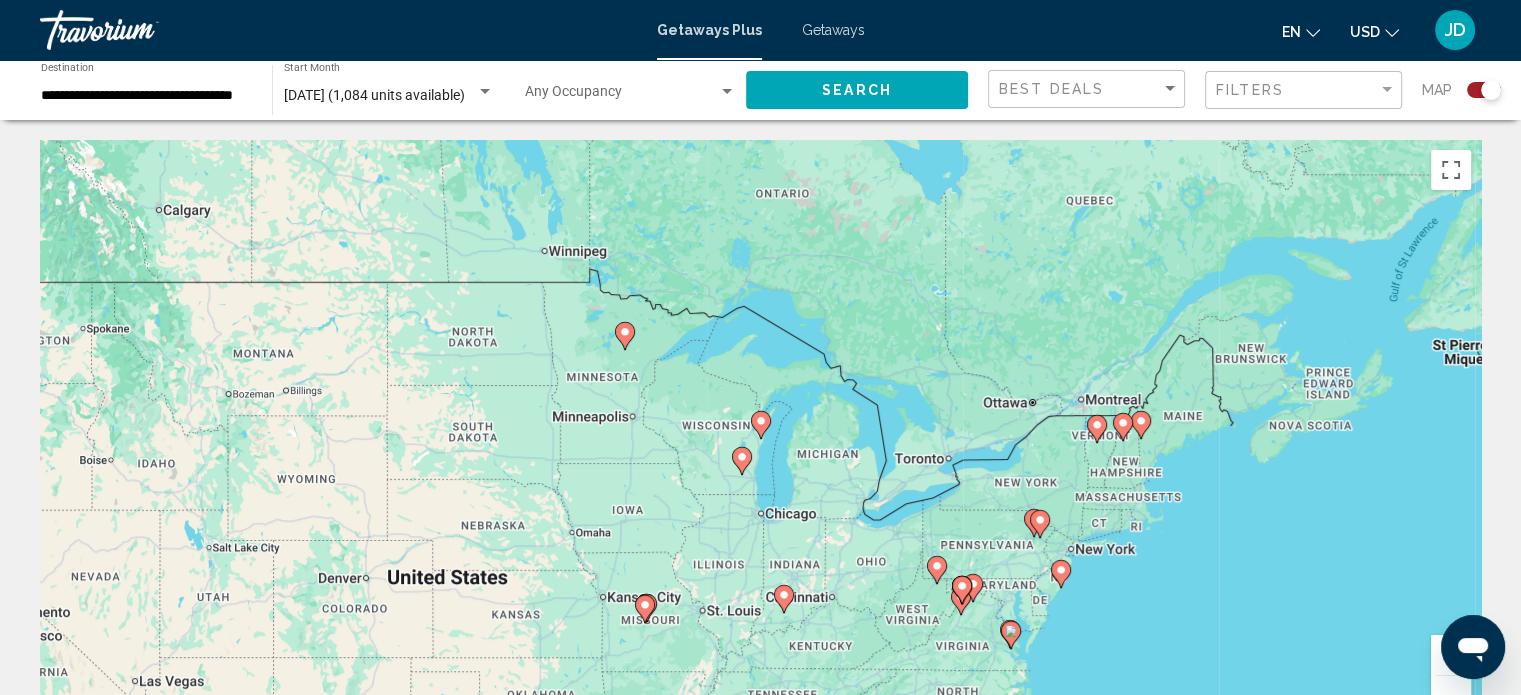 click 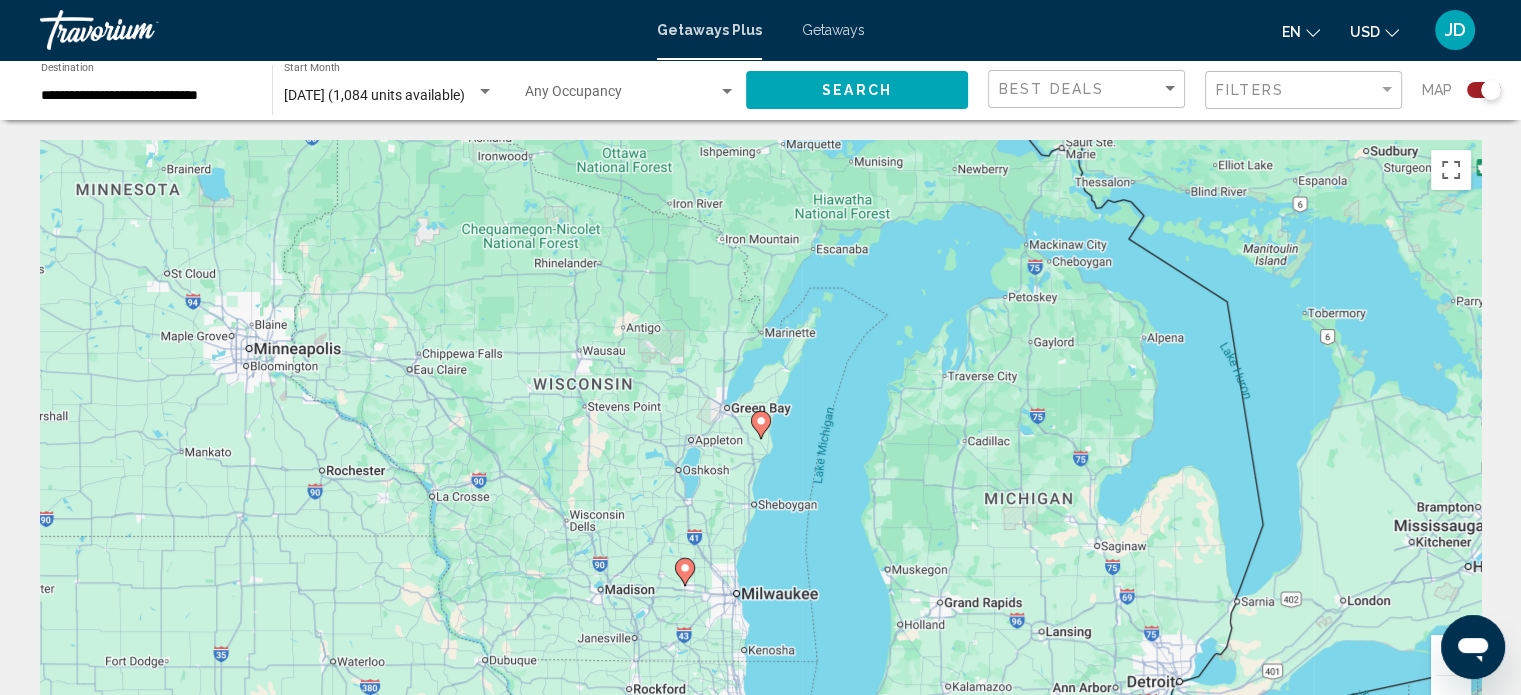 click 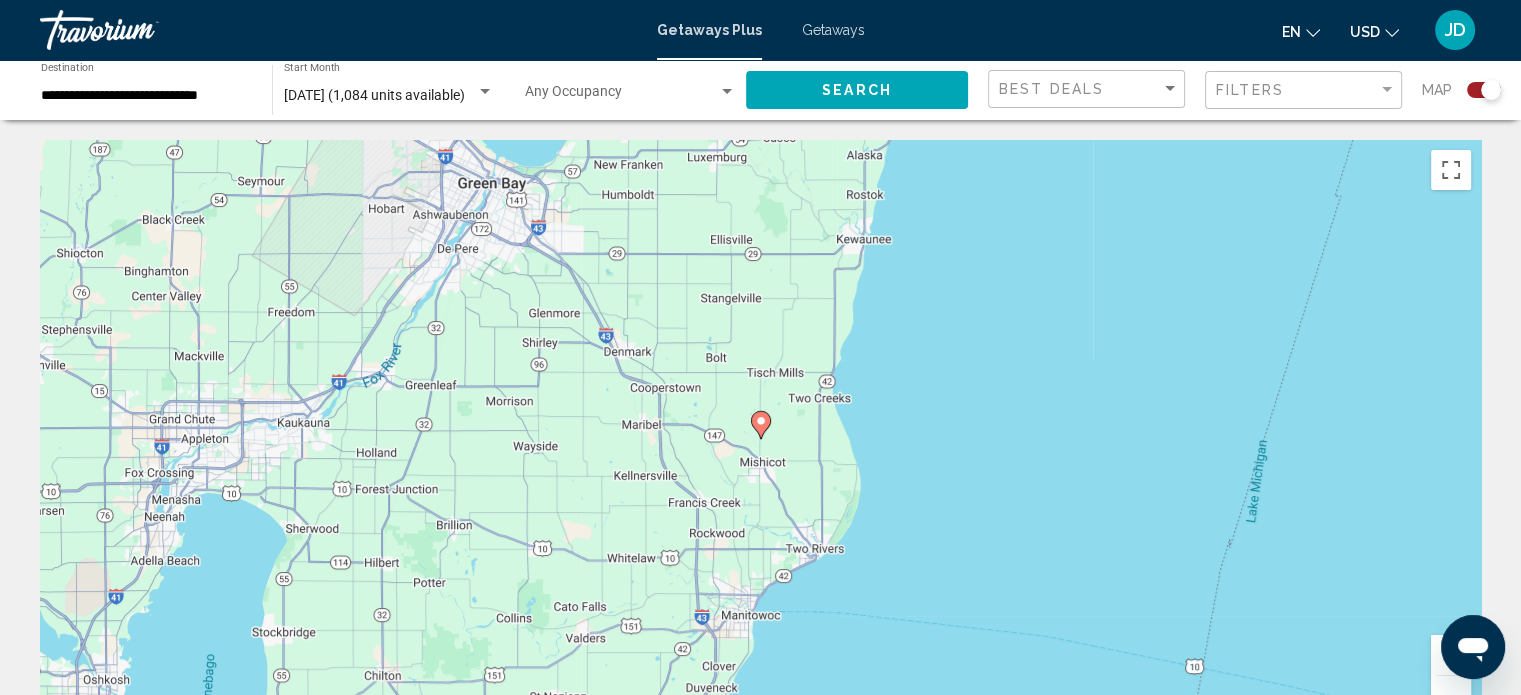 click 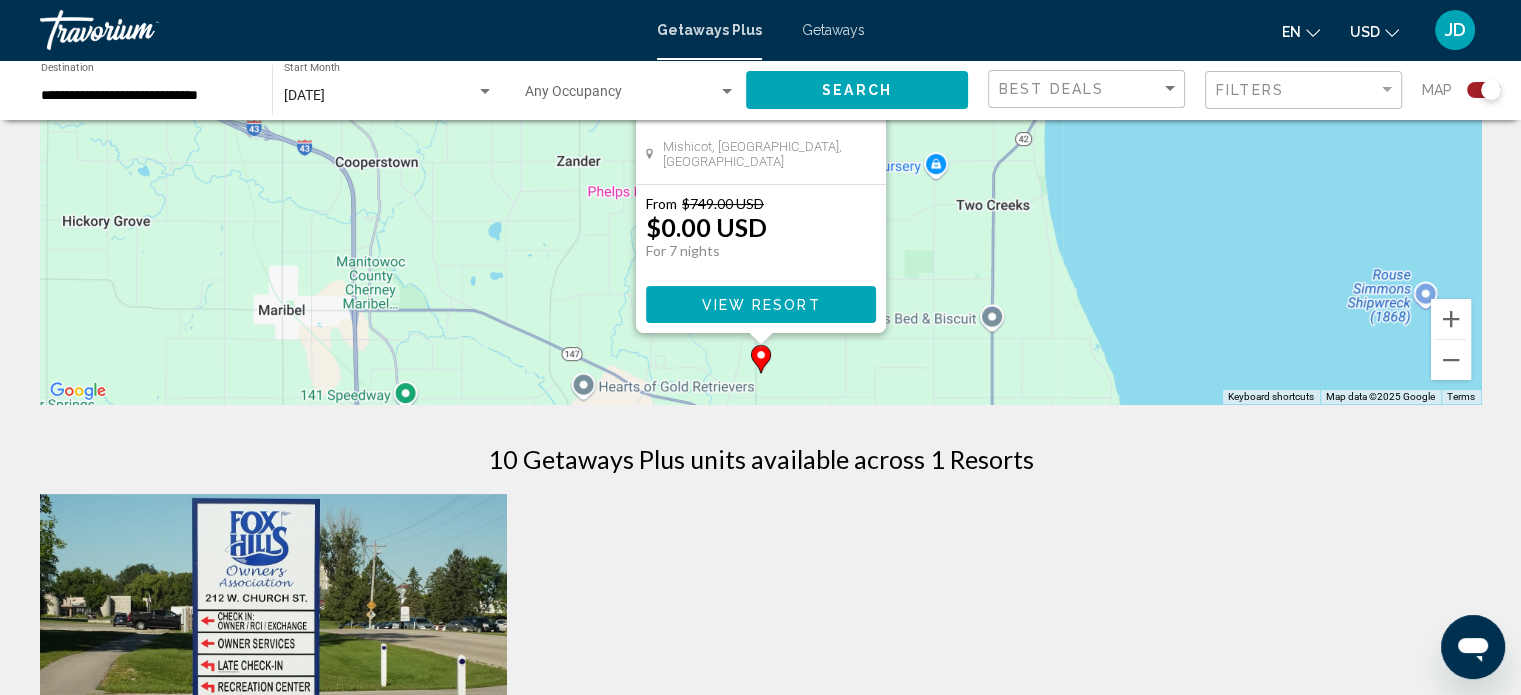 scroll, scrollTop: 100, scrollLeft: 0, axis: vertical 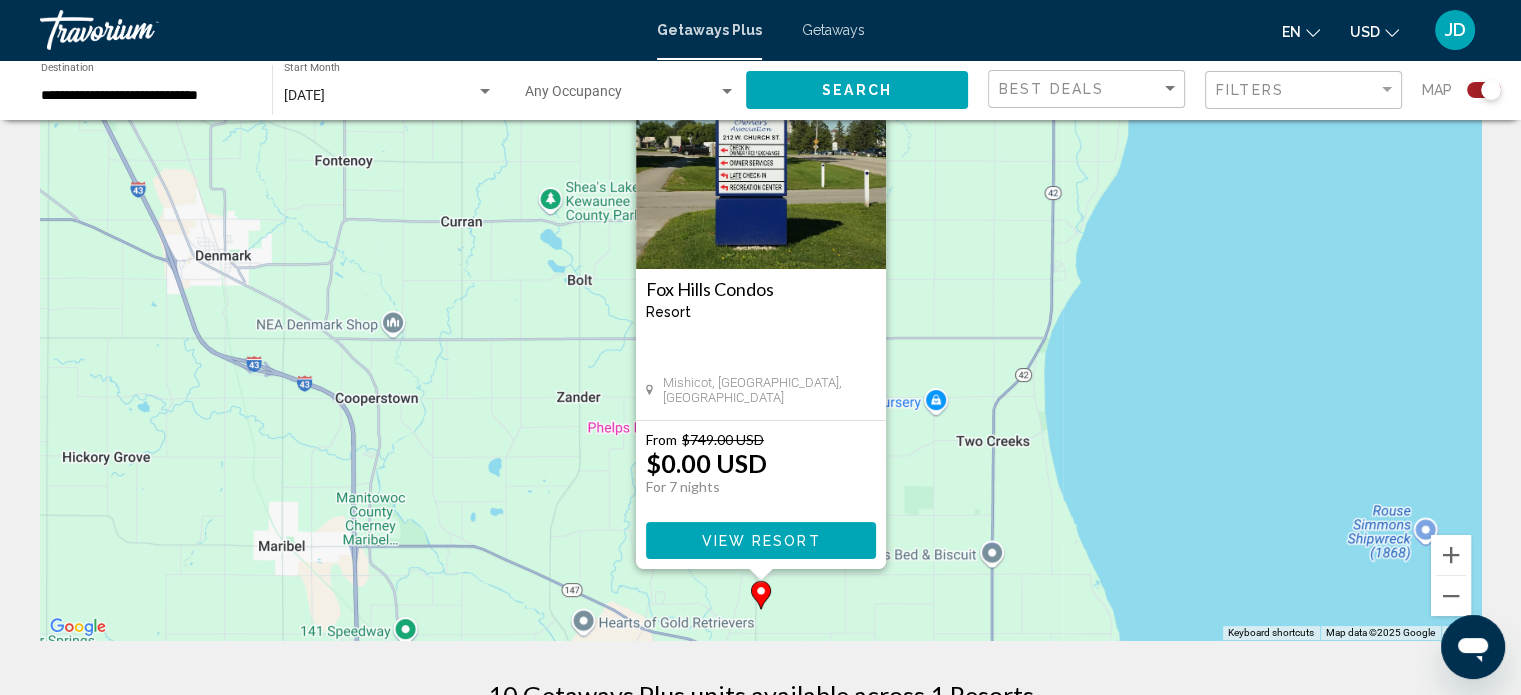 click on "To navigate, press the arrow keys. To activate drag with keyboard, press Alt + Enter. Once in keyboard drag state, use the arrow keys to move the marker. To complete the drag, press the Enter key. To cancel, press Escape.  Fox Hills Condos  Resort  -  This is an adults only resort
Mishicot, WI, USA From $749.00 USD $0.00 USD For 7 nights You save  $749.00 USD  View Resort" at bounding box center (760, 340) 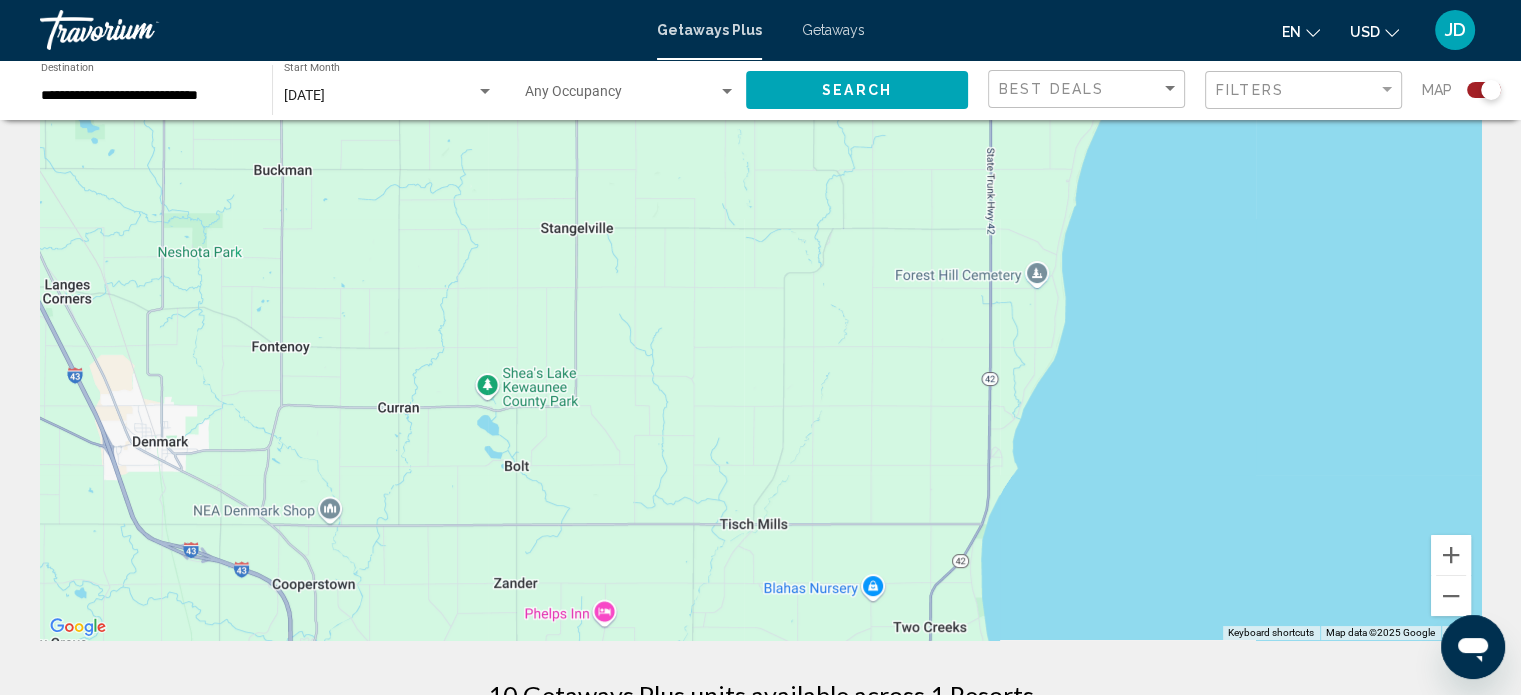 drag, startPoint x: 912, startPoint y: 426, endPoint x: 848, endPoint y: 616, distance: 200.4894 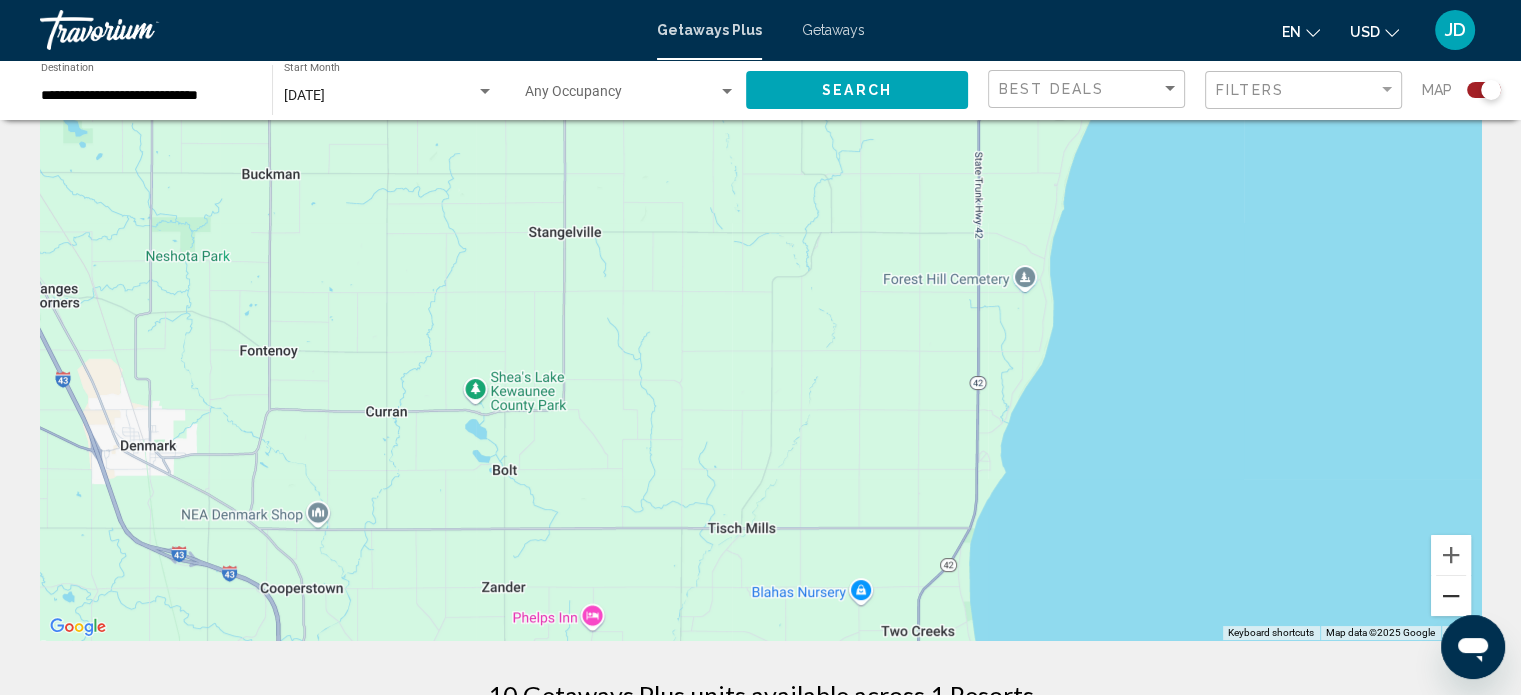click at bounding box center [1451, 596] 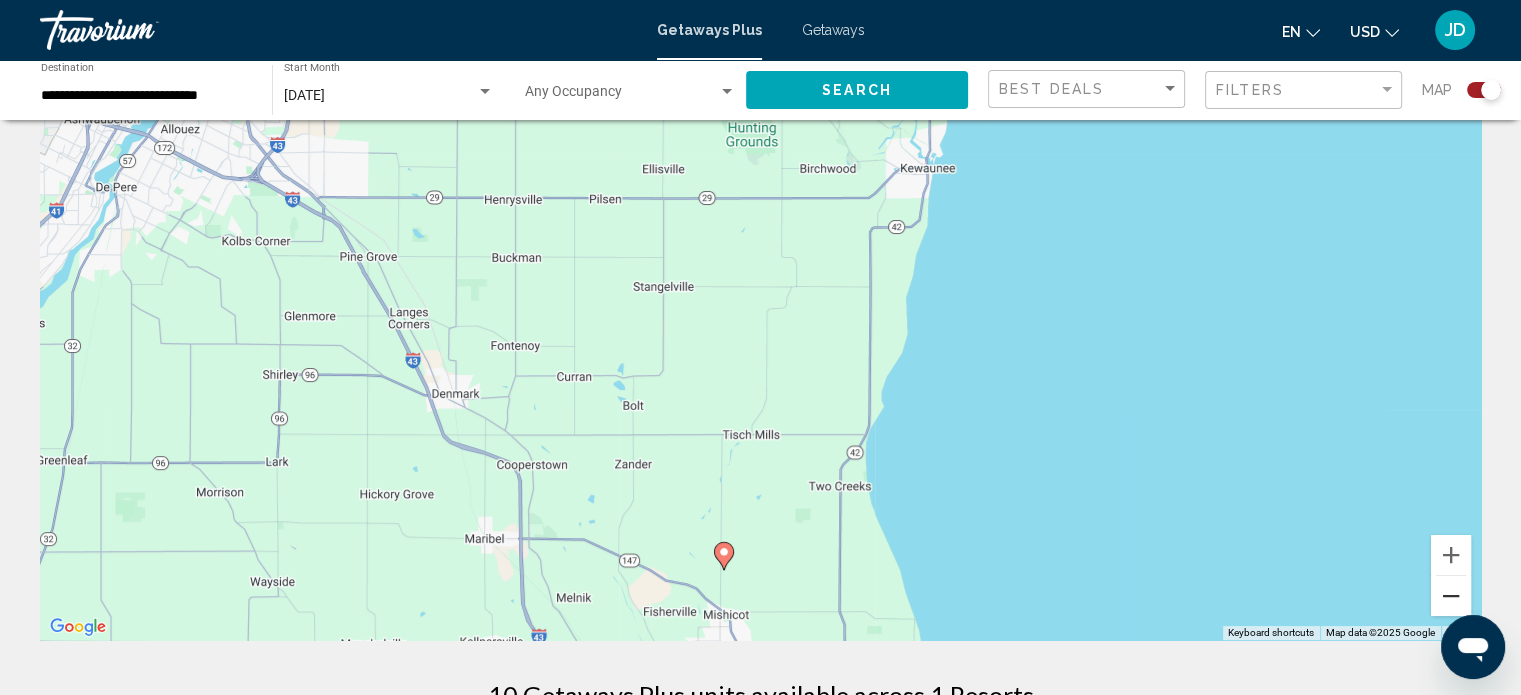 click at bounding box center [1451, 596] 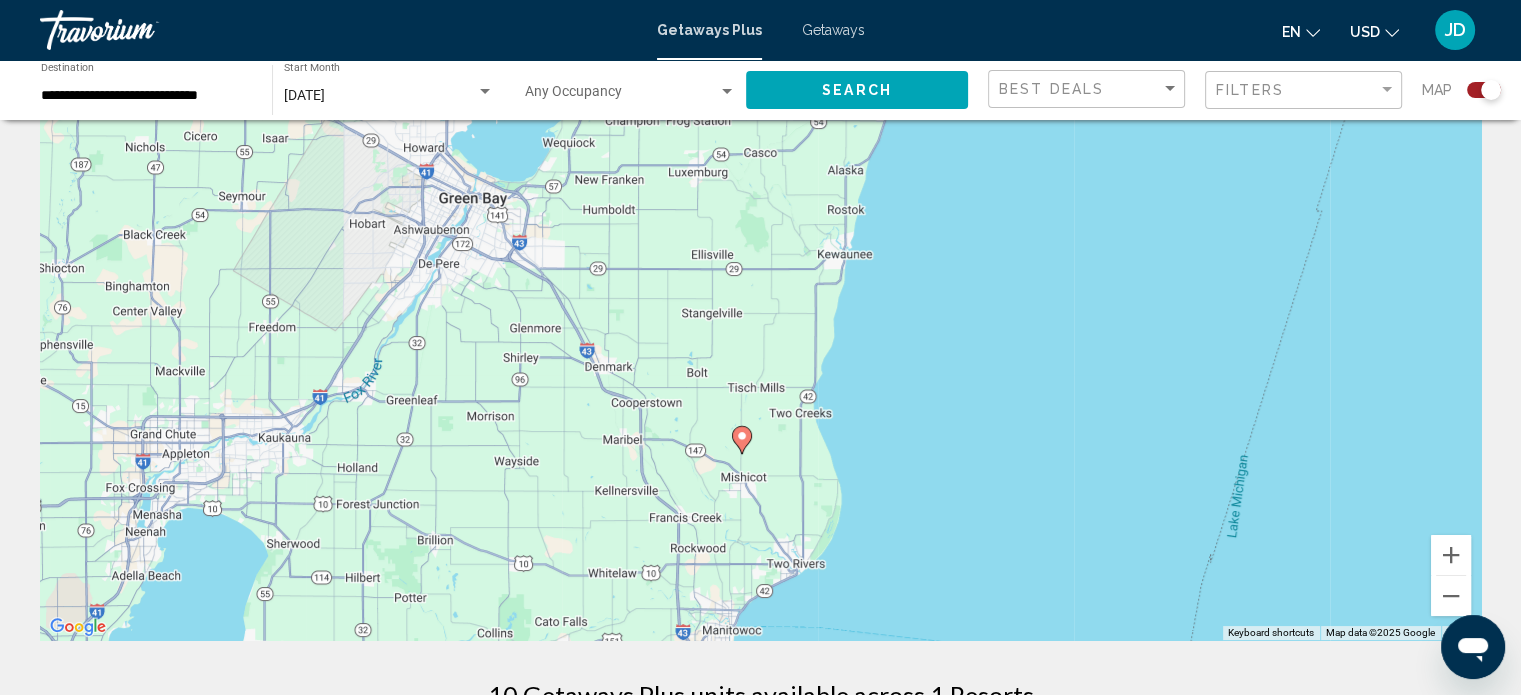 scroll, scrollTop: 0, scrollLeft: 0, axis: both 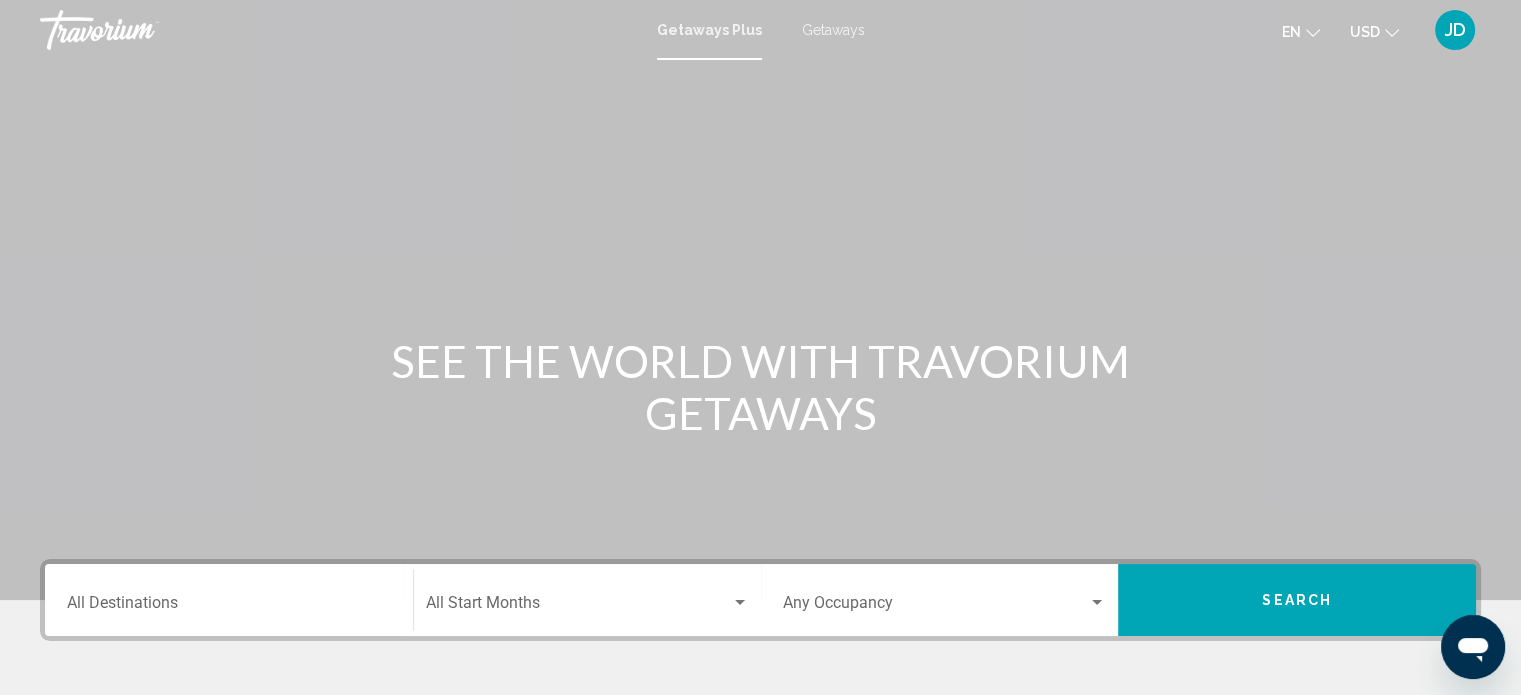 click on "Destination All Destinations" at bounding box center (229, 600) 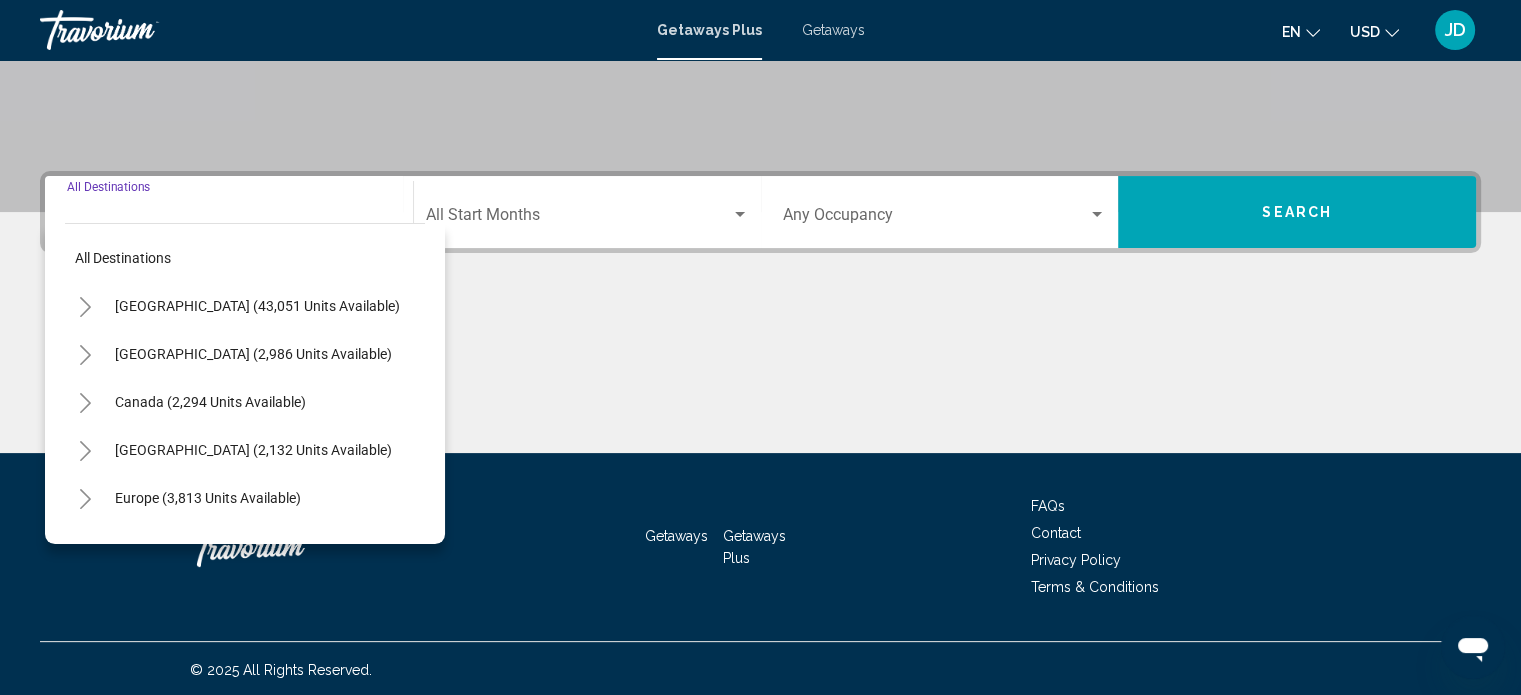 scroll, scrollTop: 390, scrollLeft: 0, axis: vertical 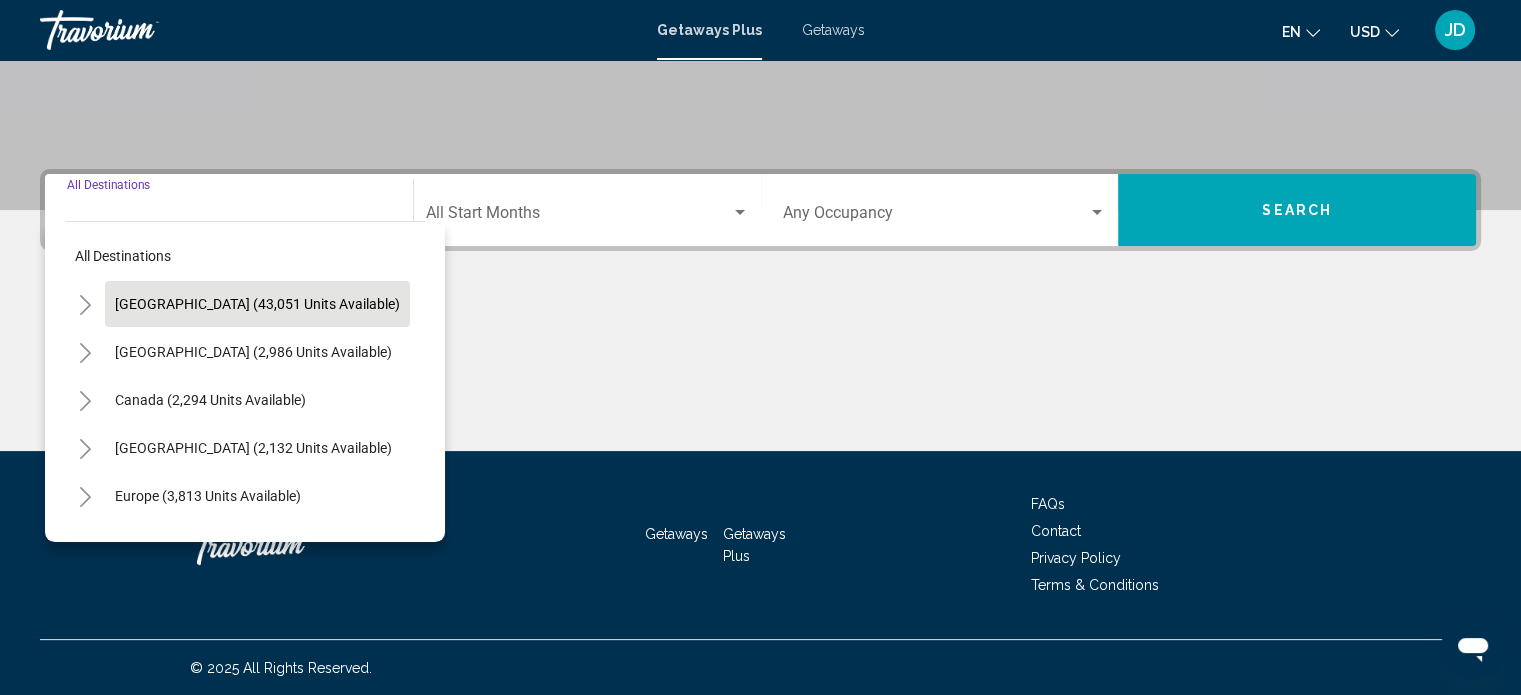 click on "[GEOGRAPHIC_DATA] (43,051 units available)" at bounding box center [253, 352] 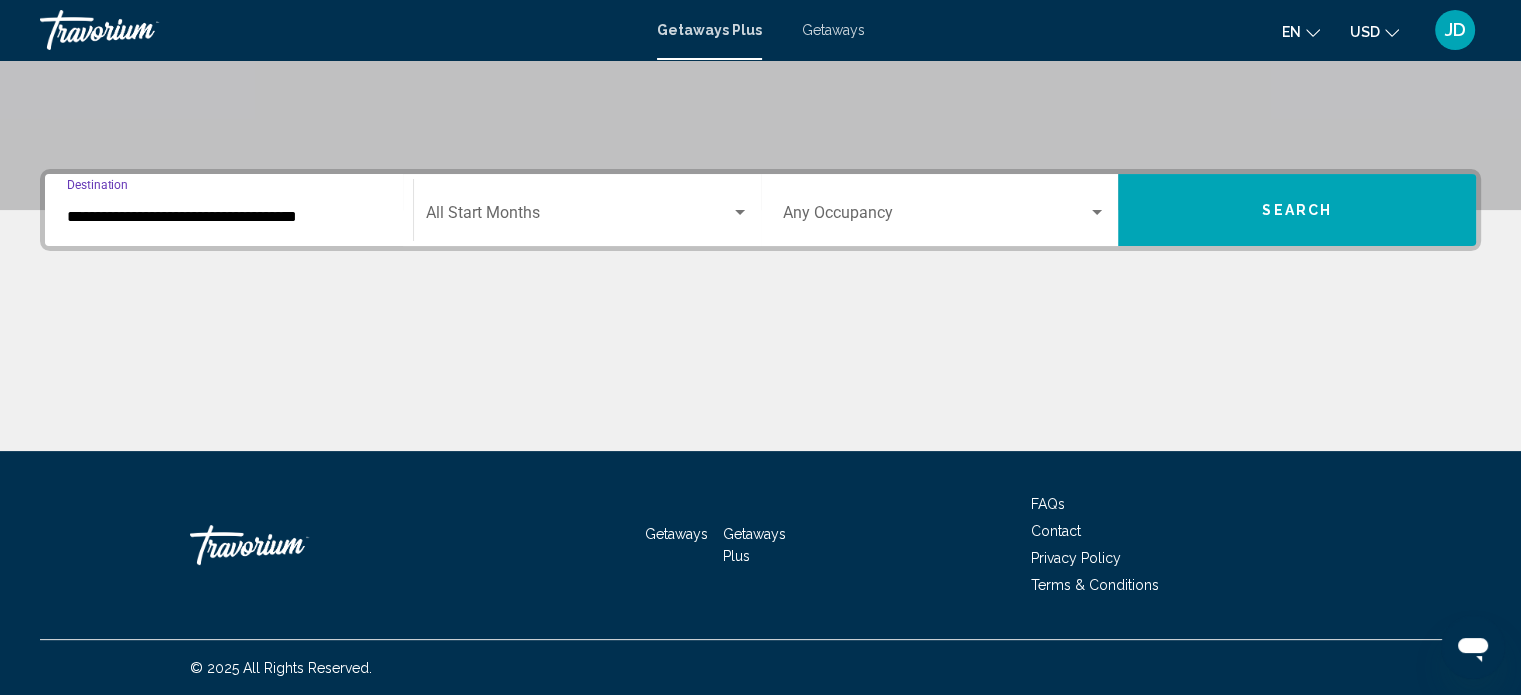 click on "**********" at bounding box center [229, 217] 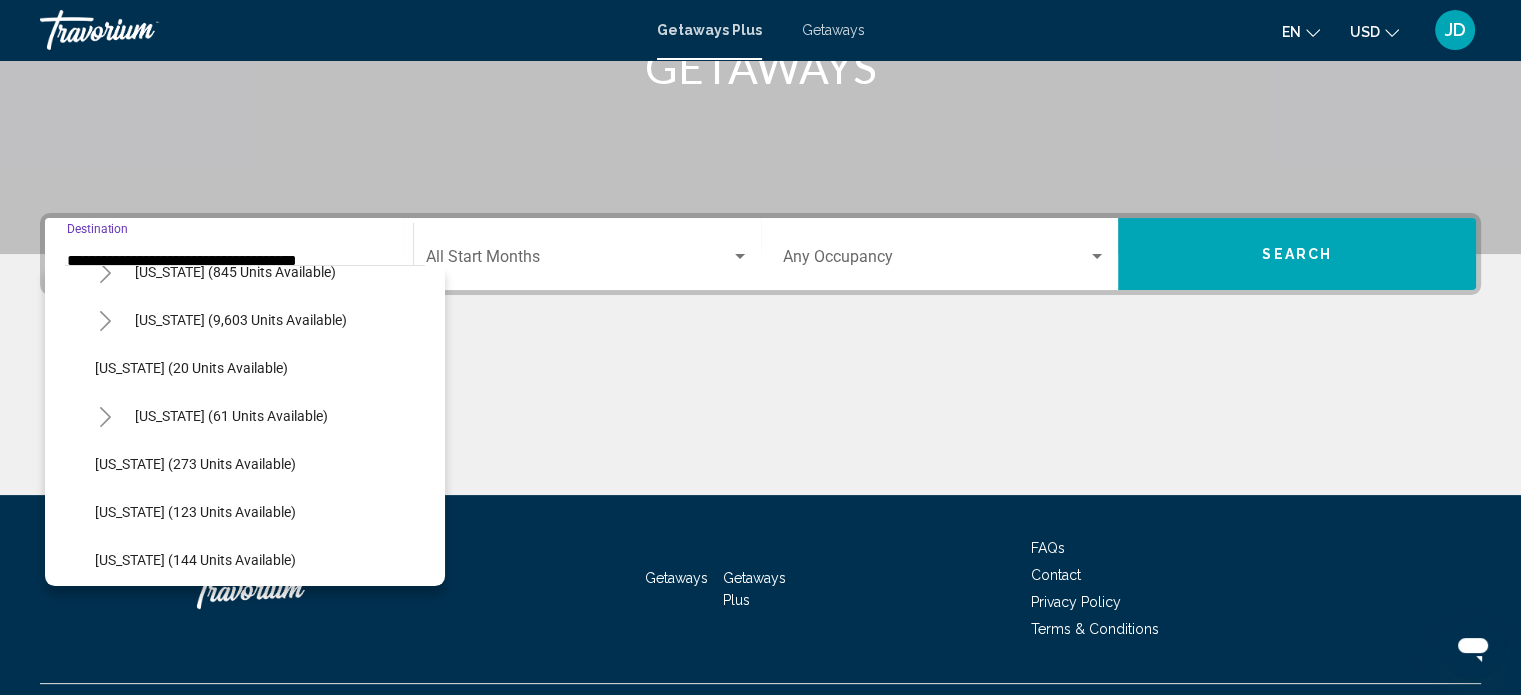 scroll, scrollTop: 300, scrollLeft: 0, axis: vertical 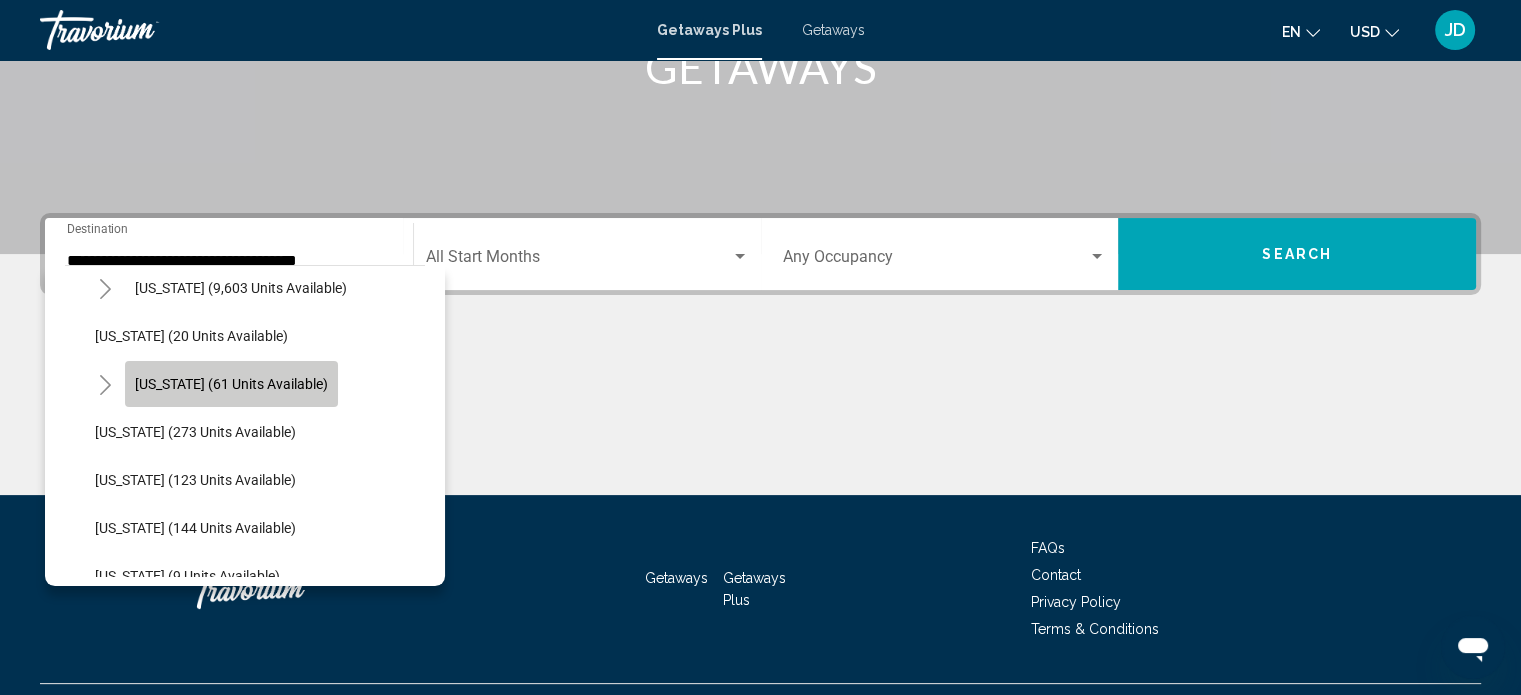click on "[US_STATE] (61 units available)" 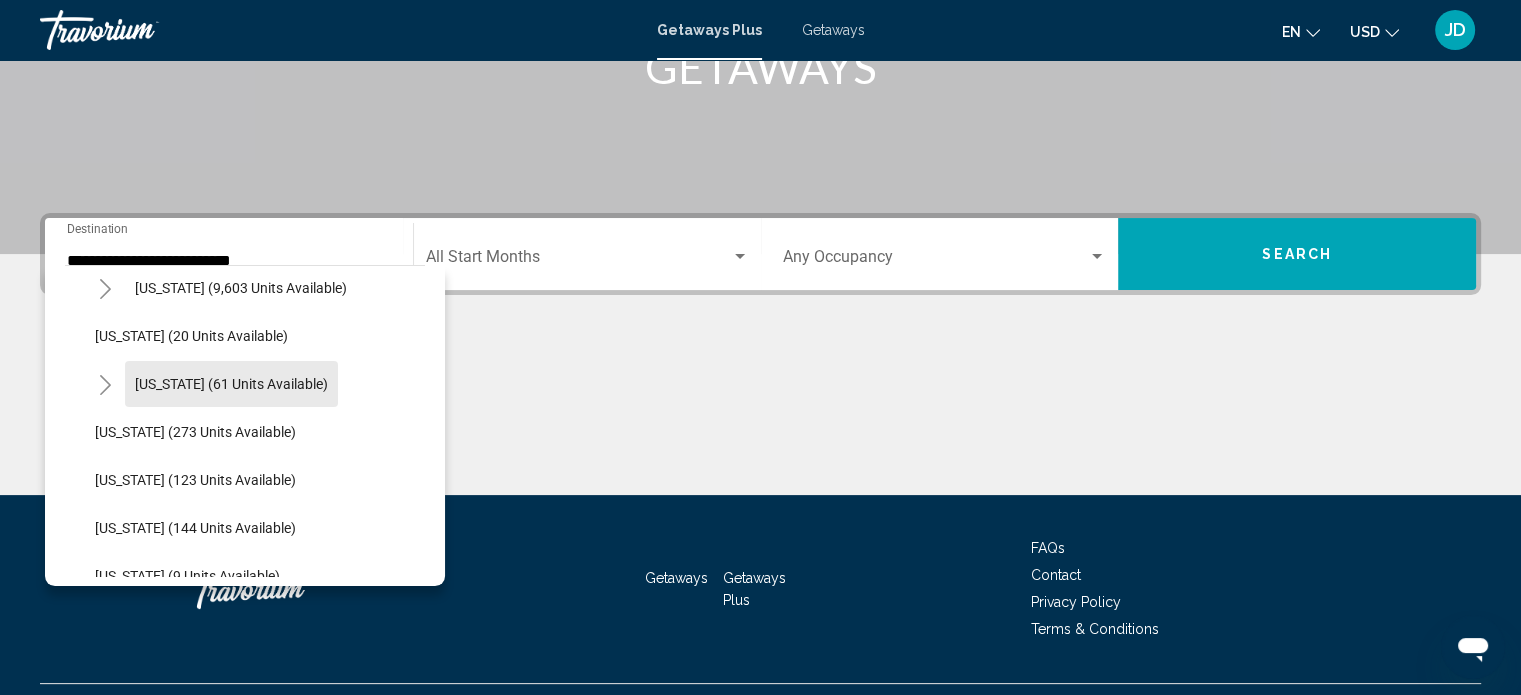 scroll, scrollTop: 390, scrollLeft: 0, axis: vertical 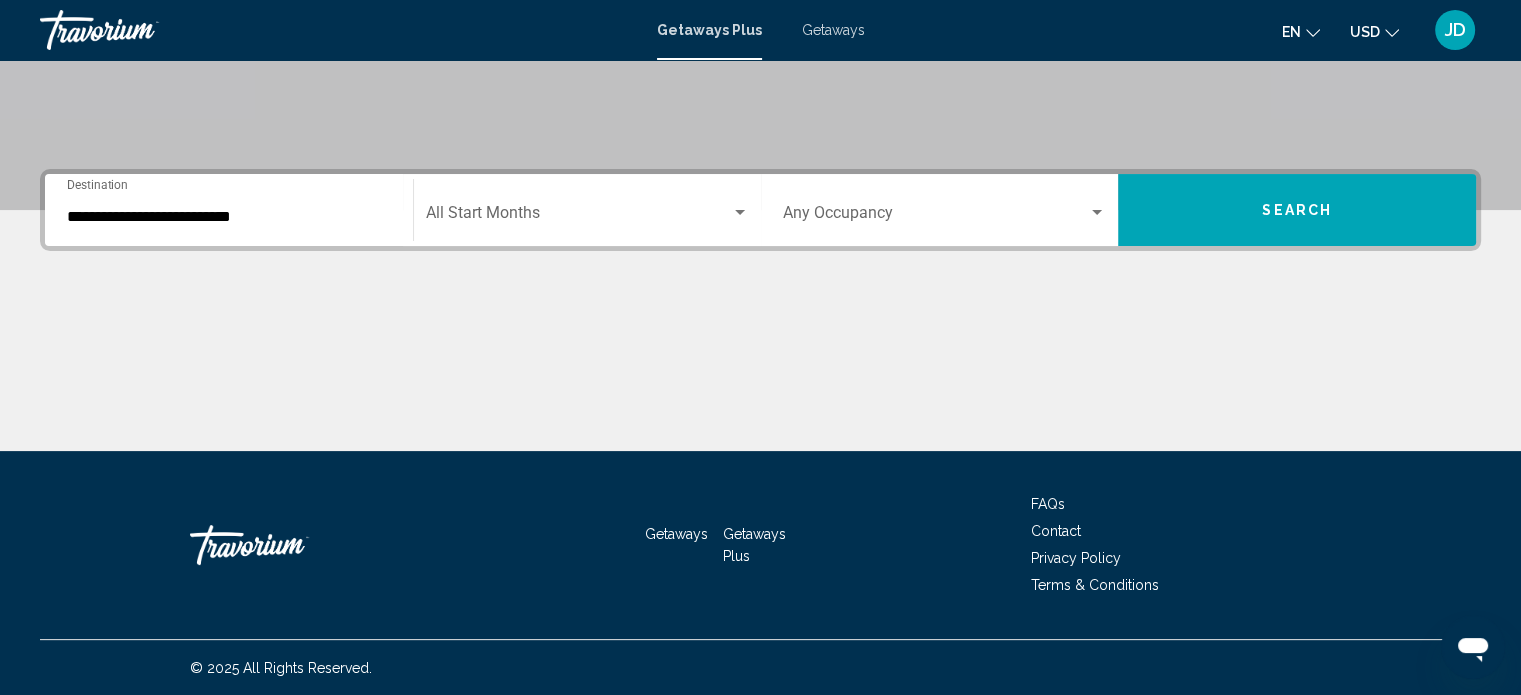 click on "Start Month All Start Months" 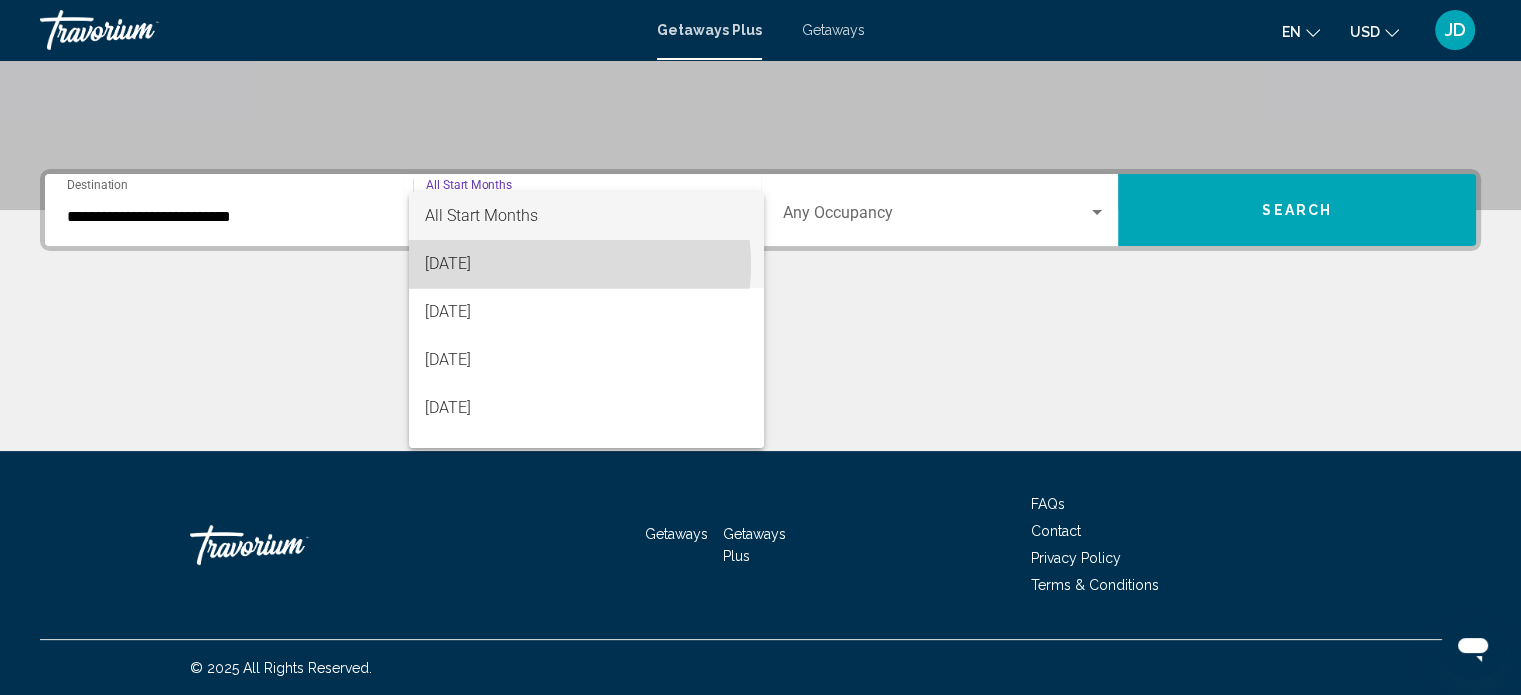 click on "[DATE]" at bounding box center [586, 264] 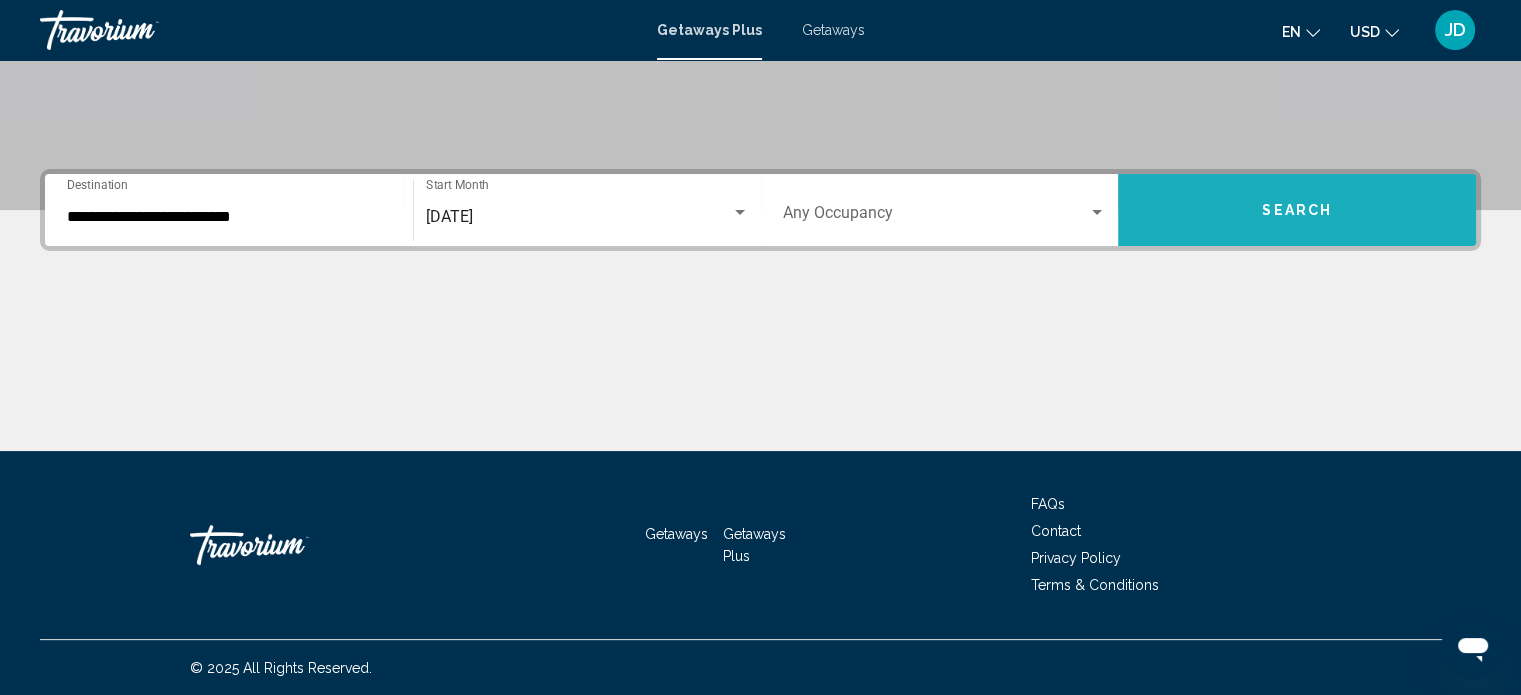 click on "Search" at bounding box center [1297, 211] 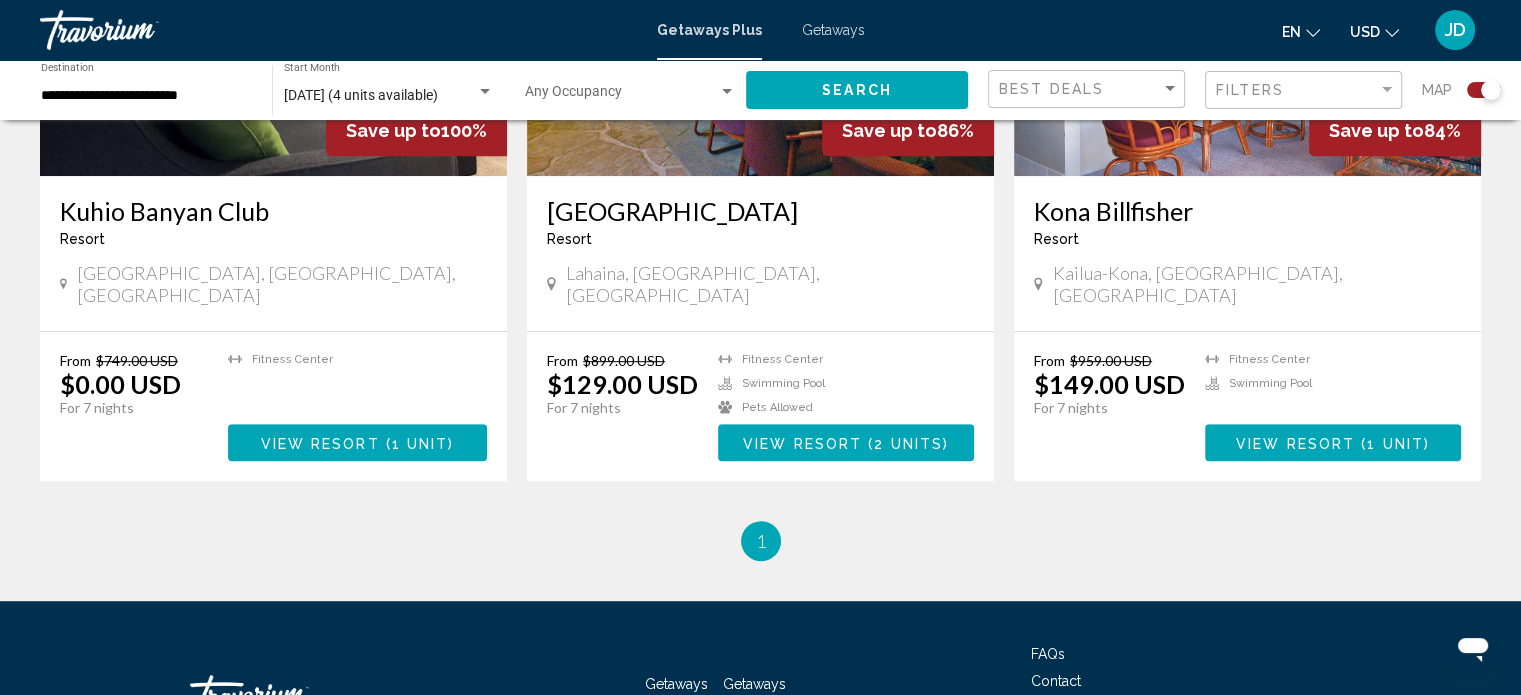 scroll, scrollTop: 1000, scrollLeft: 0, axis: vertical 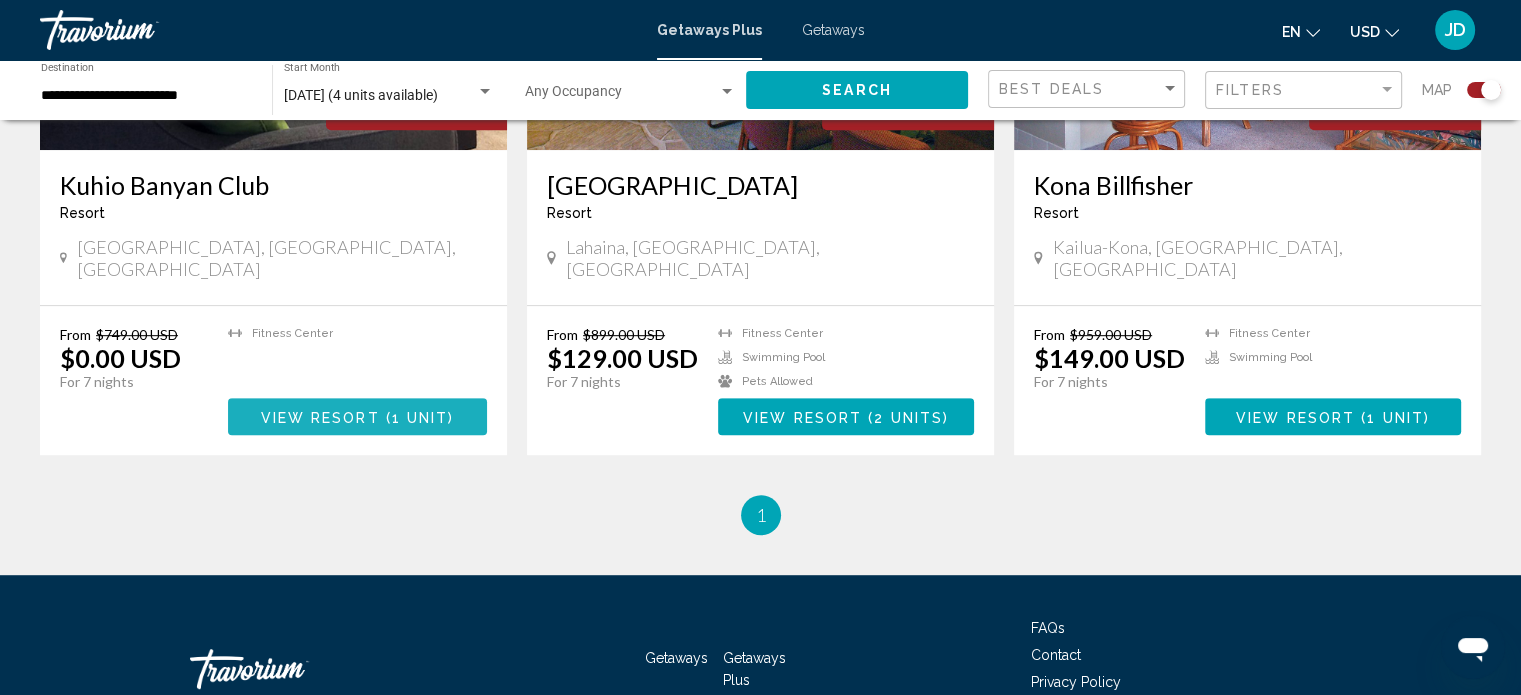 click on "( 1 unit )" at bounding box center [417, 417] 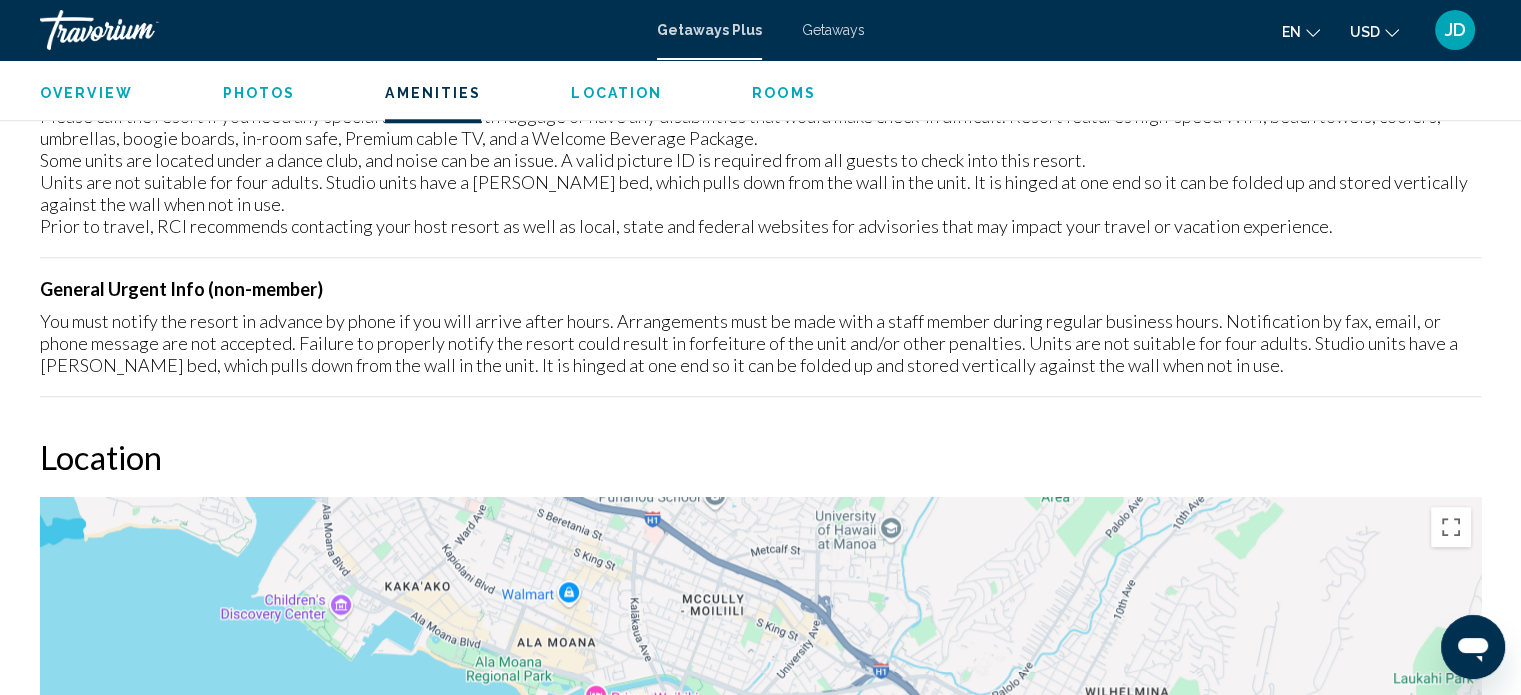 scroll, scrollTop: 1768, scrollLeft: 0, axis: vertical 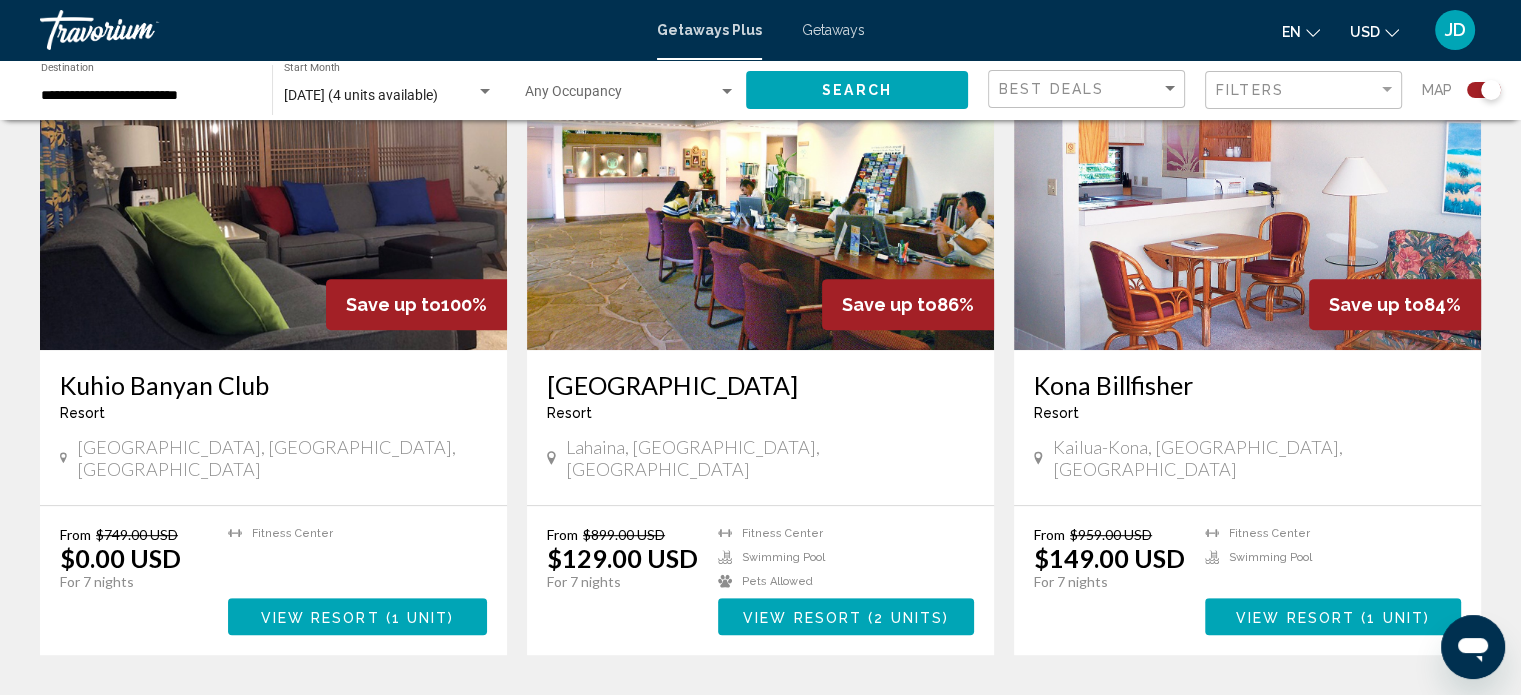 click on "Save up to  86%" at bounding box center (908, 304) 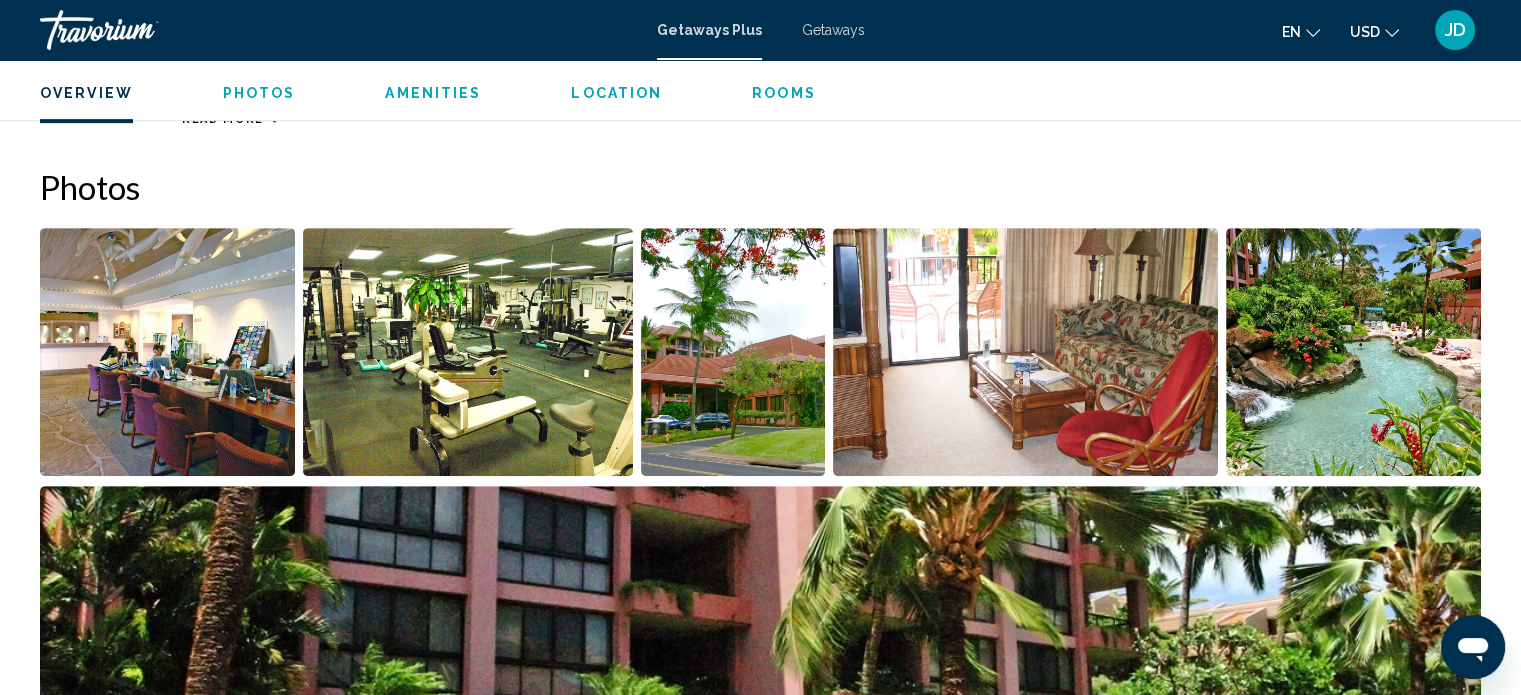 scroll, scrollTop: 812, scrollLeft: 0, axis: vertical 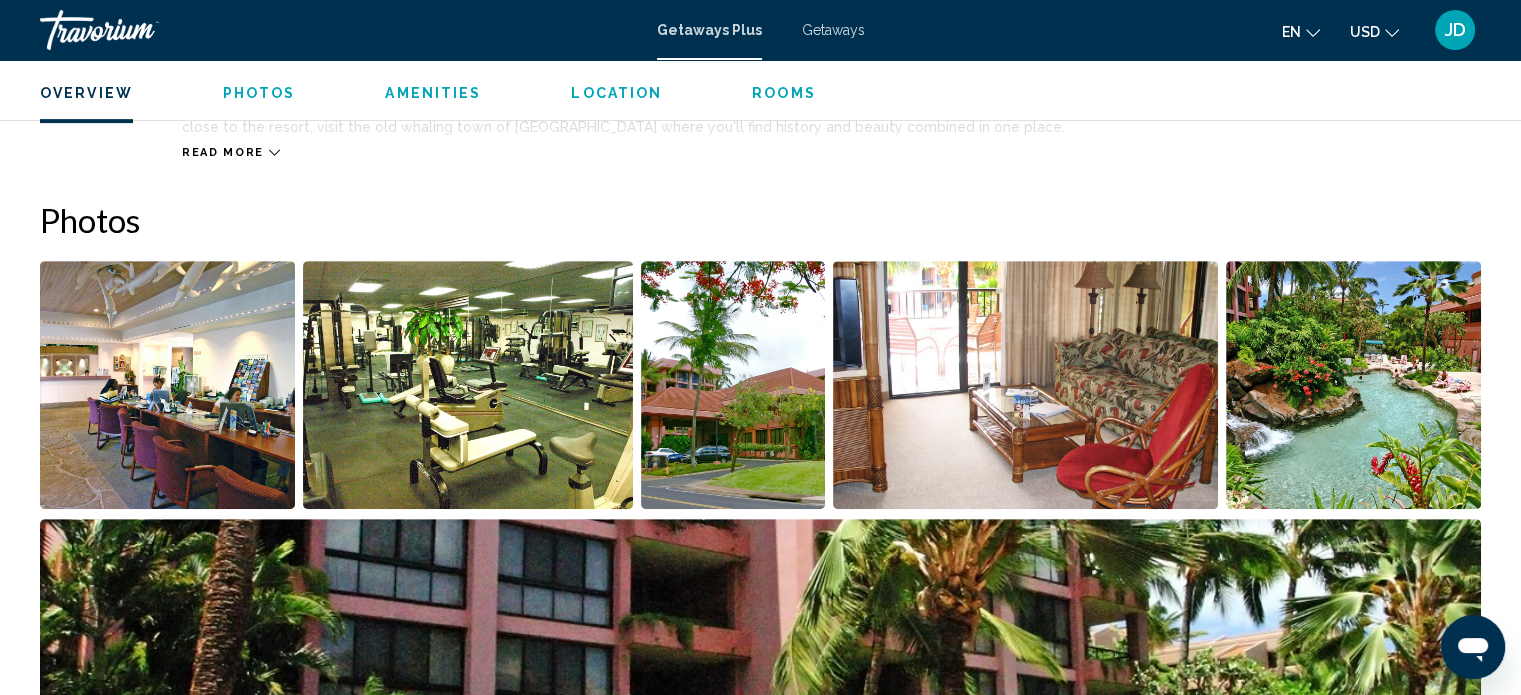 click at bounding box center [1353, 385] 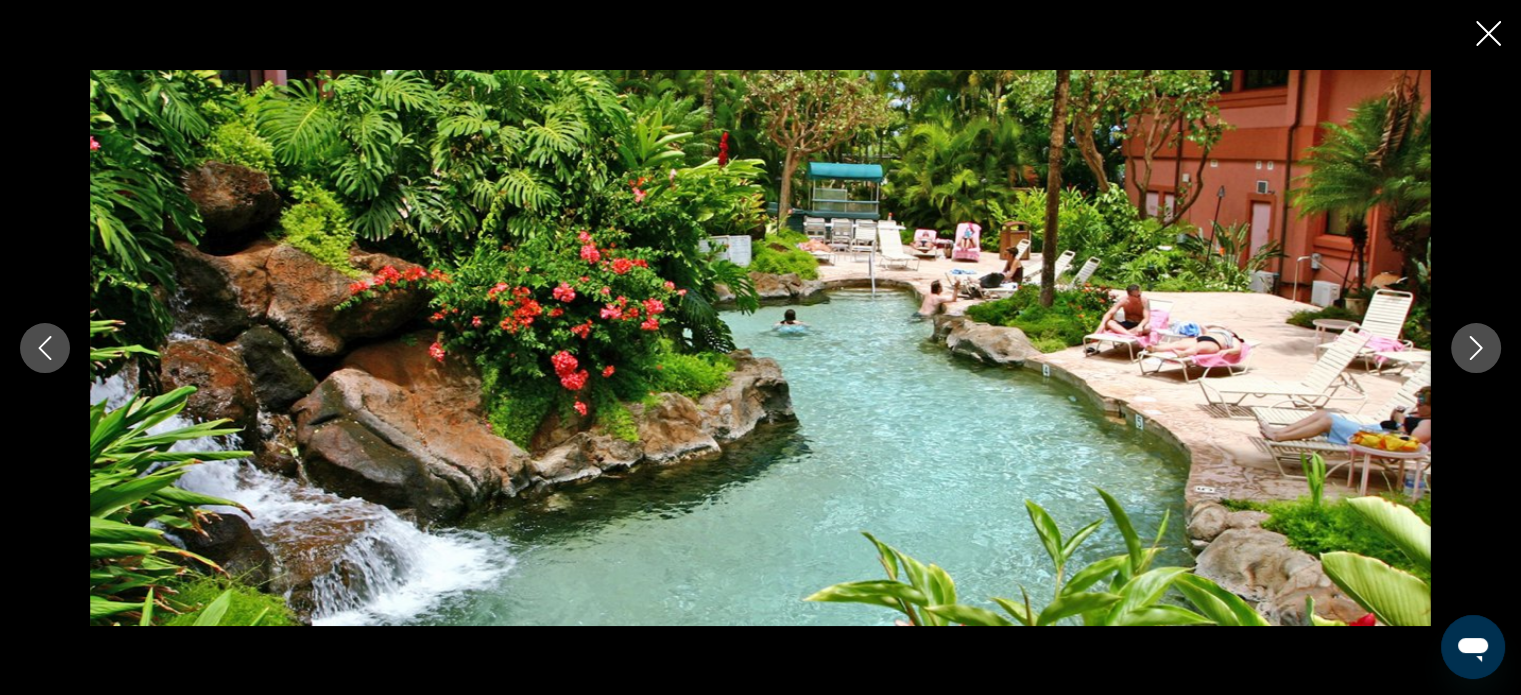 click 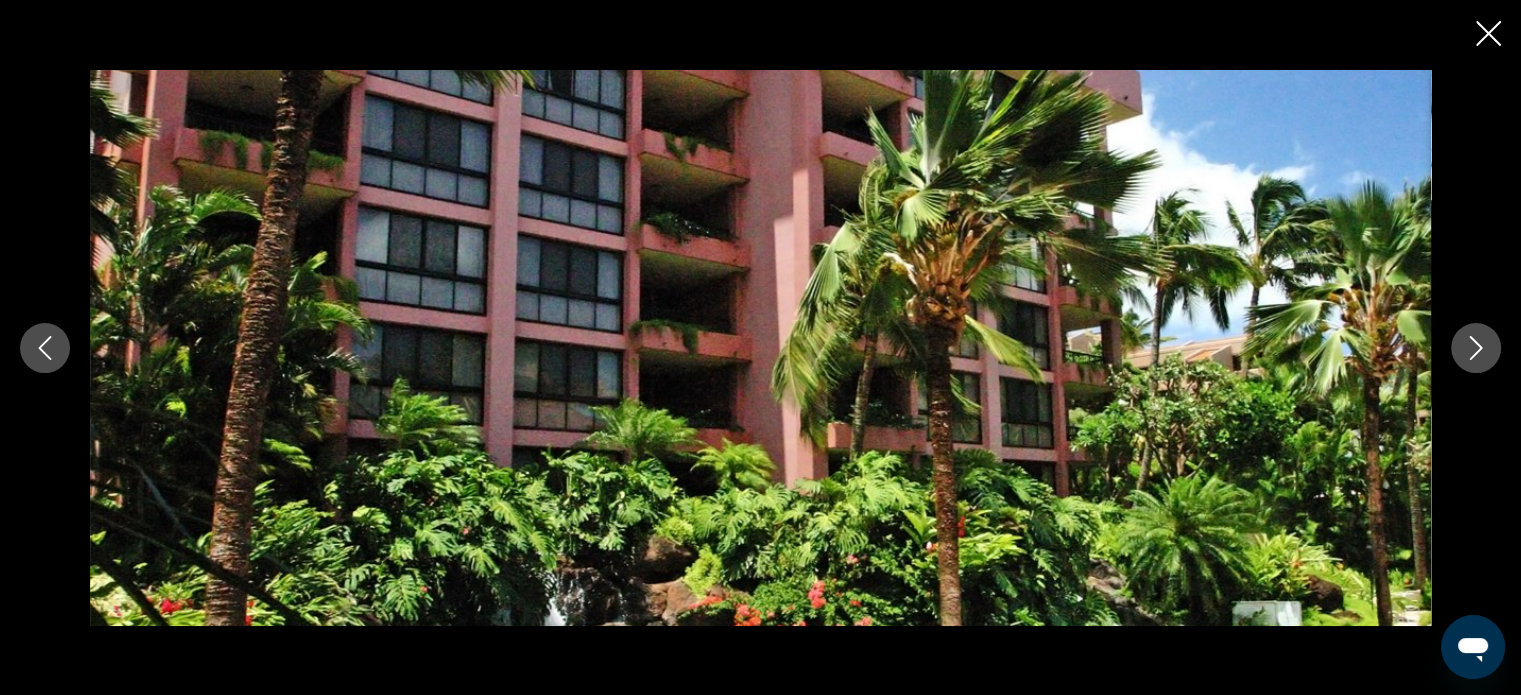 click 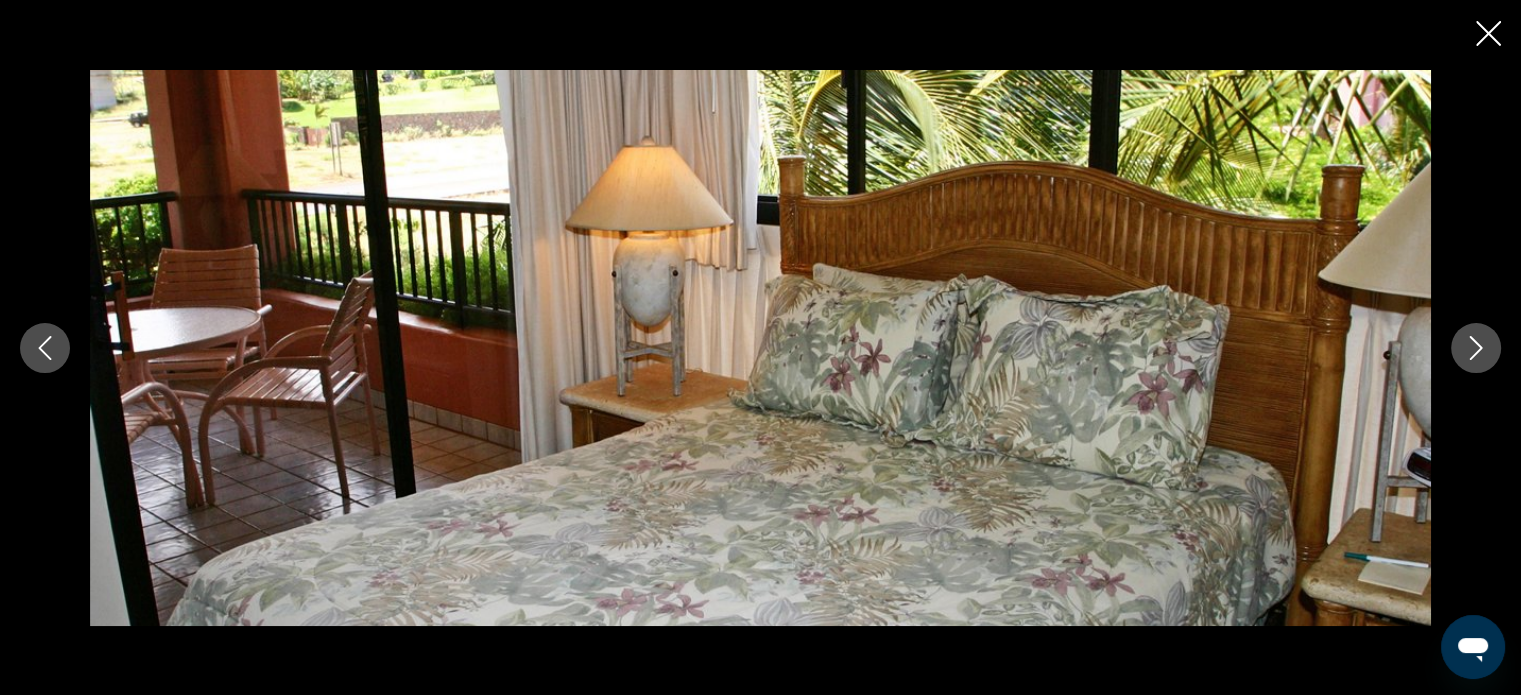 click 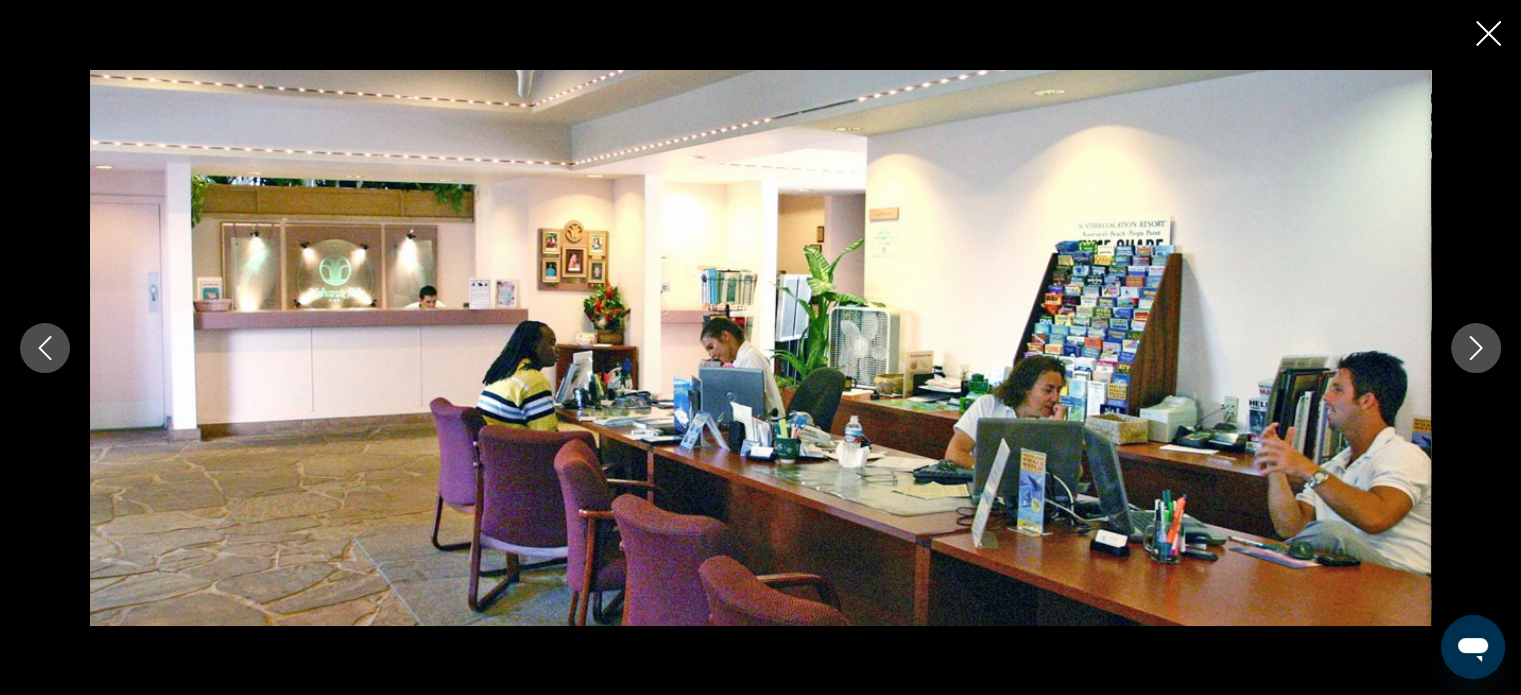 click at bounding box center (1476, 348) 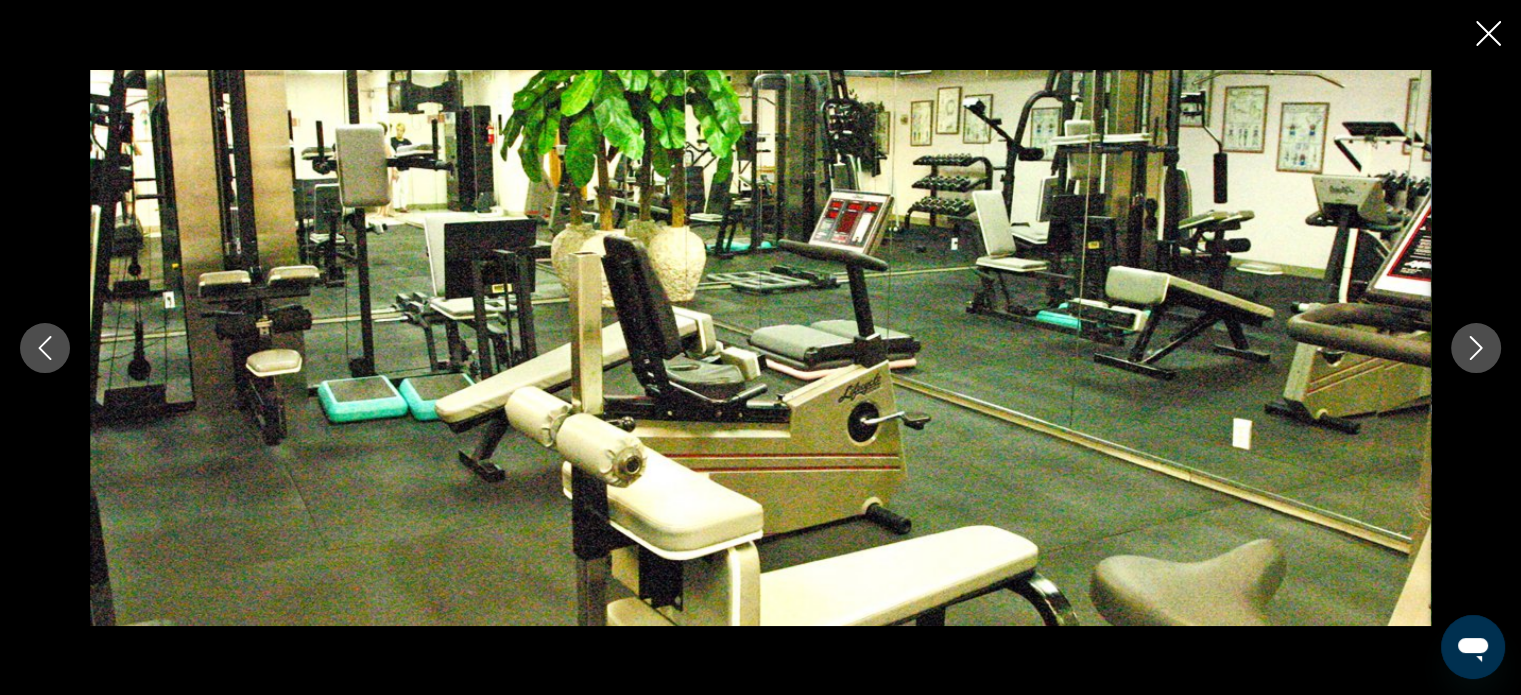 click at bounding box center [1476, 348] 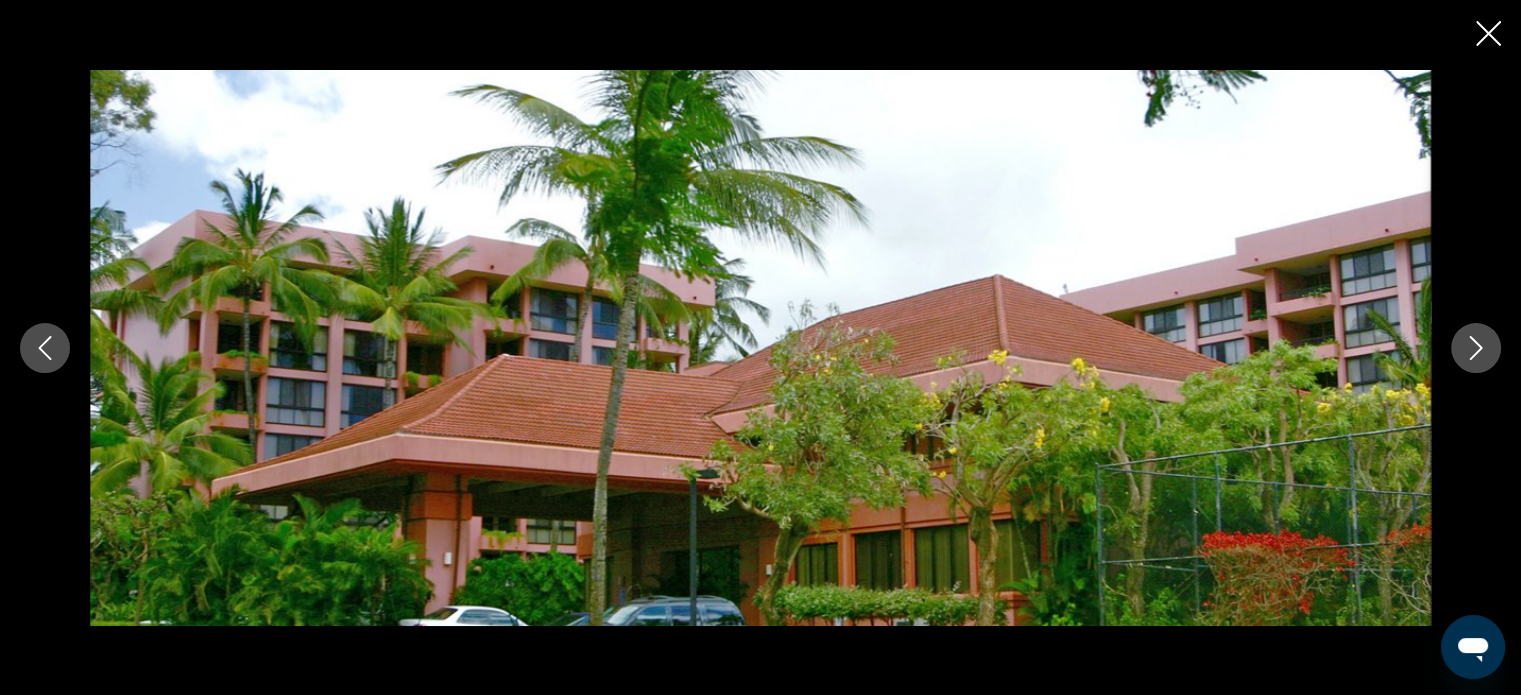 click at bounding box center (1476, 348) 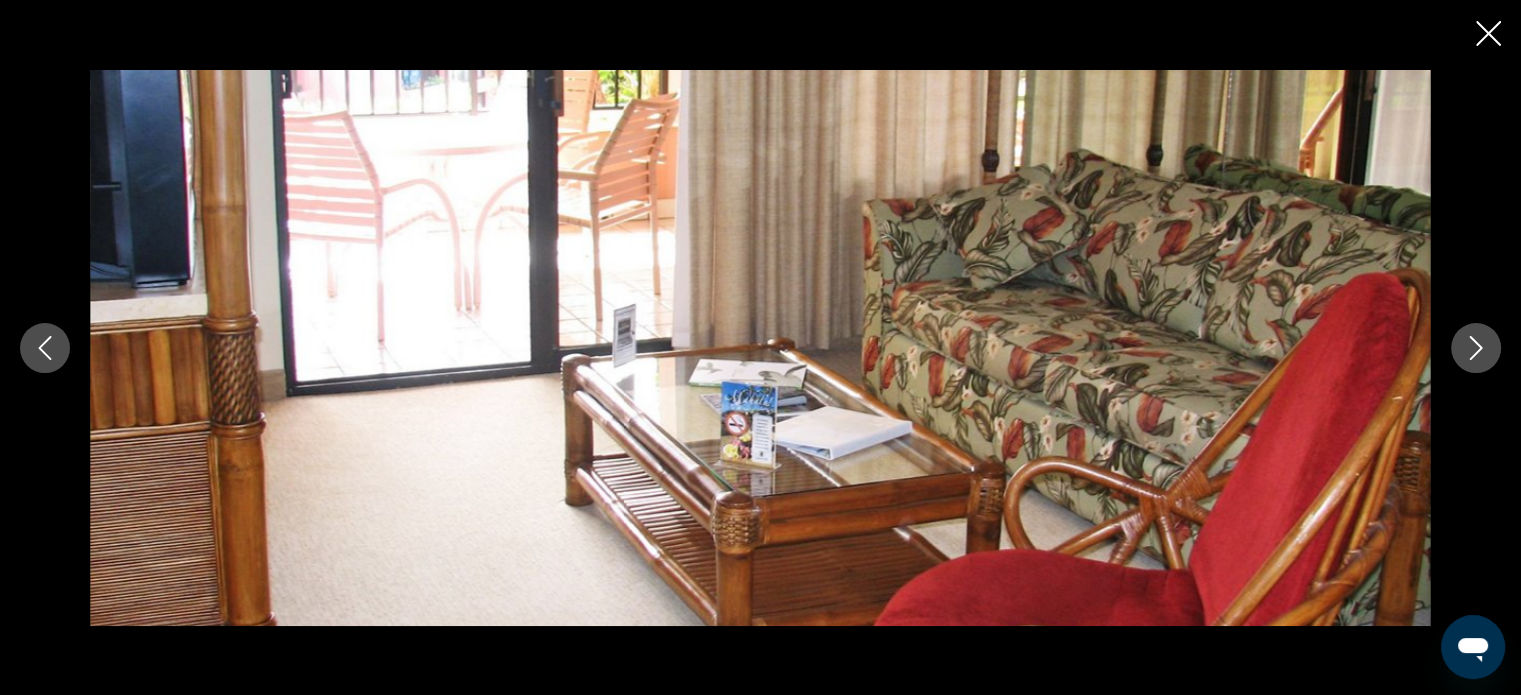 click at bounding box center (1476, 348) 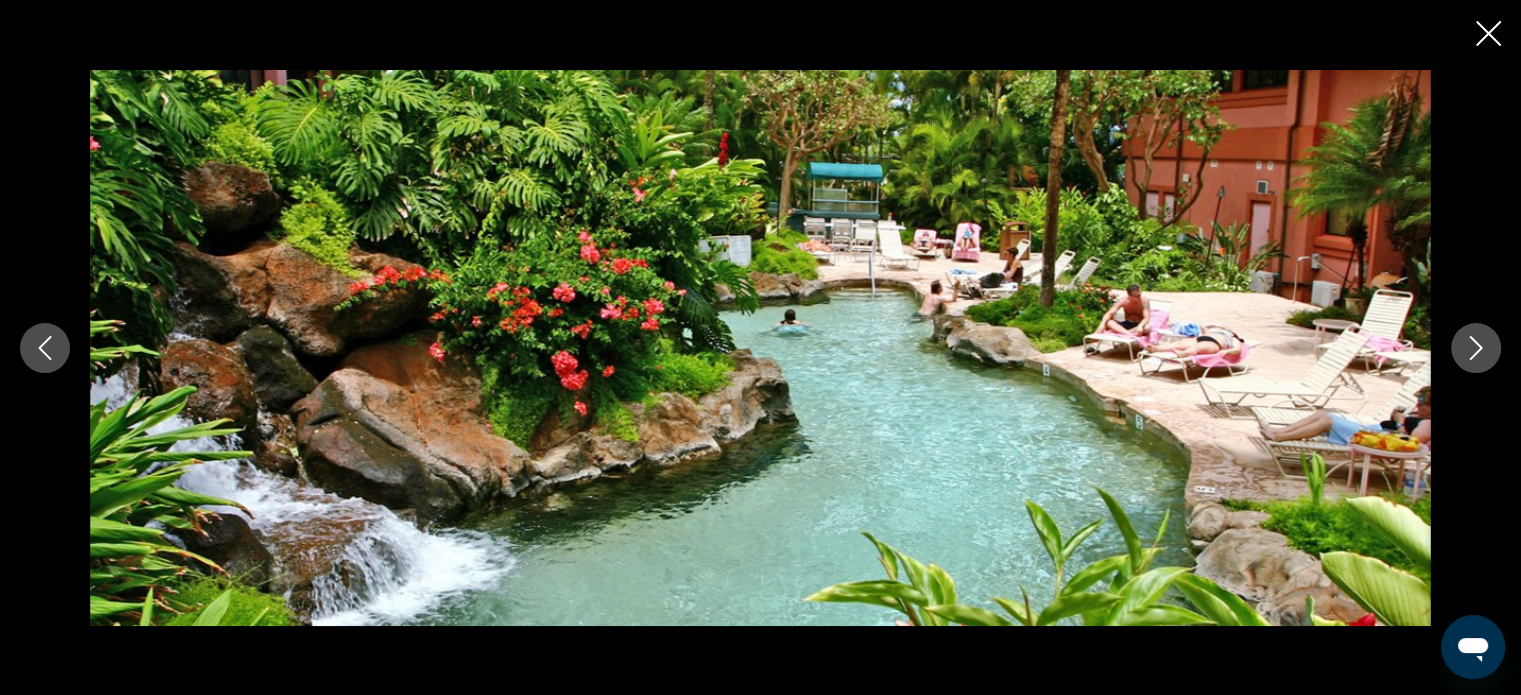 click 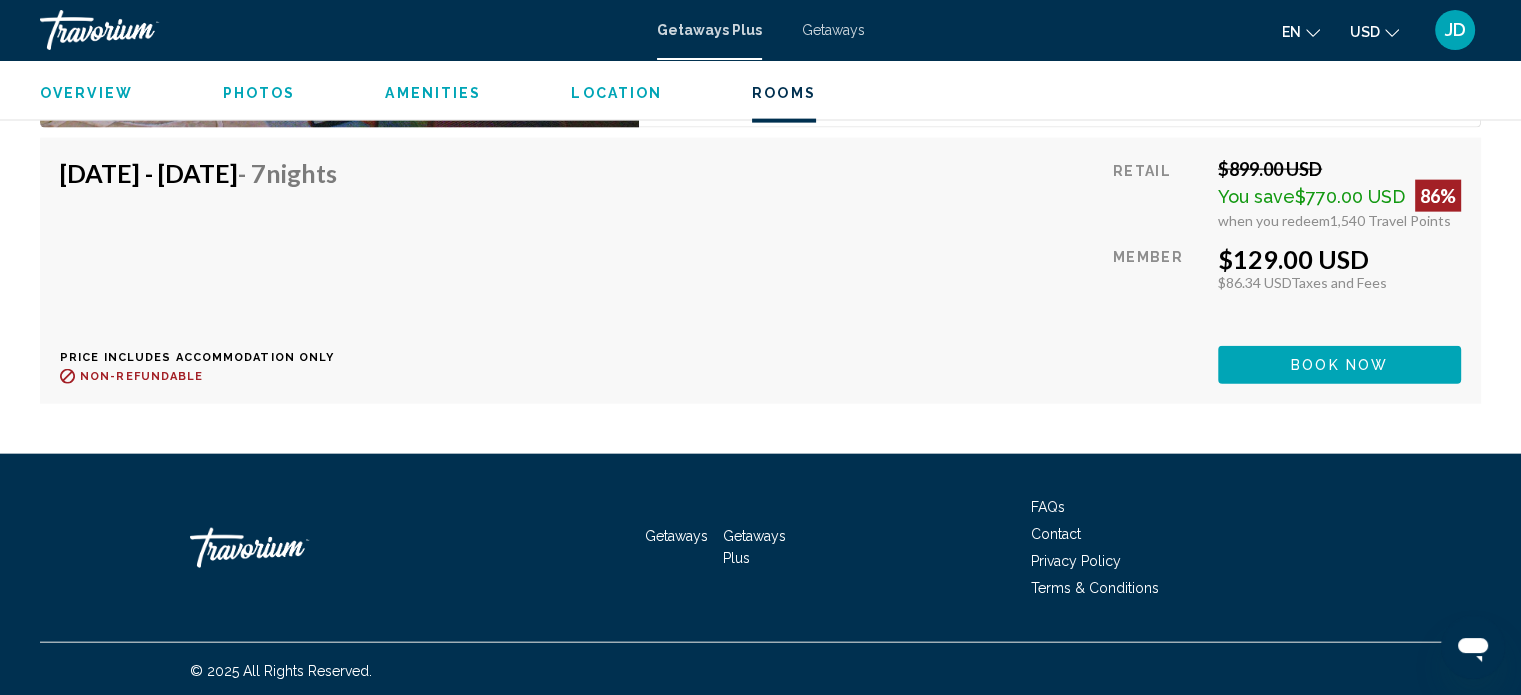 scroll, scrollTop: 4592, scrollLeft: 0, axis: vertical 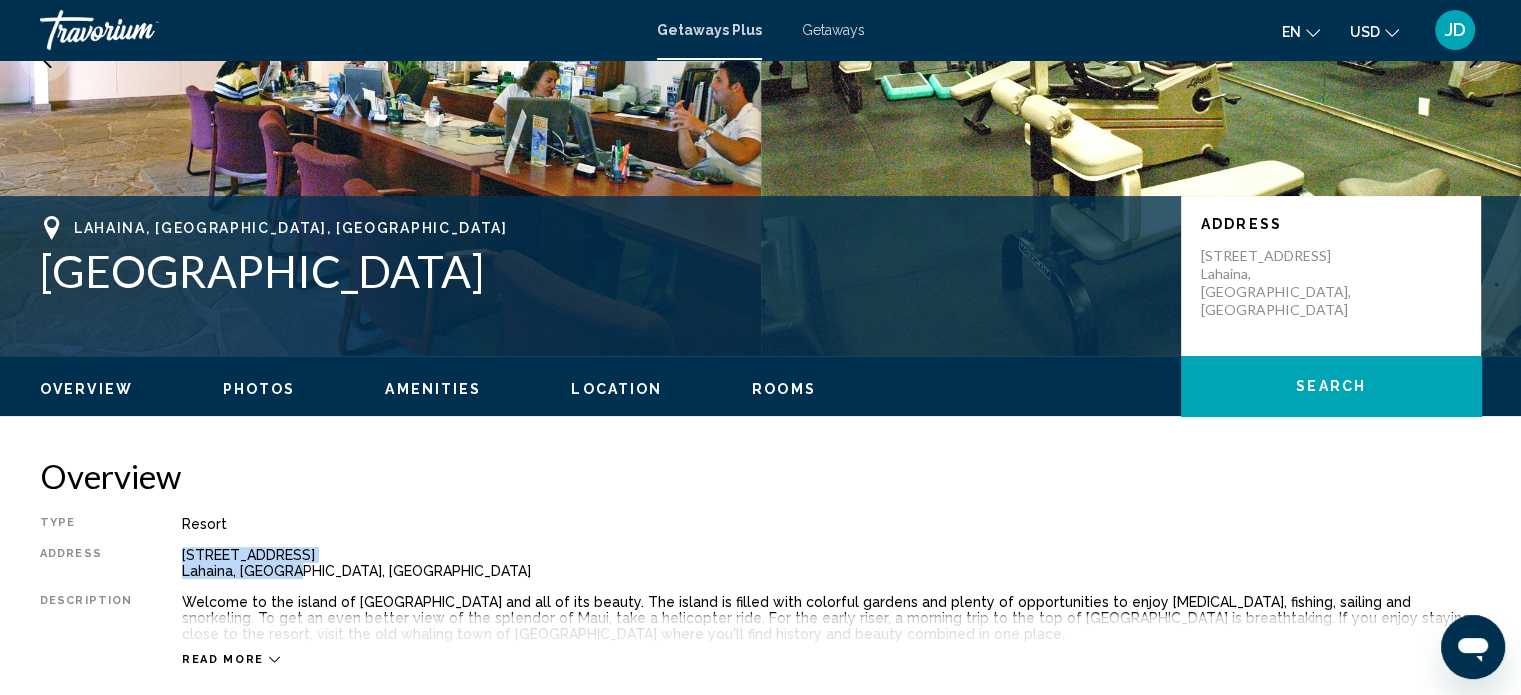drag, startPoint x: 286, startPoint y: 570, endPoint x: 146, endPoint y: 555, distance: 140.80128 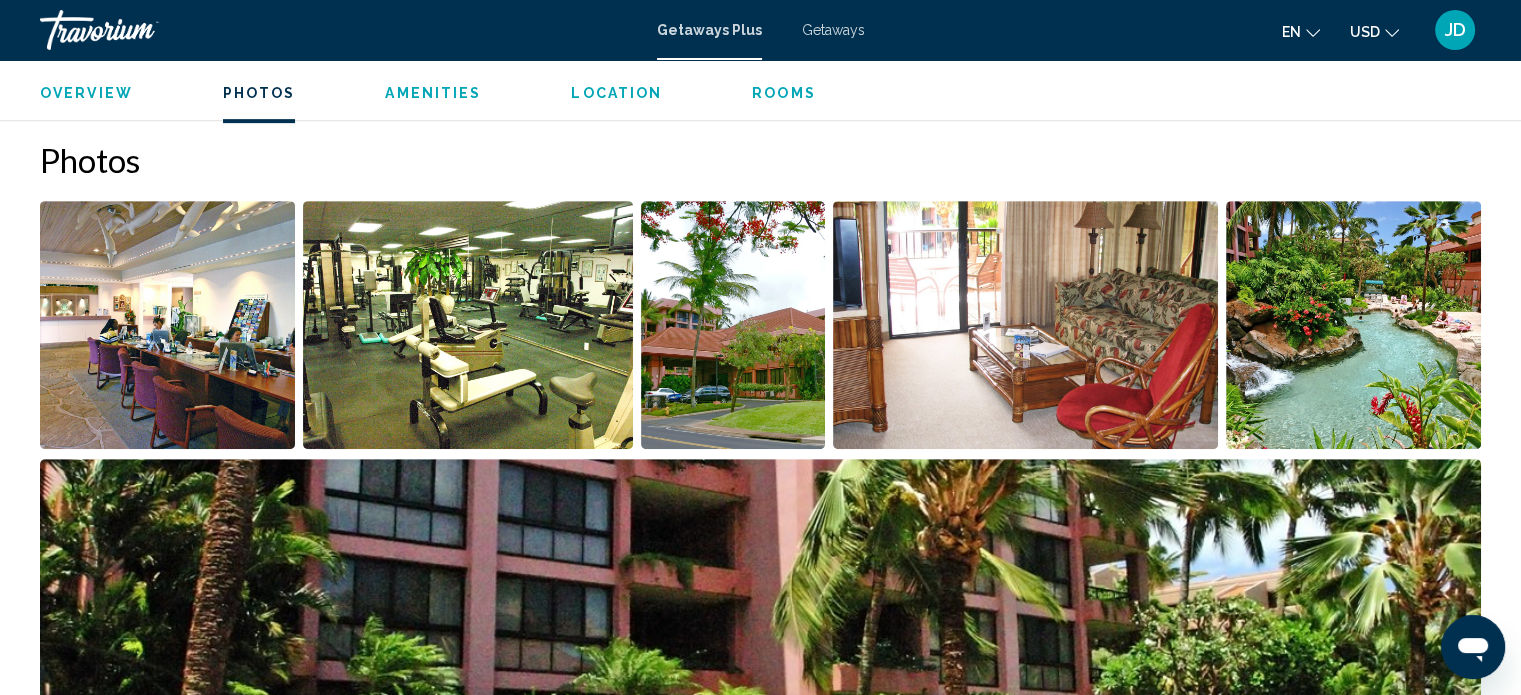 scroll, scrollTop: 904, scrollLeft: 0, axis: vertical 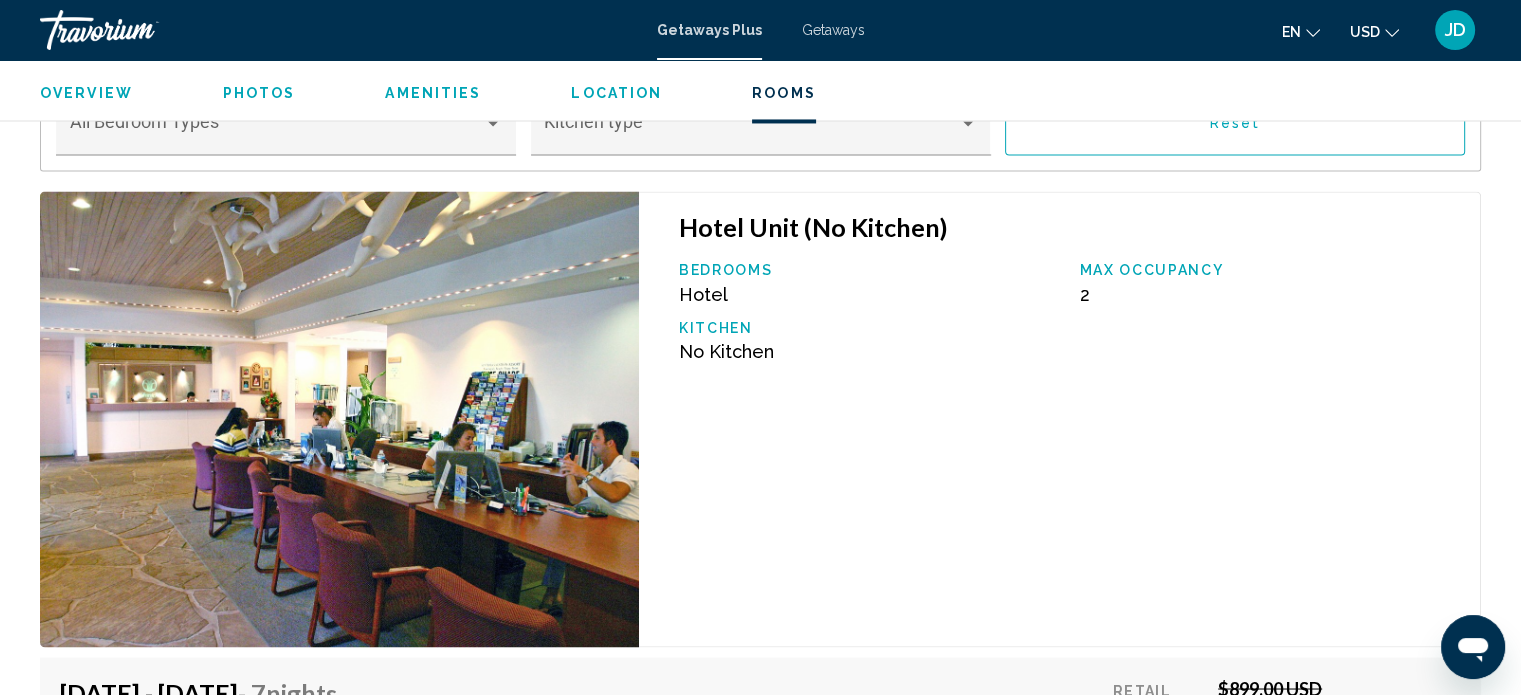 click at bounding box center (339, 419) 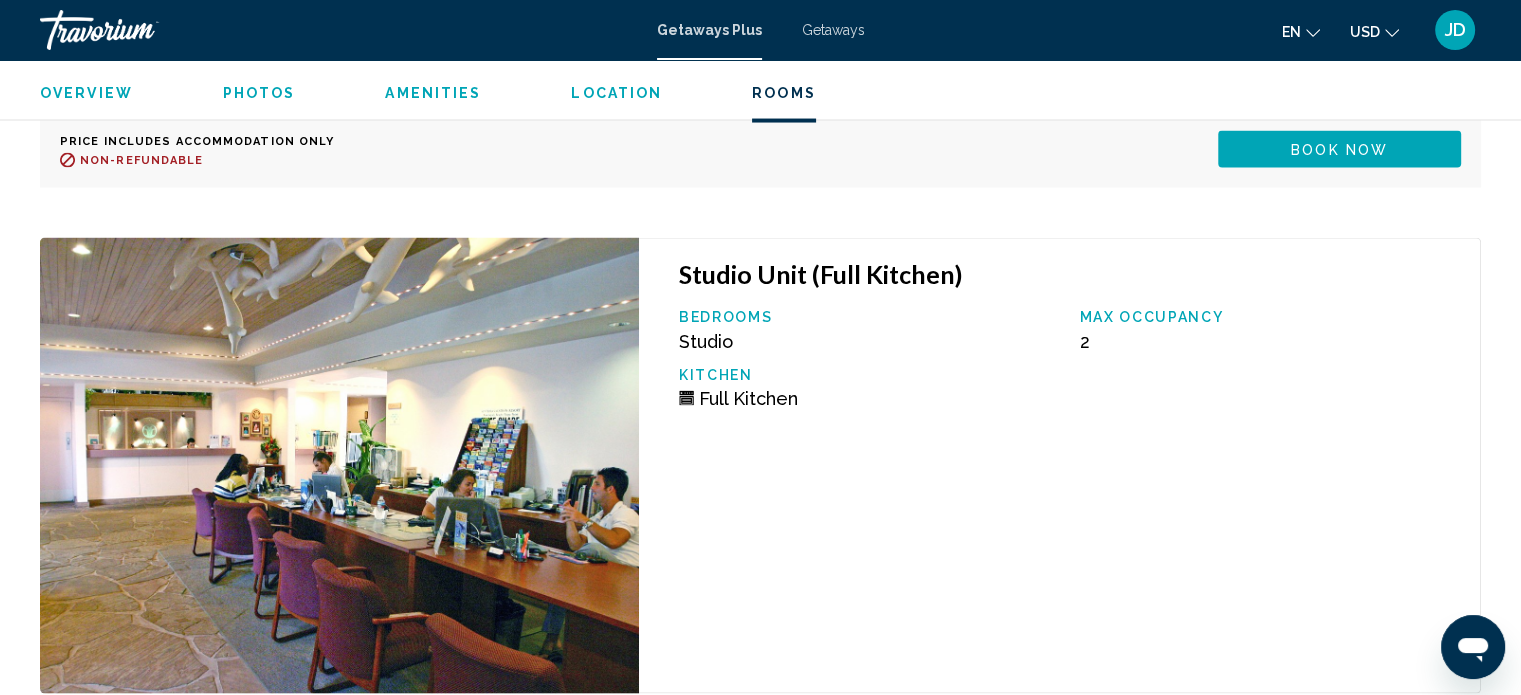 scroll, scrollTop: 4002, scrollLeft: 0, axis: vertical 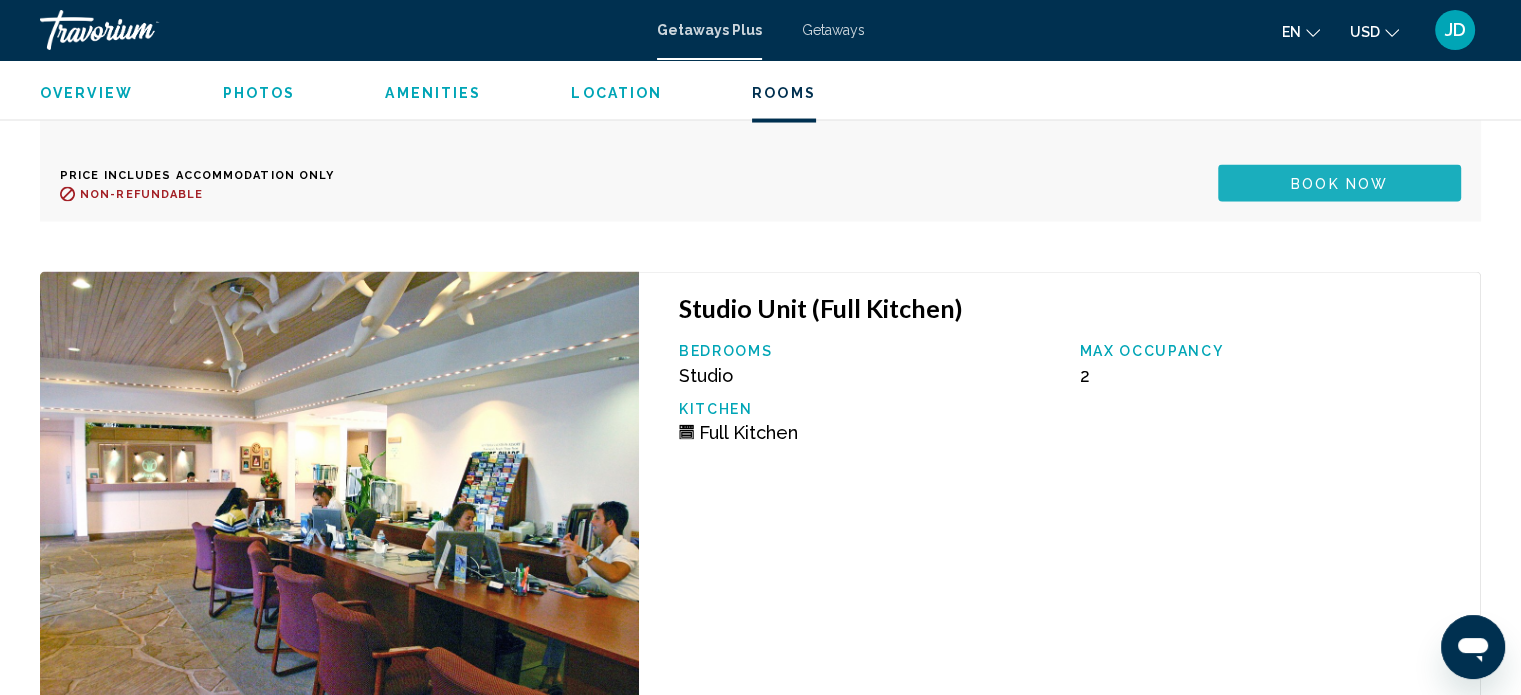 click on "Book now" at bounding box center [1339, 183] 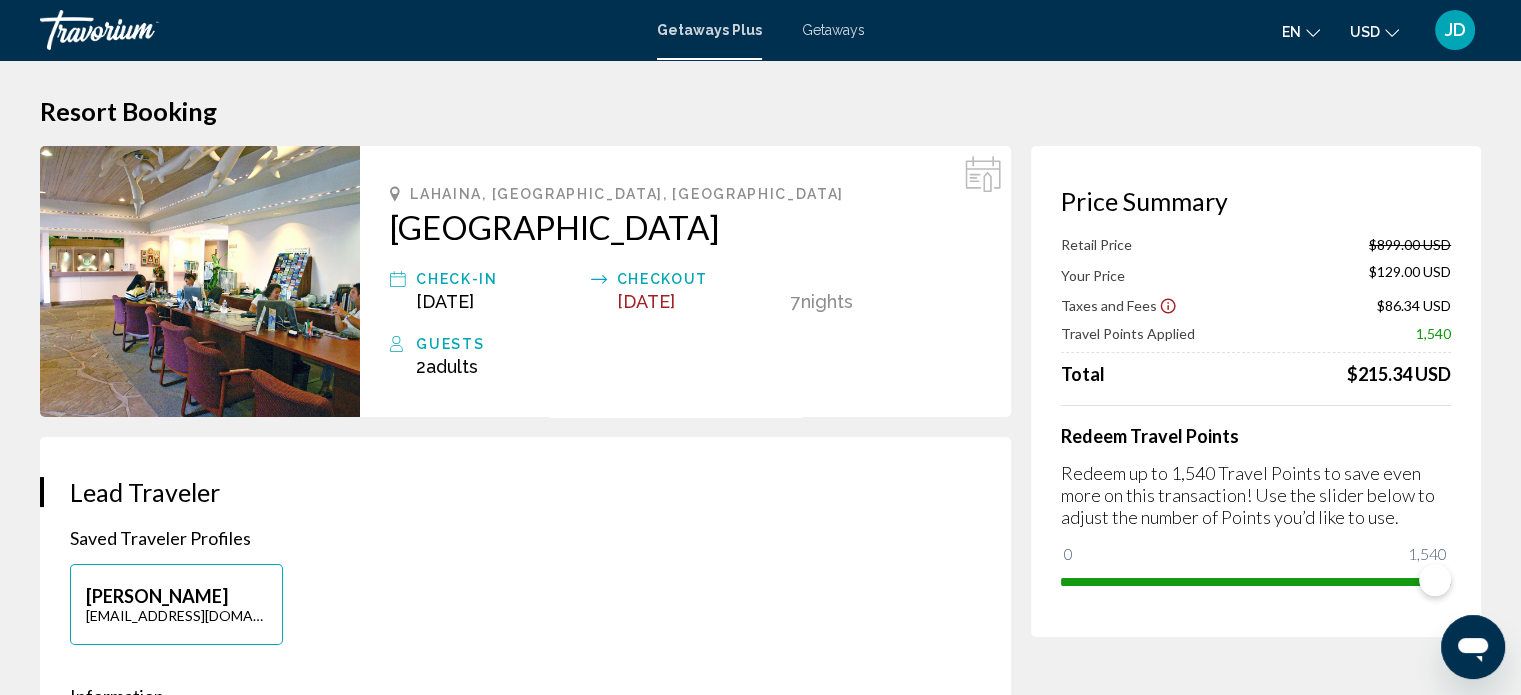 scroll, scrollTop: 0, scrollLeft: 0, axis: both 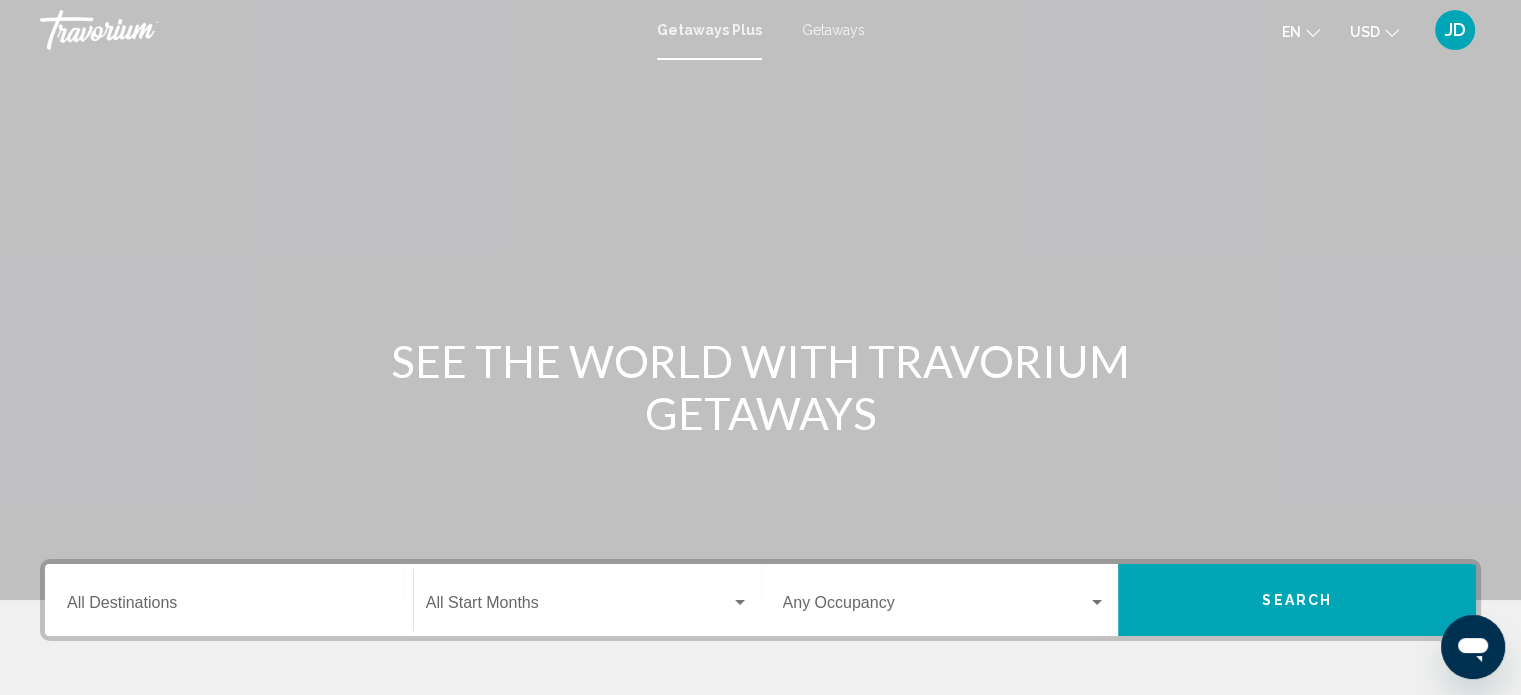 click on "Destination All Destinations" at bounding box center (229, 600) 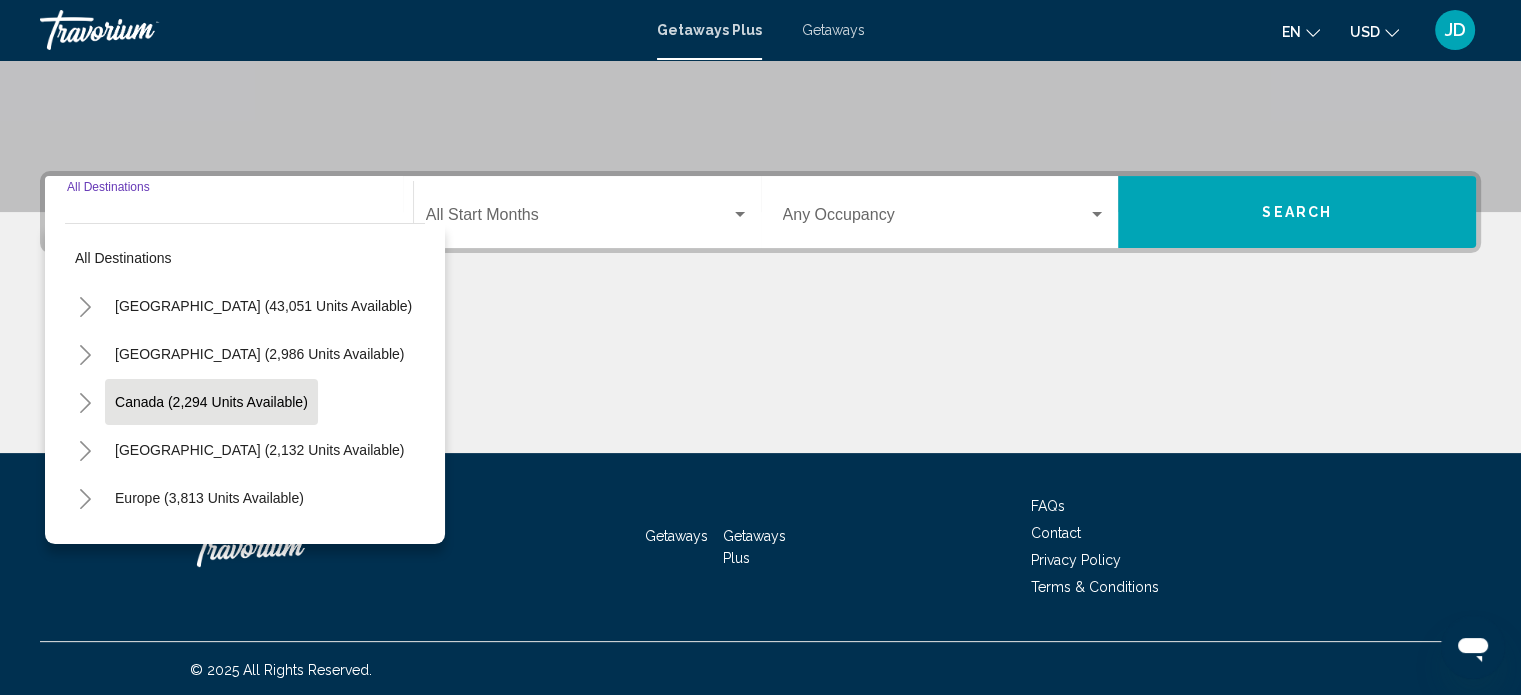 scroll, scrollTop: 390, scrollLeft: 0, axis: vertical 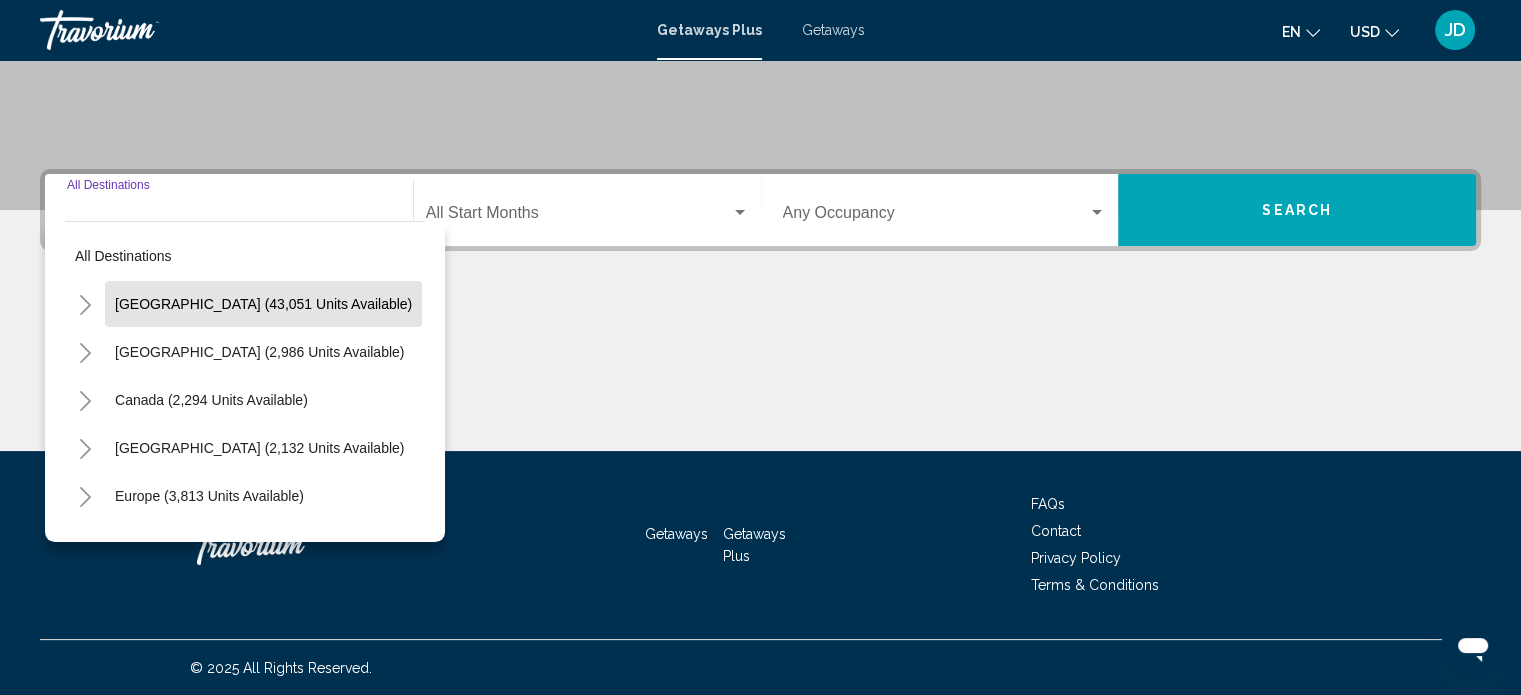 click on "[GEOGRAPHIC_DATA] (43,051 units available)" at bounding box center [259, 352] 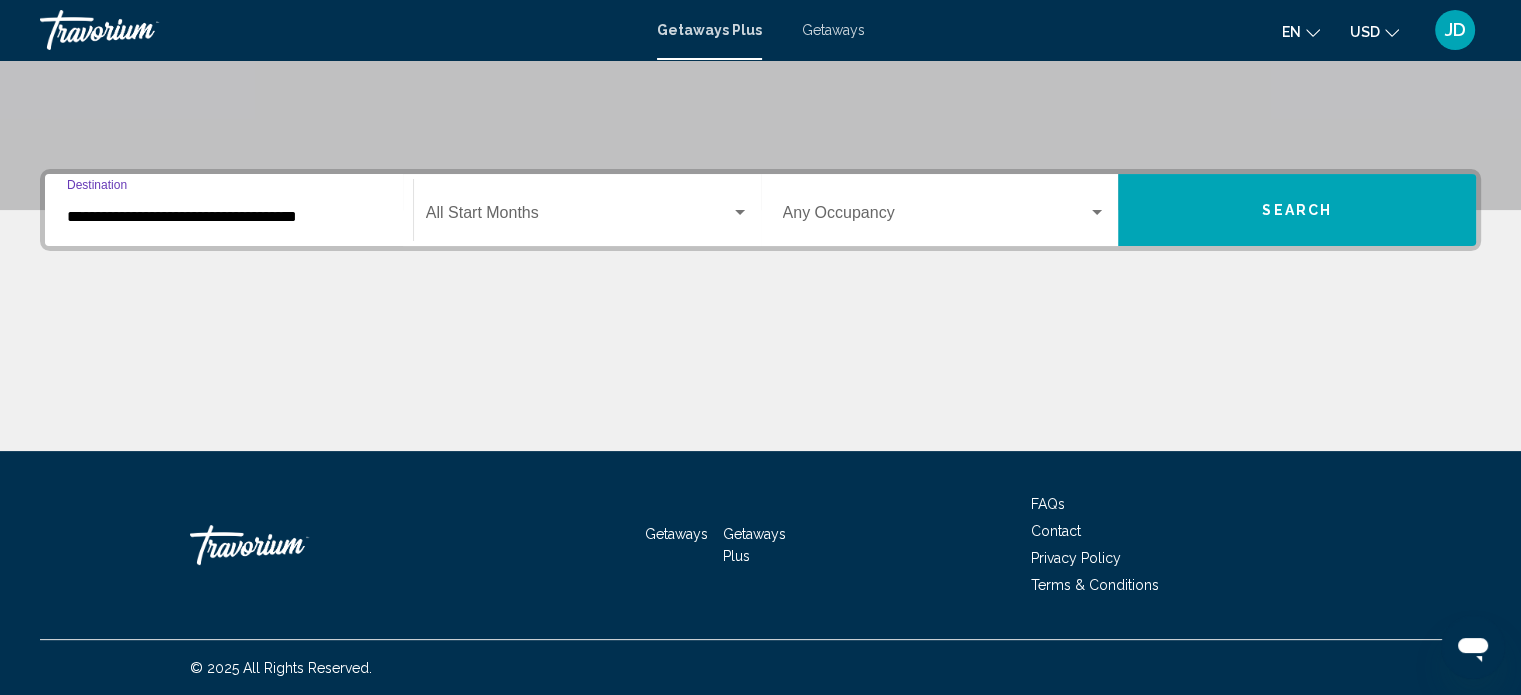 click on "**********" at bounding box center [229, 217] 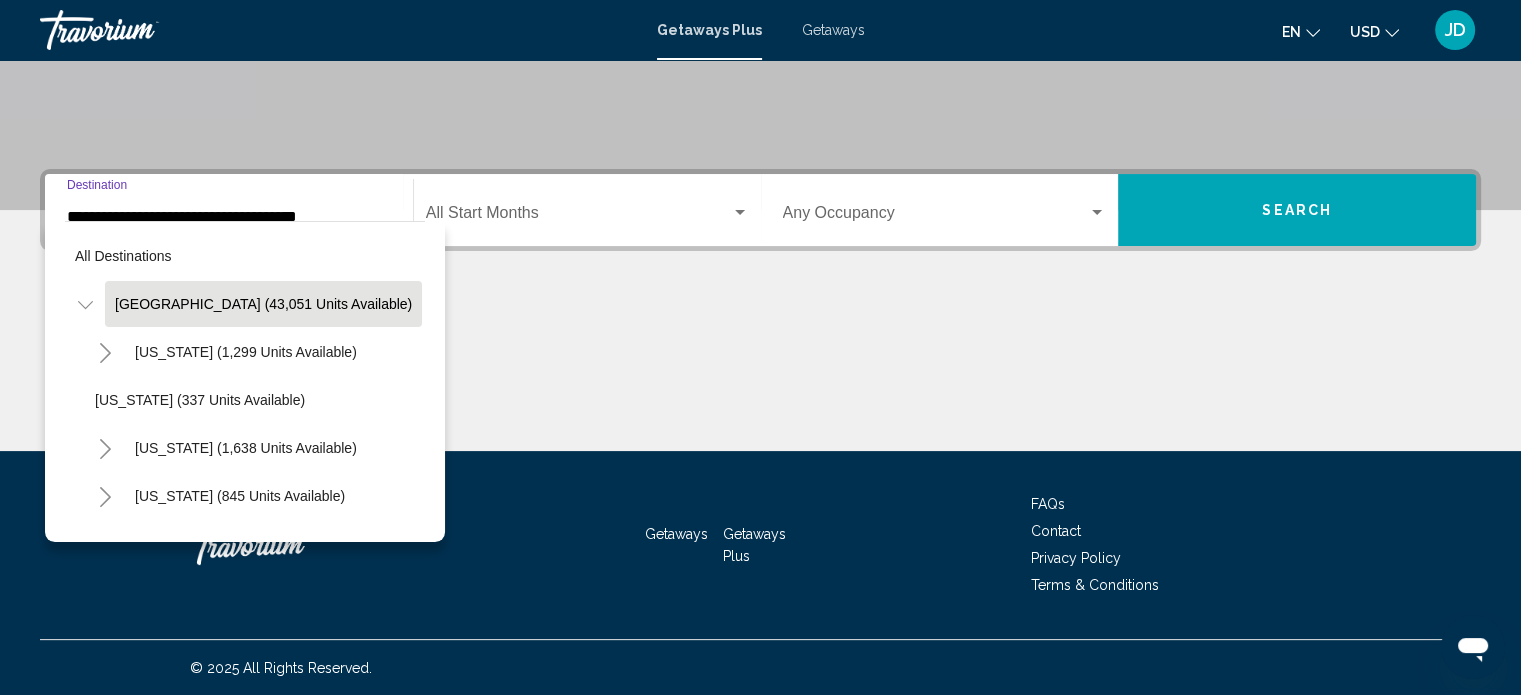 scroll, scrollTop: 346, scrollLeft: 0, axis: vertical 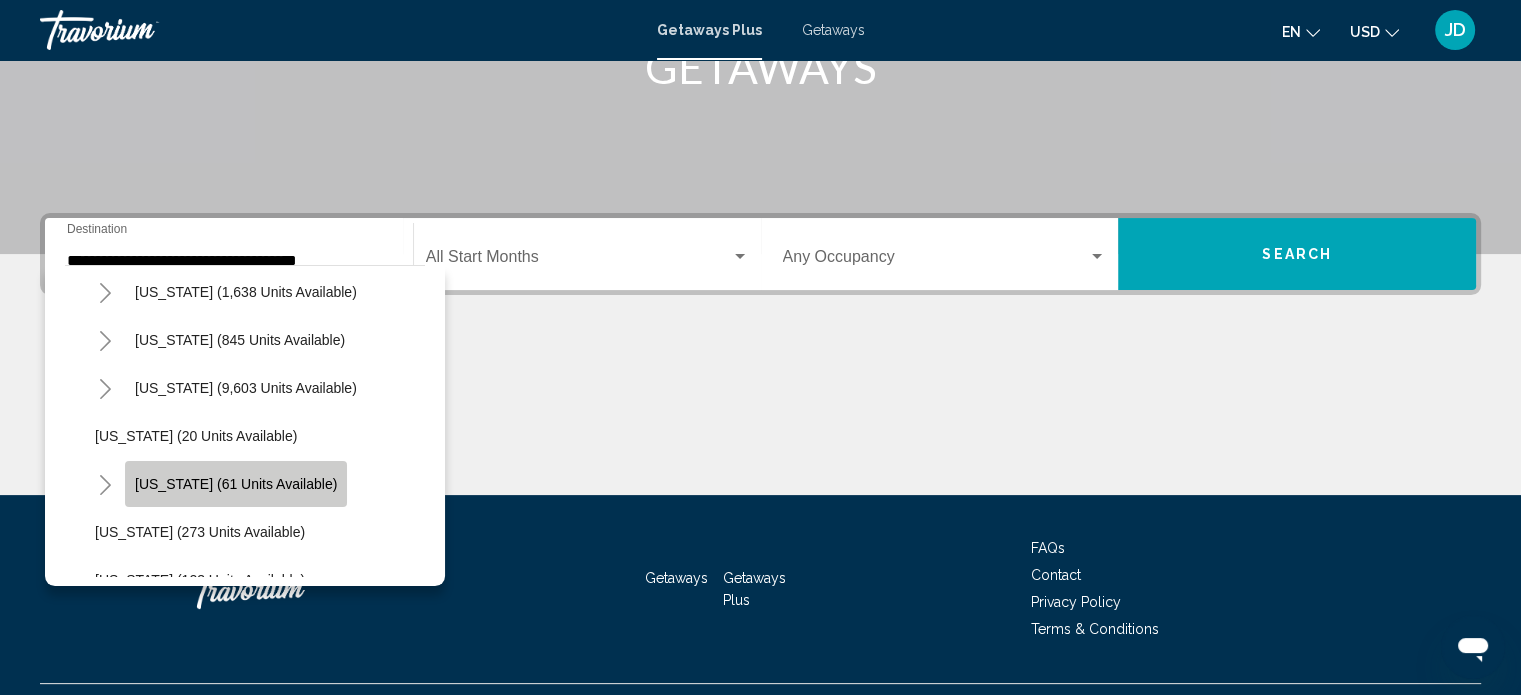 click on "[US_STATE] (61 units available)" 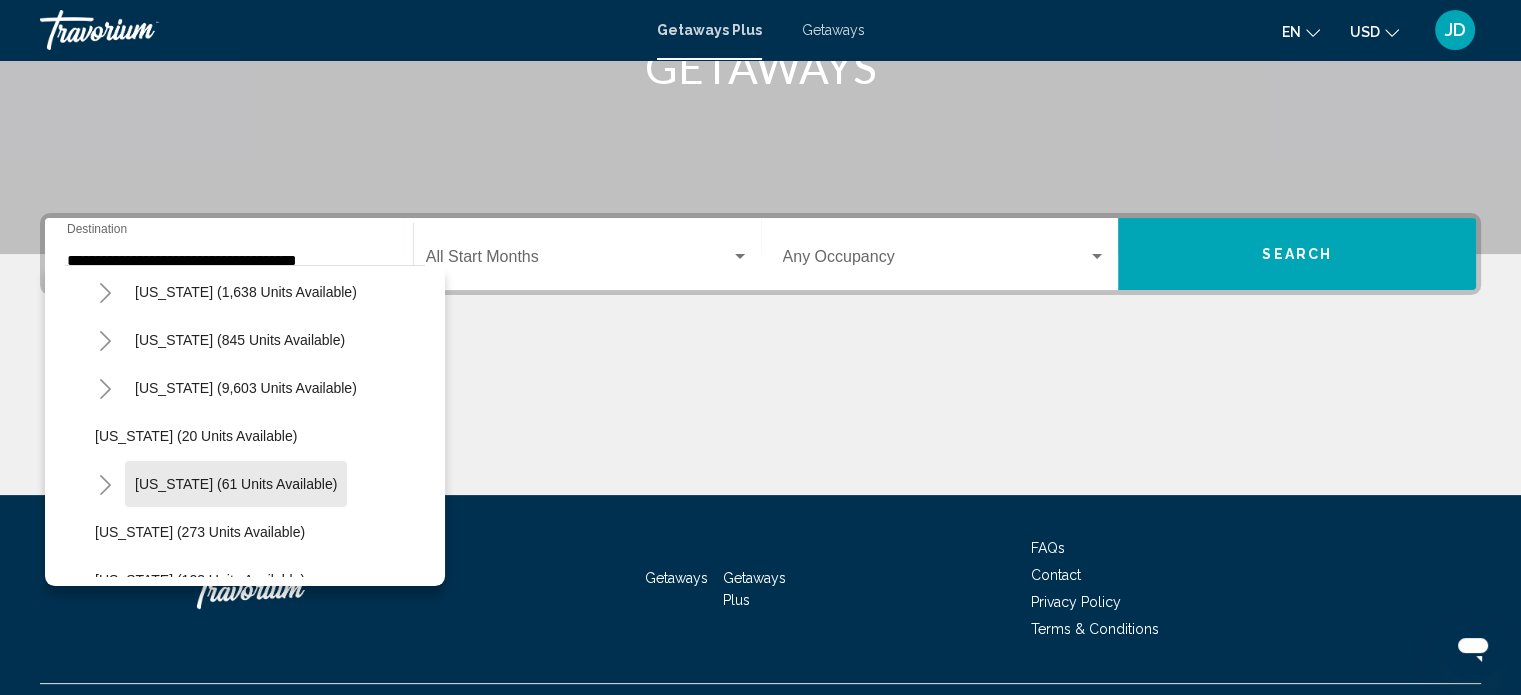 type on "**********" 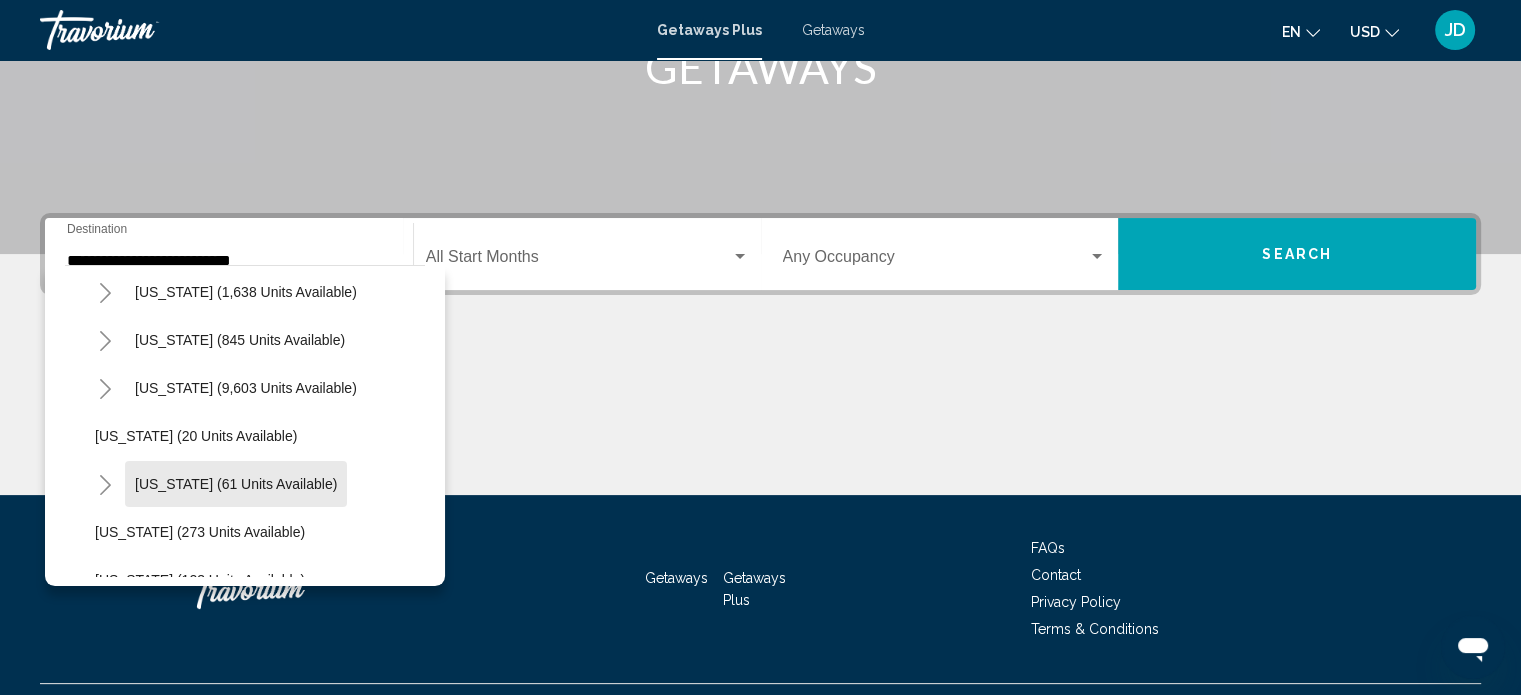 scroll, scrollTop: 390, scrollLeft: 0, axis: vertical 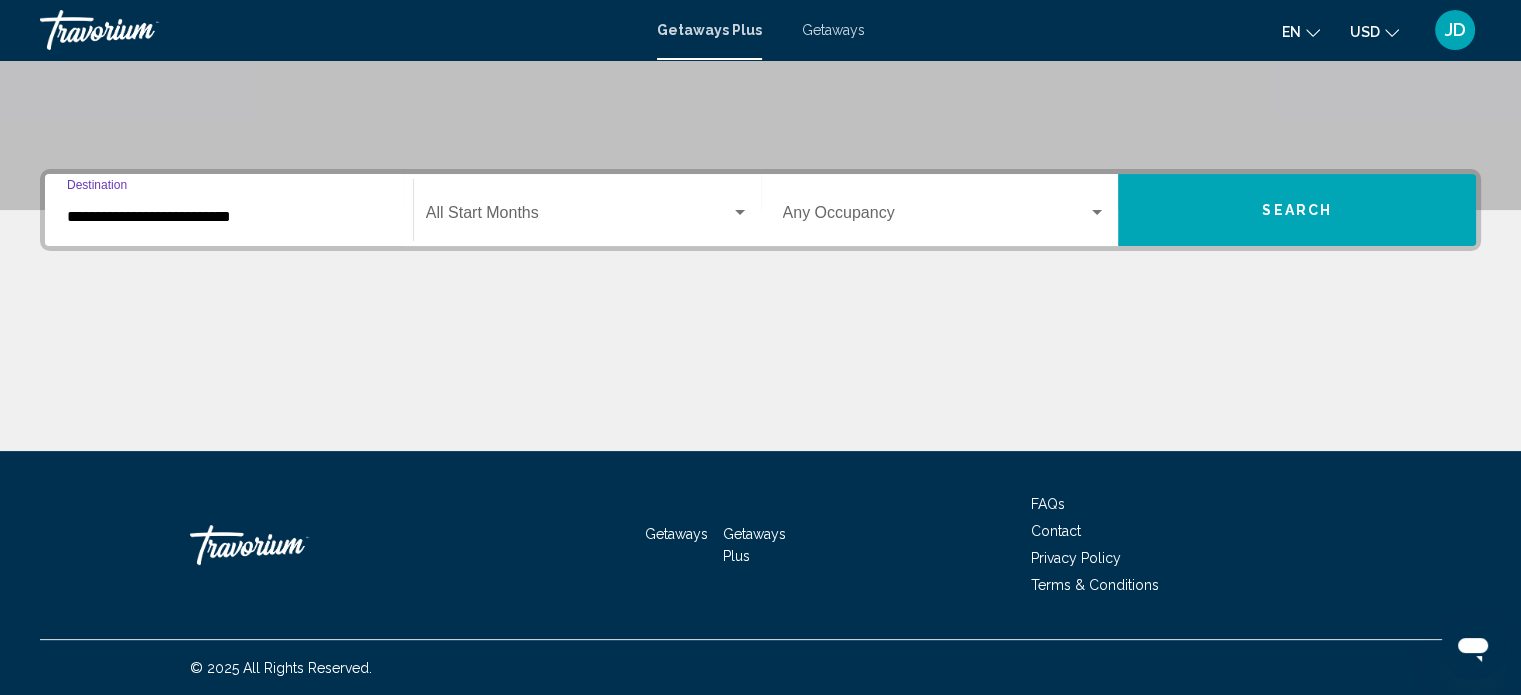 click on "Start Month All Start Months" 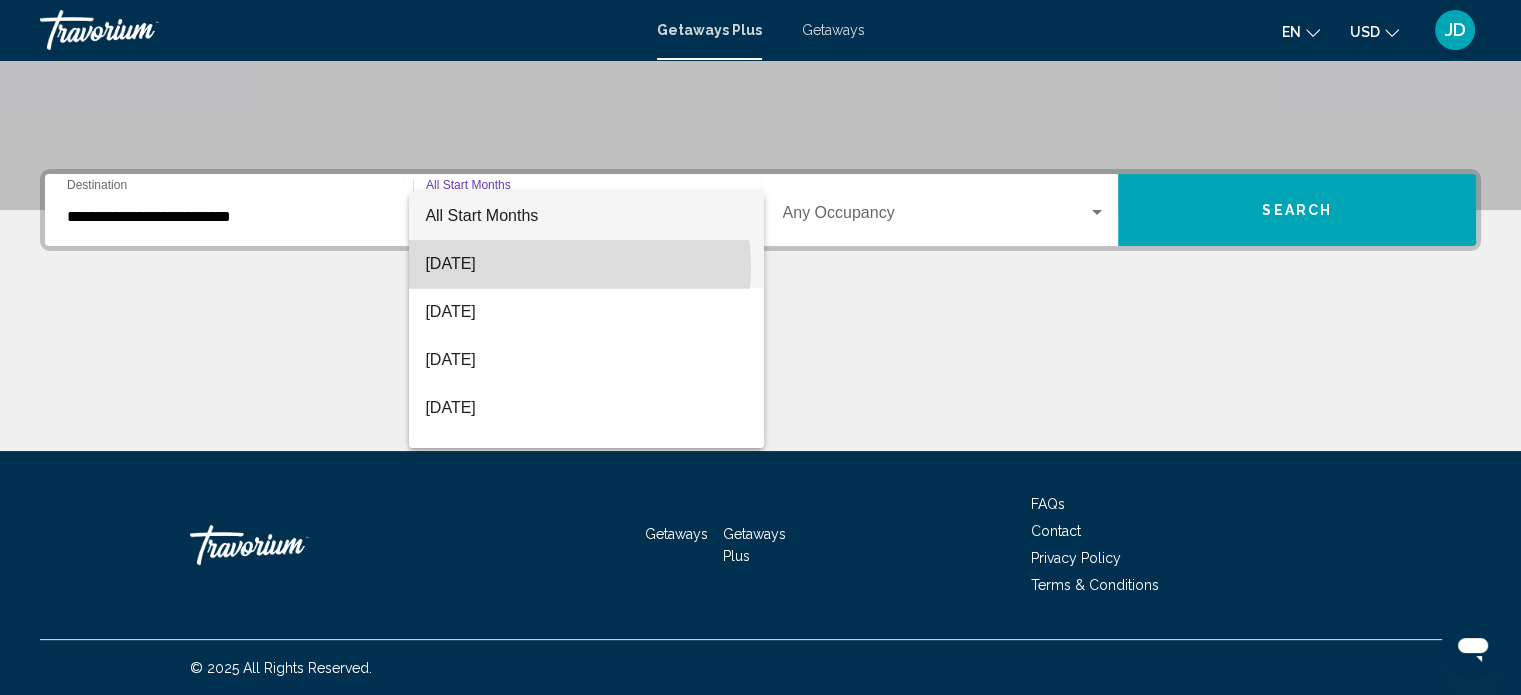 click on "[DATE]" at bounding box center (586, 264) 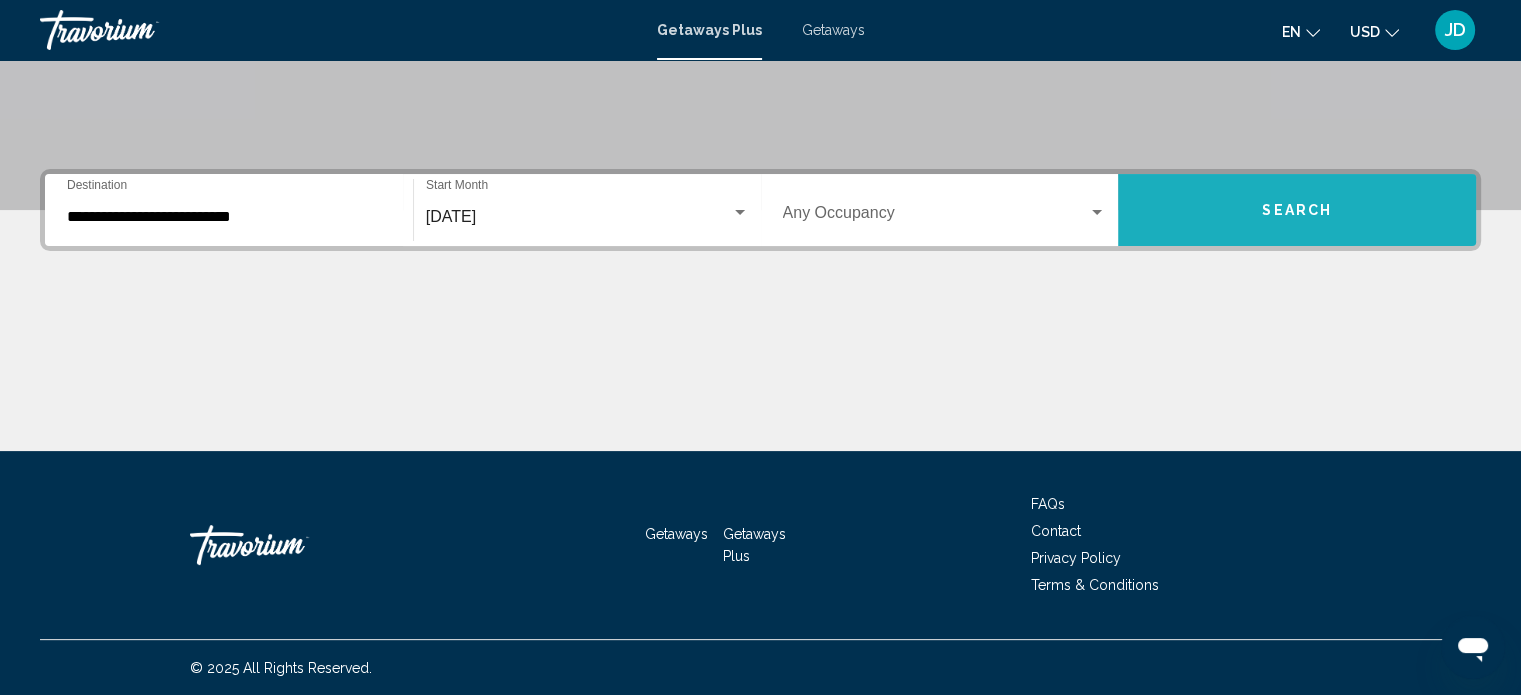 click on "Search" at bounding box center [1297, 211] 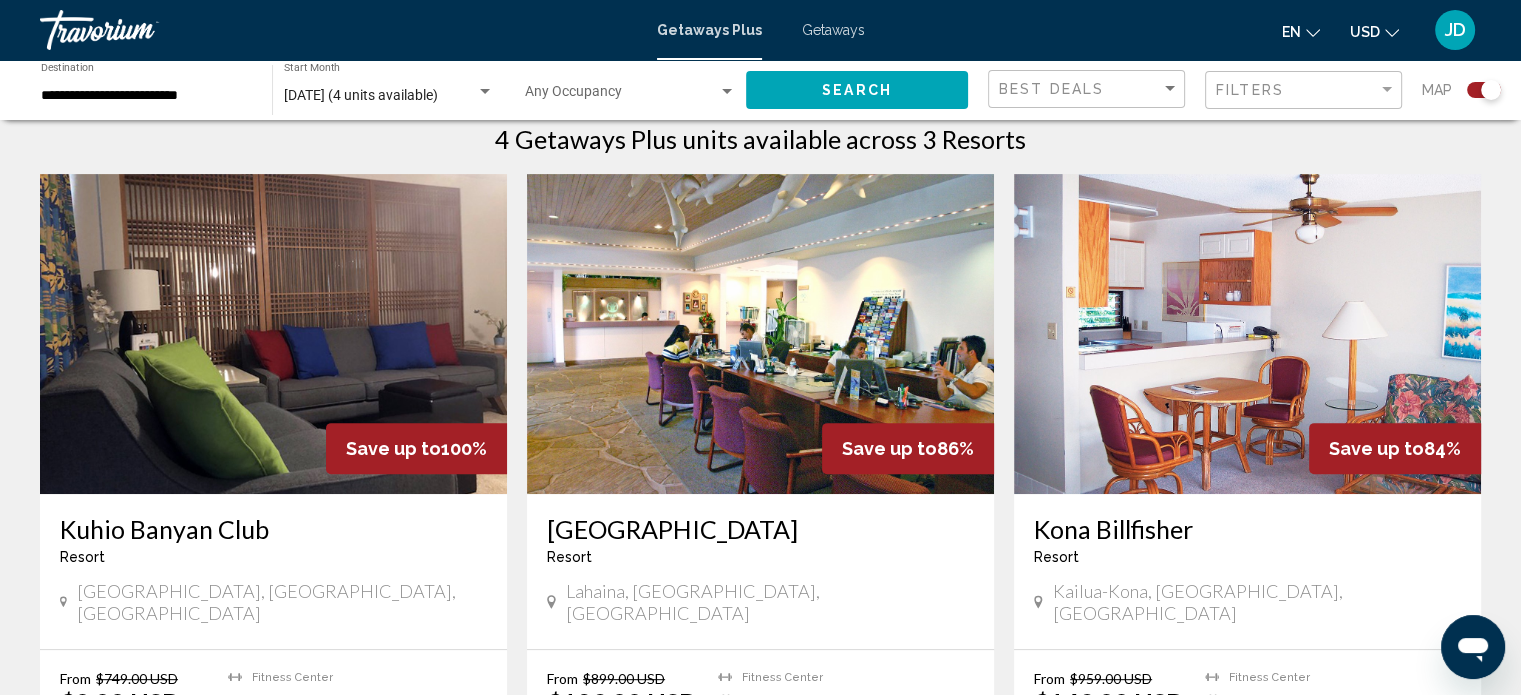scroll, scrollTop: 700, scrollLeft: 0, axis: vertical 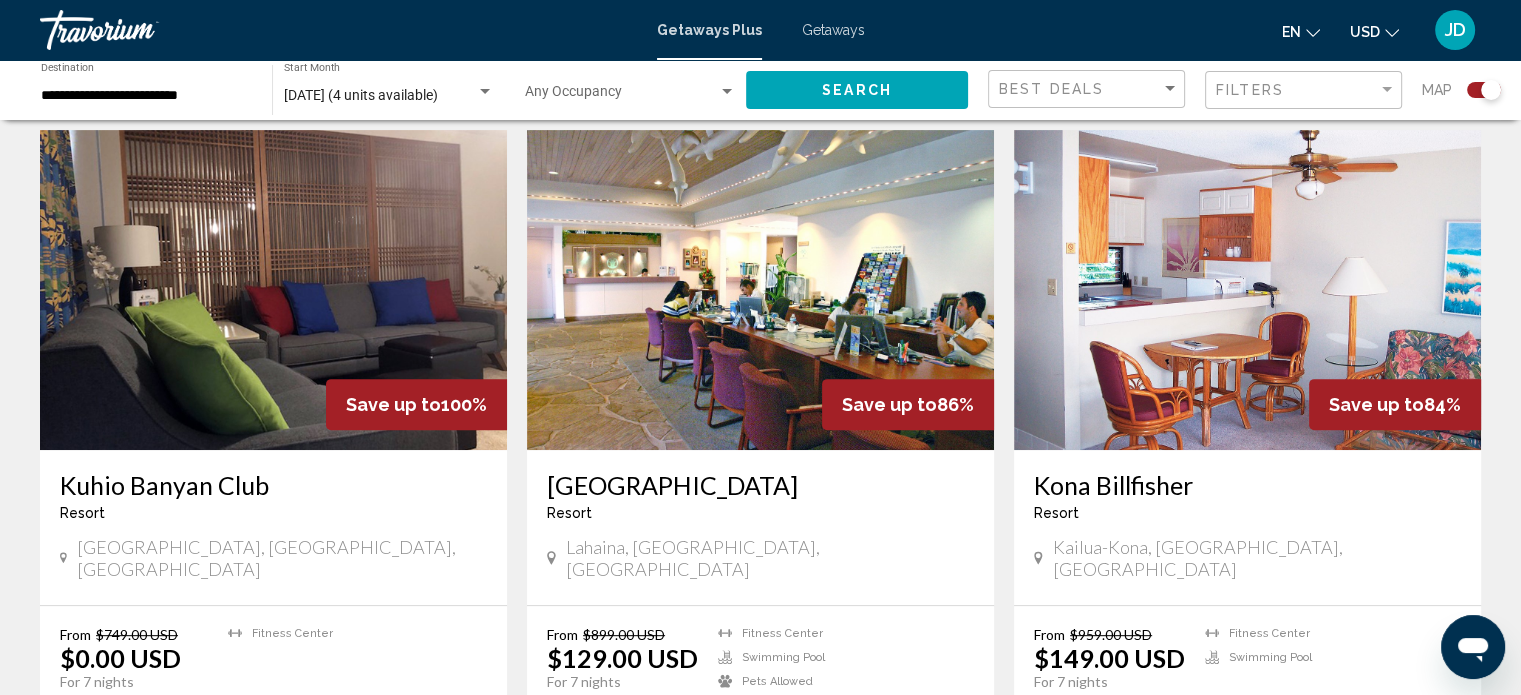 click at bounding box center [1247, 290] 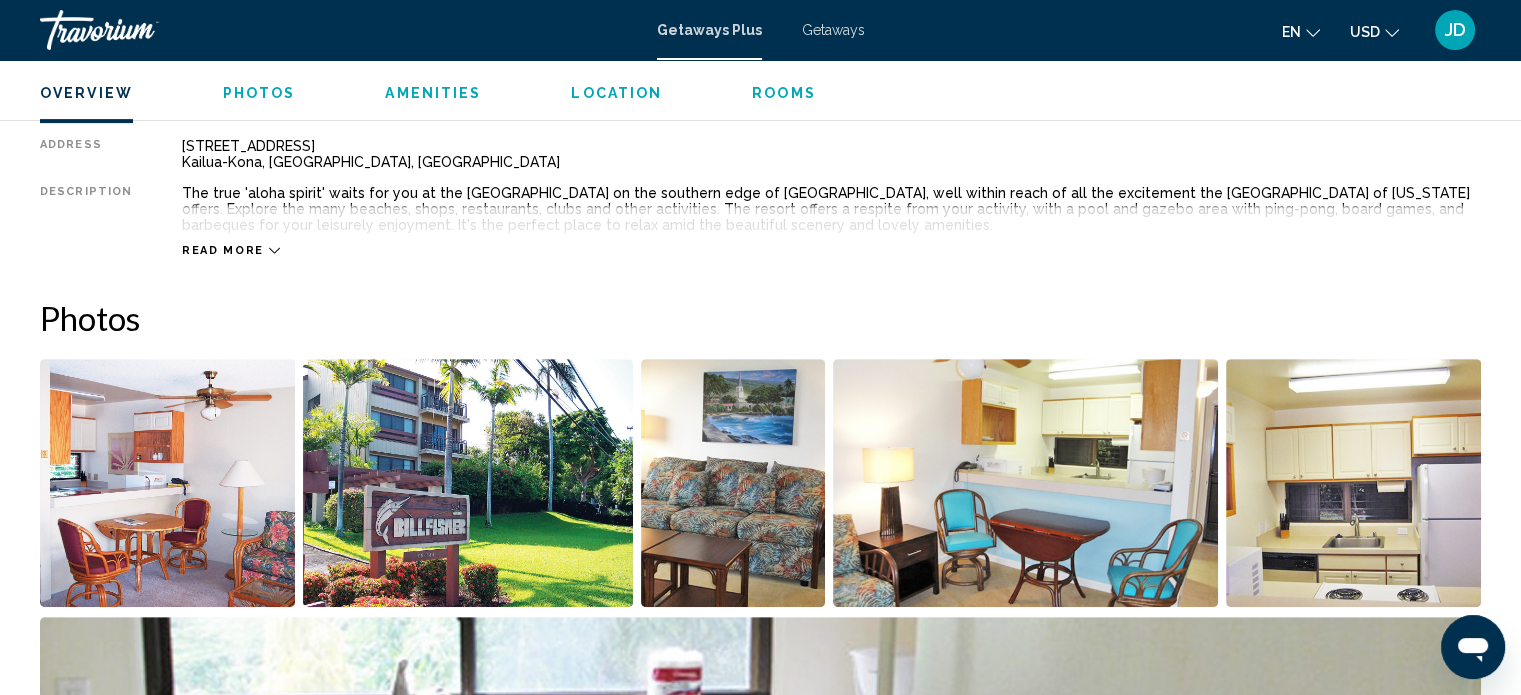 scroll, scrollTop: 652, scrollLeft: 0, axis: vertical 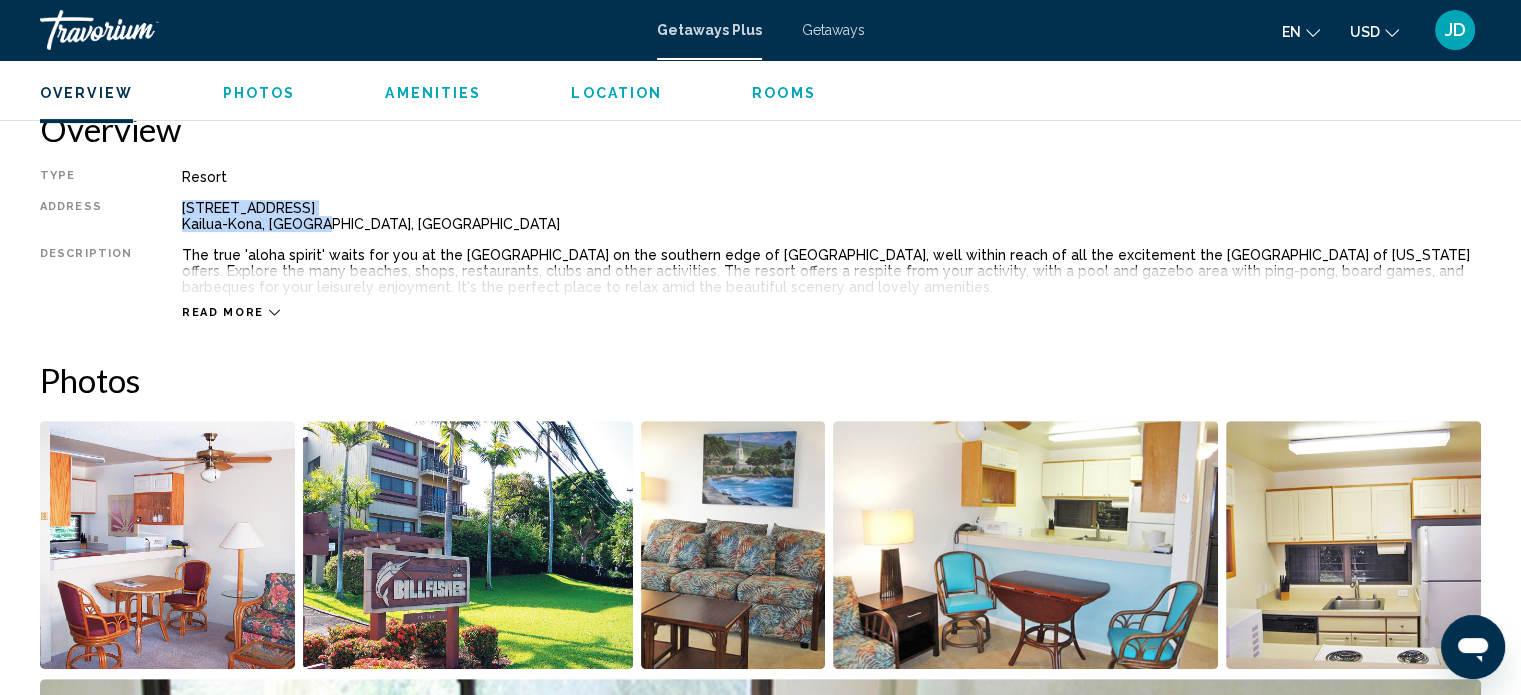 drag, startPoint x: 307, startPoint y: 225, endPoint x: 165, endPoint y: 206, distance: 143.26549 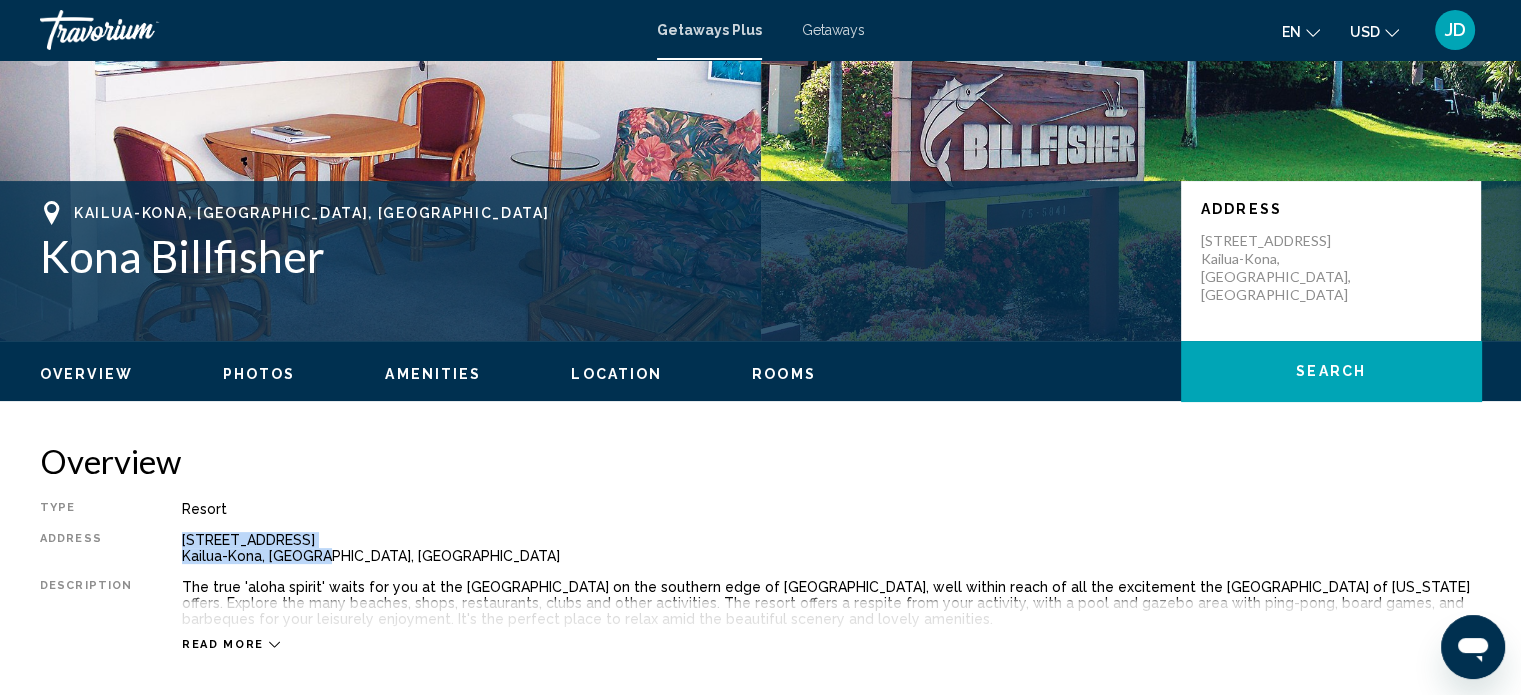 scroll, scrollTop: 152, scrollLeft: 0, axis: vertical 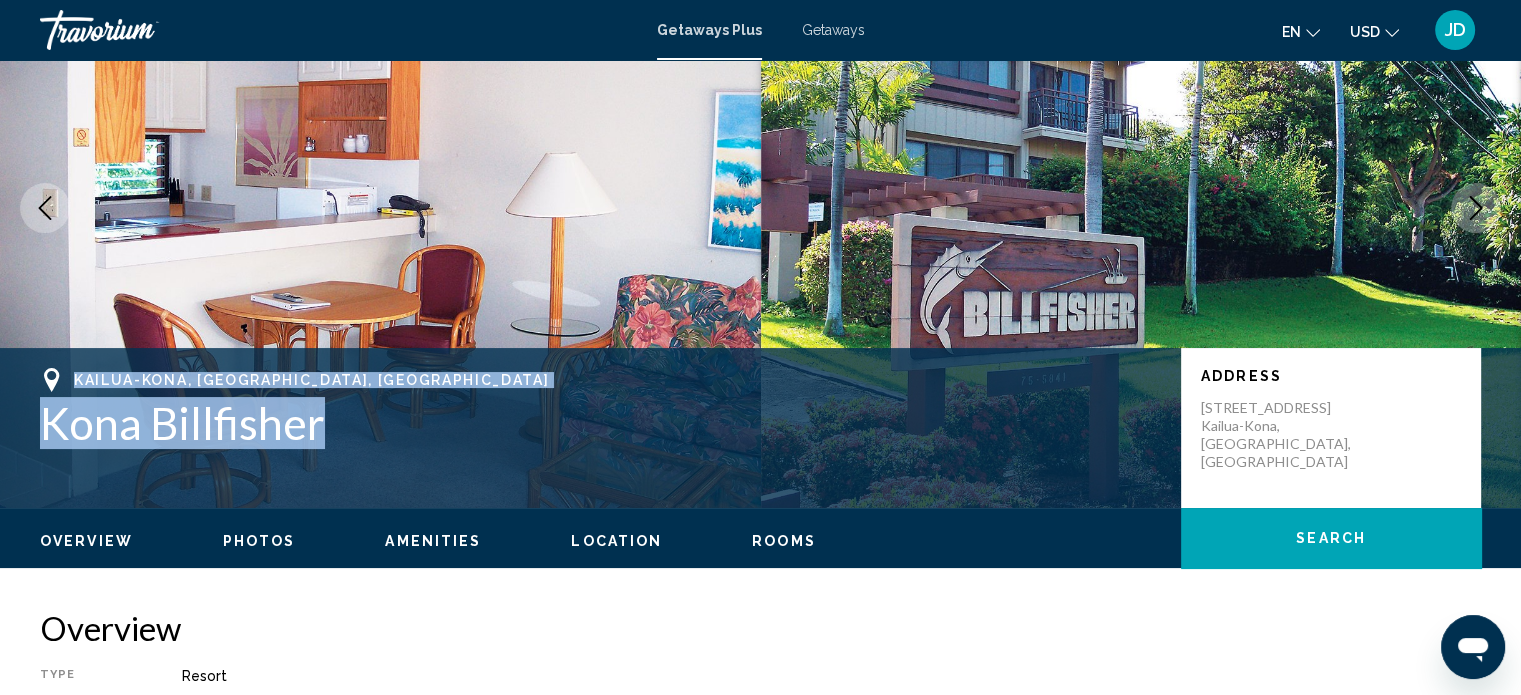 drag, startPoint x: 329, startPoint y: 418, endPoint x: 56, endPoint y: 375, distance: 276.3657 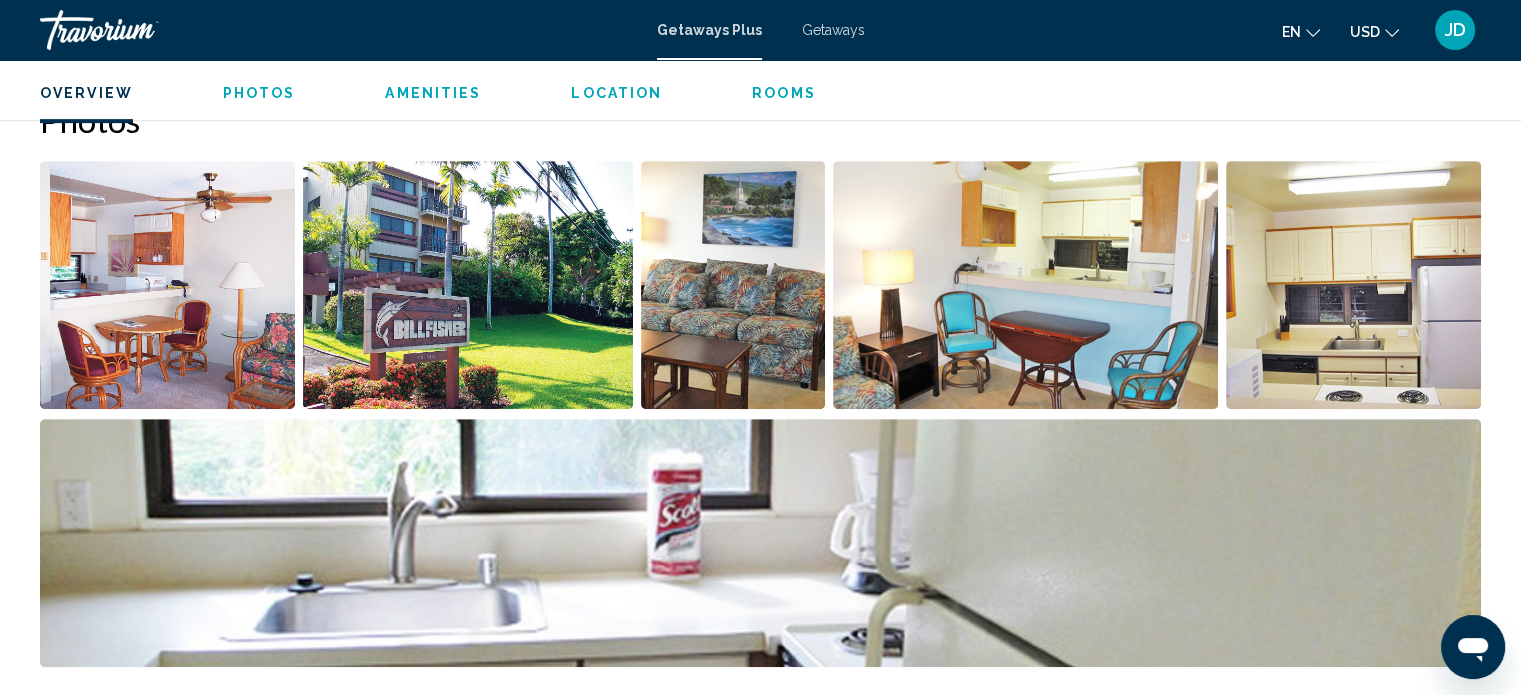 scroll, scrollTop: 952, scrollLeft: 0, axis: vertical 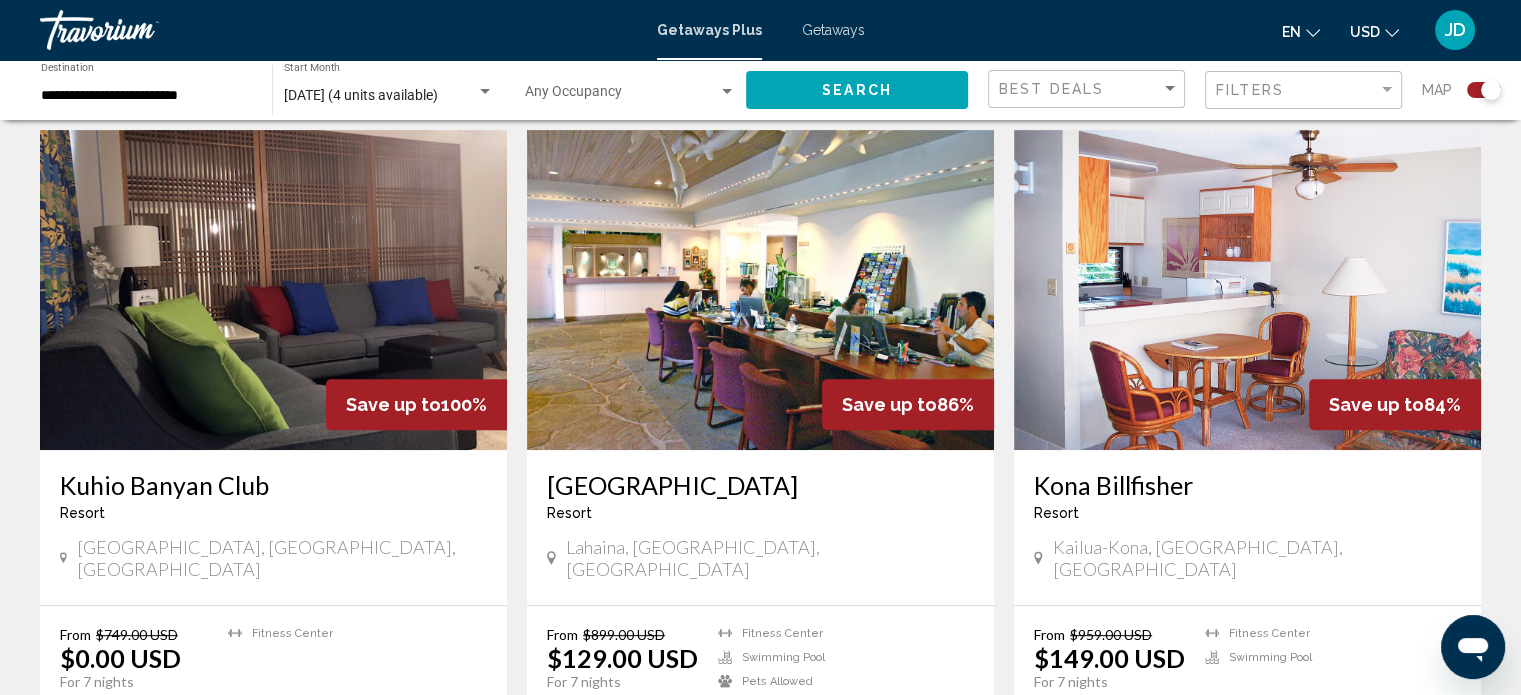 click at bounding box center (760, 290) 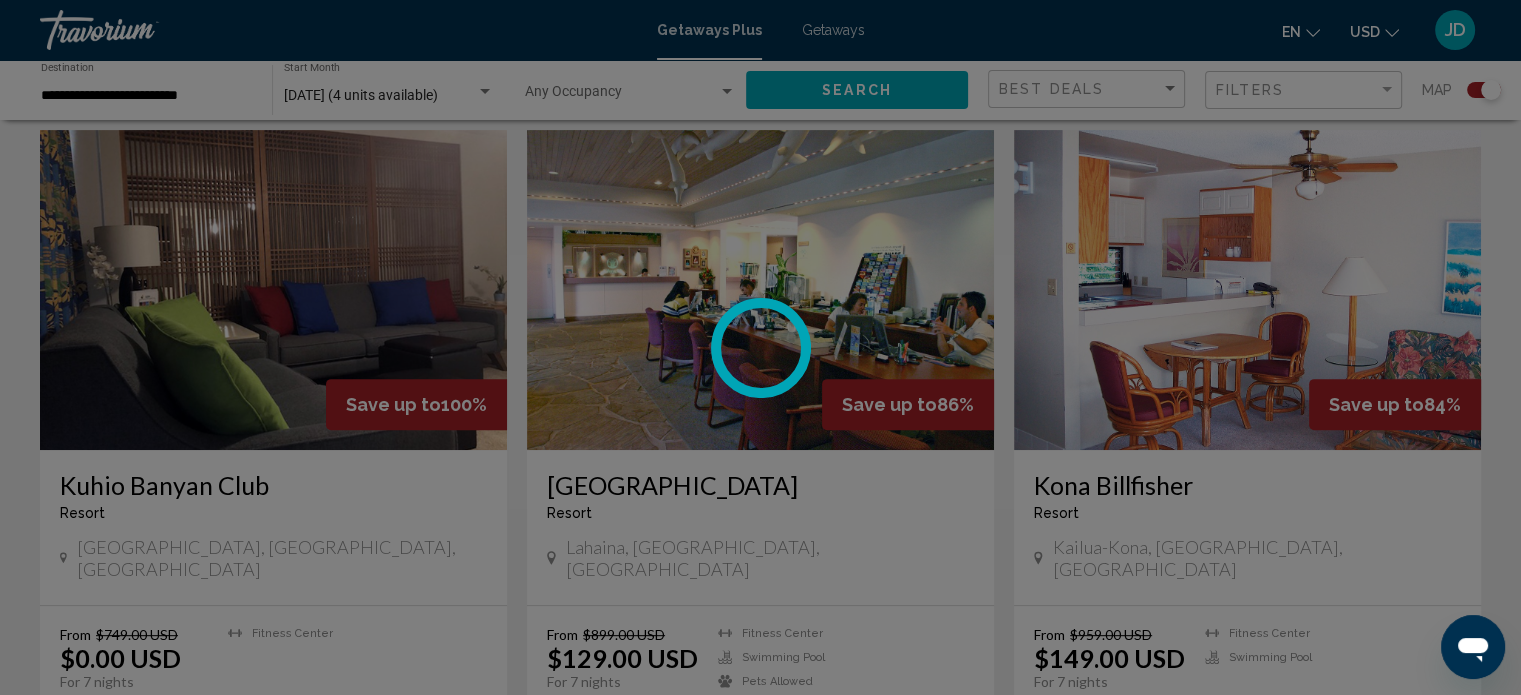 scroll, scrollTop: 0, scrollLeft: 0, axis: both 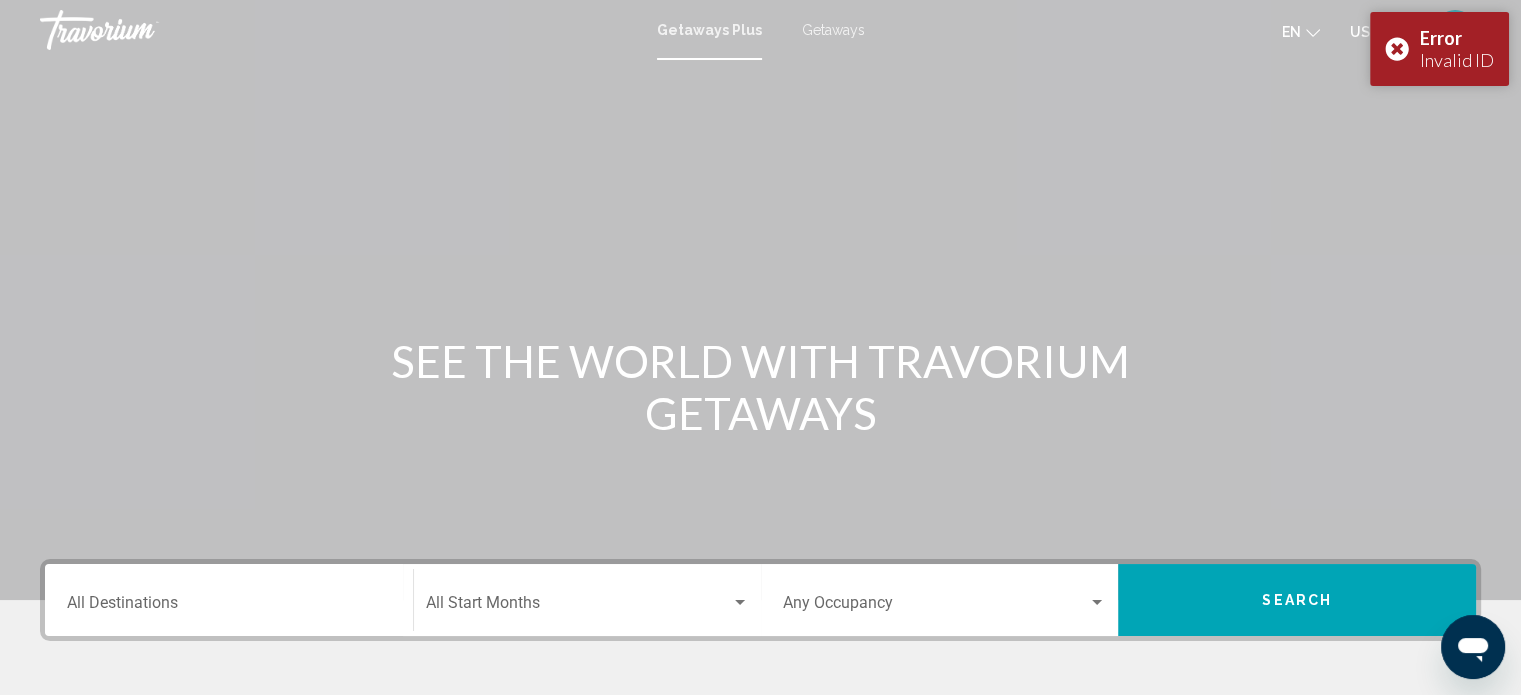 click on "Destination All Destinations" at bounding box center (229, 600) 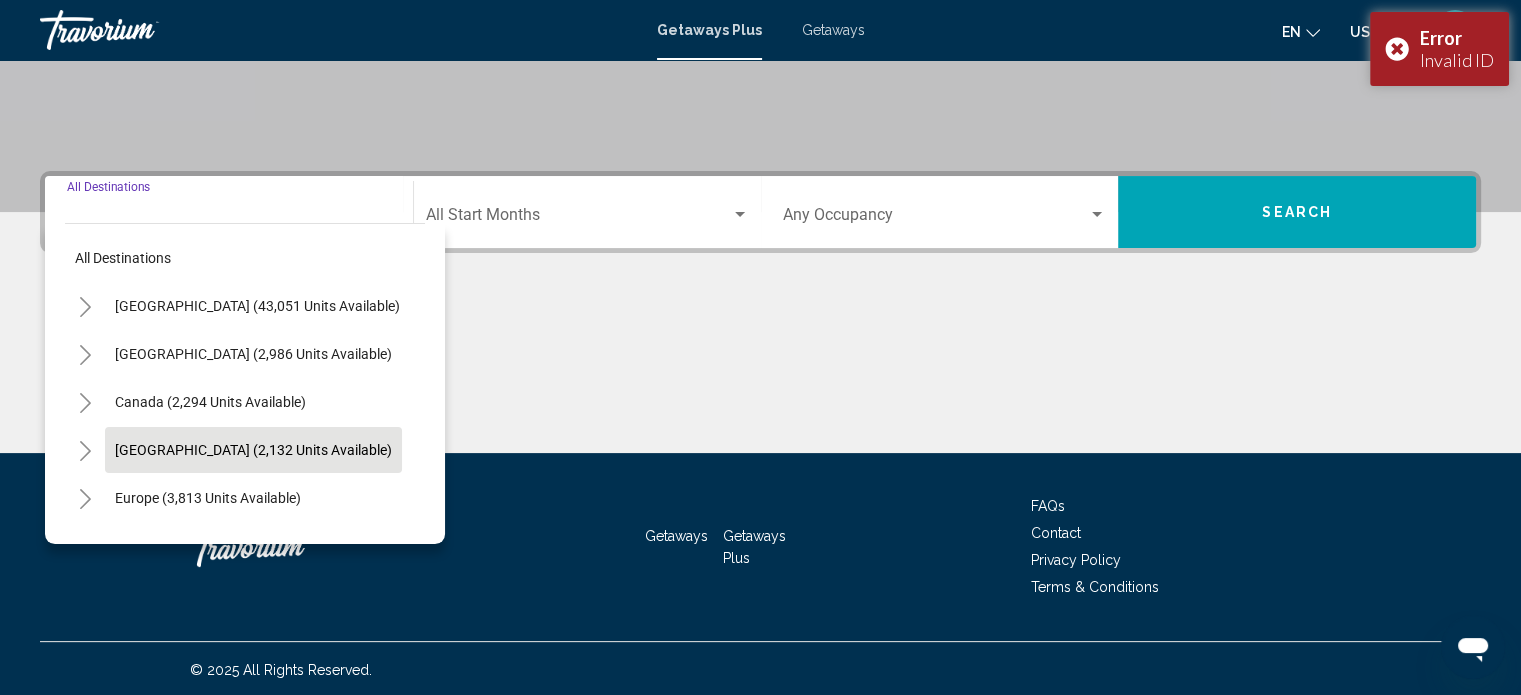 scroll, scrollTop: 390, scrollLeft: 0, axis: vertical 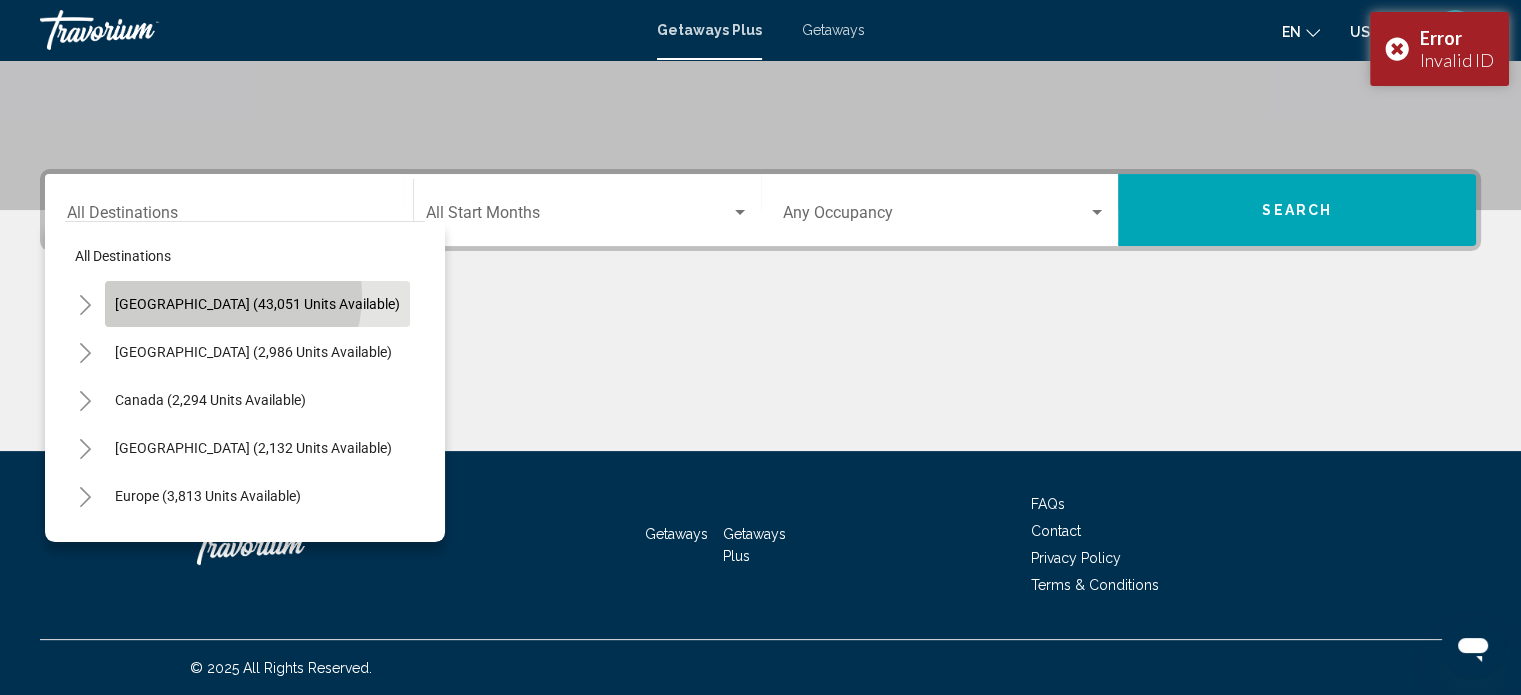 click on "[GEOGRAPHIC_DATA] (43,051 units available)" 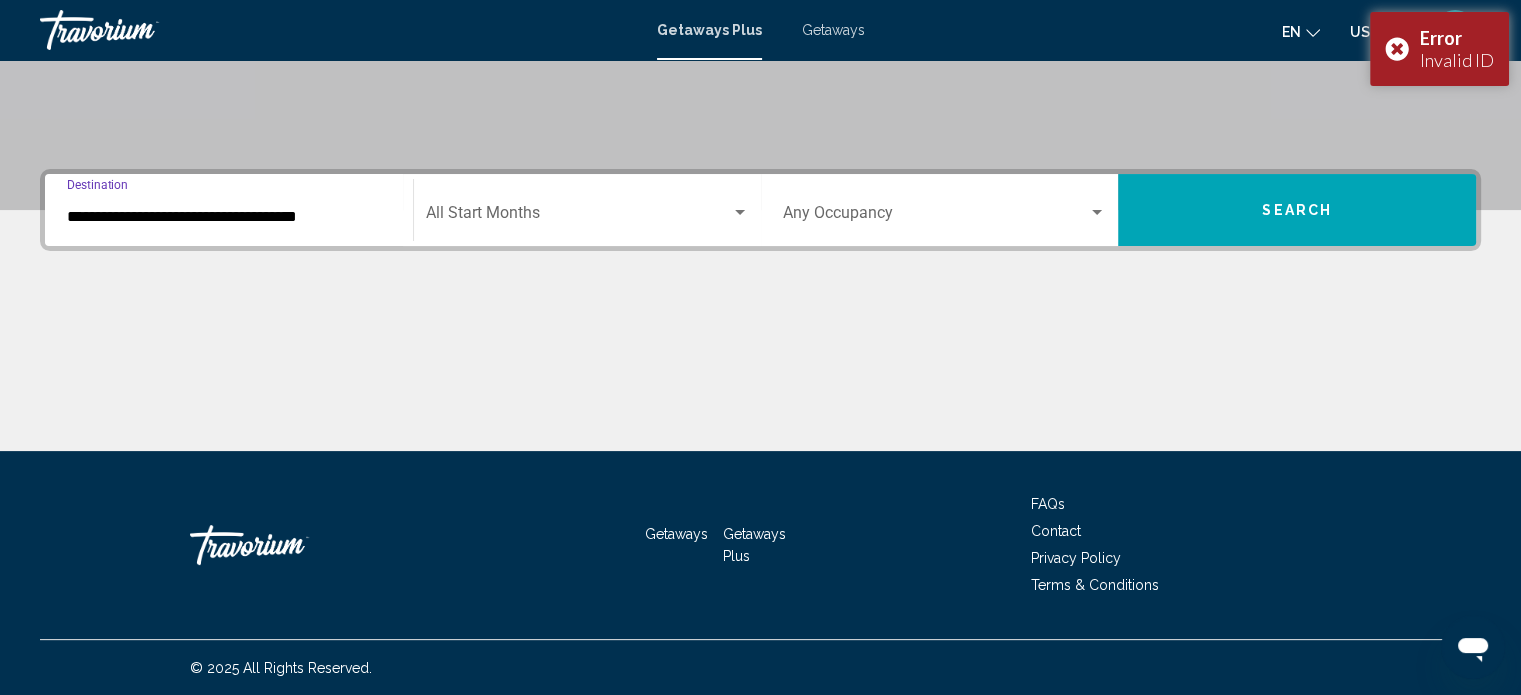 click on "**********" at bounding box center [229, 217] 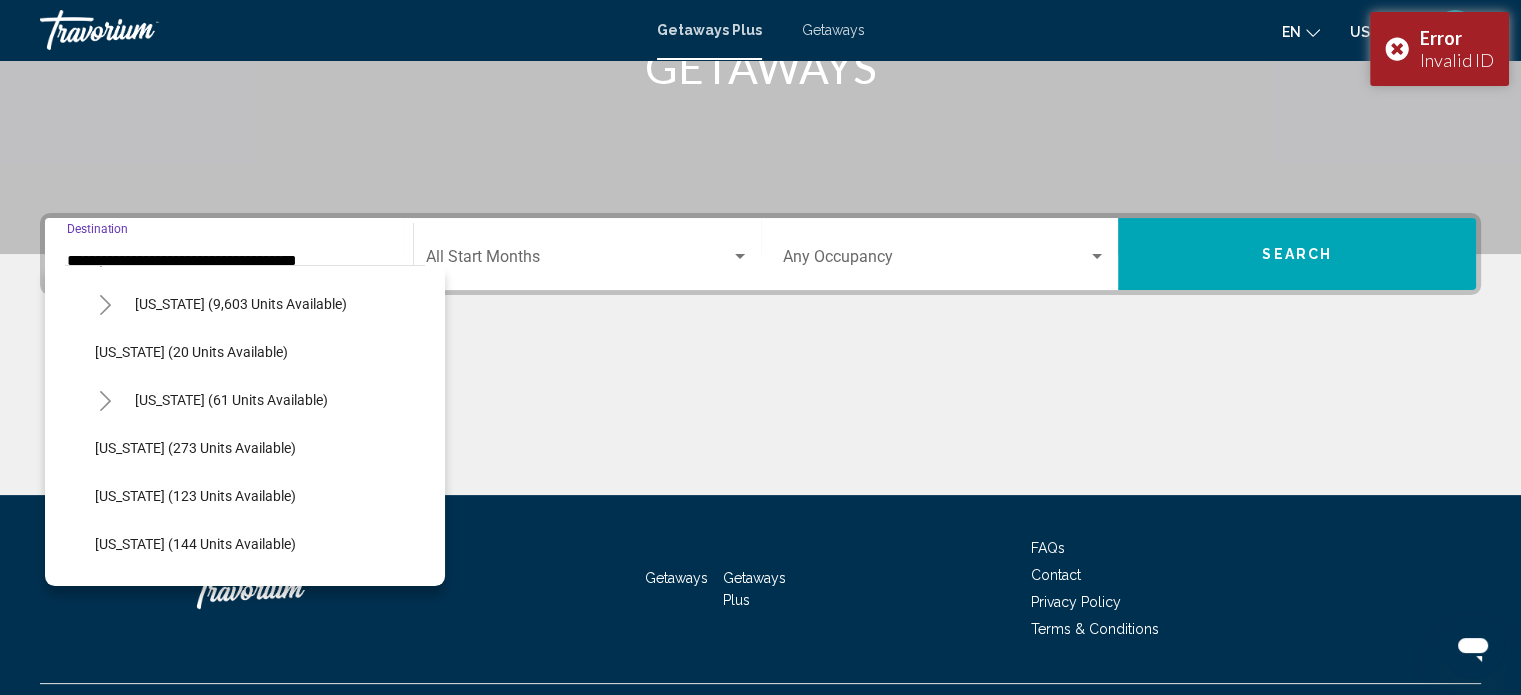 scroll, scrollTop: 300, scrollLeft: 0, axis: vertical 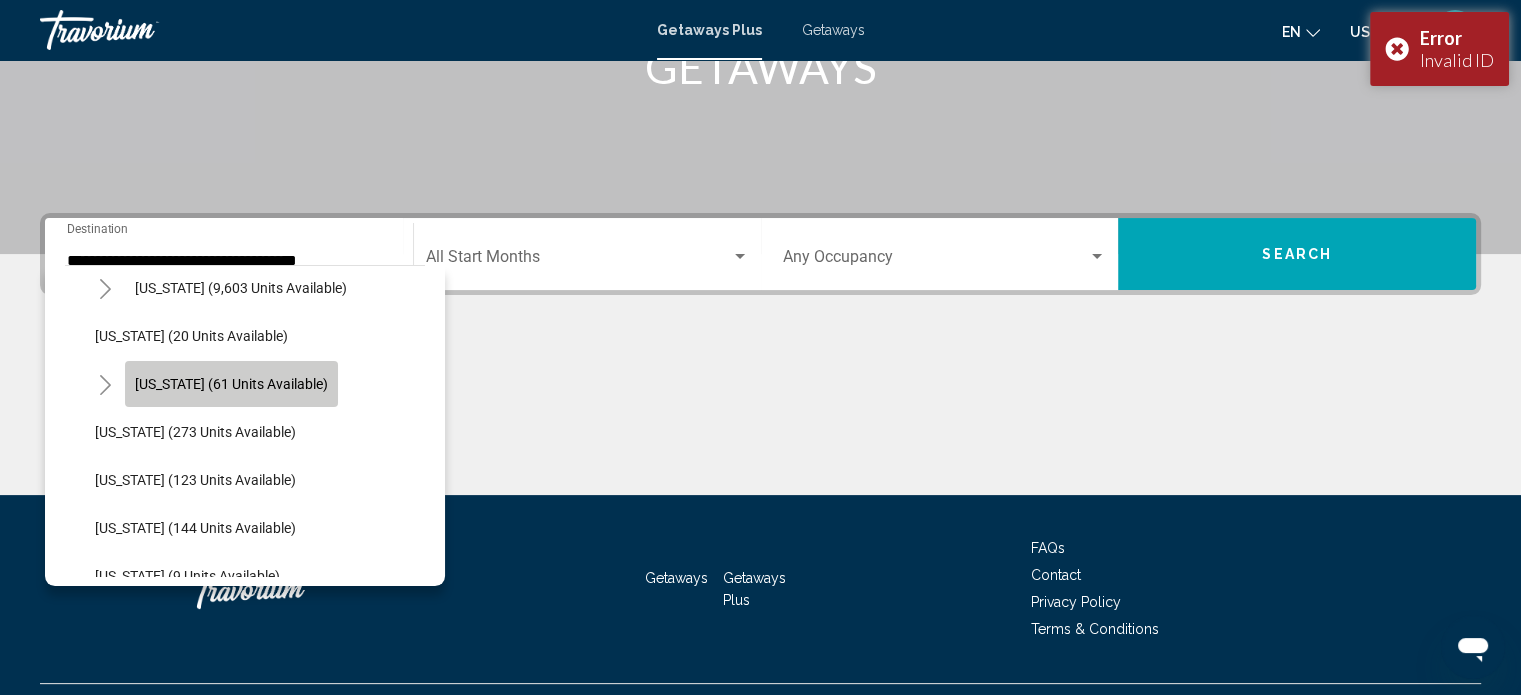 click on "[US_STATE] (61 units available)" 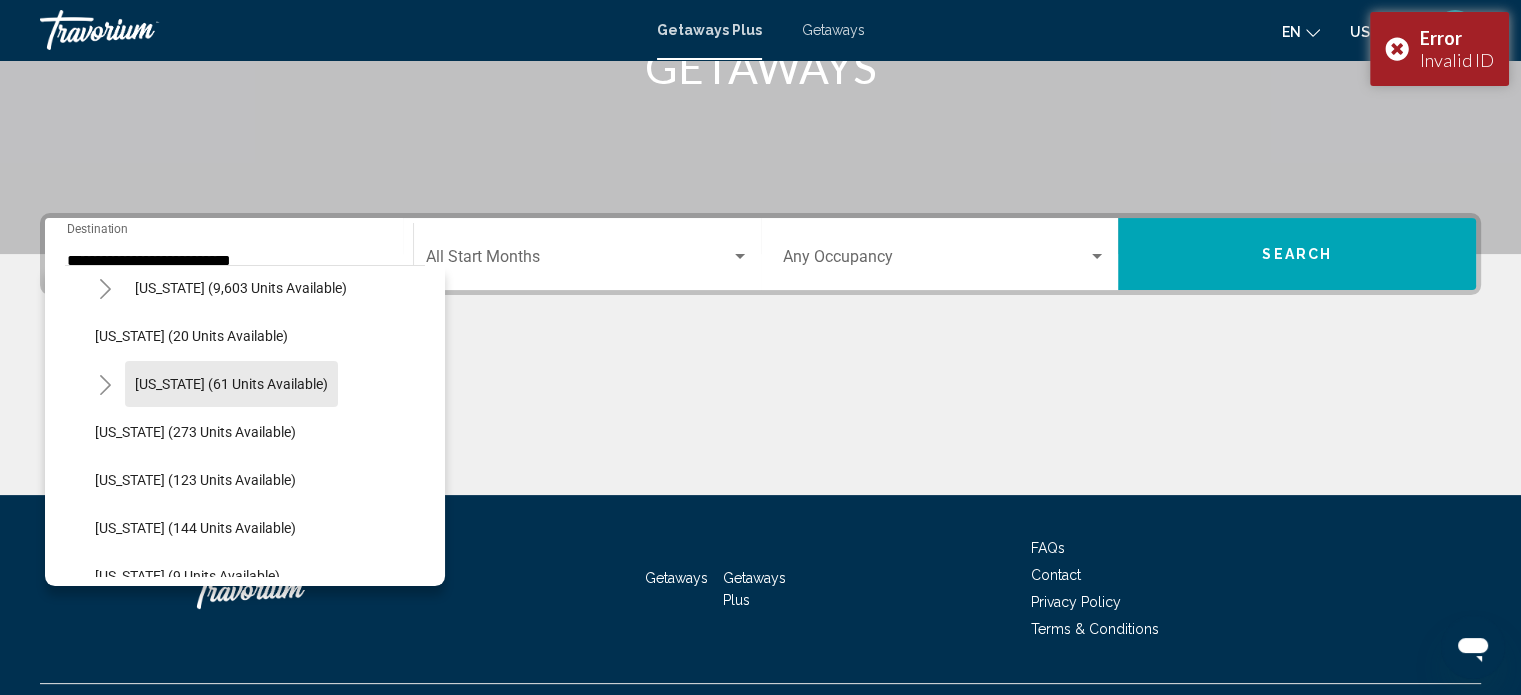 scroll, scrollTop: 390, scrollLeft: 0, axis: vertical 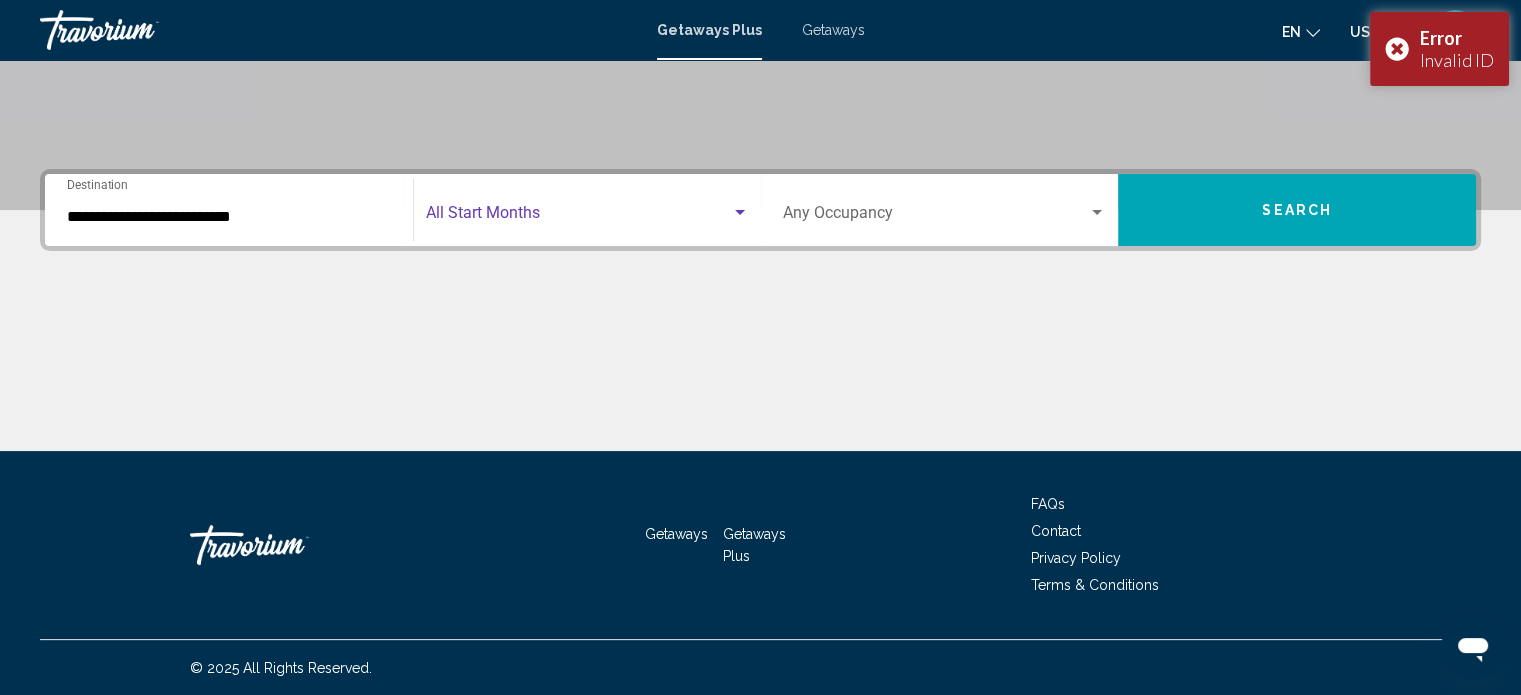 click at bounding box center (578, 217) 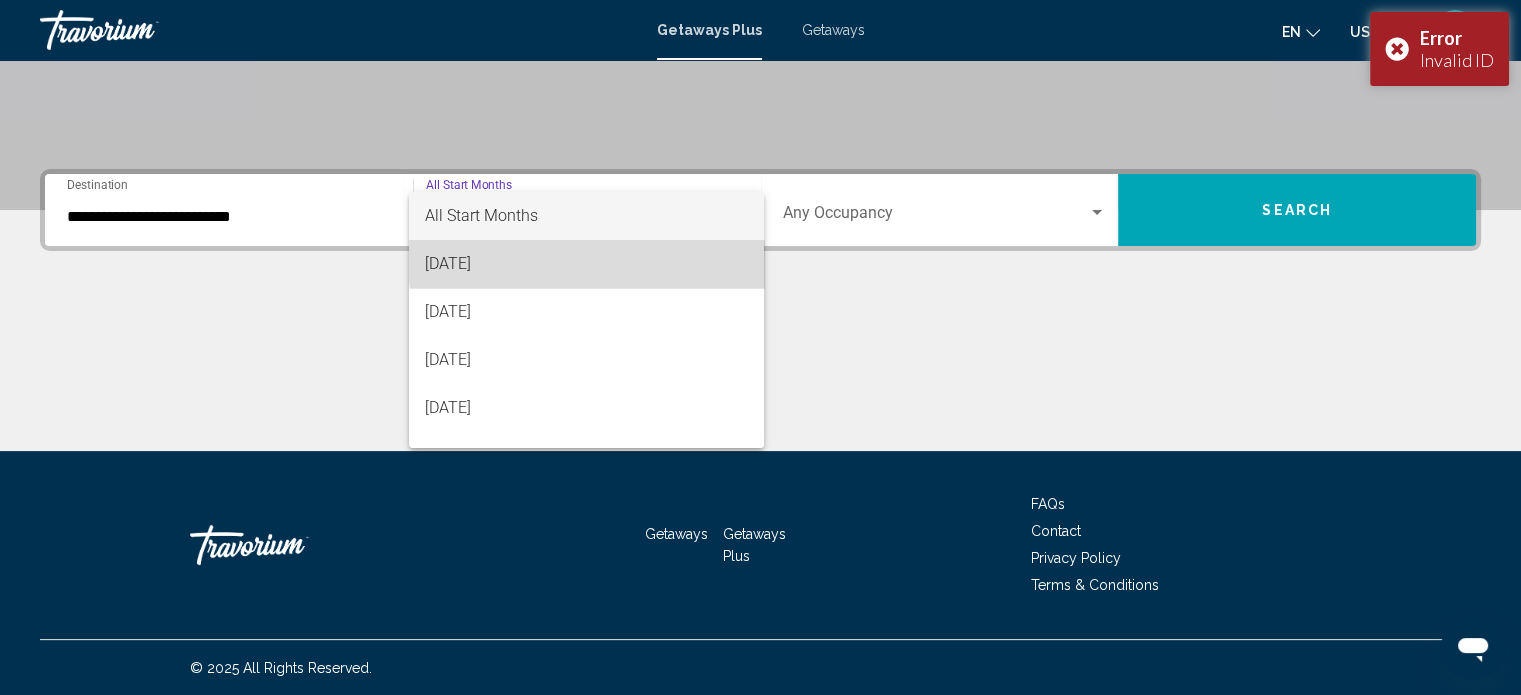 click on "[DATE]" at bounding box center (586, 264) 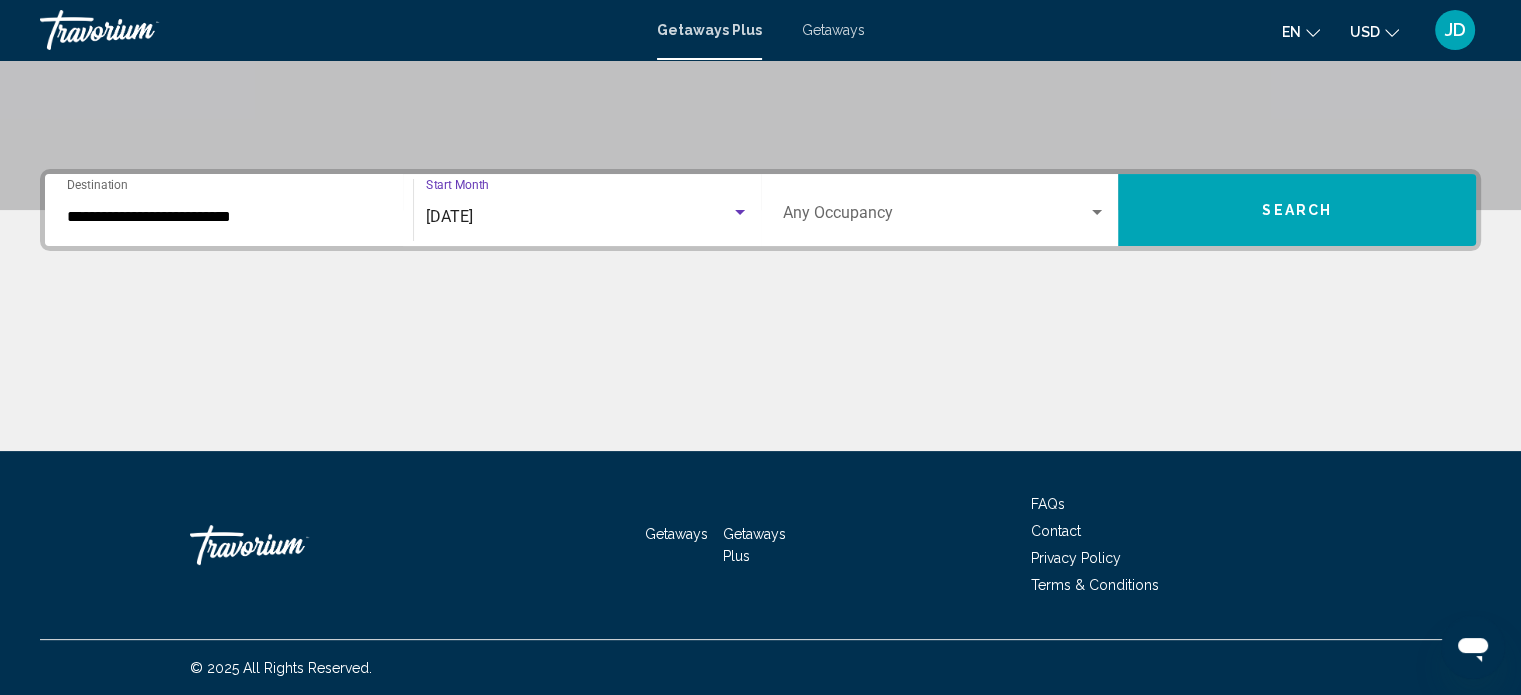 click on "Search" at bounding box center [1297, 210] 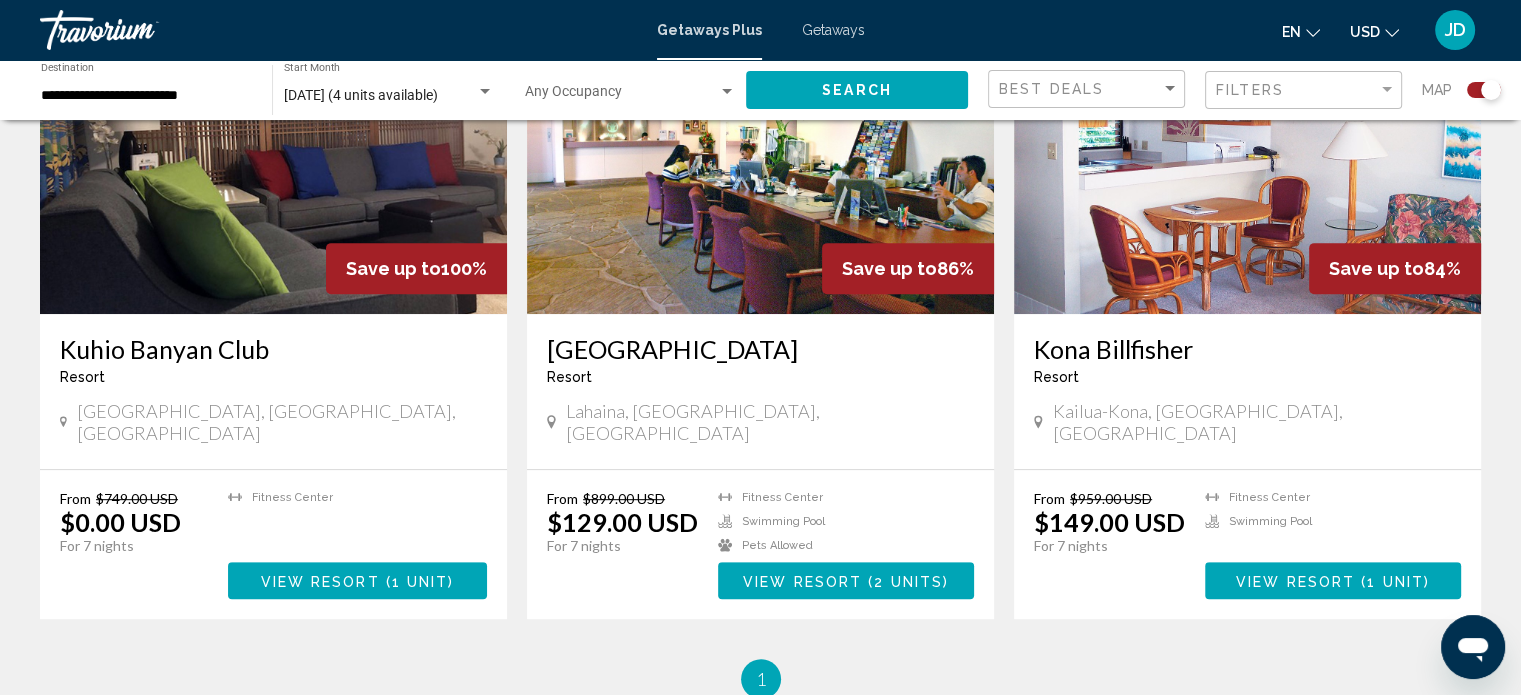 scroll, scrollTop: 900, scrollLeft: 0, axis: vertical 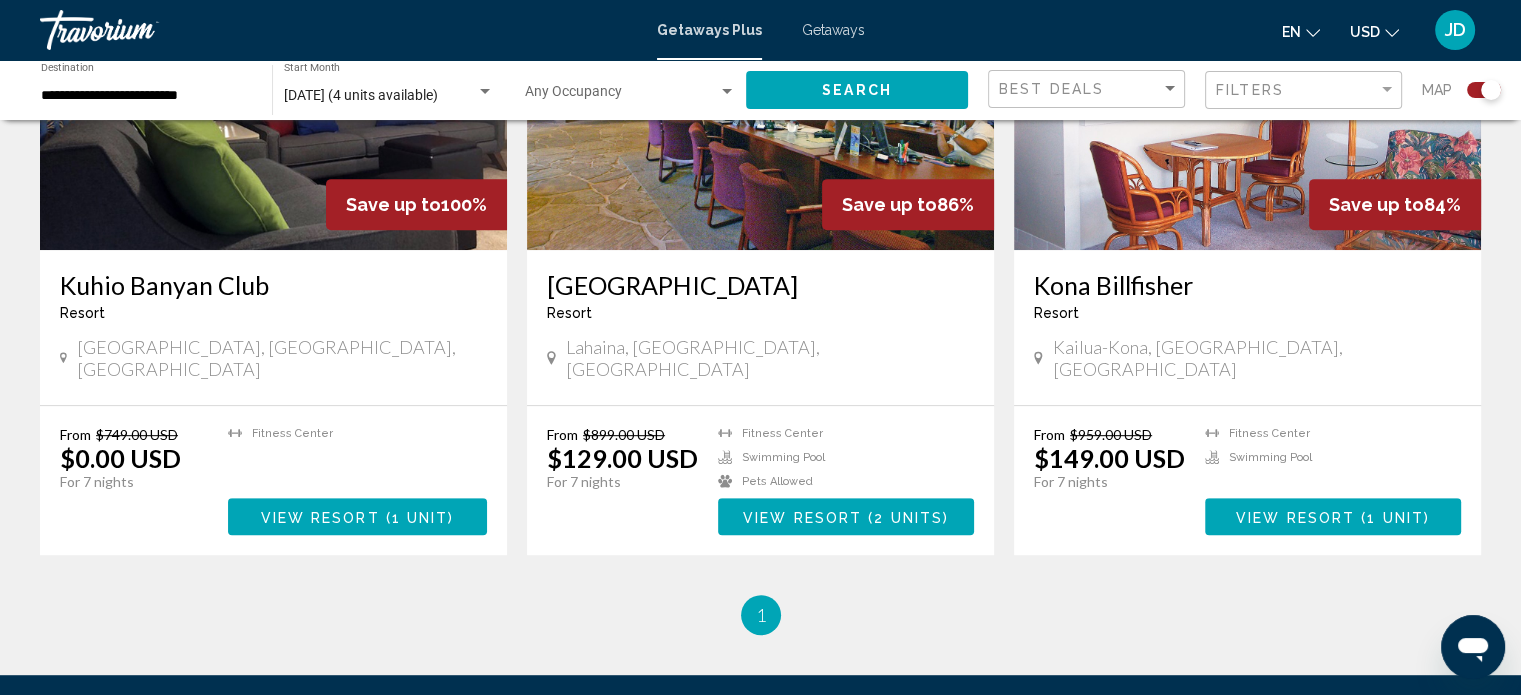 click at bounding box center [760, 90] 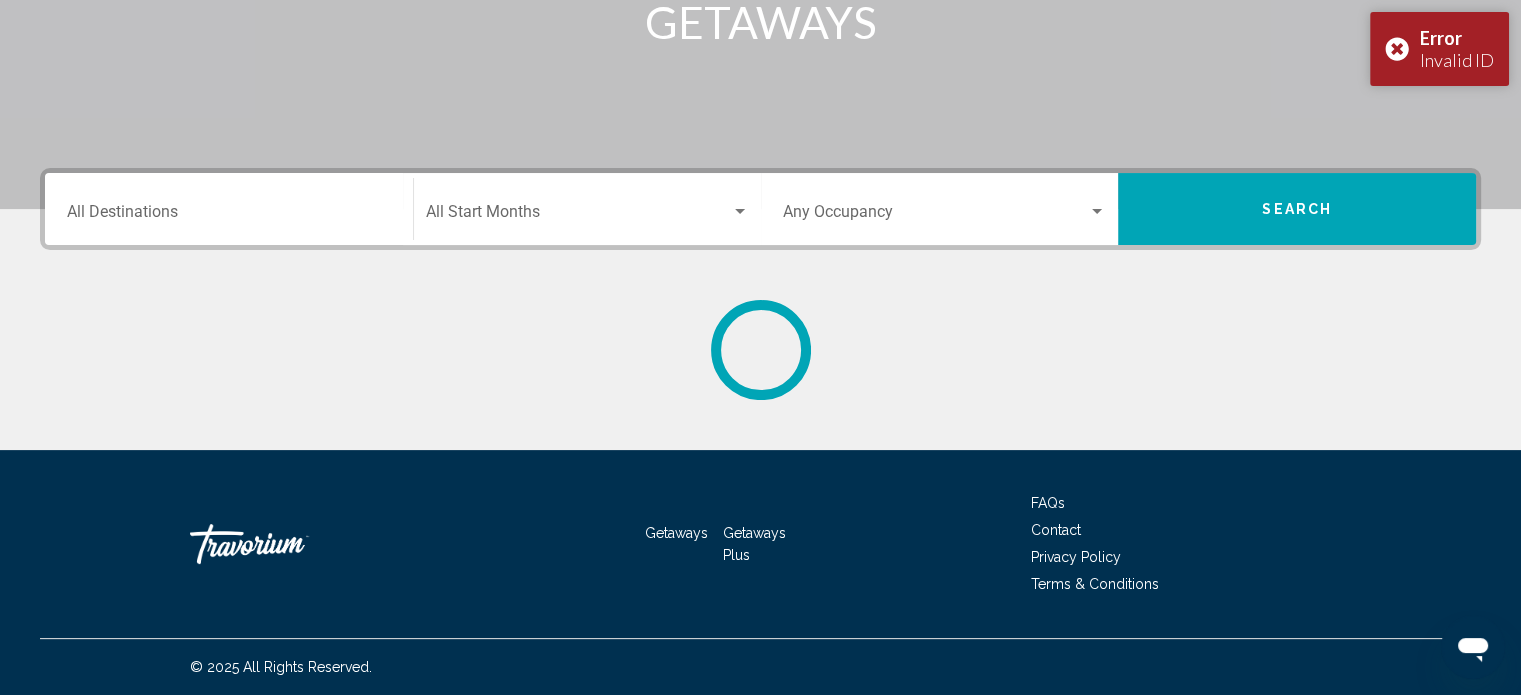 scroll, scrollTop: 0, scrollLeft: 0, axis: both 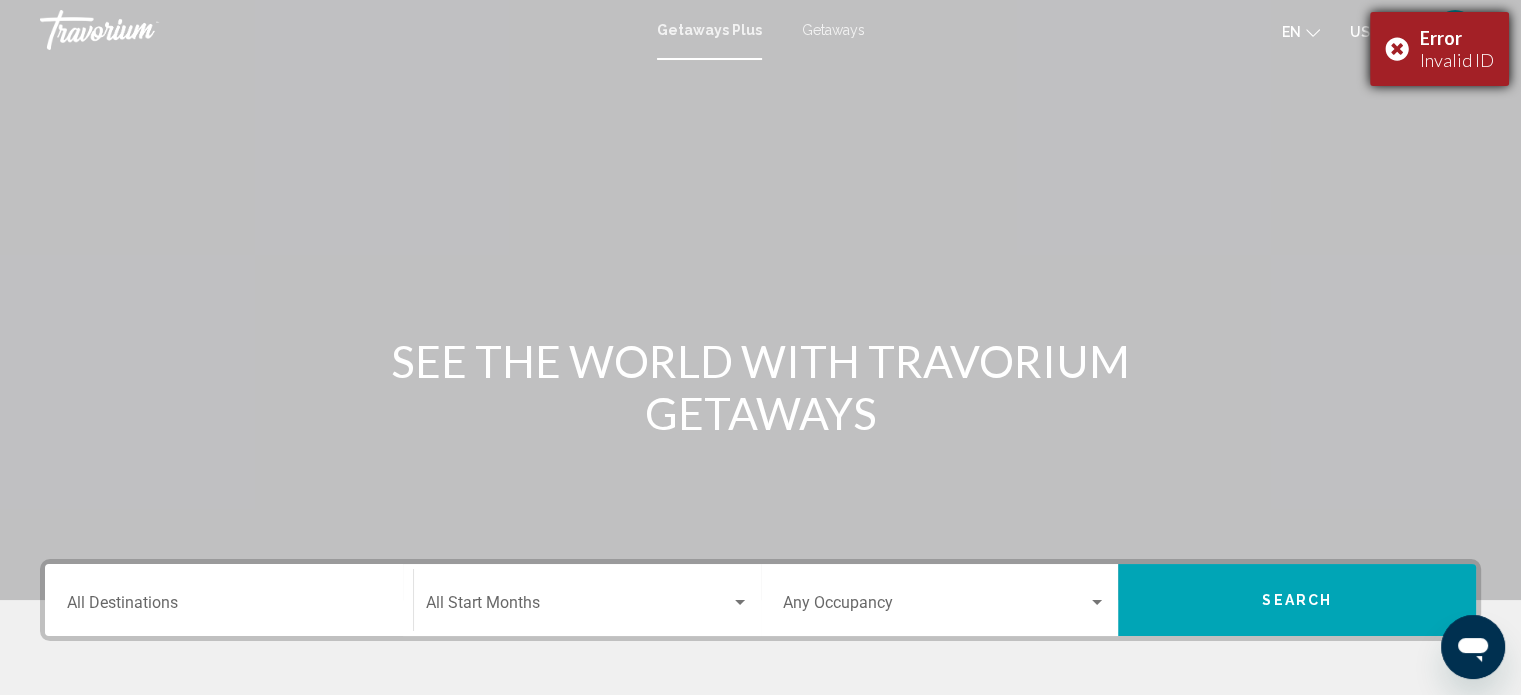 click on "Error   Invalid ID" at bounding box center [1439, 49] 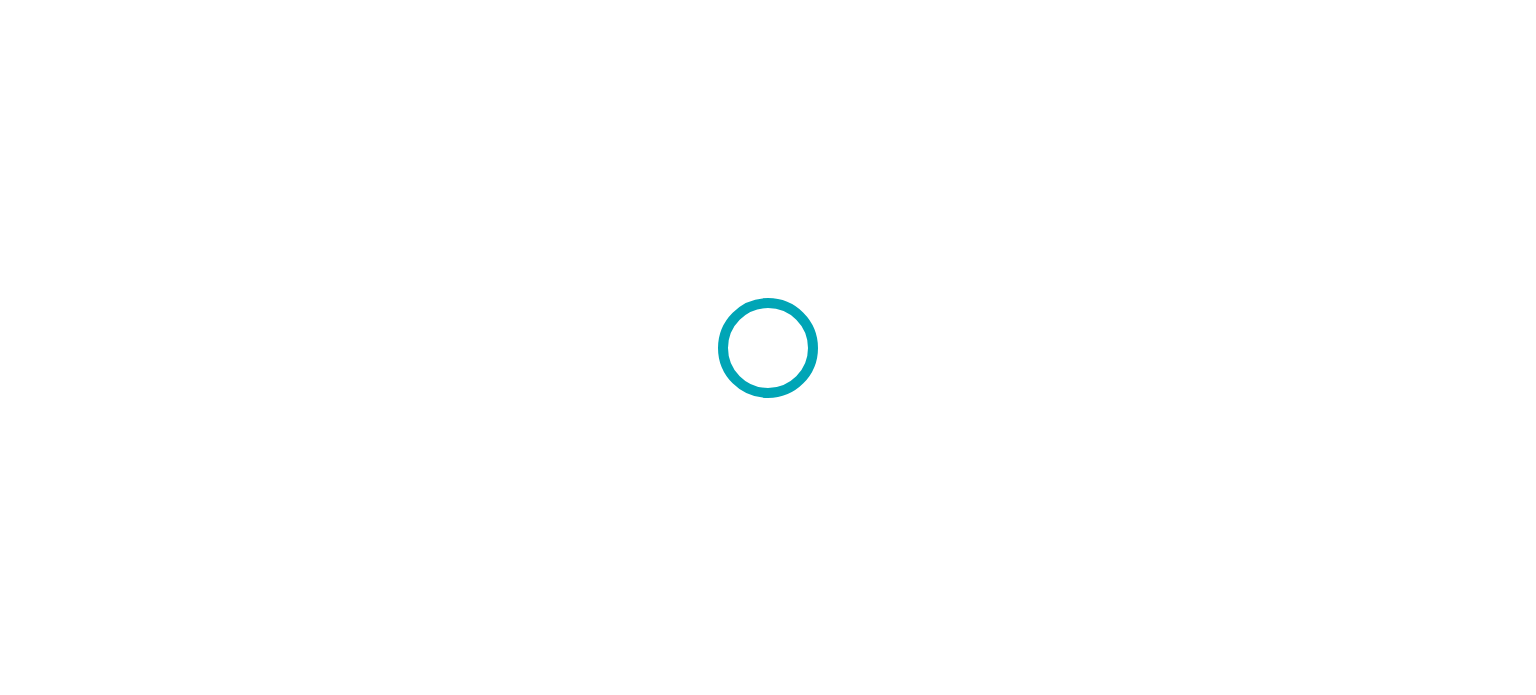scroll, scrollTop: 0, scrollLeft: 0, axis: both 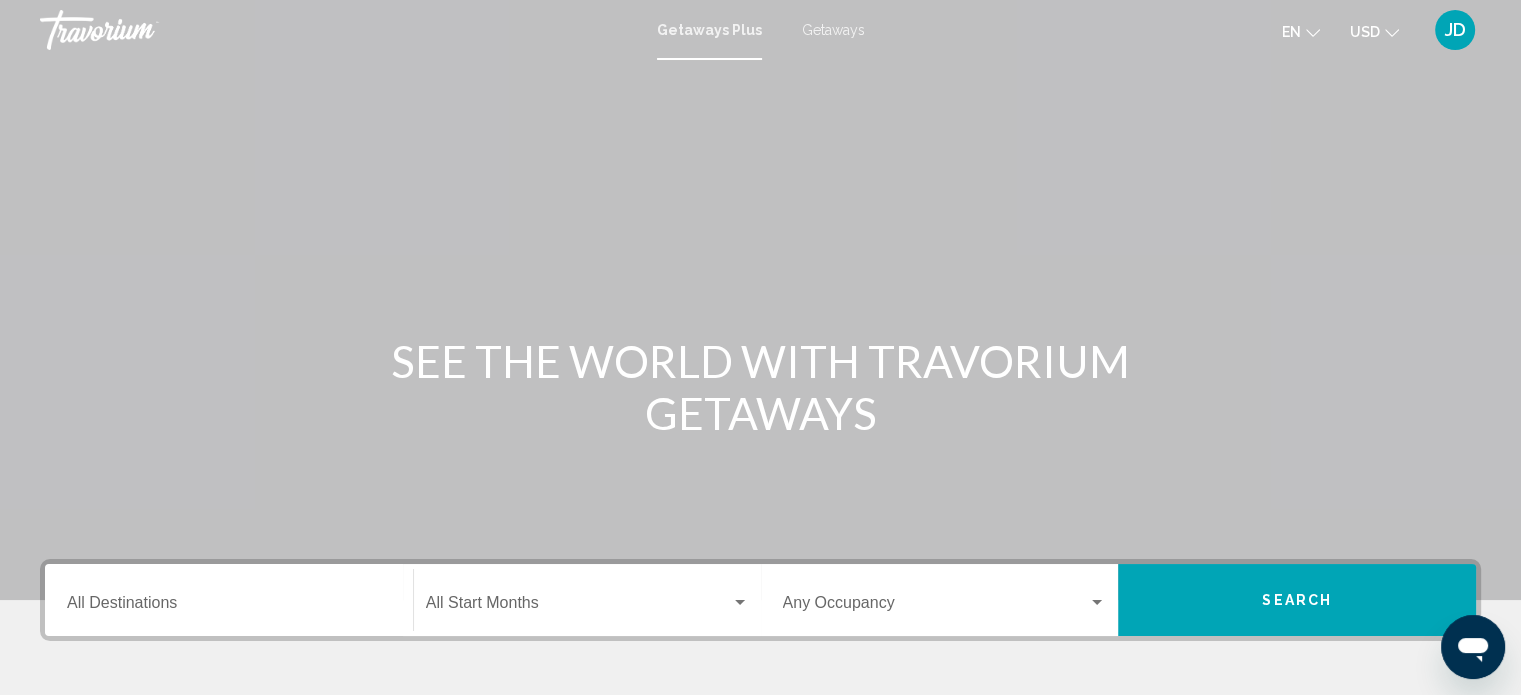 click on "Destination All Destinations" at bounding box center (229, 600) 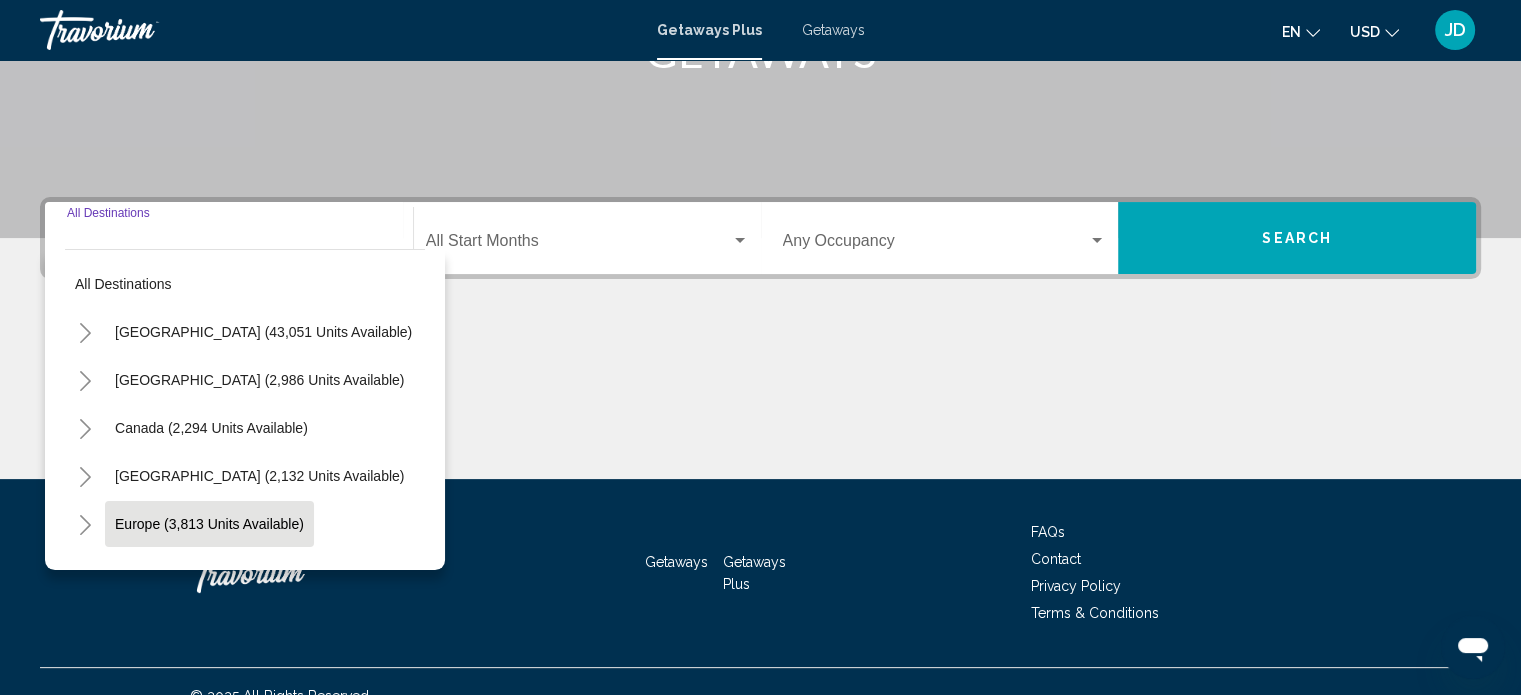 scroll, scrollTop: 390, scrollLeft: 0, axis: vertical 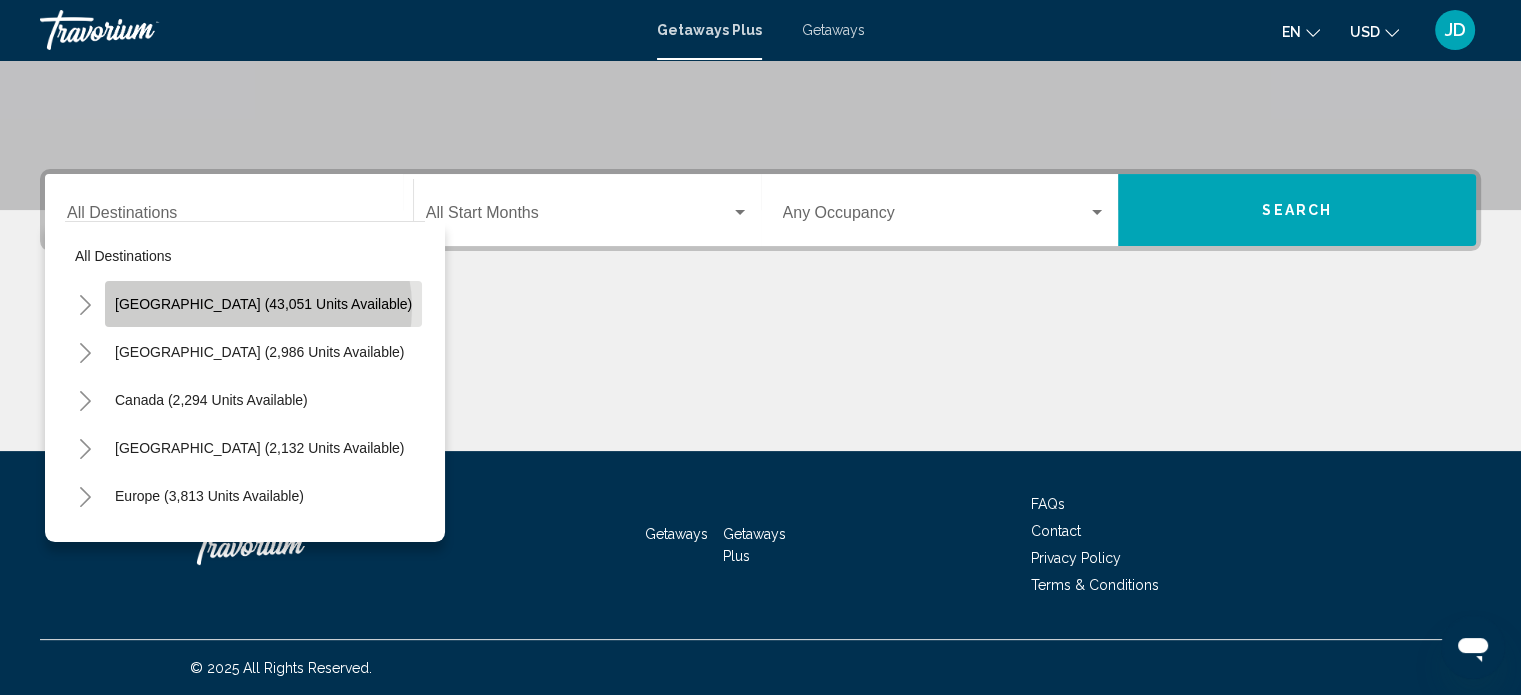 click on "[GEOGRAPHIC_DATA] (43,051 units available)" 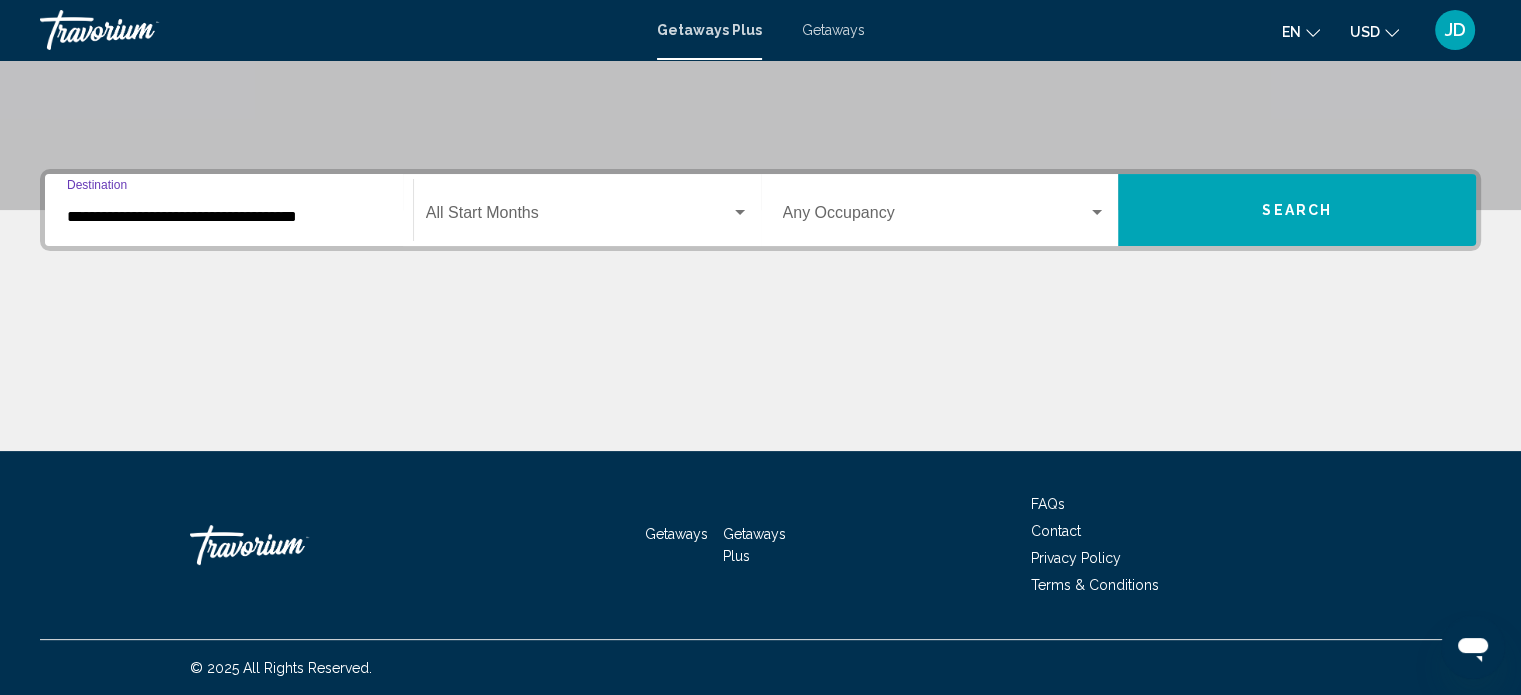 click on "**********" at bounding box center [229, 210] 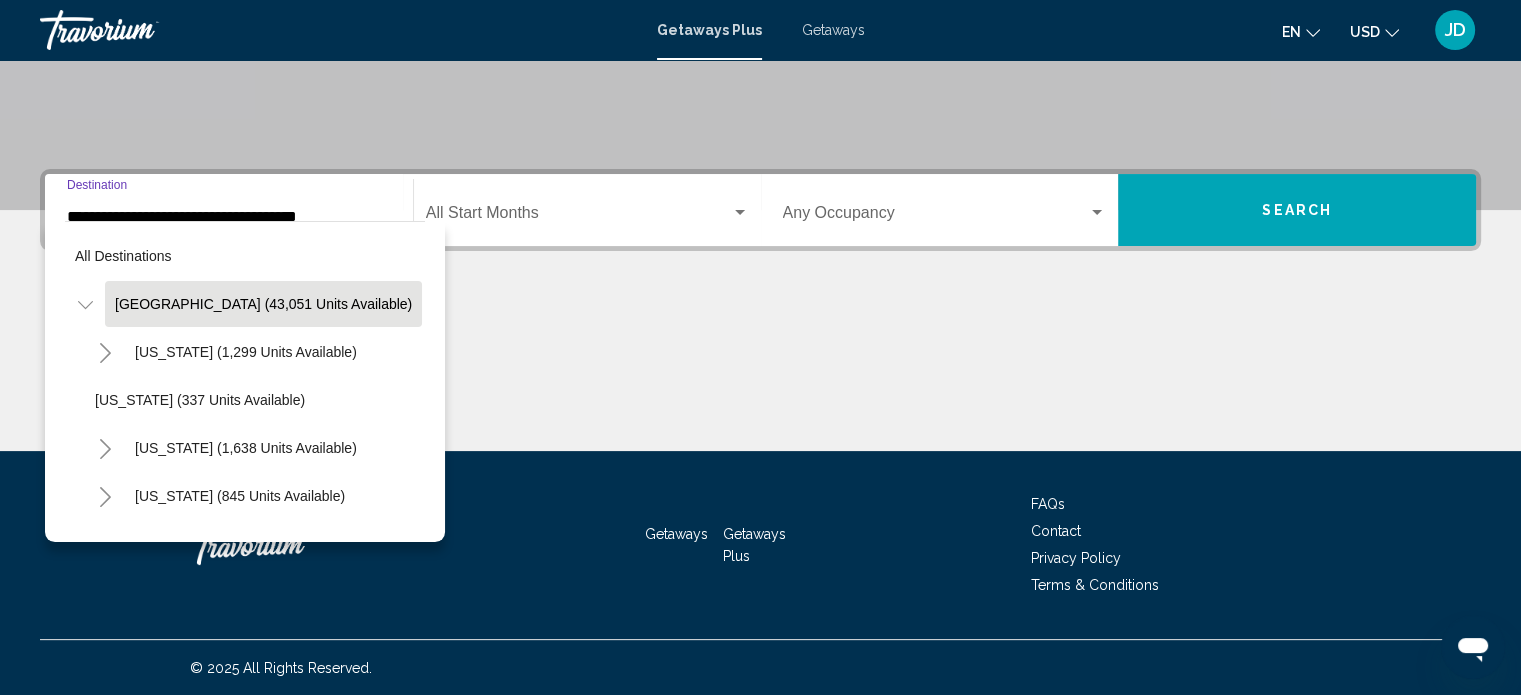 scroll, scrollTop: 346, scrollLeft: 0, axis: vertical 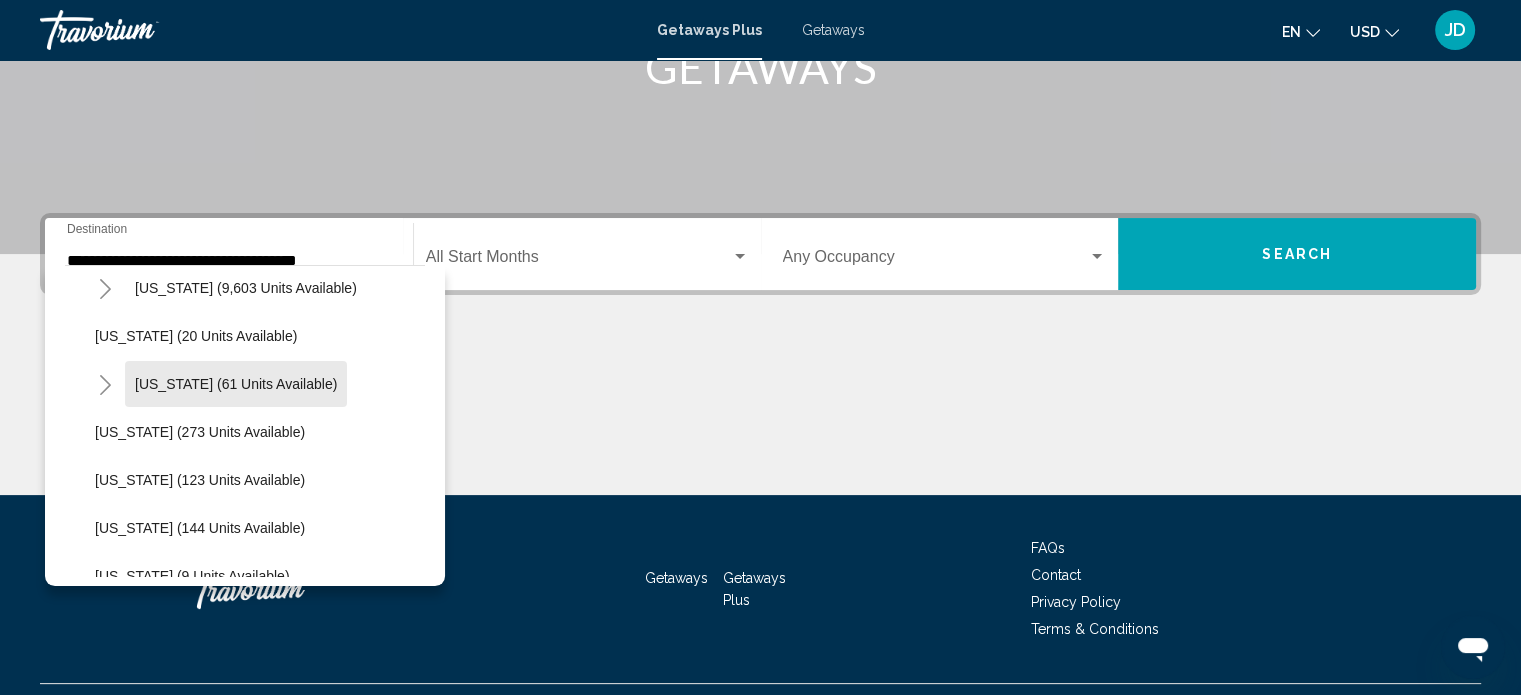 drag, startPoint x: 303, startPoint y: 370, endPoint x: 314, endPoint y: 375, distance: 12.083046 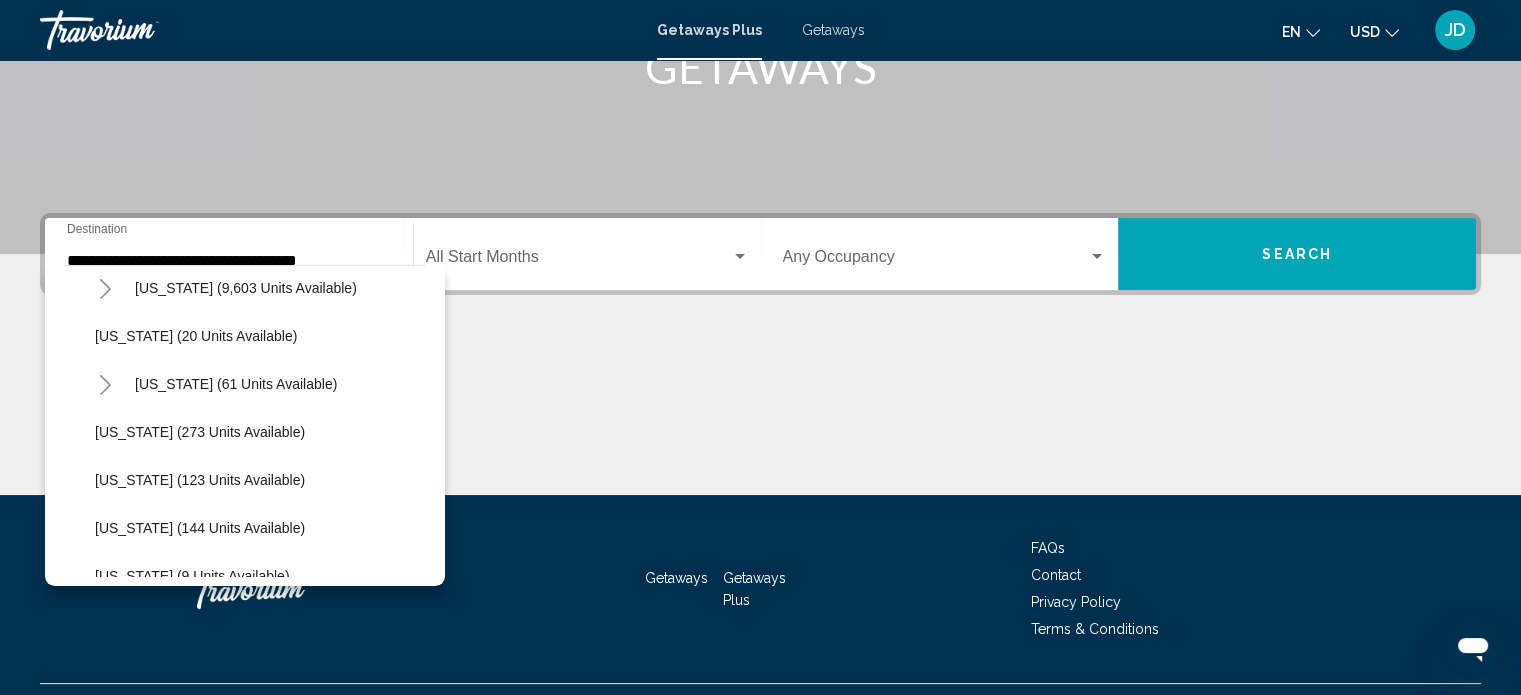 scroll, scrollTop: 390, scrollLeft: 0, axis: vertical 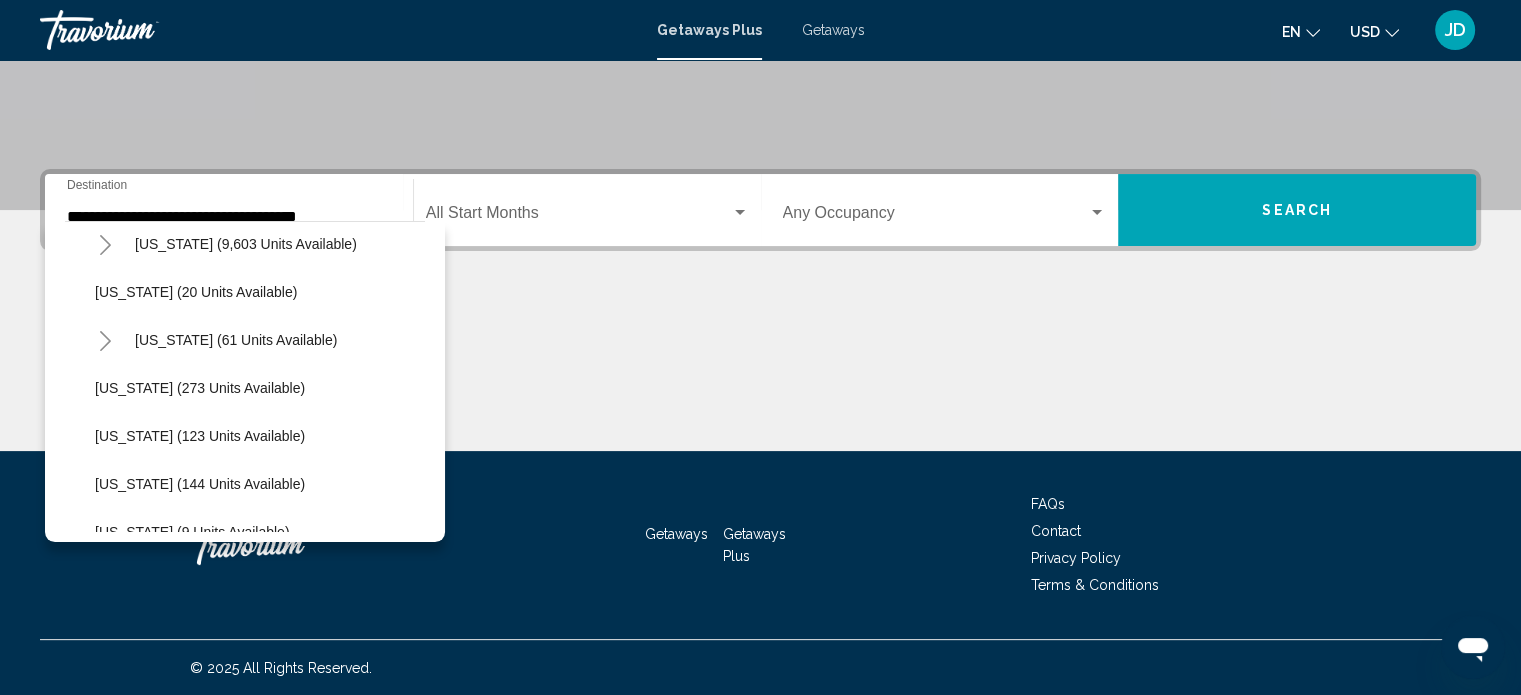 click on "Start Month All Start Months" 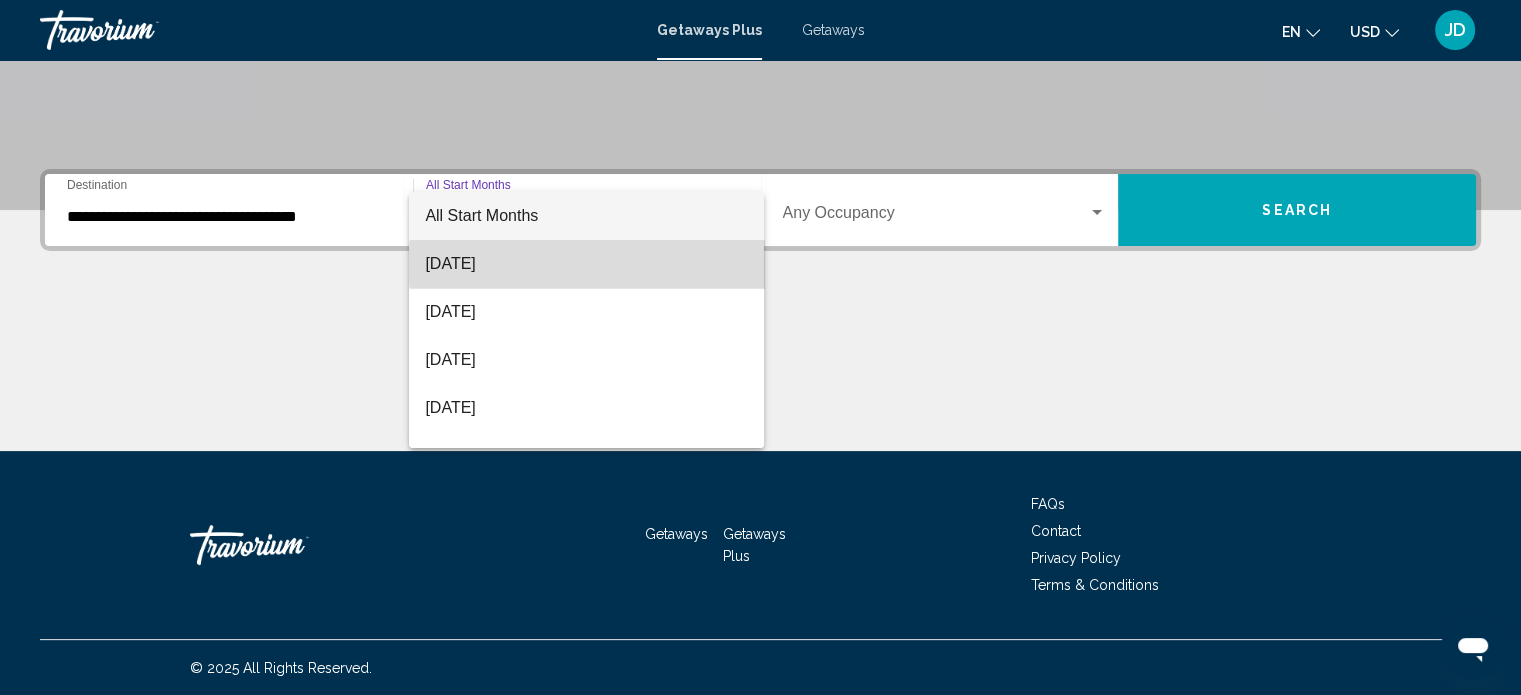 click on "[DATE]" at bounding box center (586, 264) 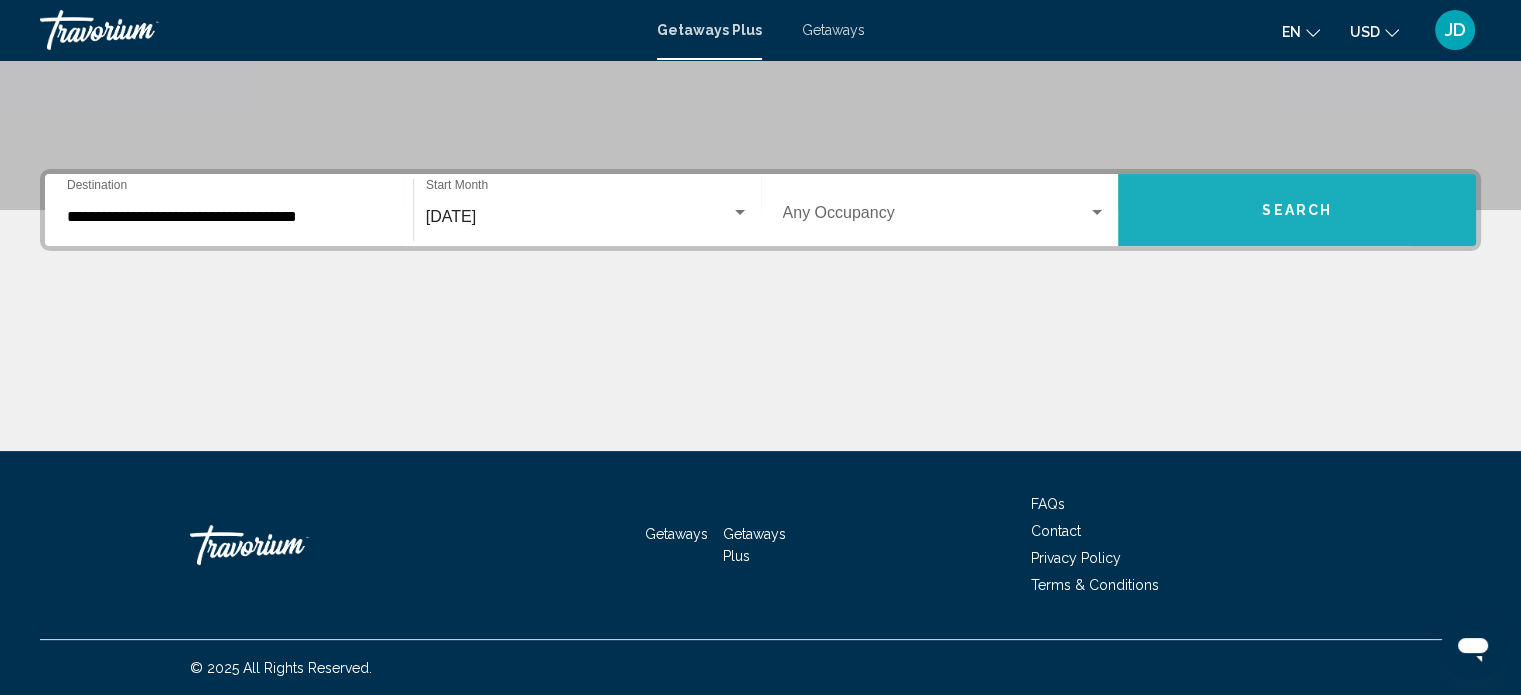 click on "Search" at bounding box center [1297, 210] 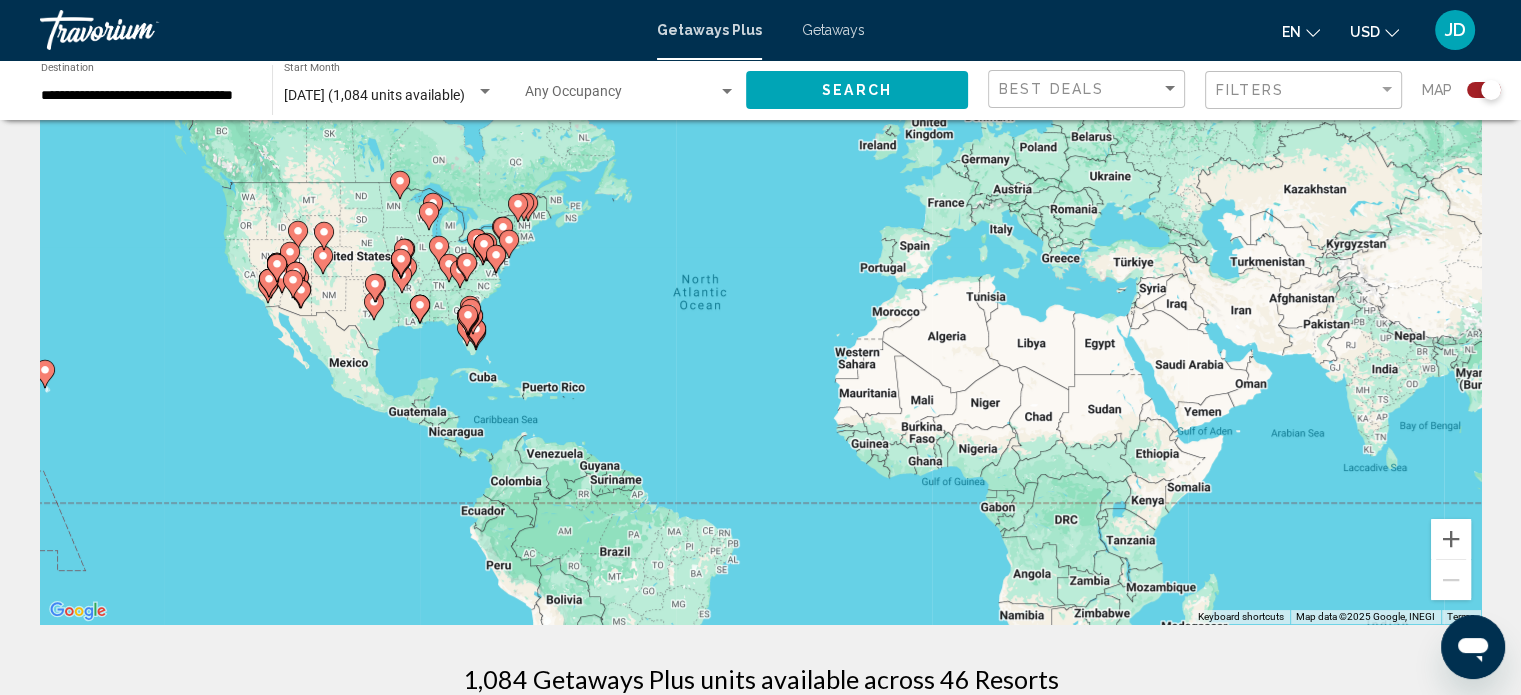 scroll, scrollTop: 0, scrollLeft: 0, axis: both 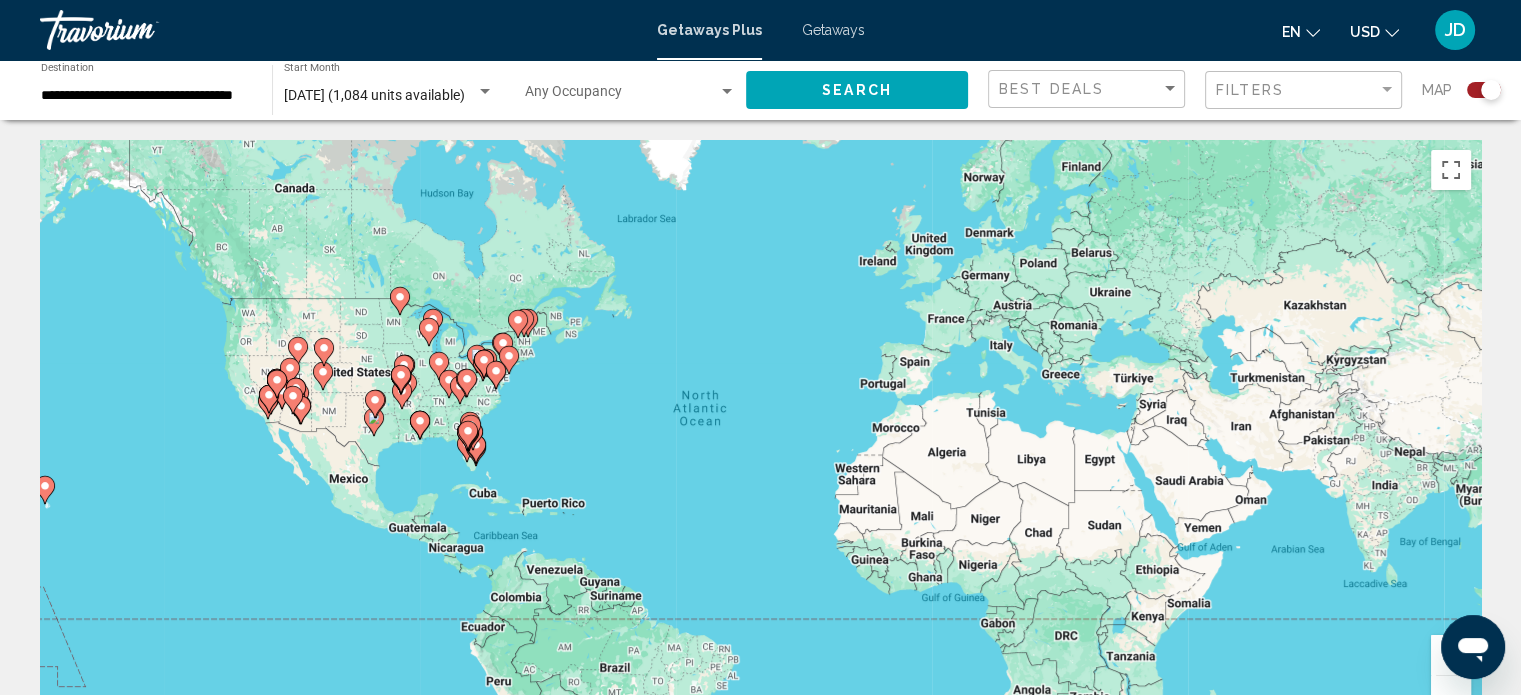 click on "**********" 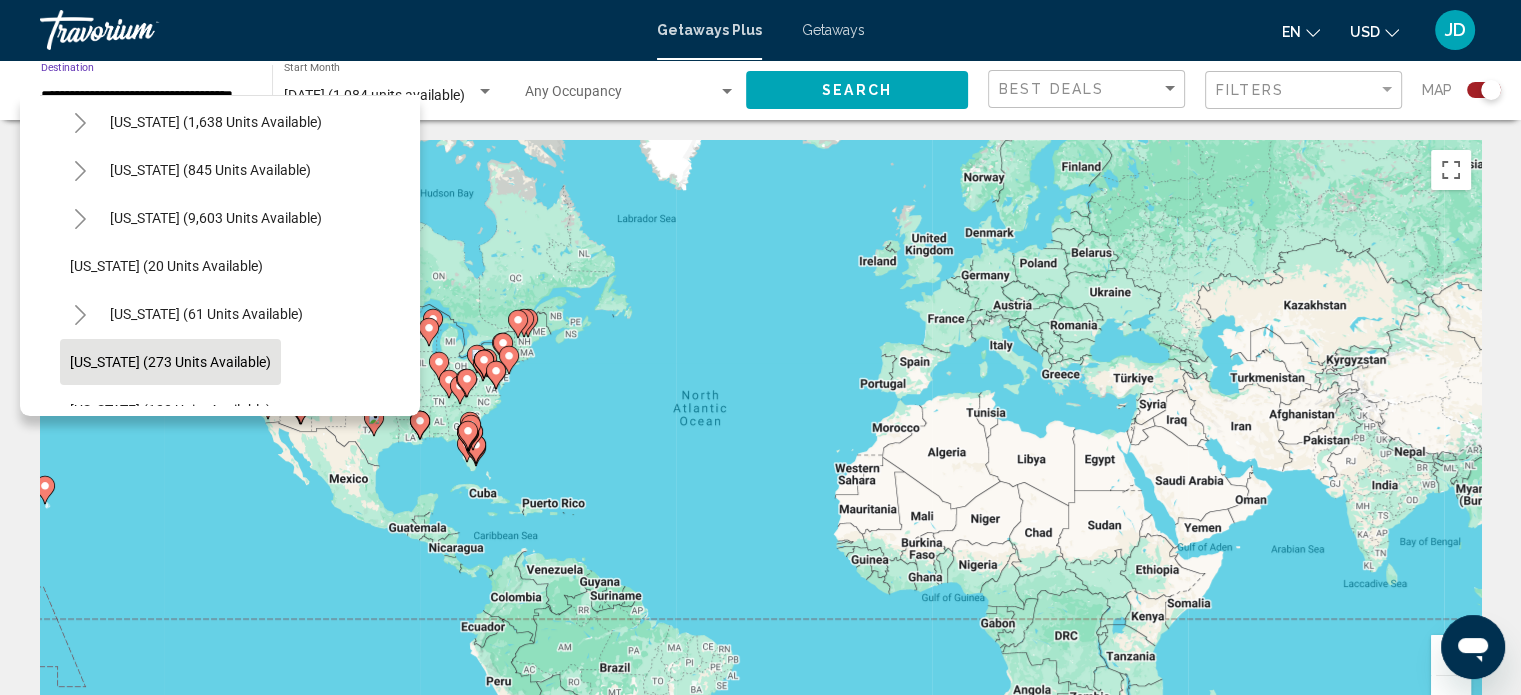 scroll, scrollTop: 300, scrollLeft: 0, axis: vertical 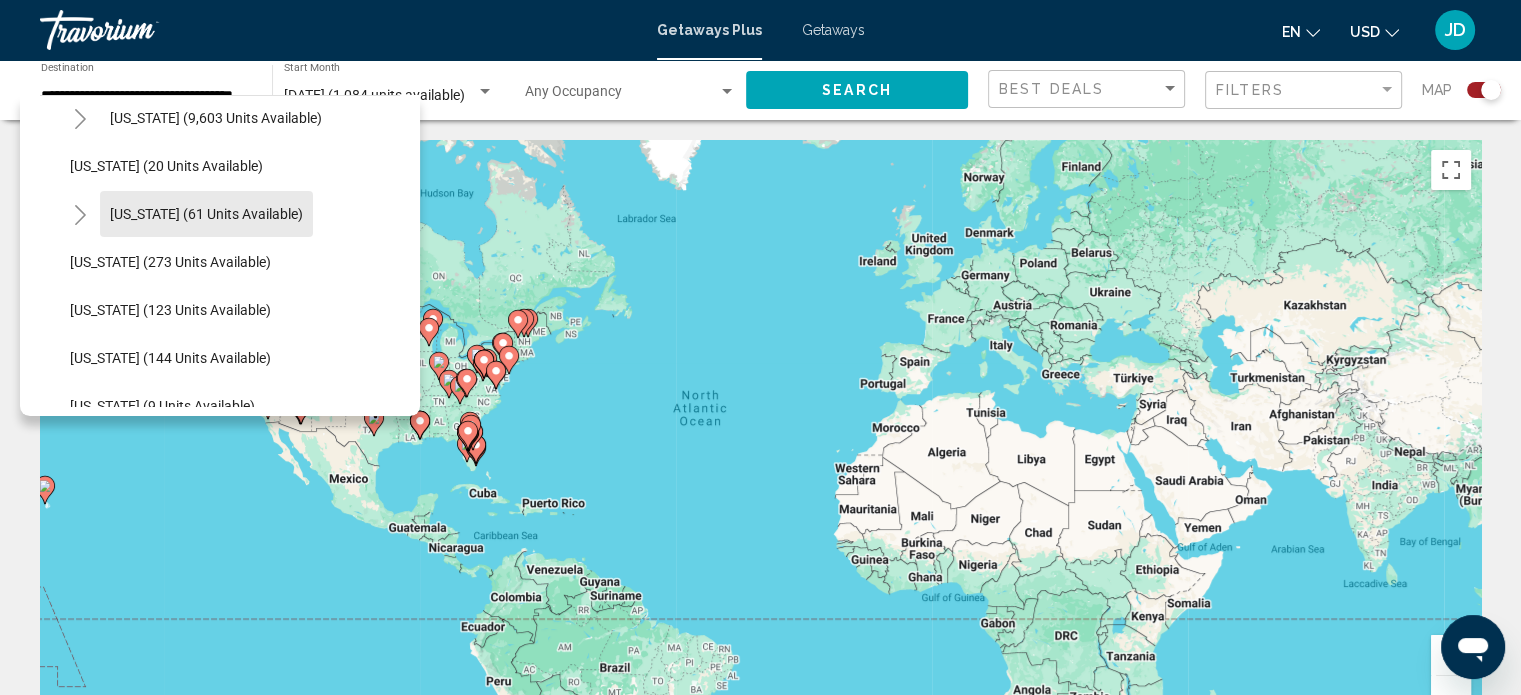 click on "[US_STATE] (61 units available)" 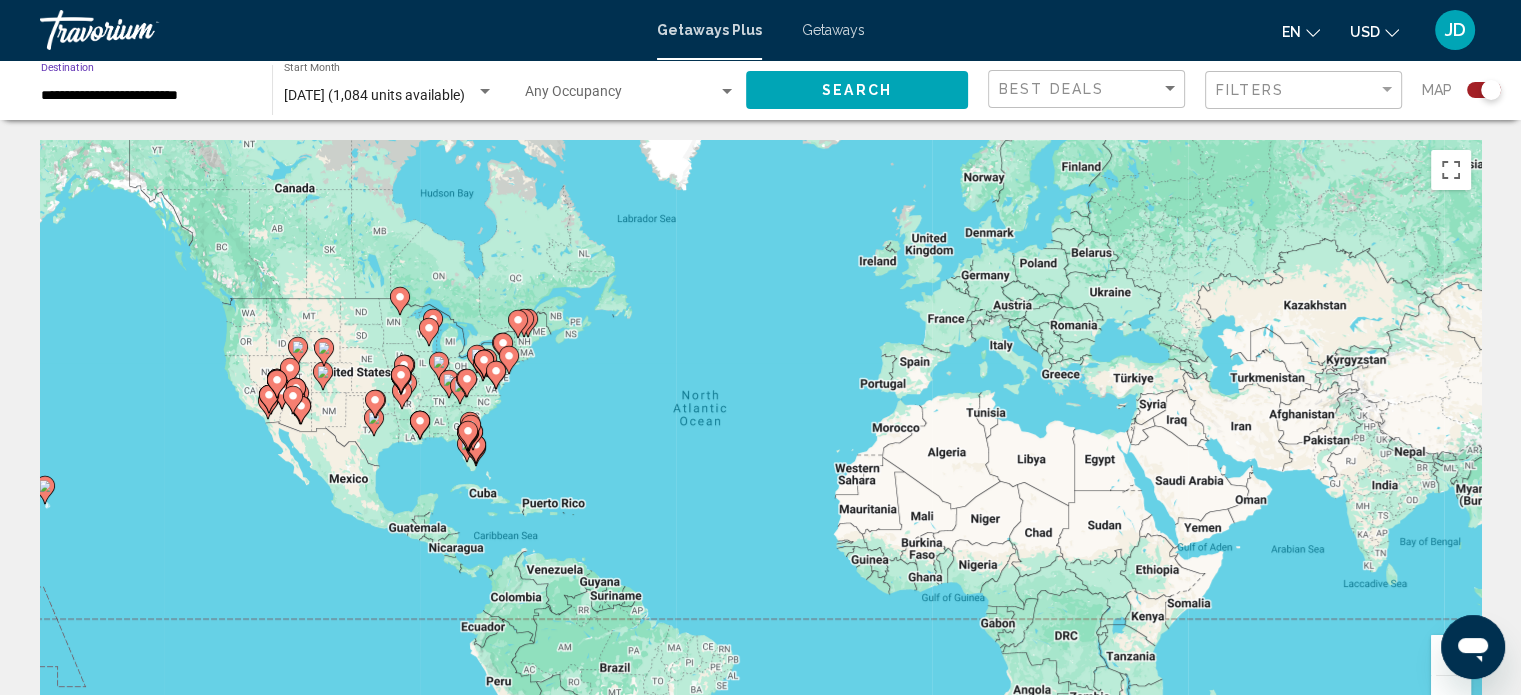 scroll, scrollTop: 0, scrollLeft: 0, axis: both 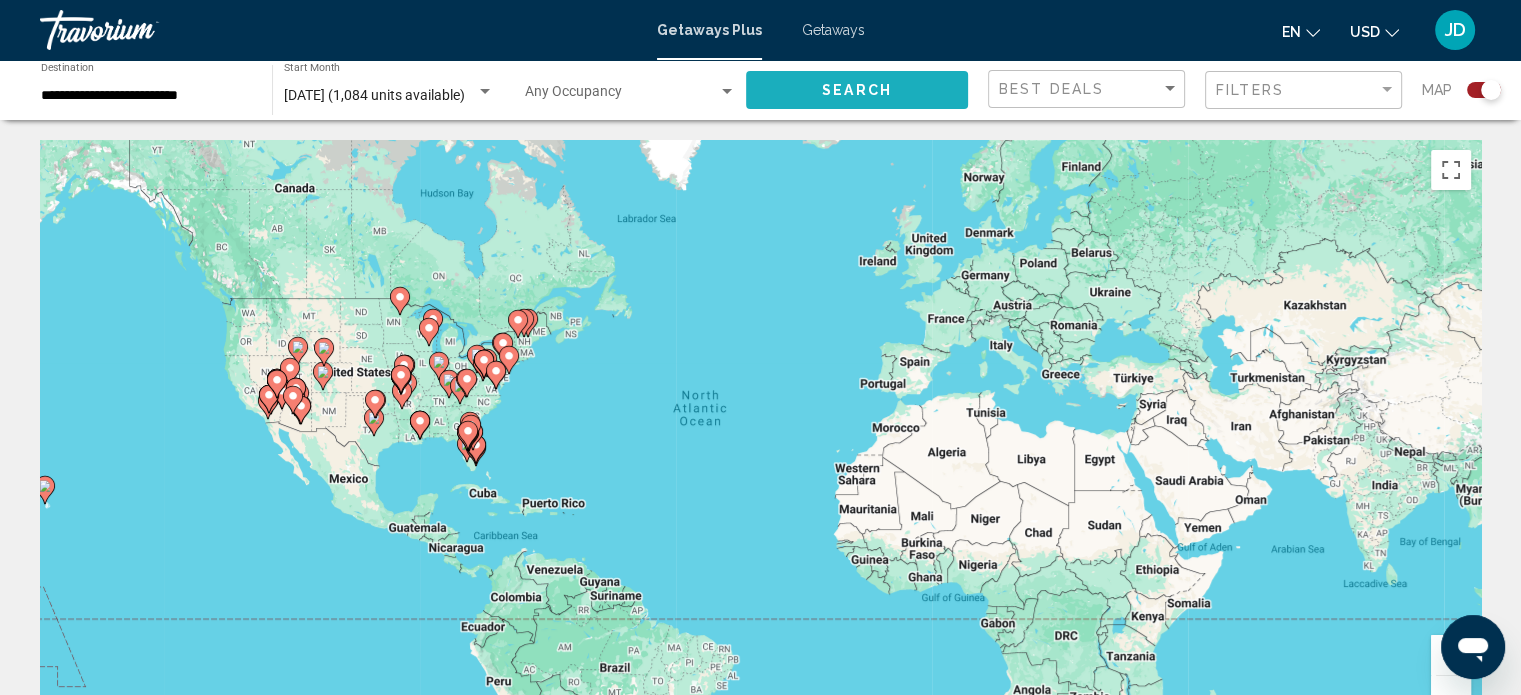 click on "Search" 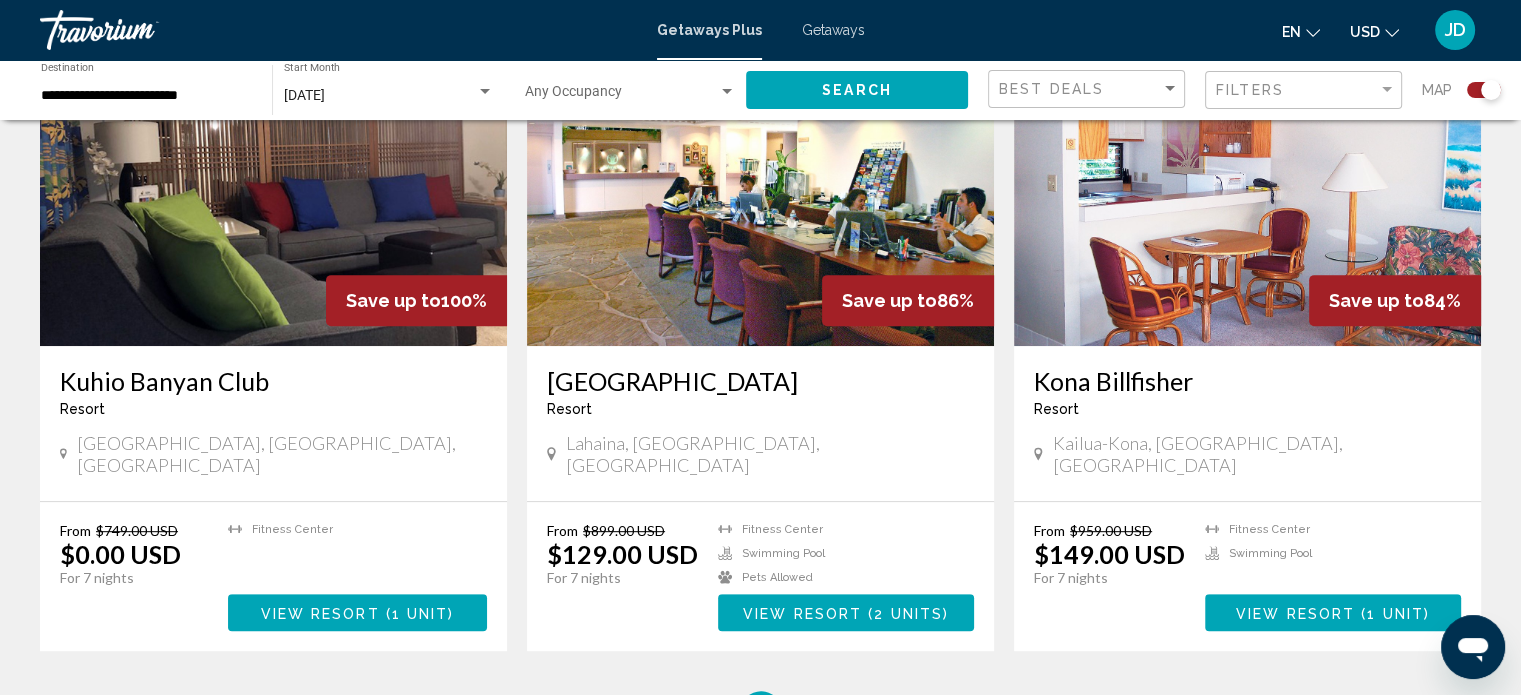 scroll, scrollTop: 700, scrollLeft: 0, axis: vertical 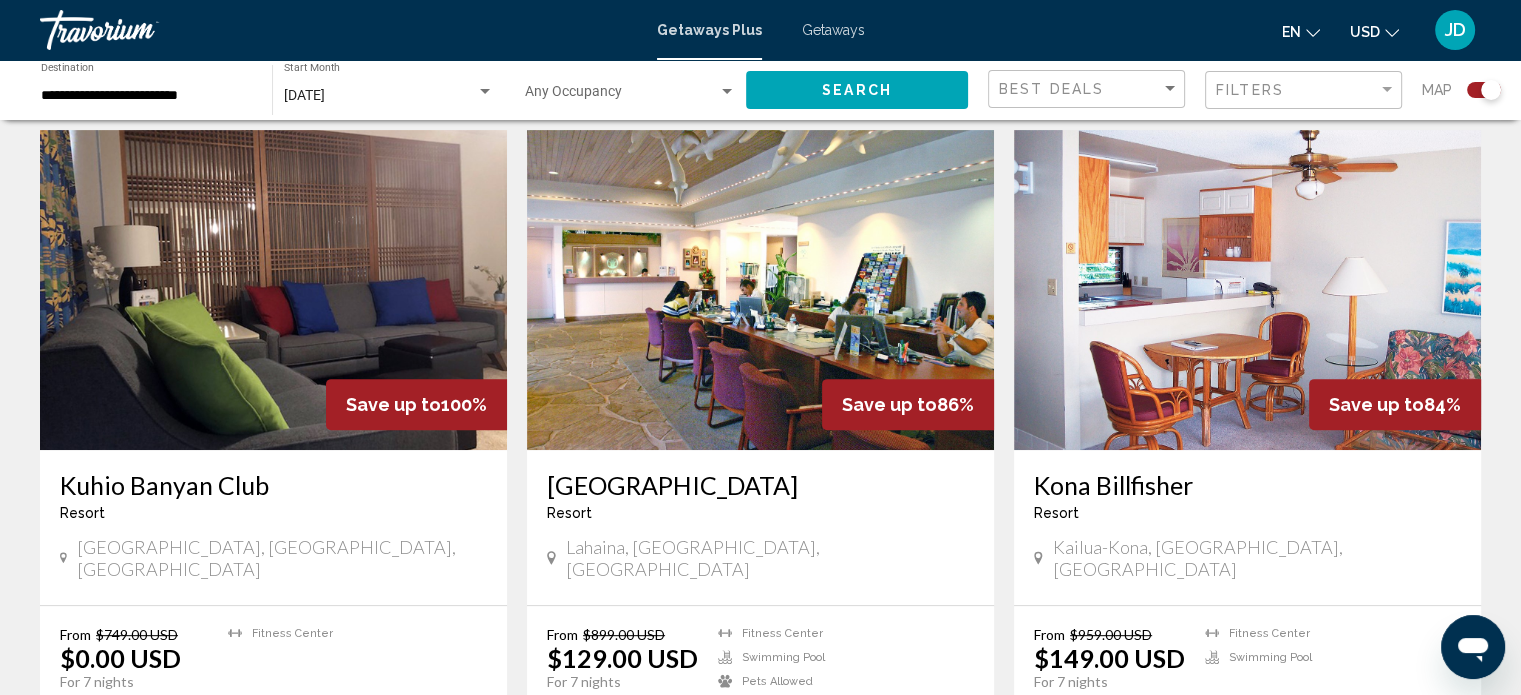 click at bounding box center [760, 290] 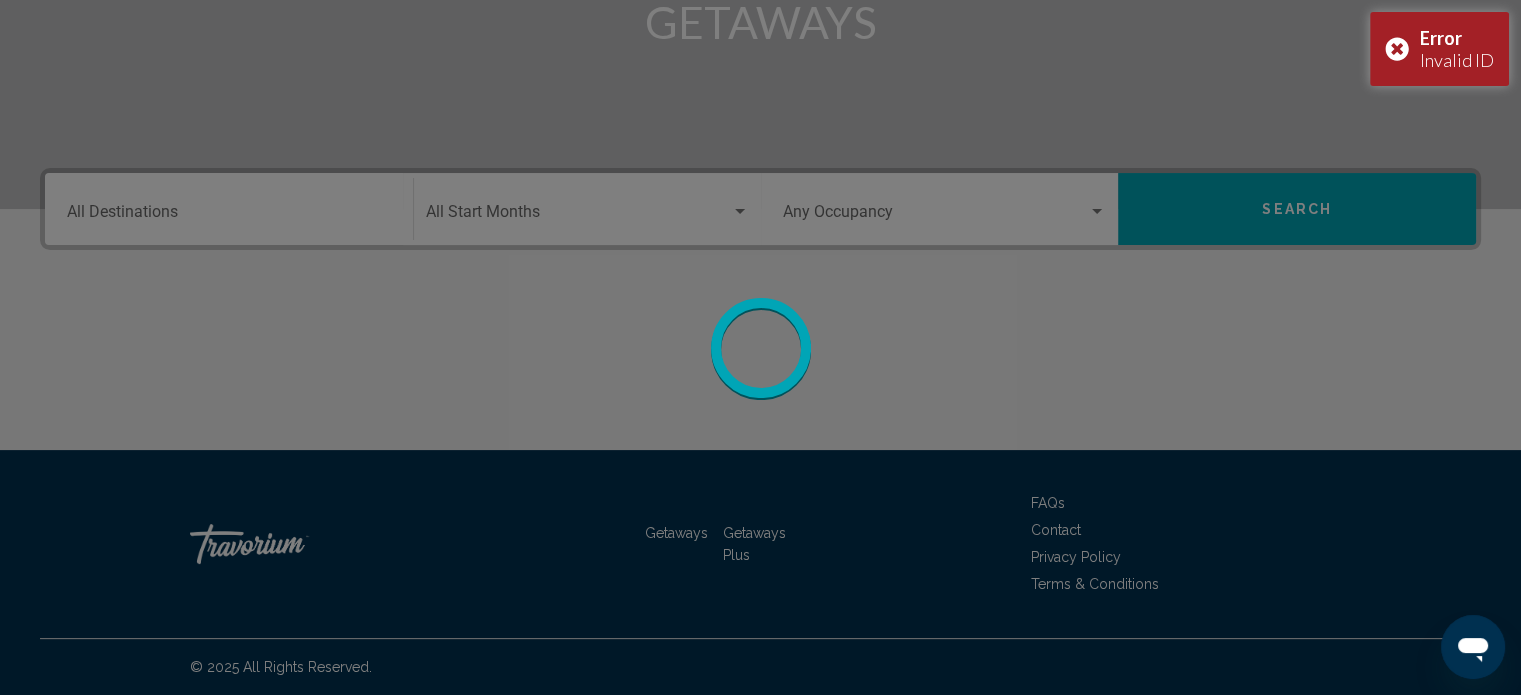 scroll, scrollTop: 0, scrollLeft: 0, axis: both 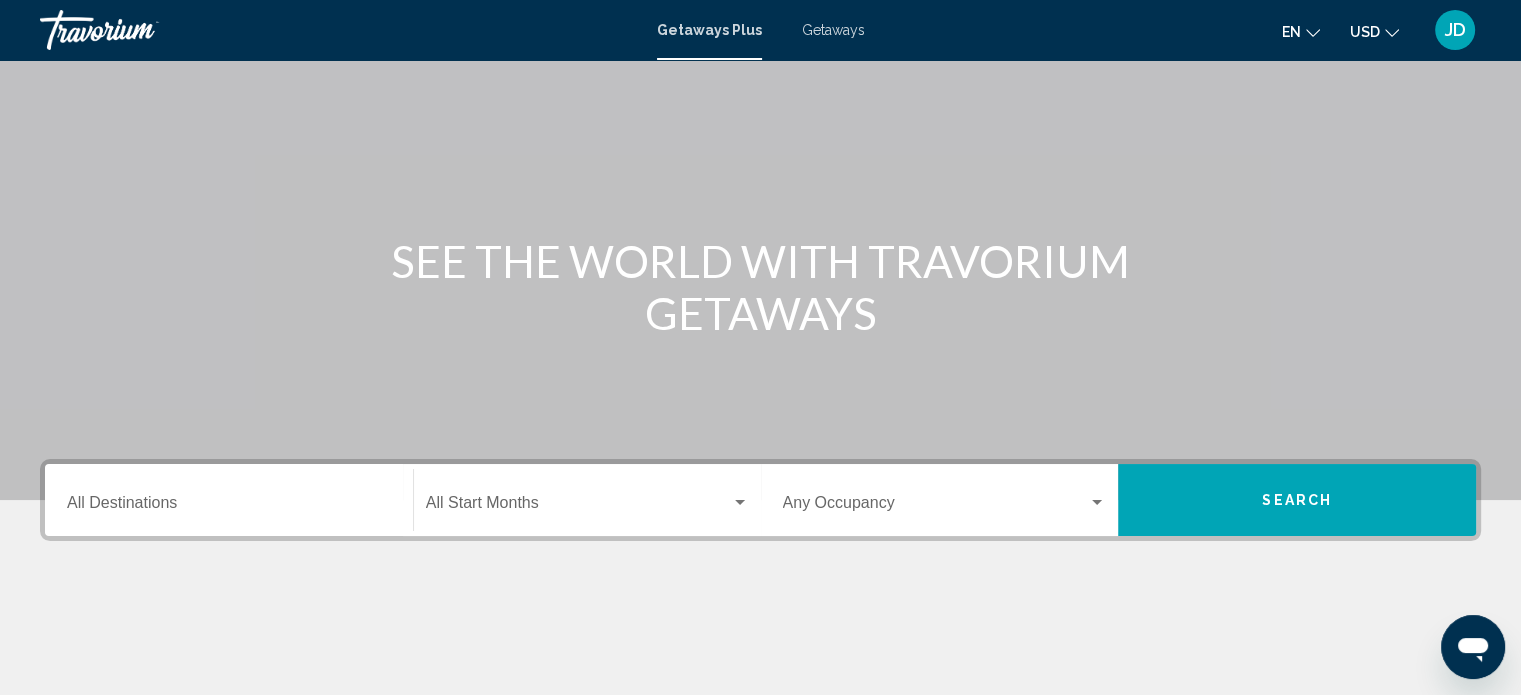click on "Destination All Destinations" at bounding box center [229, 500] 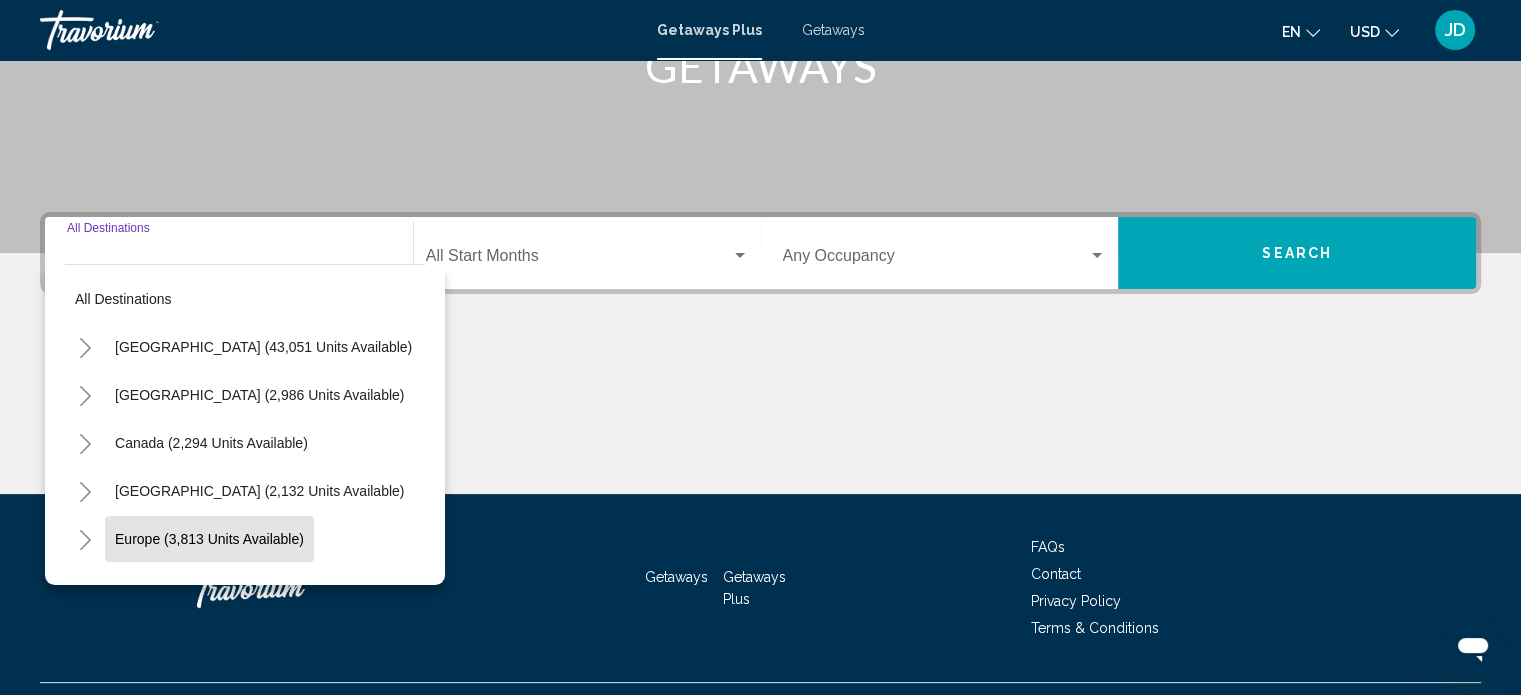scroll, scrollTop: 390, scrollLeft: 0, axis: vertical 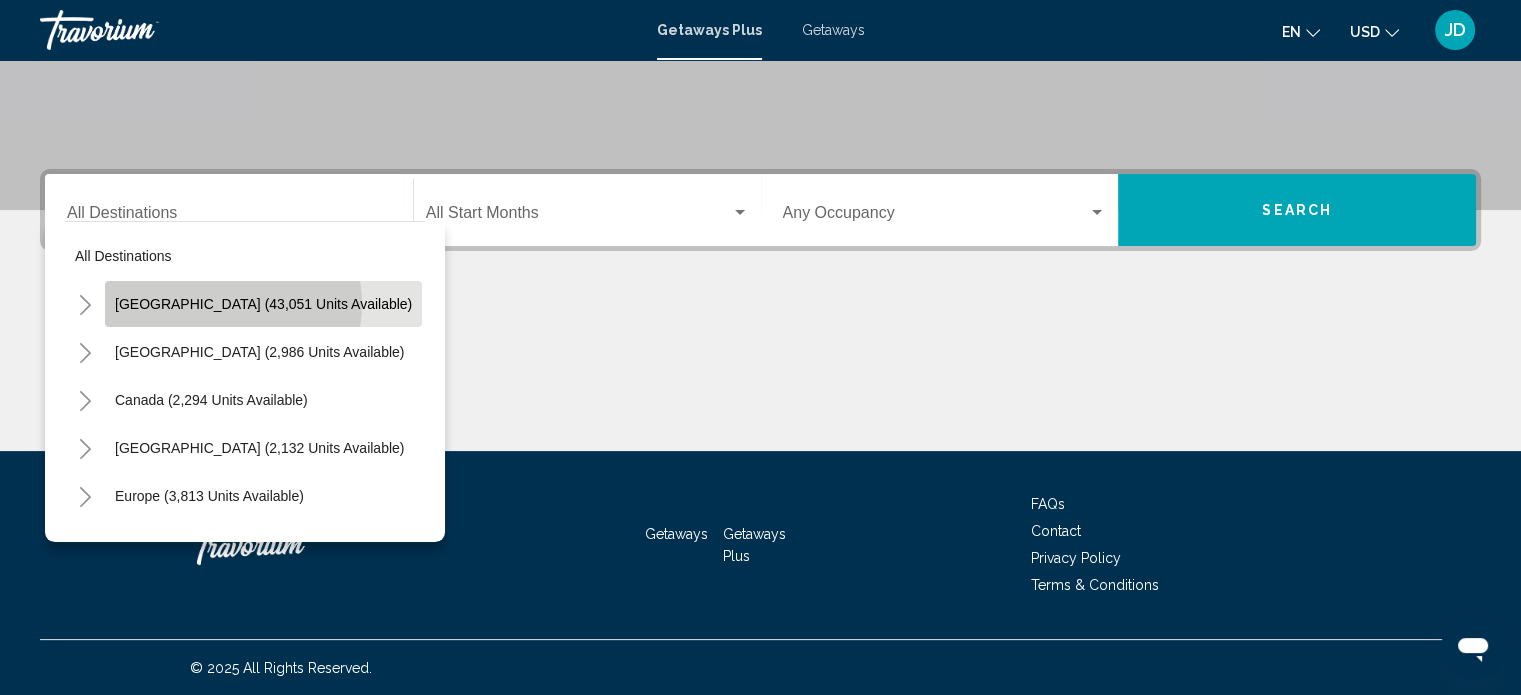 click on "[GEOGRAPHIC_DATA] (43,051 units available)" 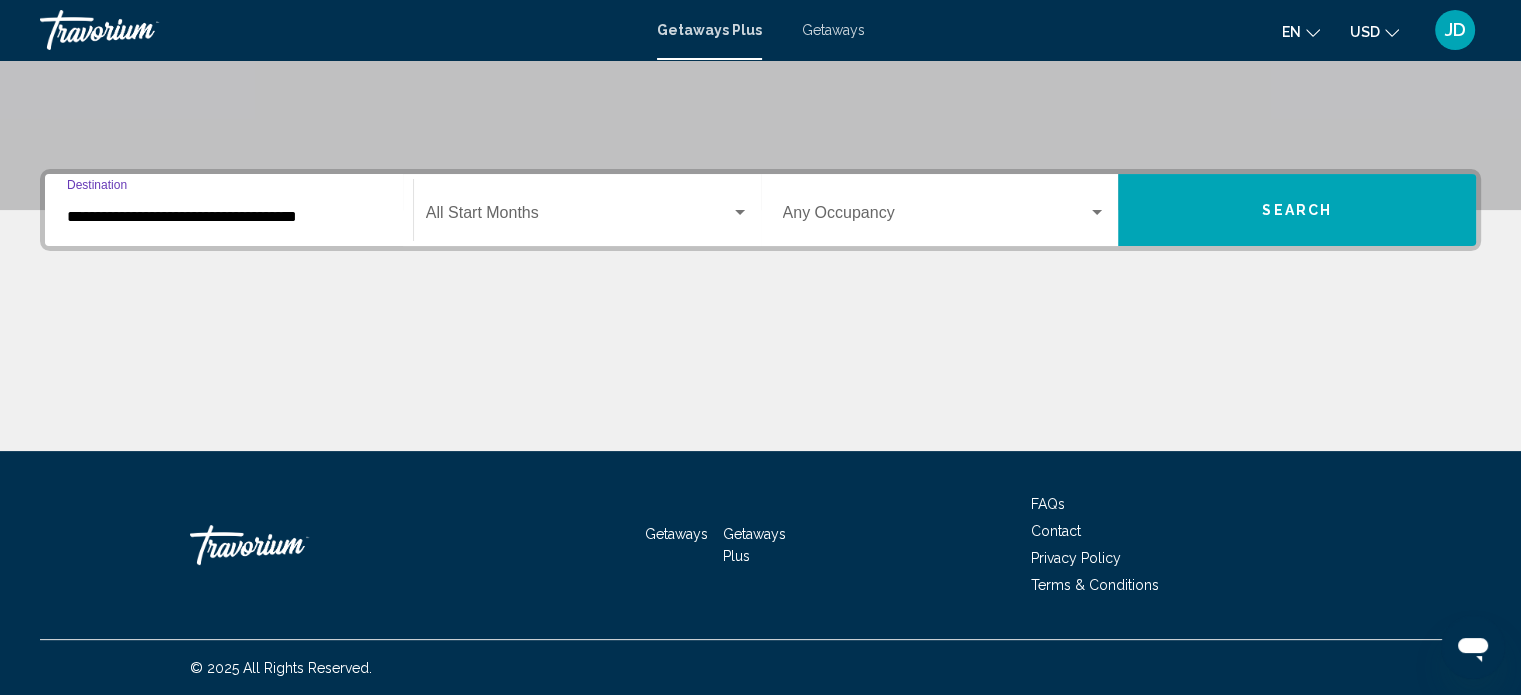 click on "**********" at bounding box center [229, 217] 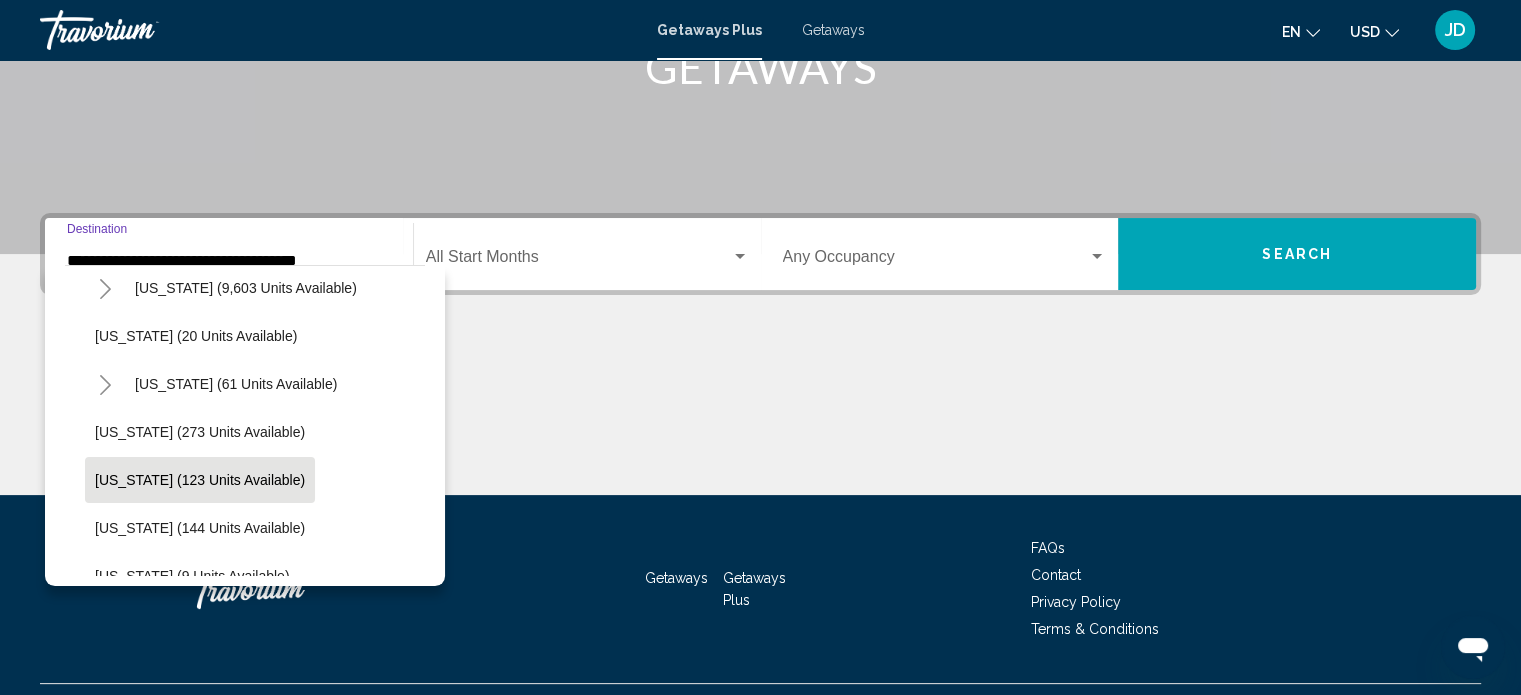 scroll, scrollTop: 400, scrollLeft: 0, axis: vertical 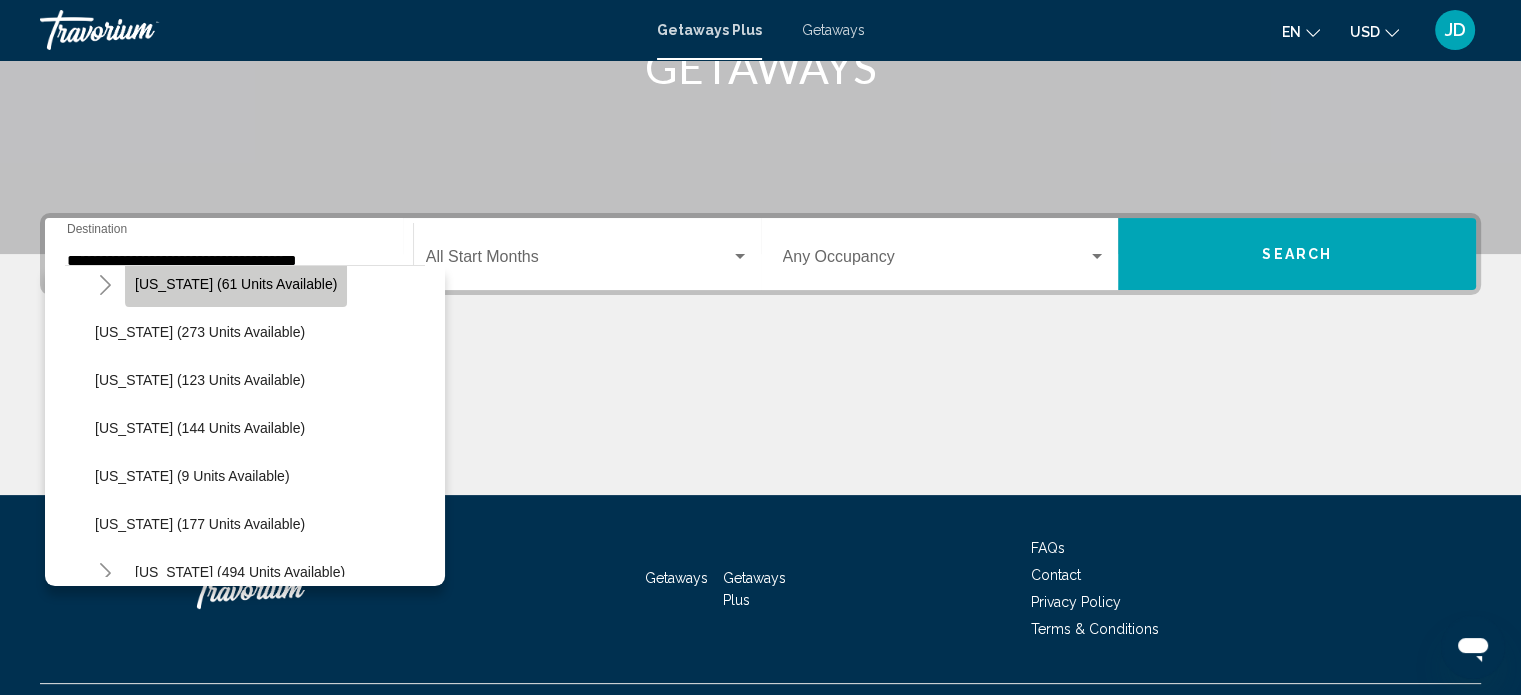 click on "[US_STATE] (61 units available)" 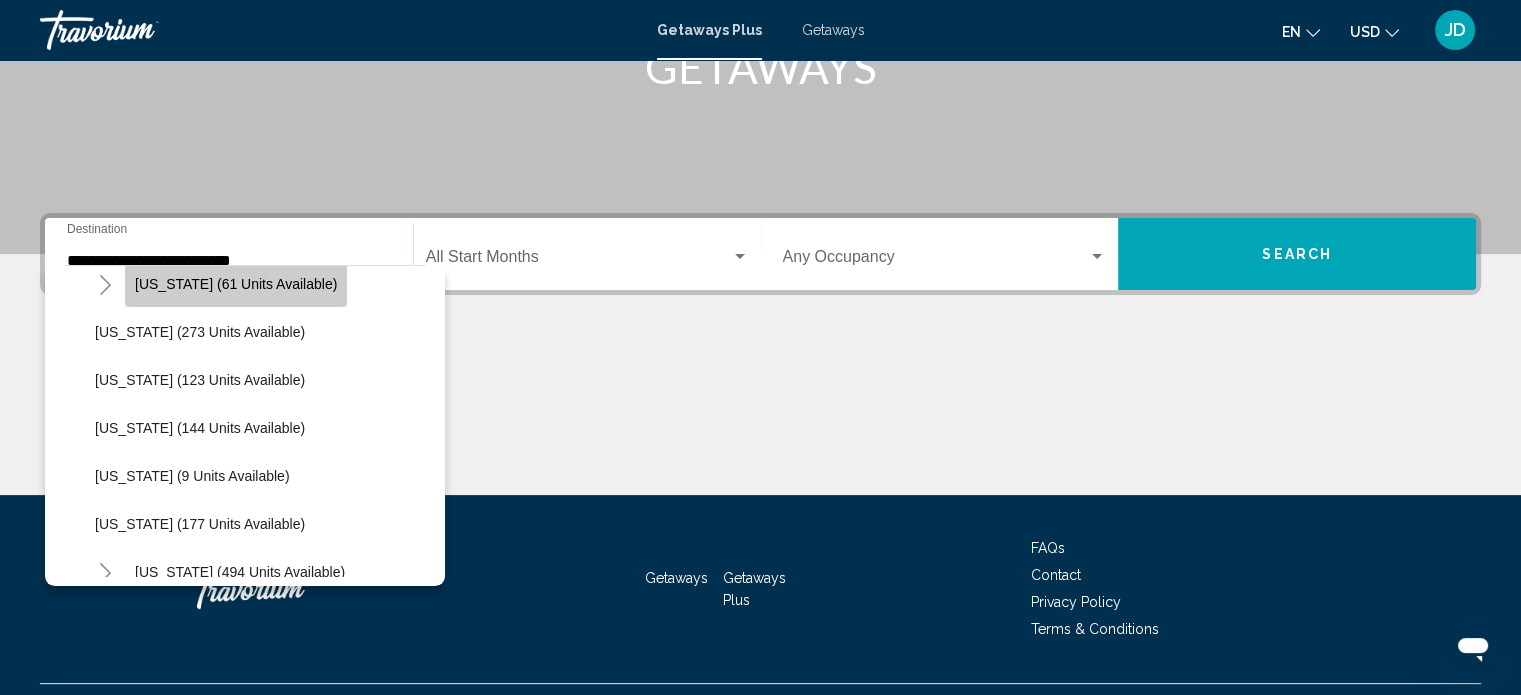 scroll, scrollTop: 390, scrollLeft: 0, axis: vertical 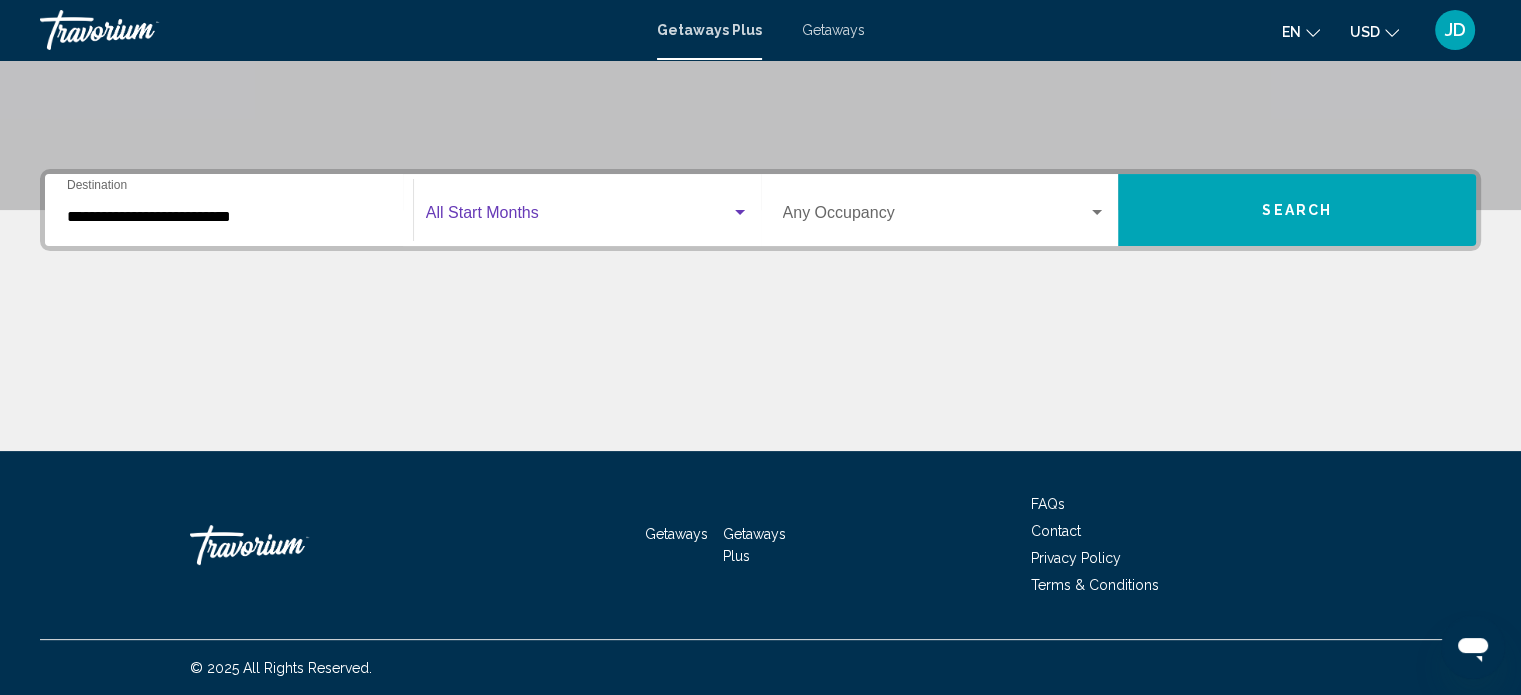 click at bounding box center (578, 217) 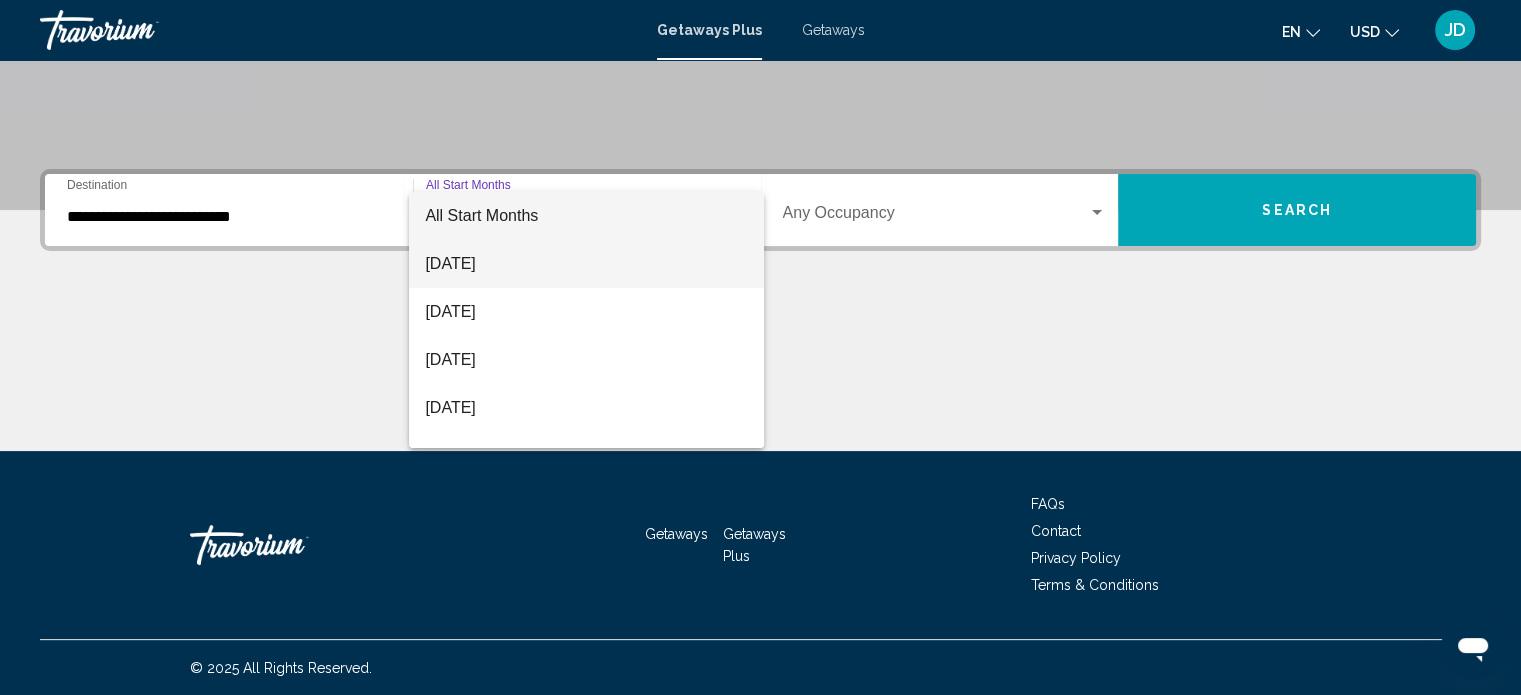 click on "[DATE]" at bounding box center (586, 264) 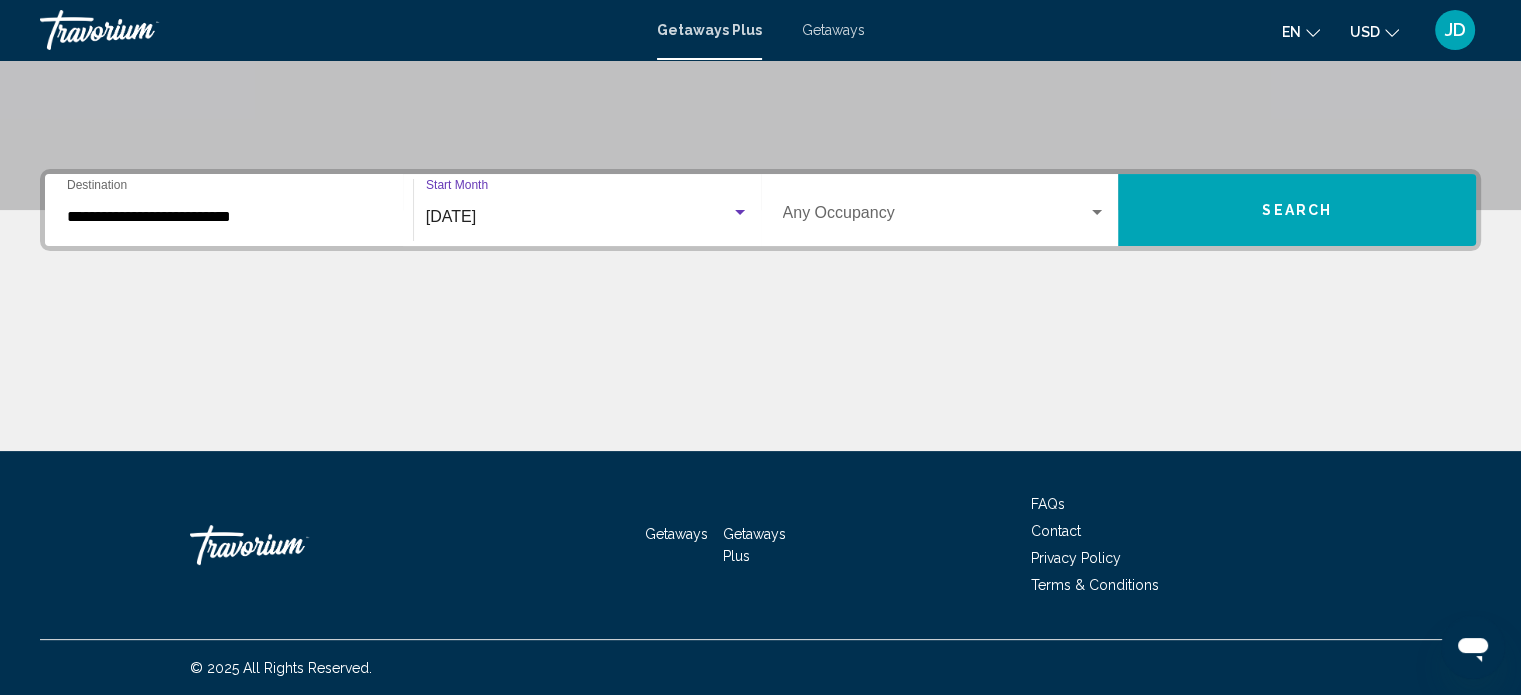 click at bounding box center [740, 213] 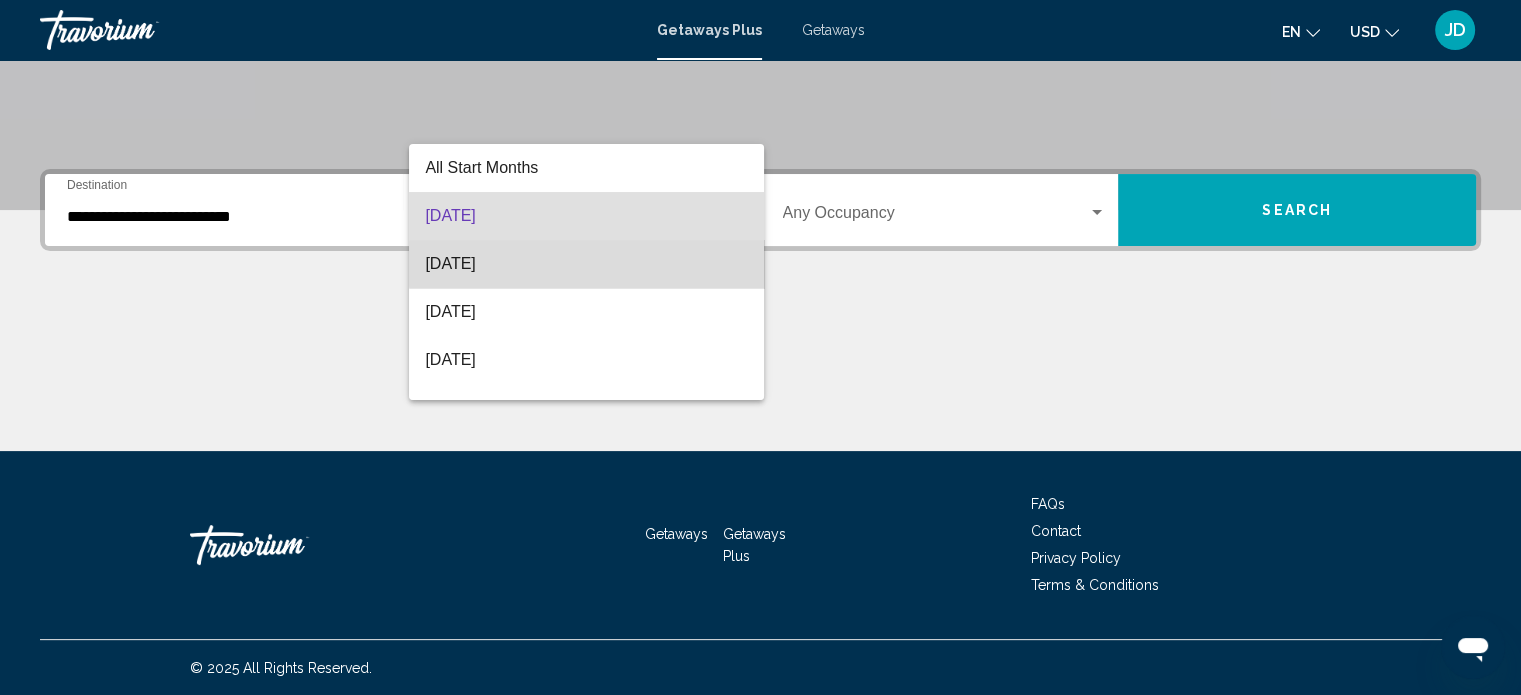 click on "[DATE]" at bounding box center (586, 264) 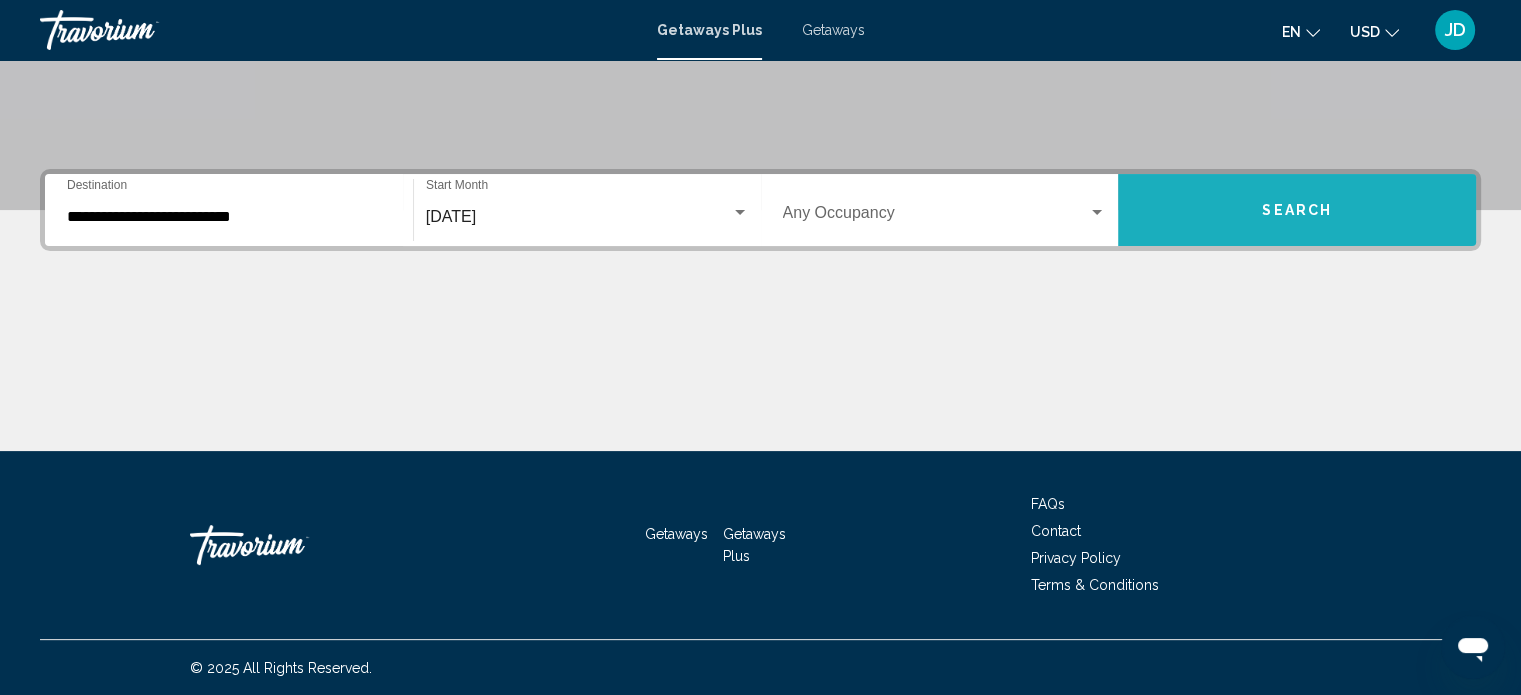 click on "Search" at bounding box center [1297, 210] 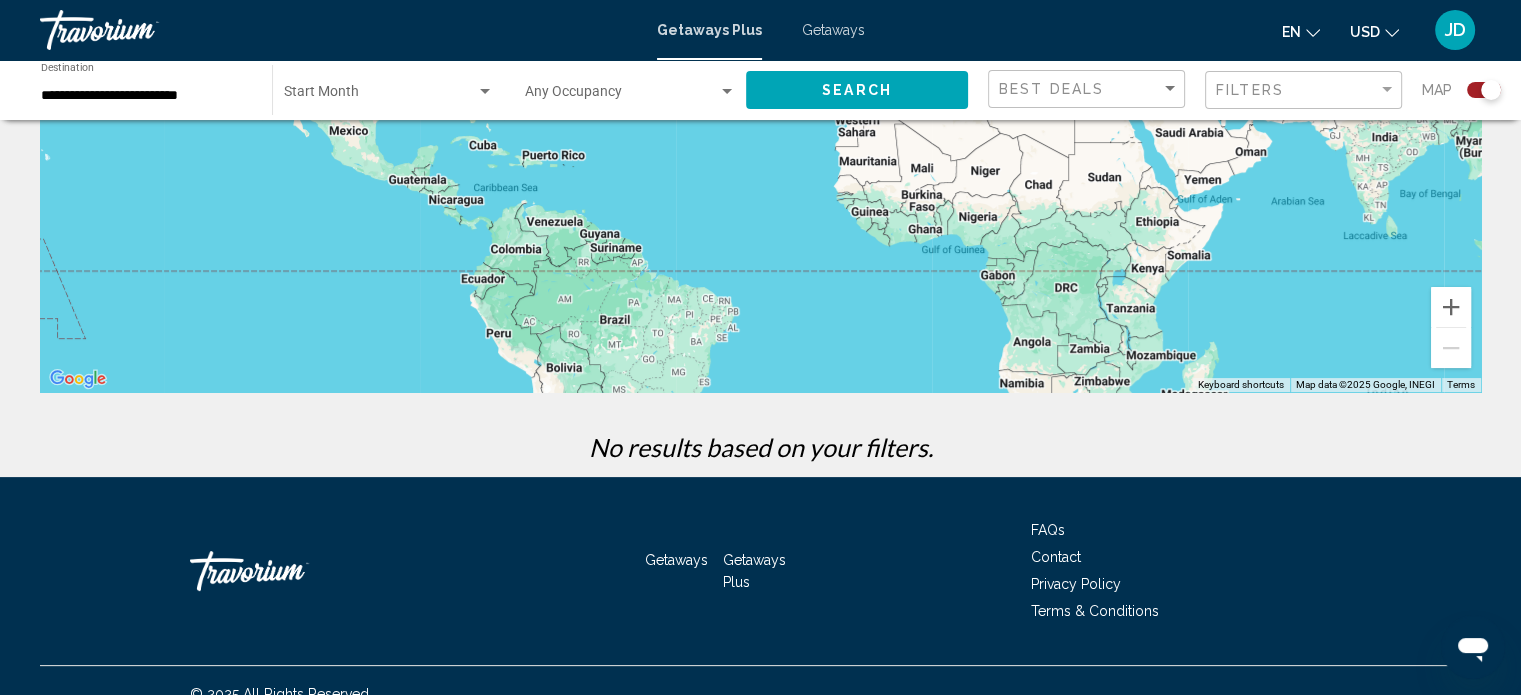 scroll, scrollTop: 374, scrollLeft: 0, axis: vertical 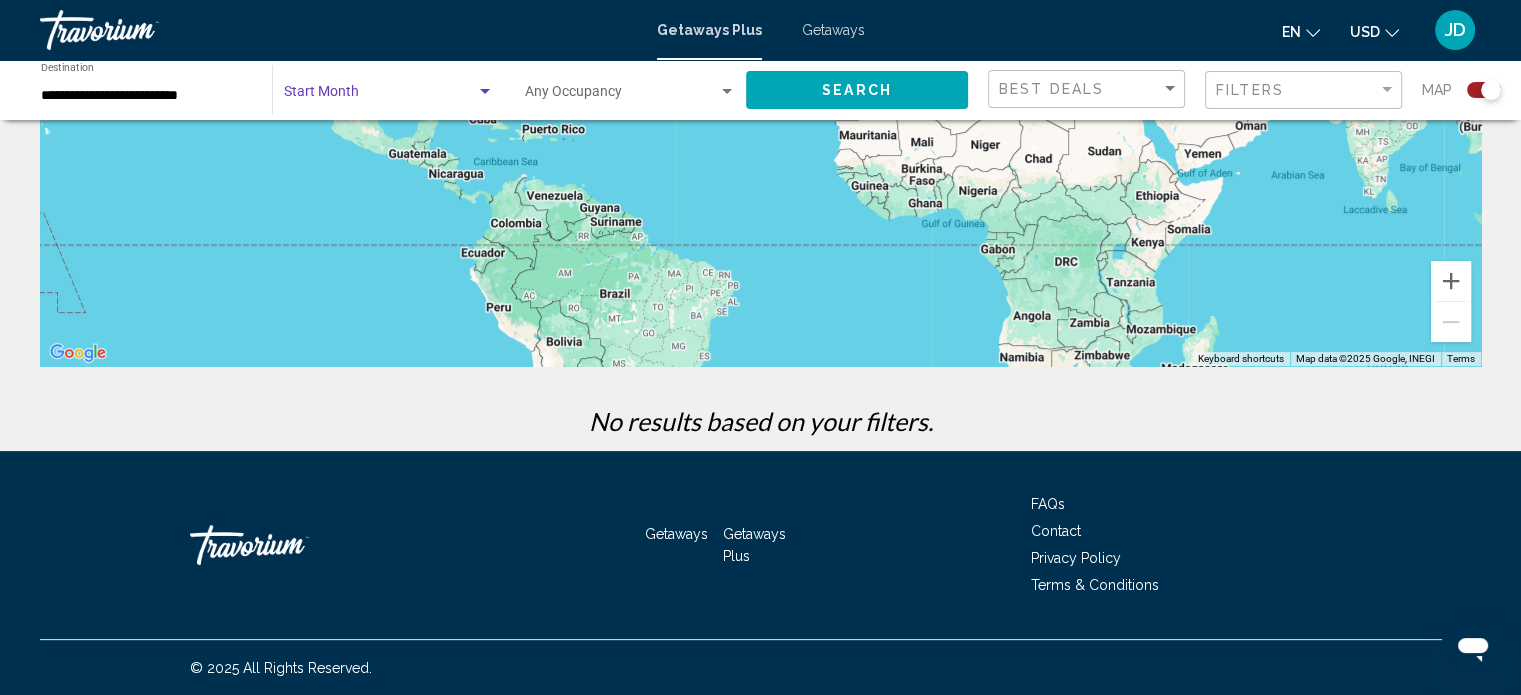 click at bounding box center [485, 92] 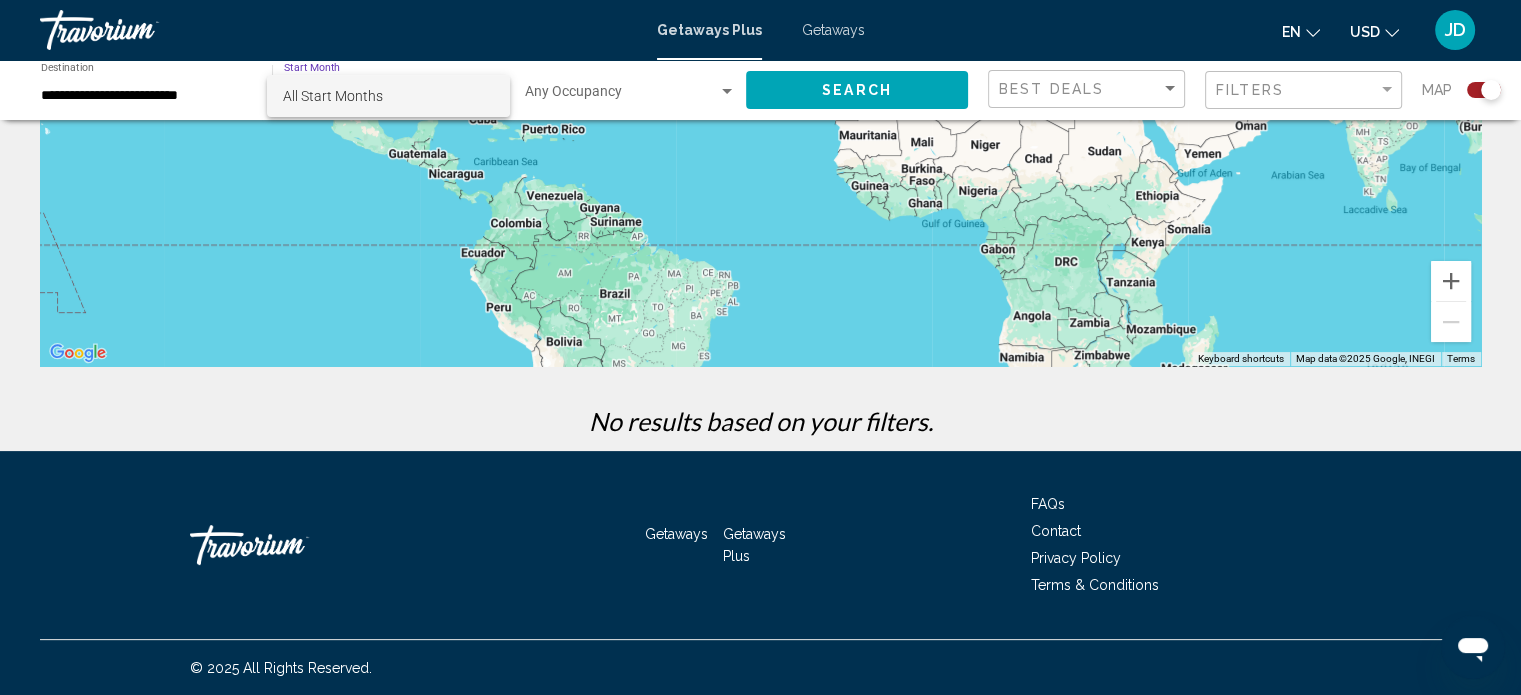 click at bounding box center (760, 347) 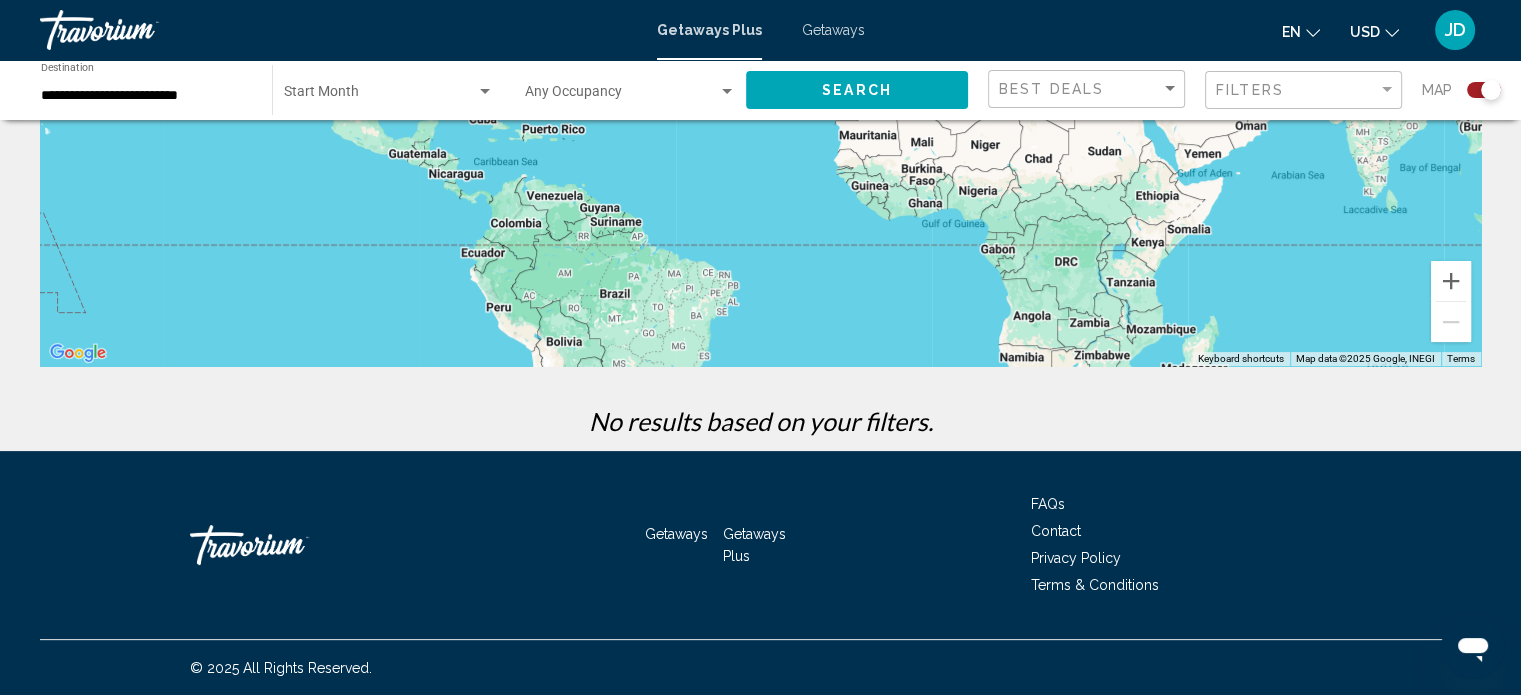 click on "Search" 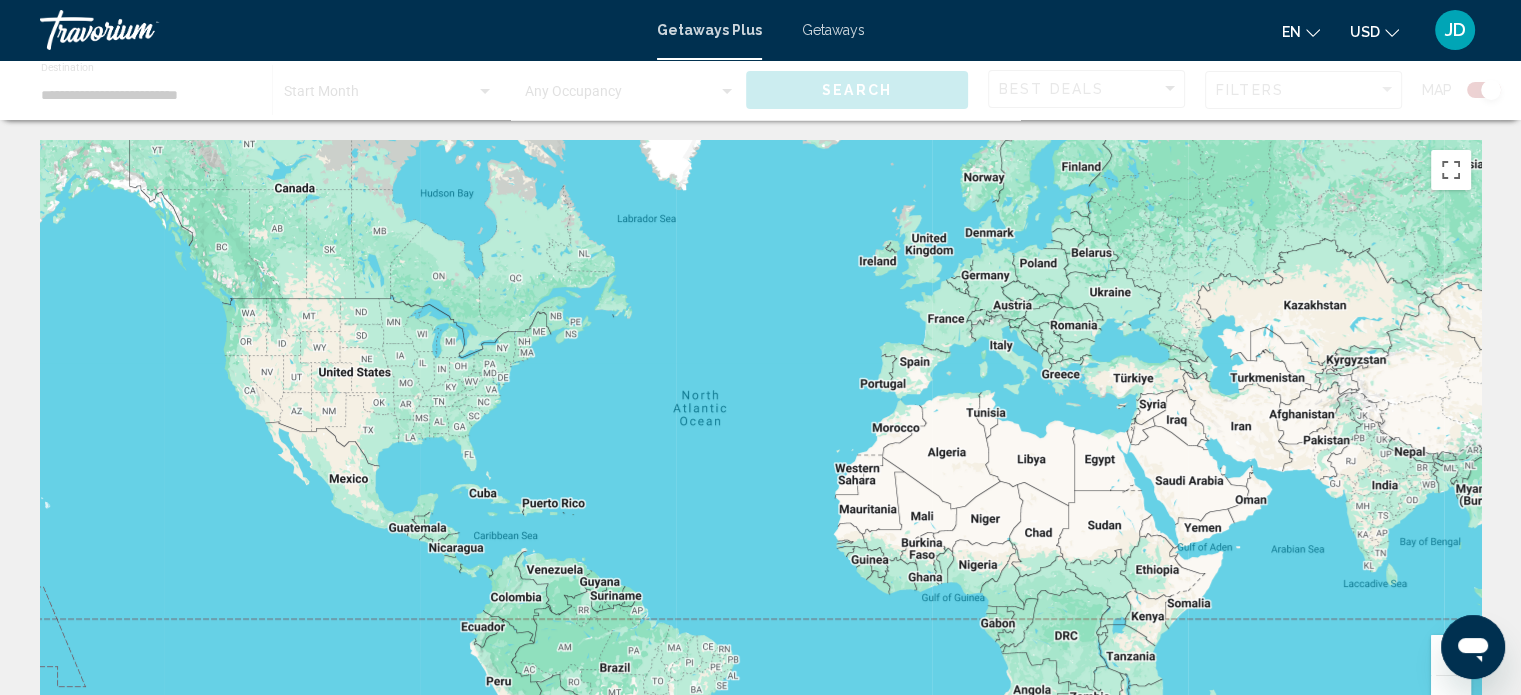 scroll, scrollTop: 0, scrollLeft: 0, axis: both 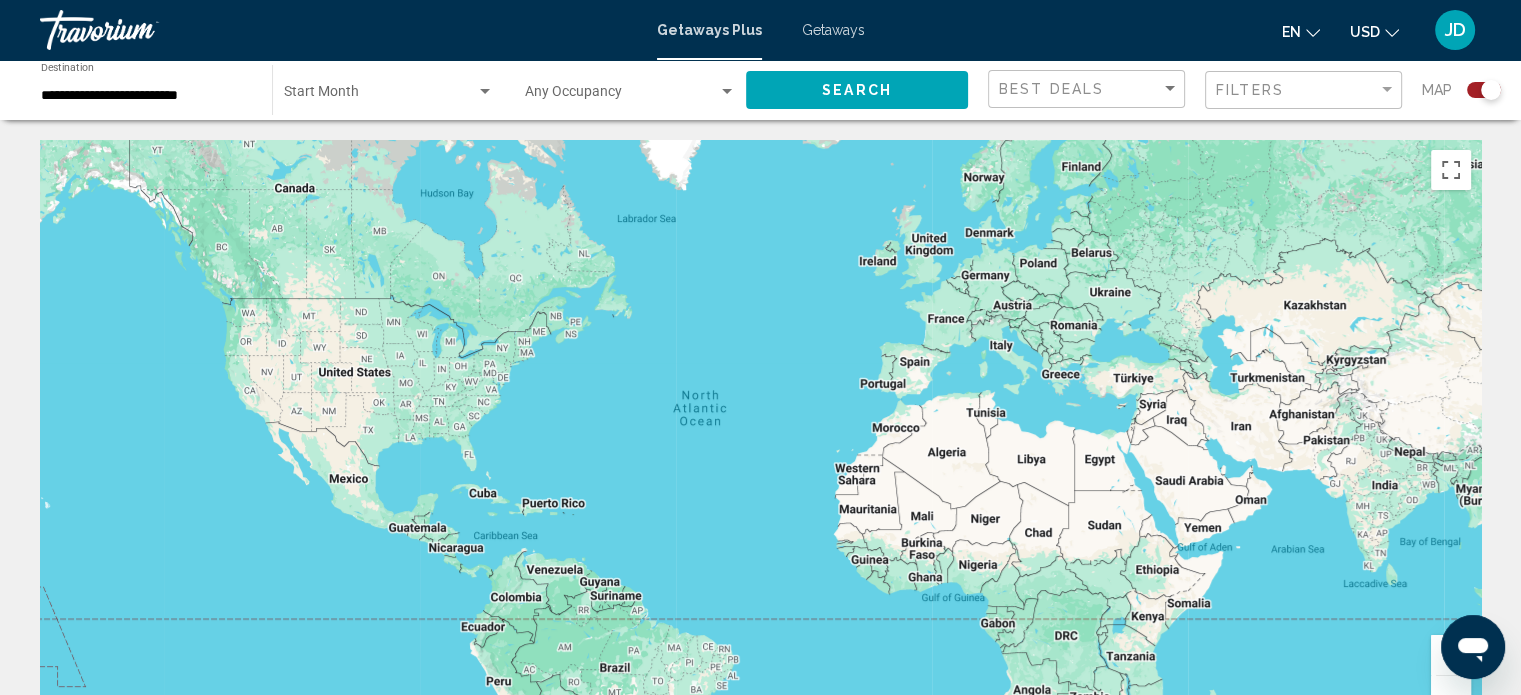 click on "Search" 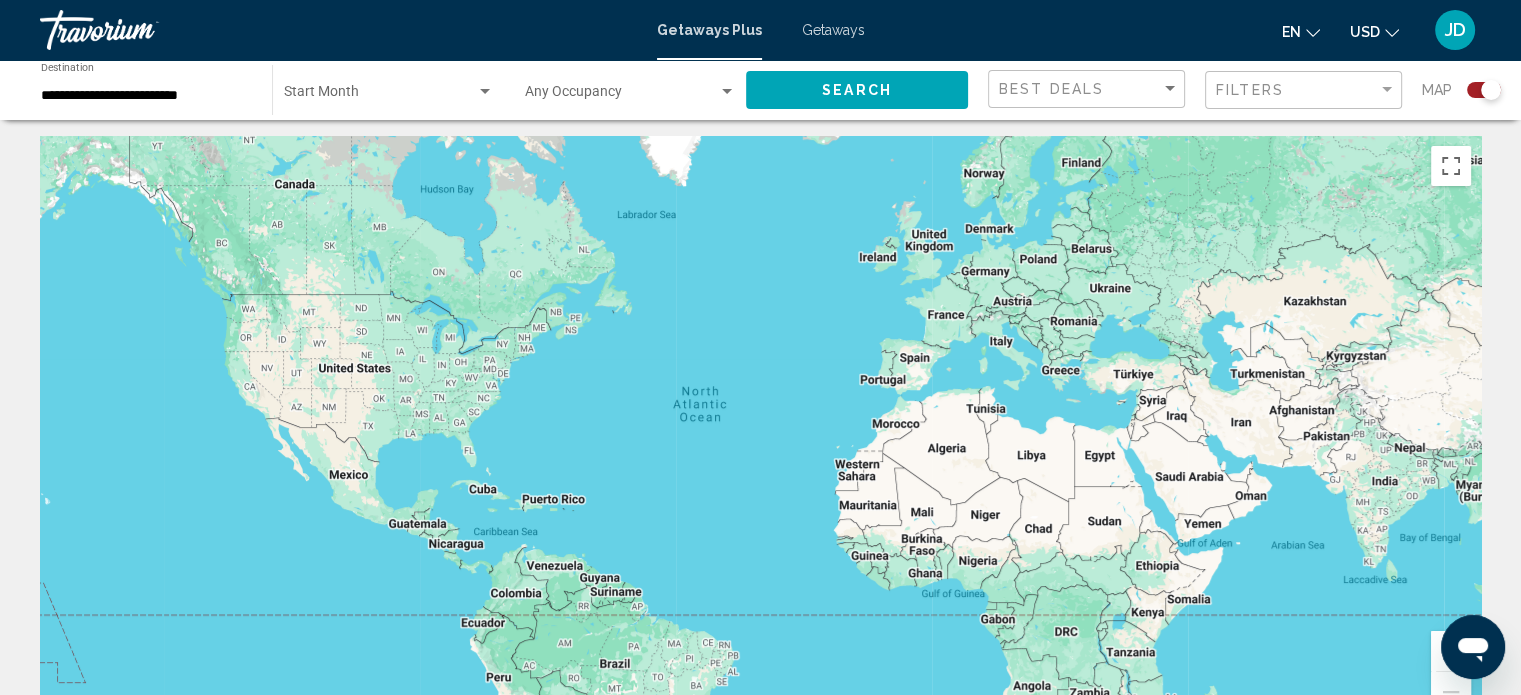 scroll, scrollTop: 0, scrollLeft: 0, axis: both 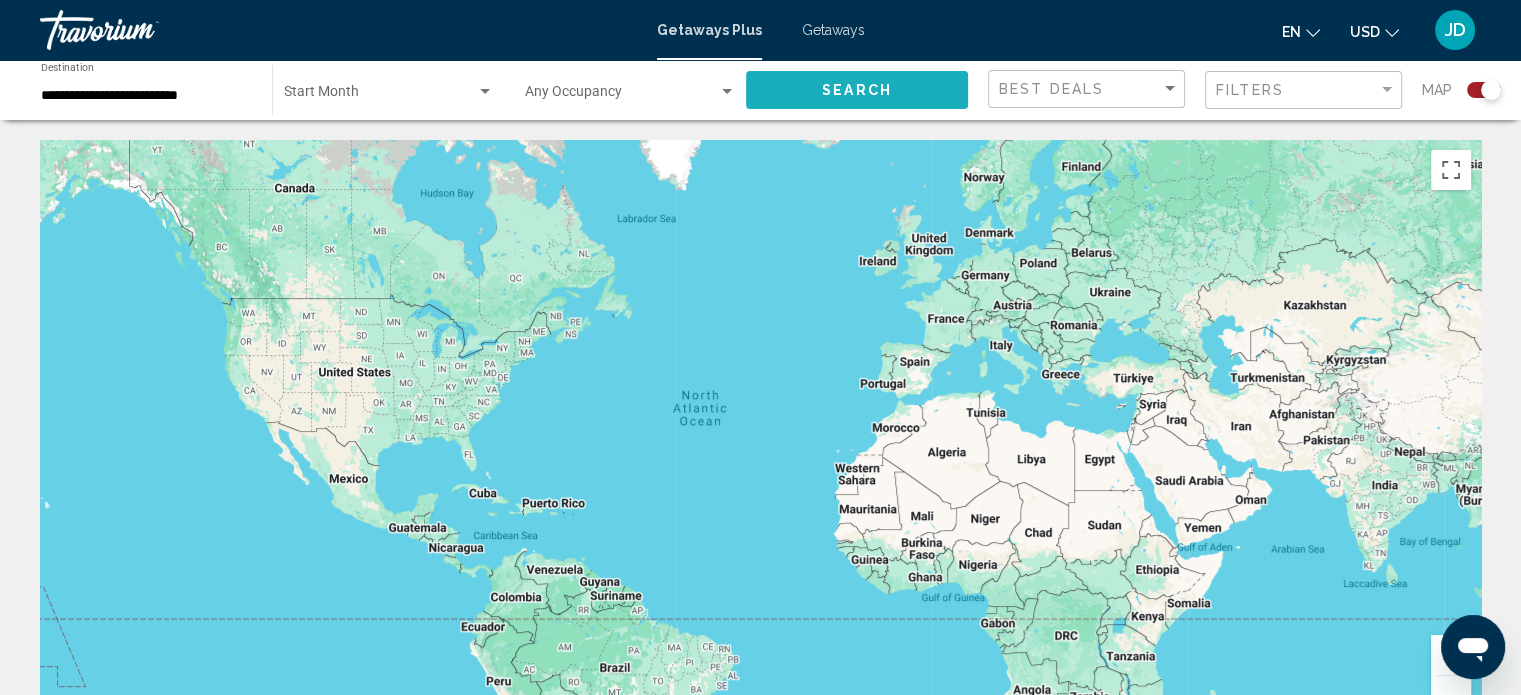 click on "Search" 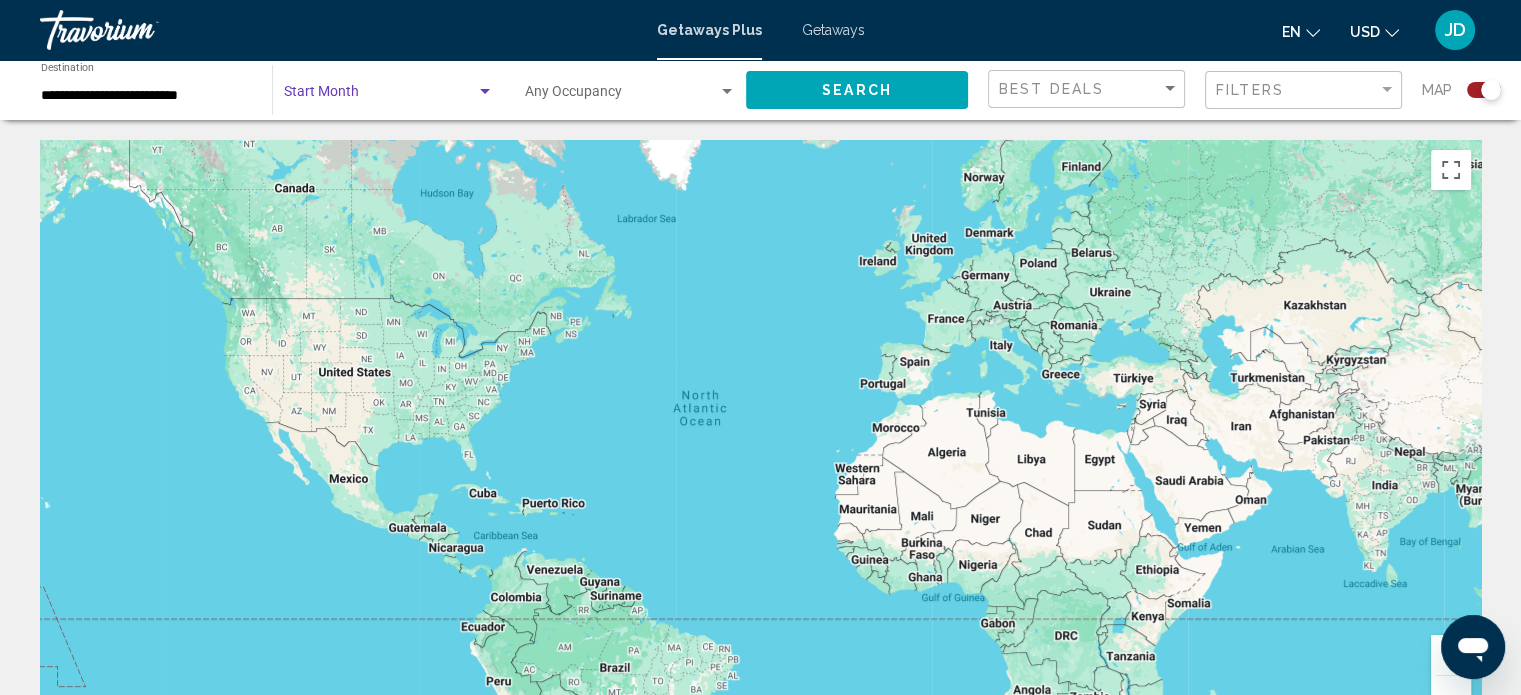 click at bounding box center [485, 92] 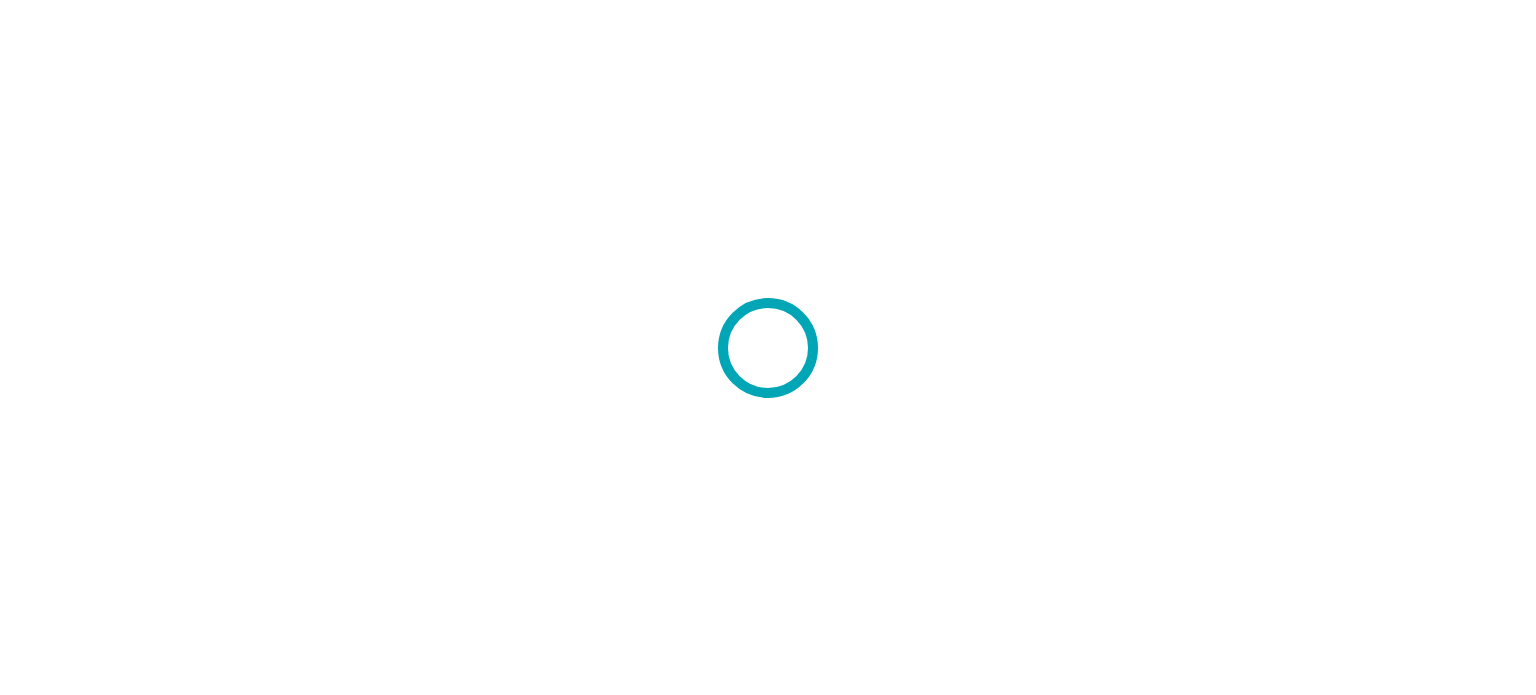 scroll, scrollTop: 0, scrollLeft: 0, axis: both 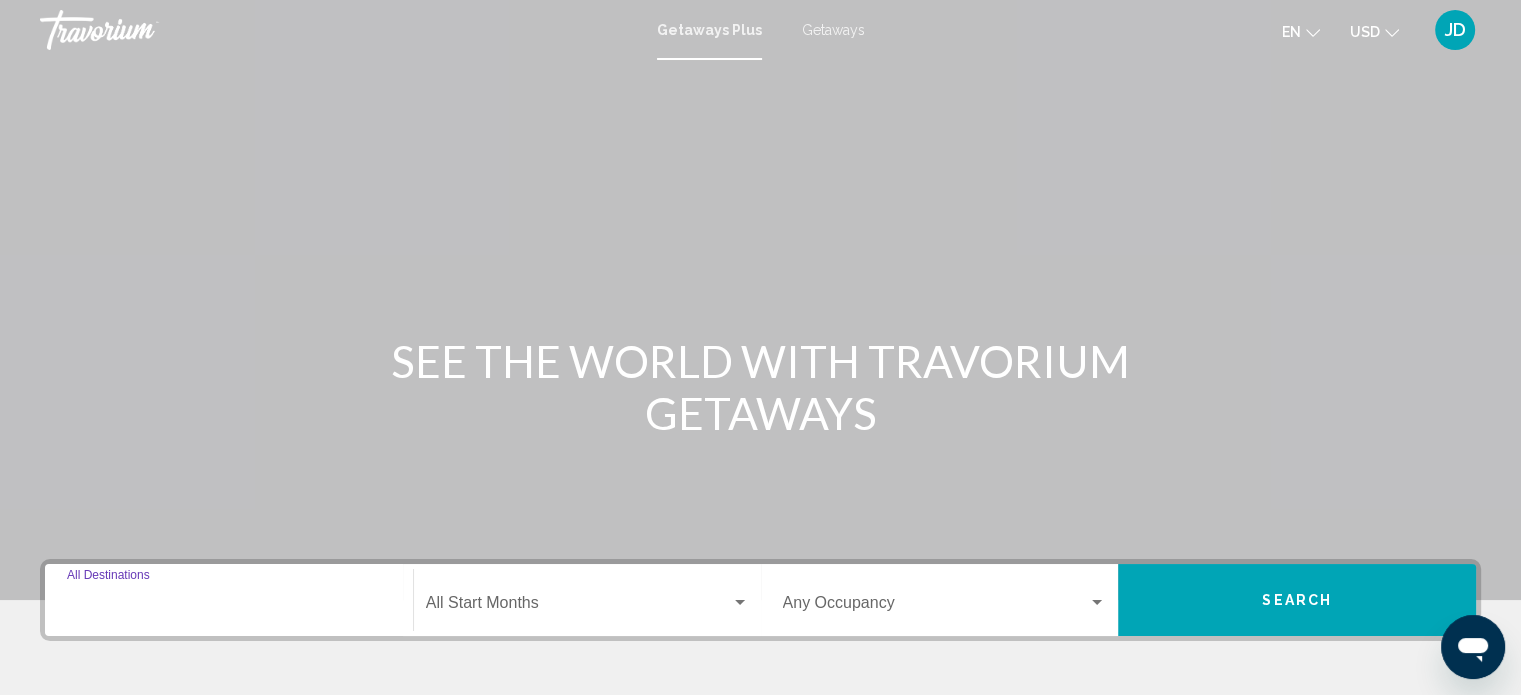 click on "Destination All Destinations" at bounding box center (229, 607) 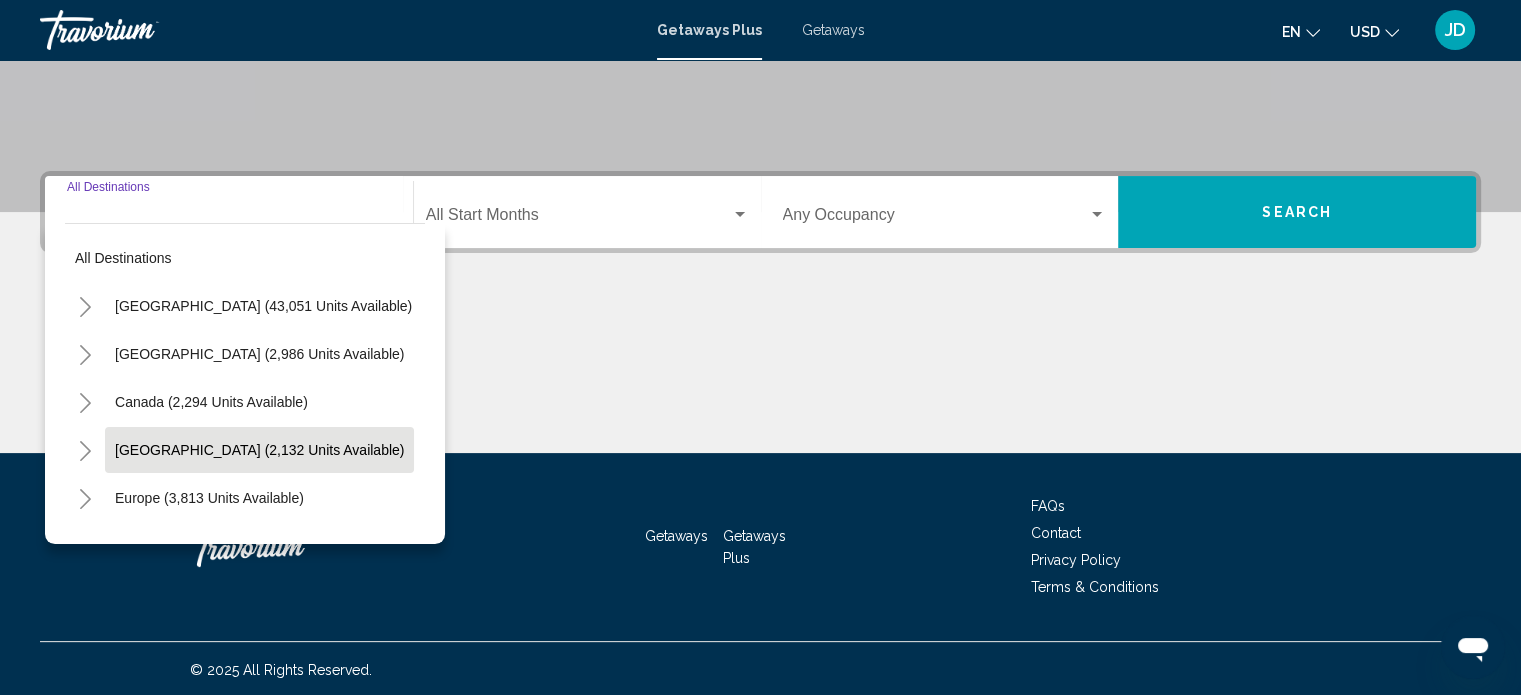 scroll, scrollTop: 390, scrollLeft: 0, axis: vertical 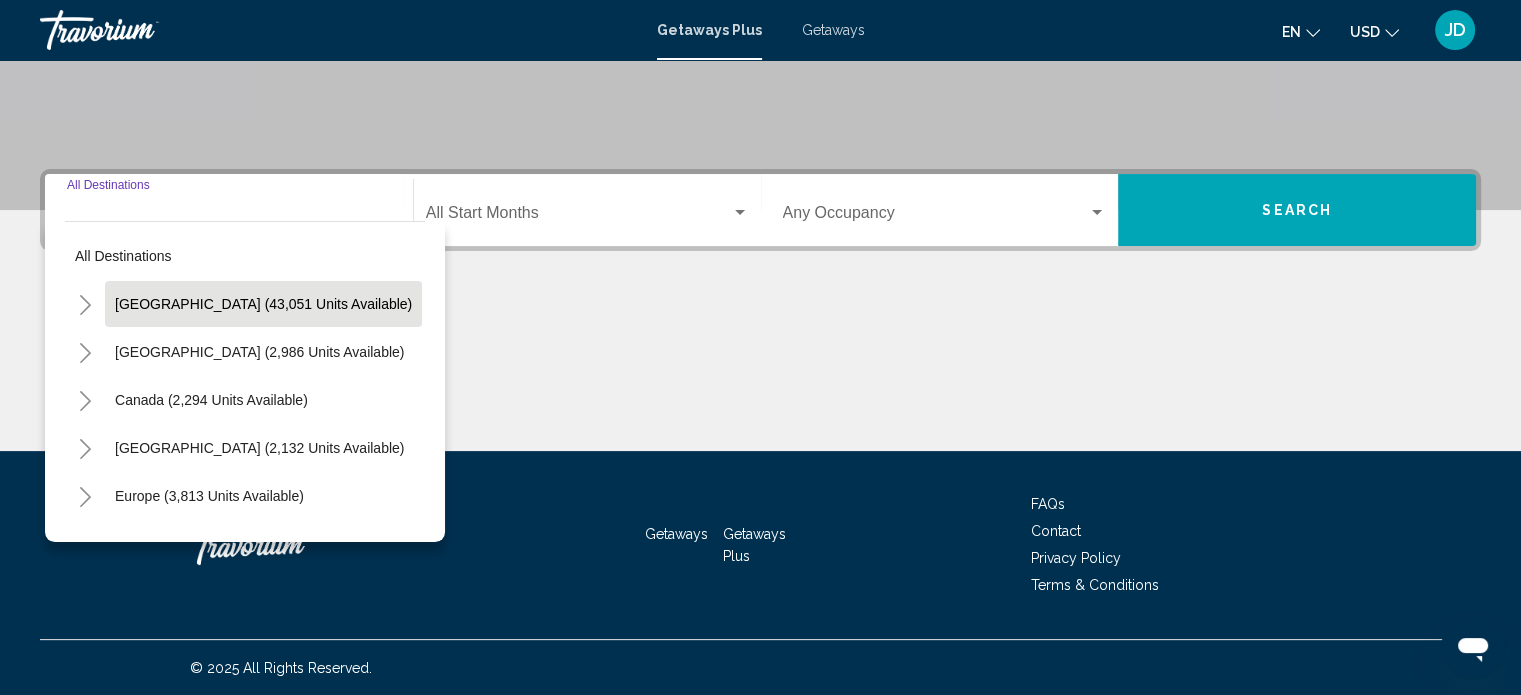 click on "[GEOGRAPHIC_DATA] (43,051 units available)" at bounding box center [259, 352] 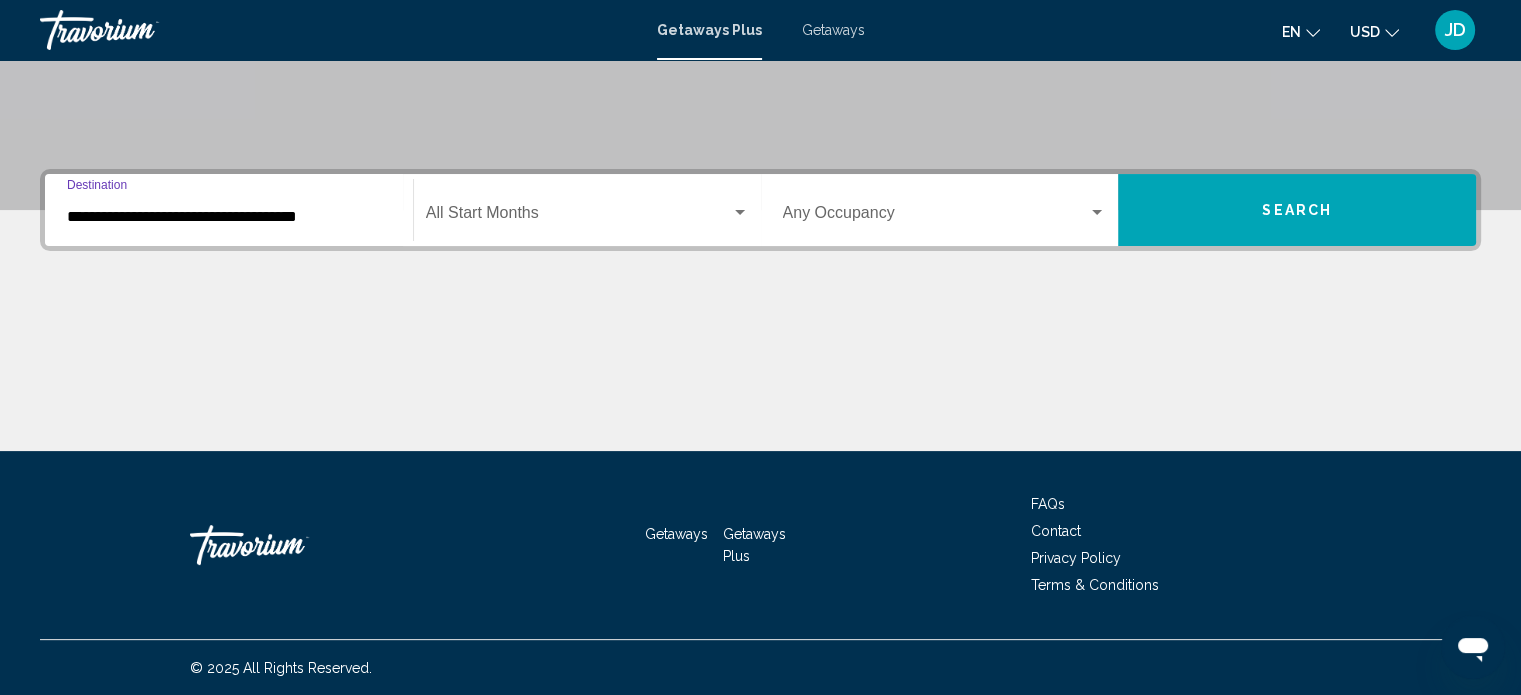 click on "**********" at bounding box center (229, 210) 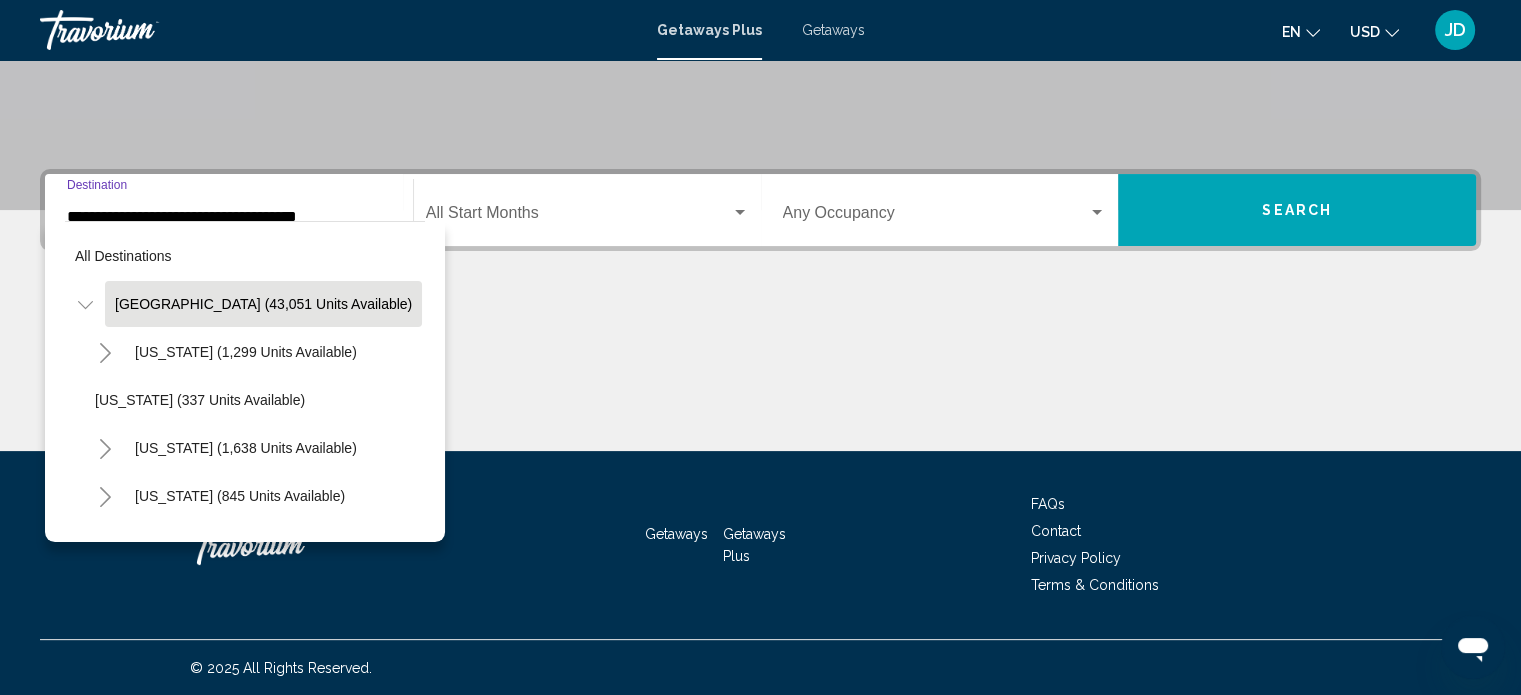 scroll, scrollTop: 346, scrollLeft: 0, axis: vertical 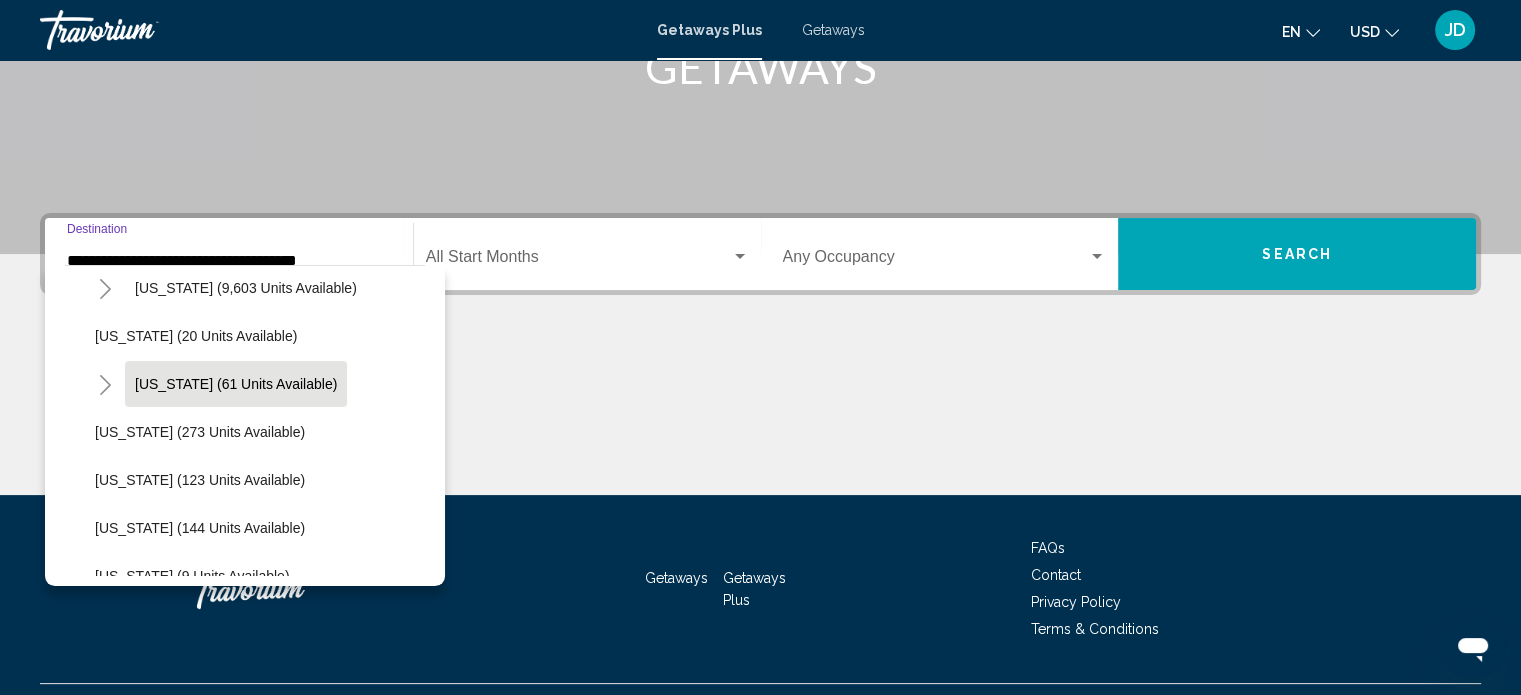 click on "[US_STATE] (61 units available)" 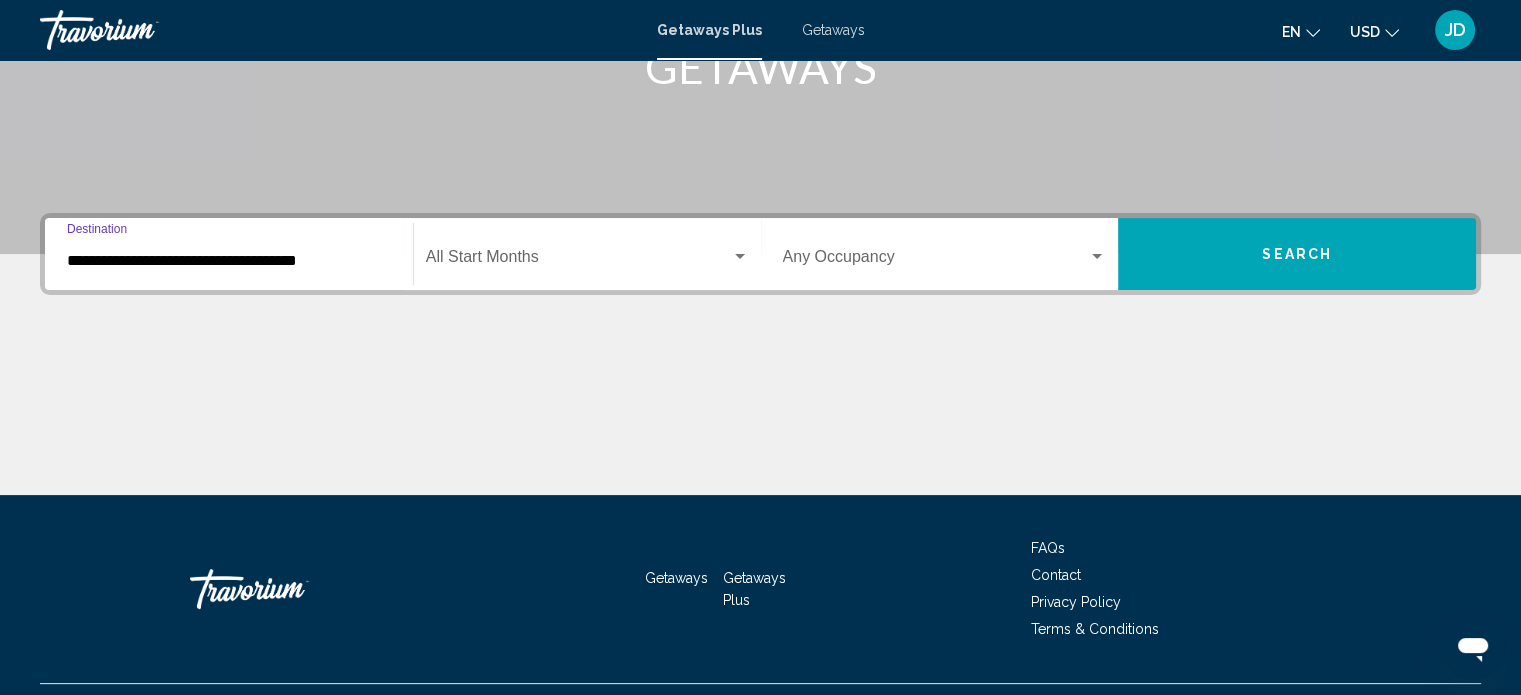 type on "**********" 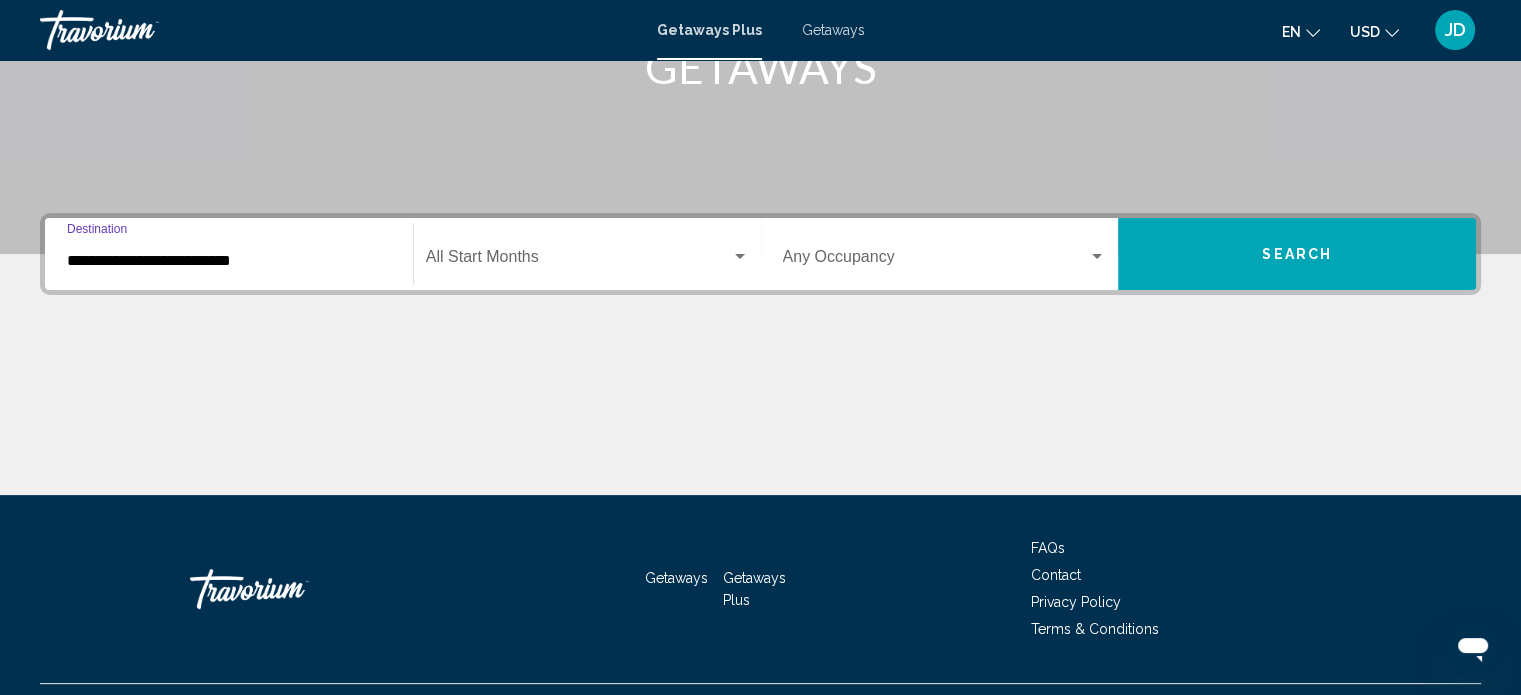scroll, scrollTop: 390, scrollLeft: 0, axis: vertical 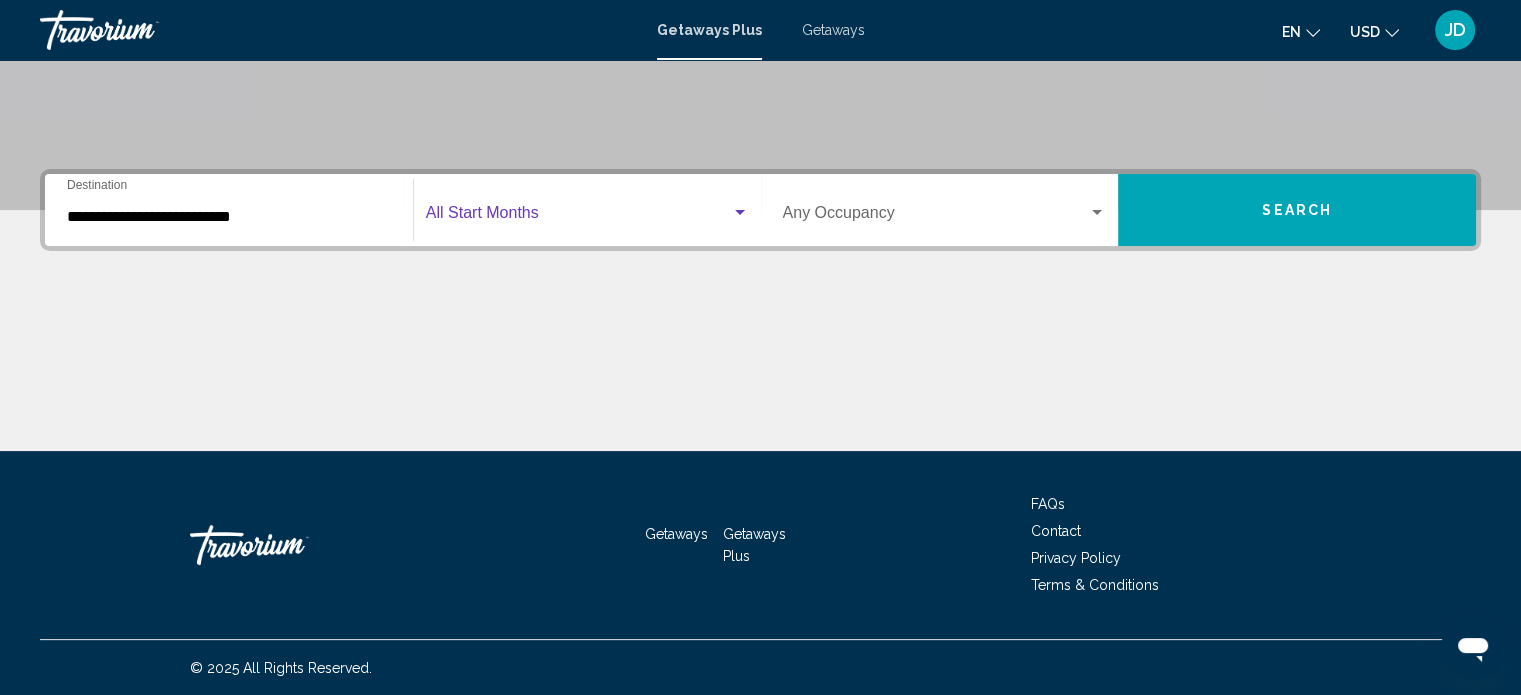 click at bounding box center [740, 212] 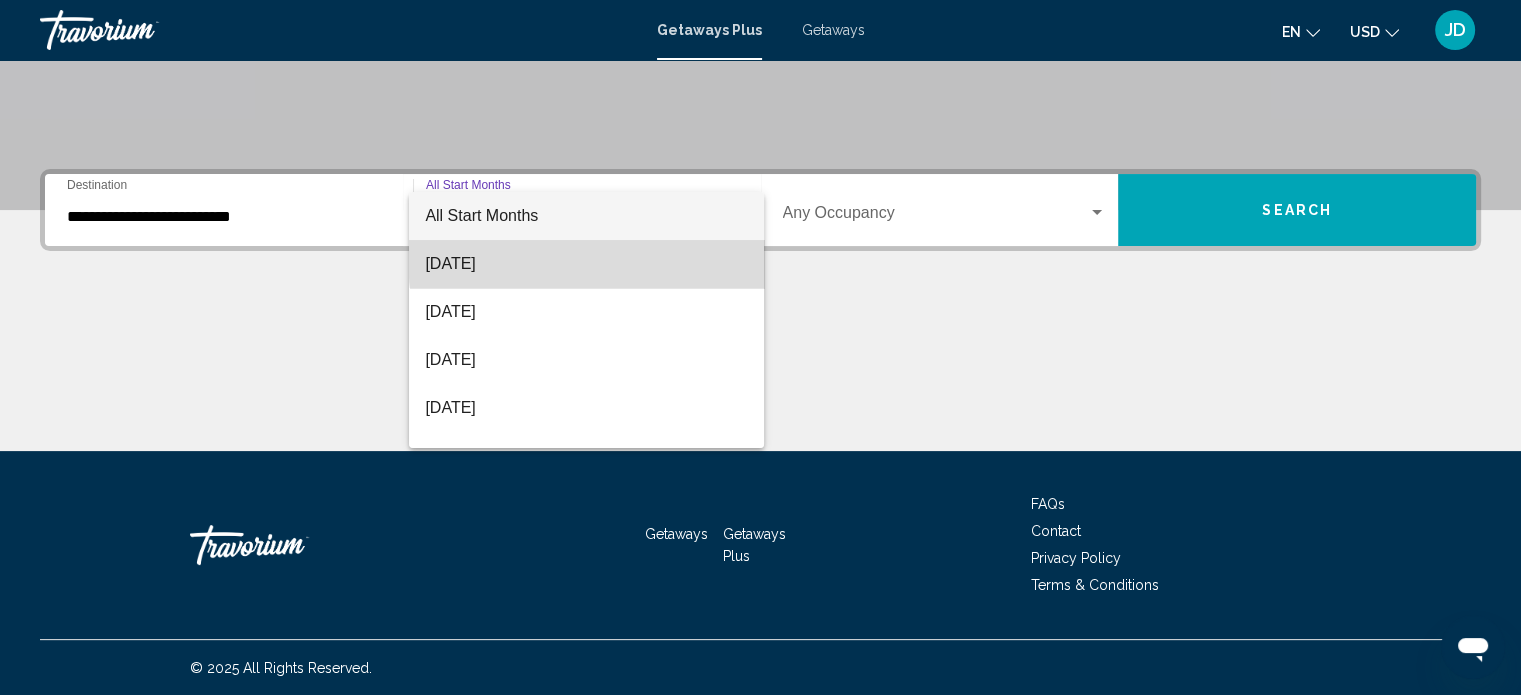 click on "[DATE]" at bounding box center (586, 264) 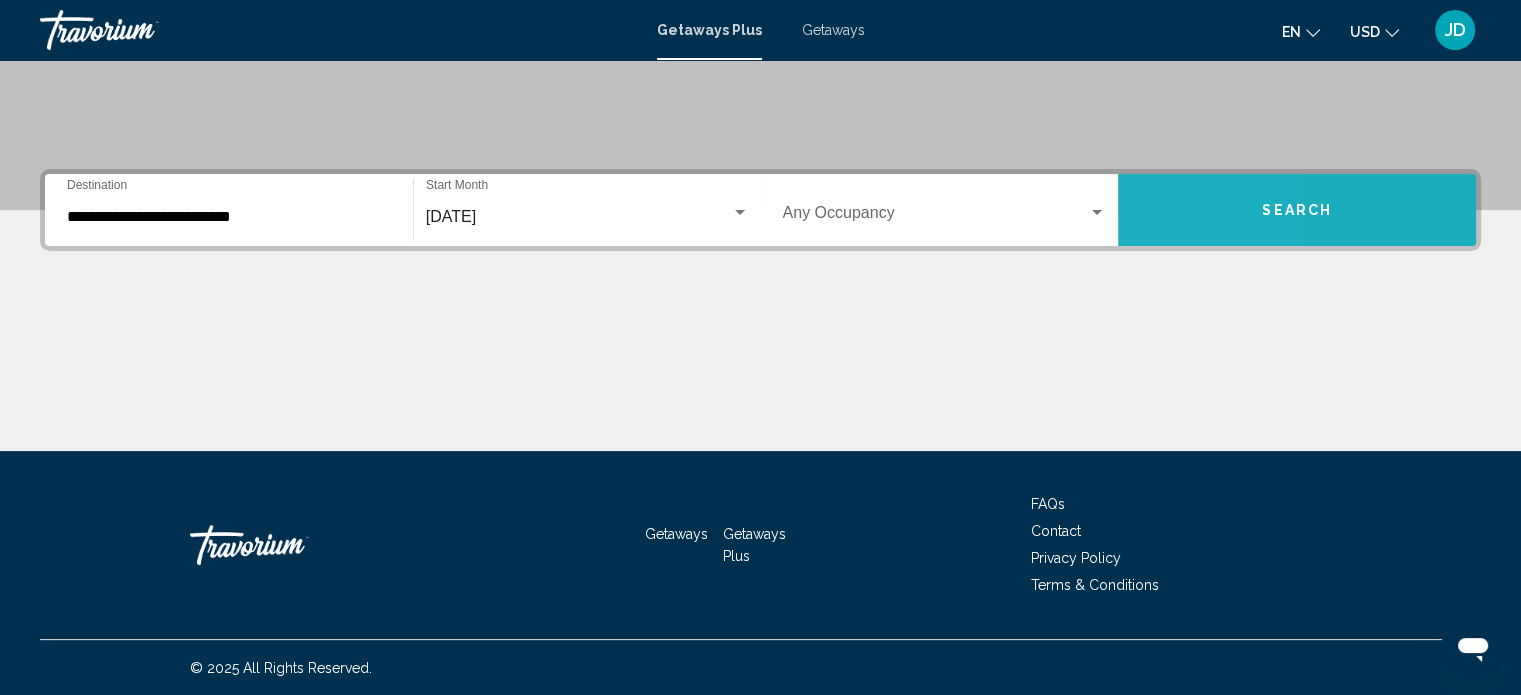 click on "Search" at bounding box center (1297, 210) 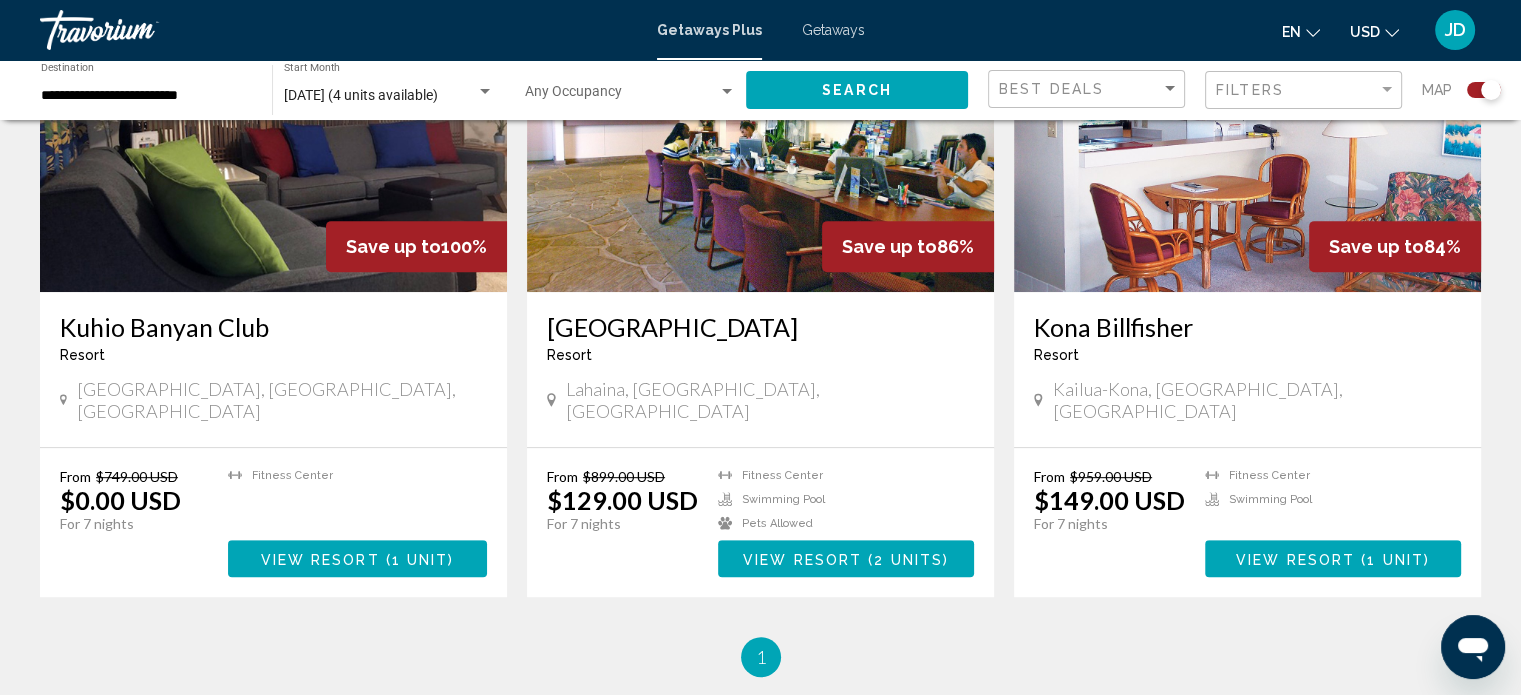 scroll, scrollTop: 900, scrollLeft: 0, axis: vertical 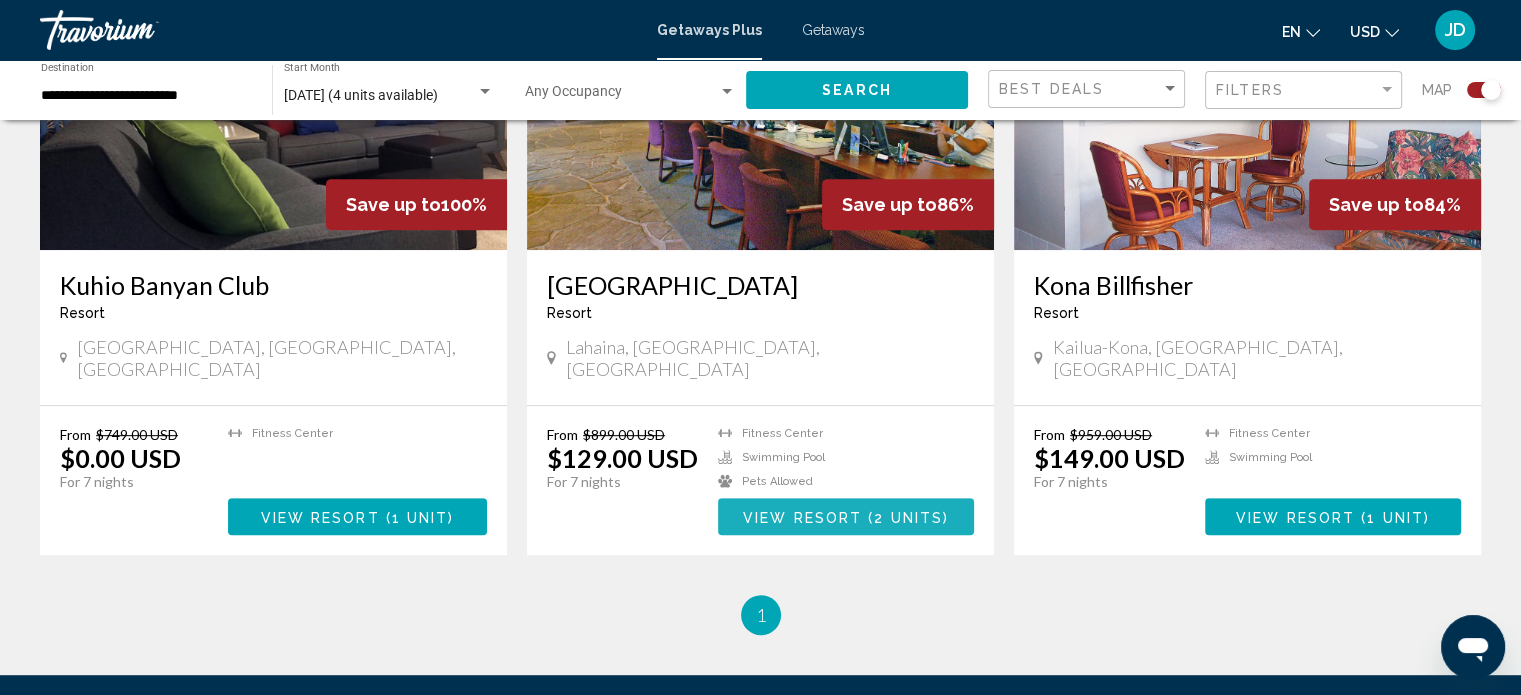 click on "View Resort" at bounding box center (802, 517) 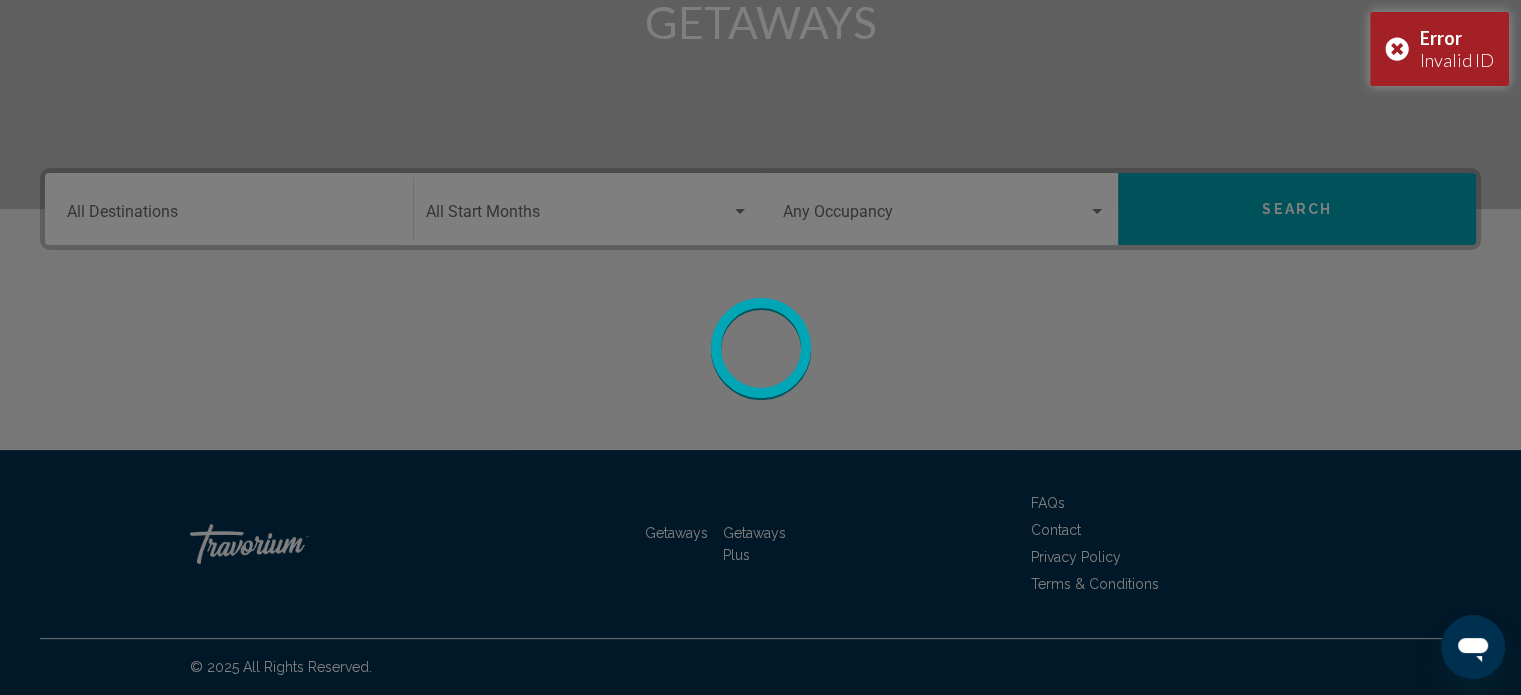 scroll, scrollTop: 0, scrollLeft: 0, axis: both 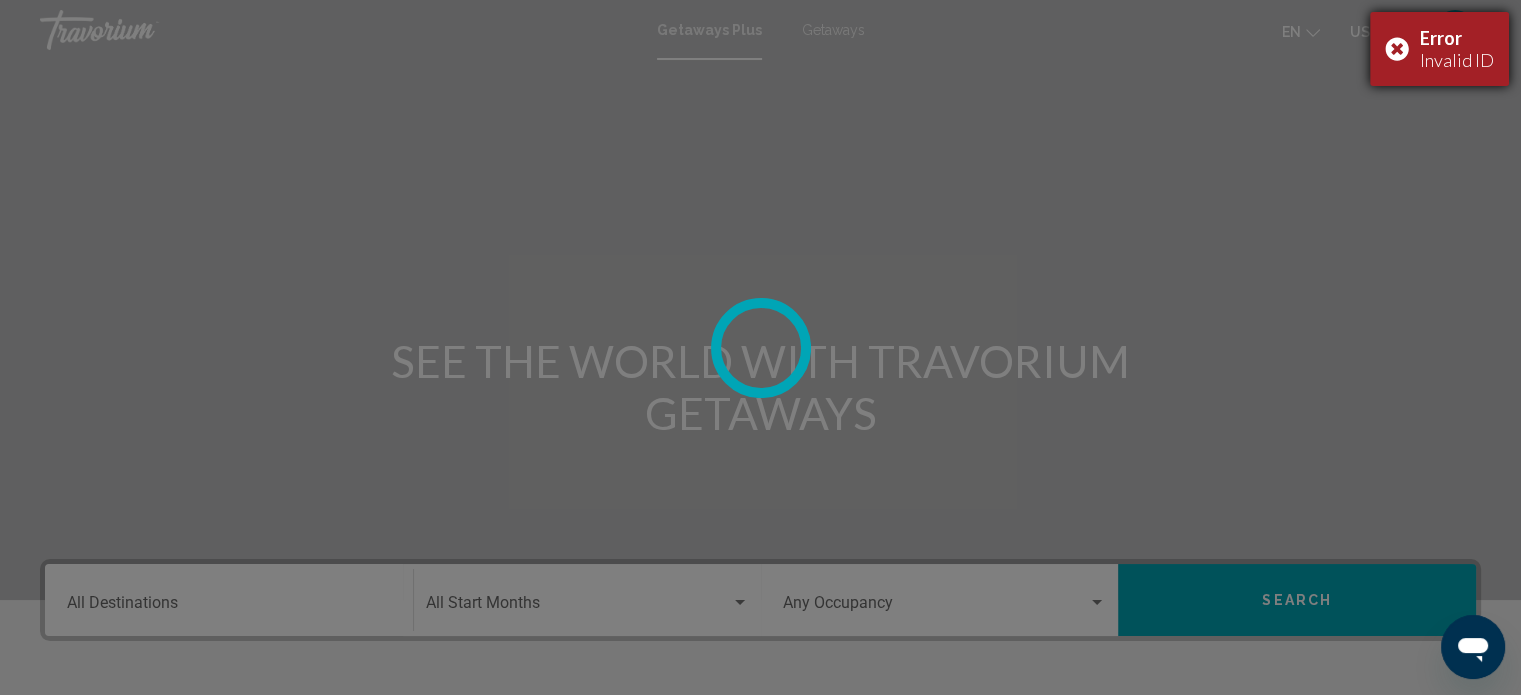 click on "Error   Invalid ID" at bounding box center [1439, 49] 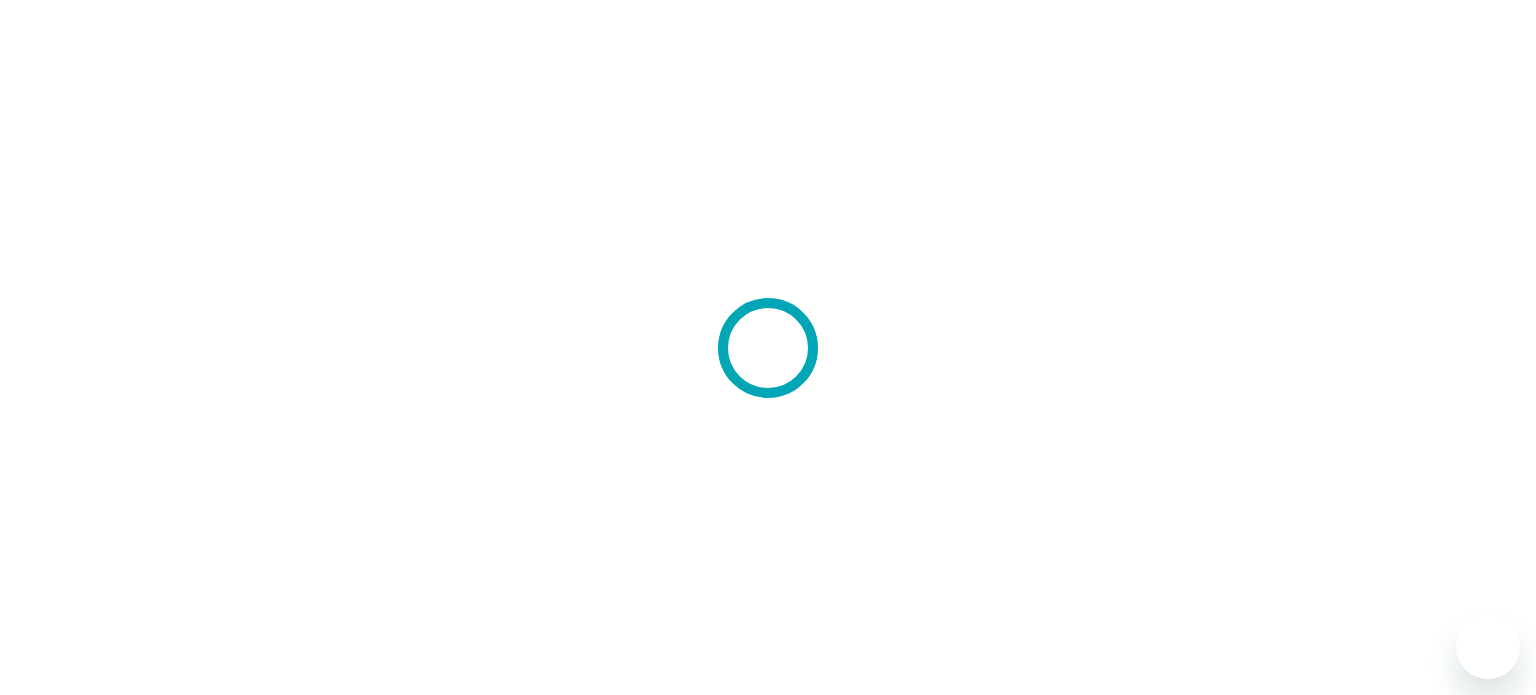 scroll, scrollTop: 0, scrollLeft: 0, axis: both 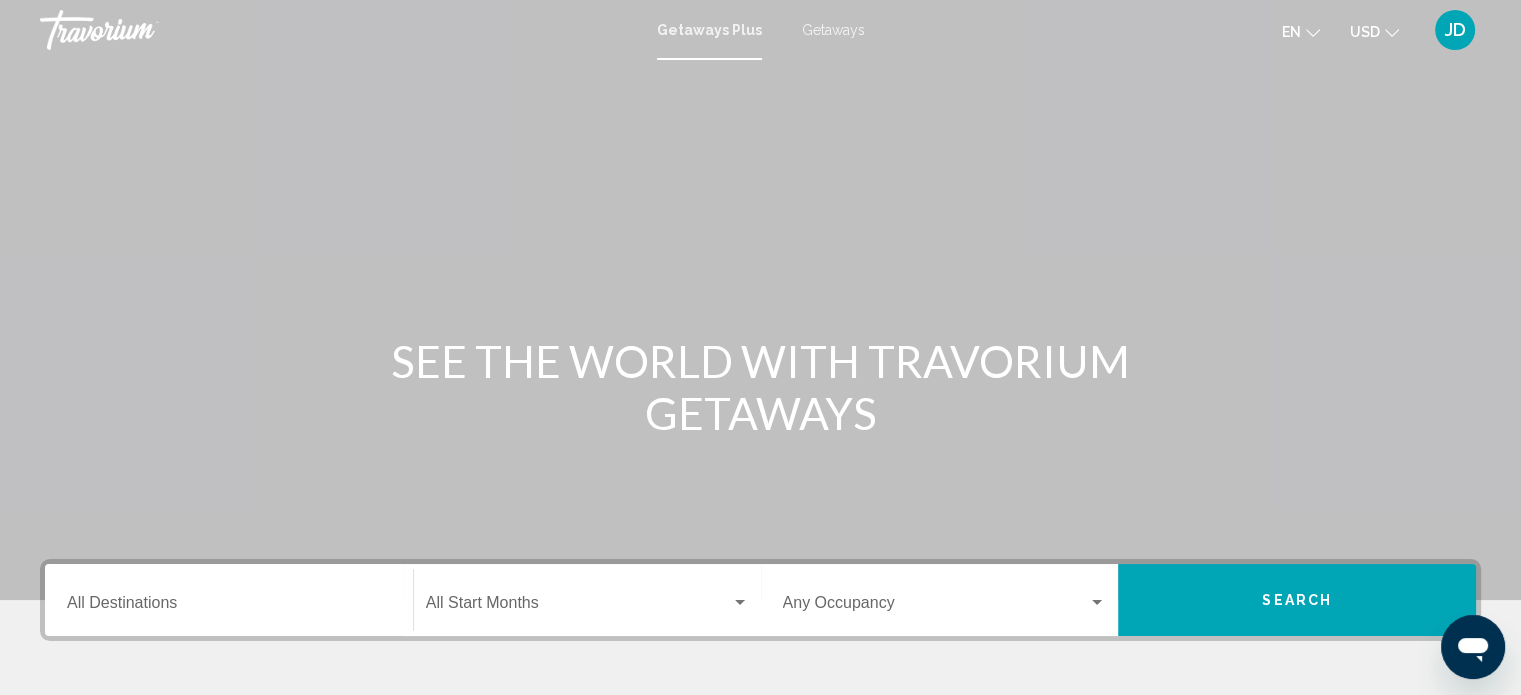 click on "Destination All Destinations" at bounding box center (229, 600) 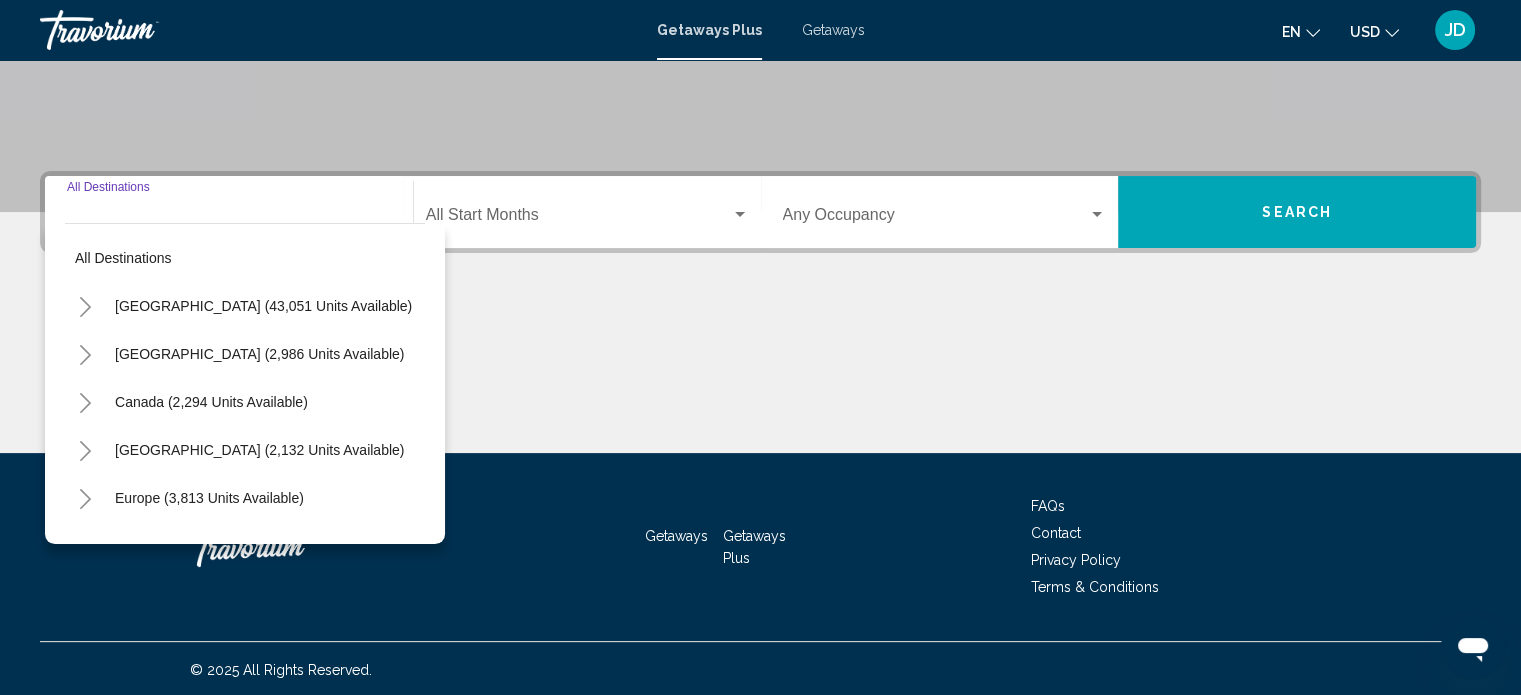 scroll, scrollTop: 390, scrollLeft: 0, axis: vertical 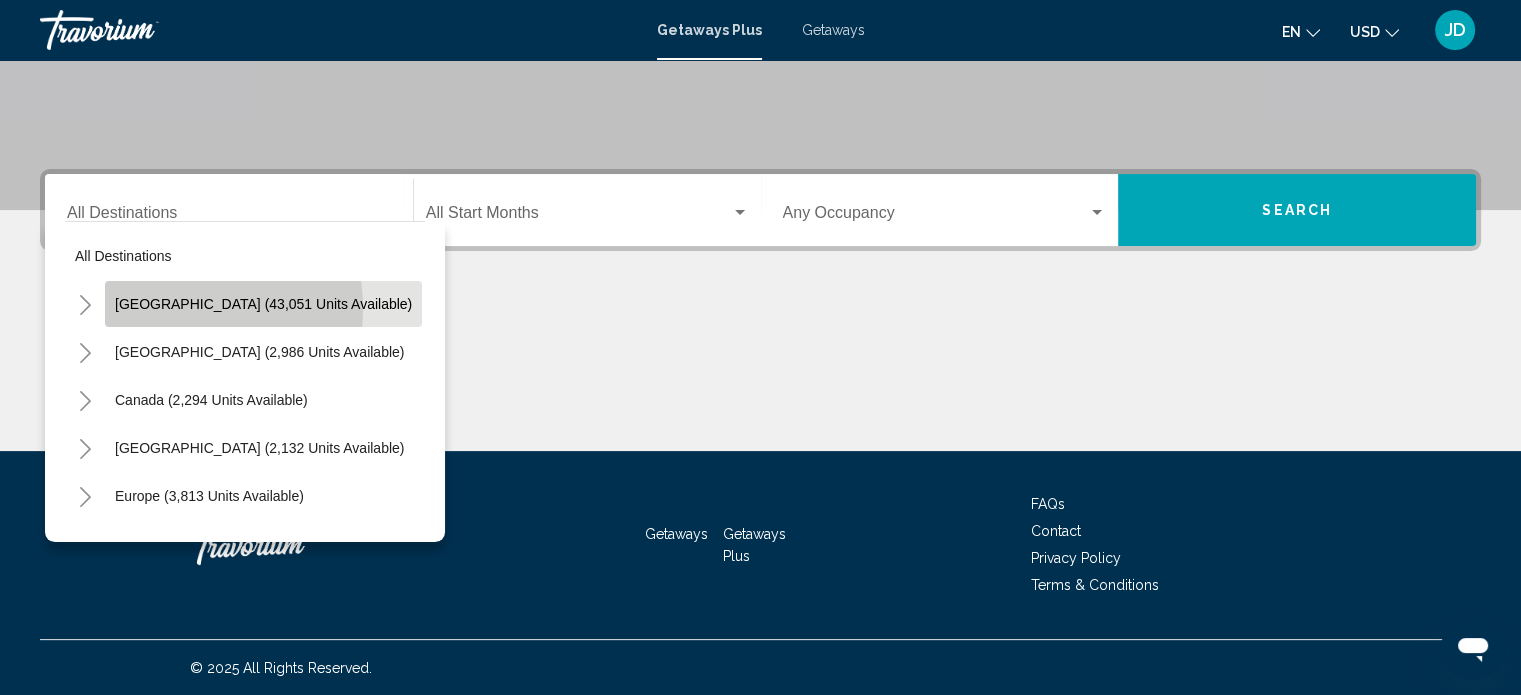 click on "[GEOGRAPHIC_DATA] (43,051 units available)" 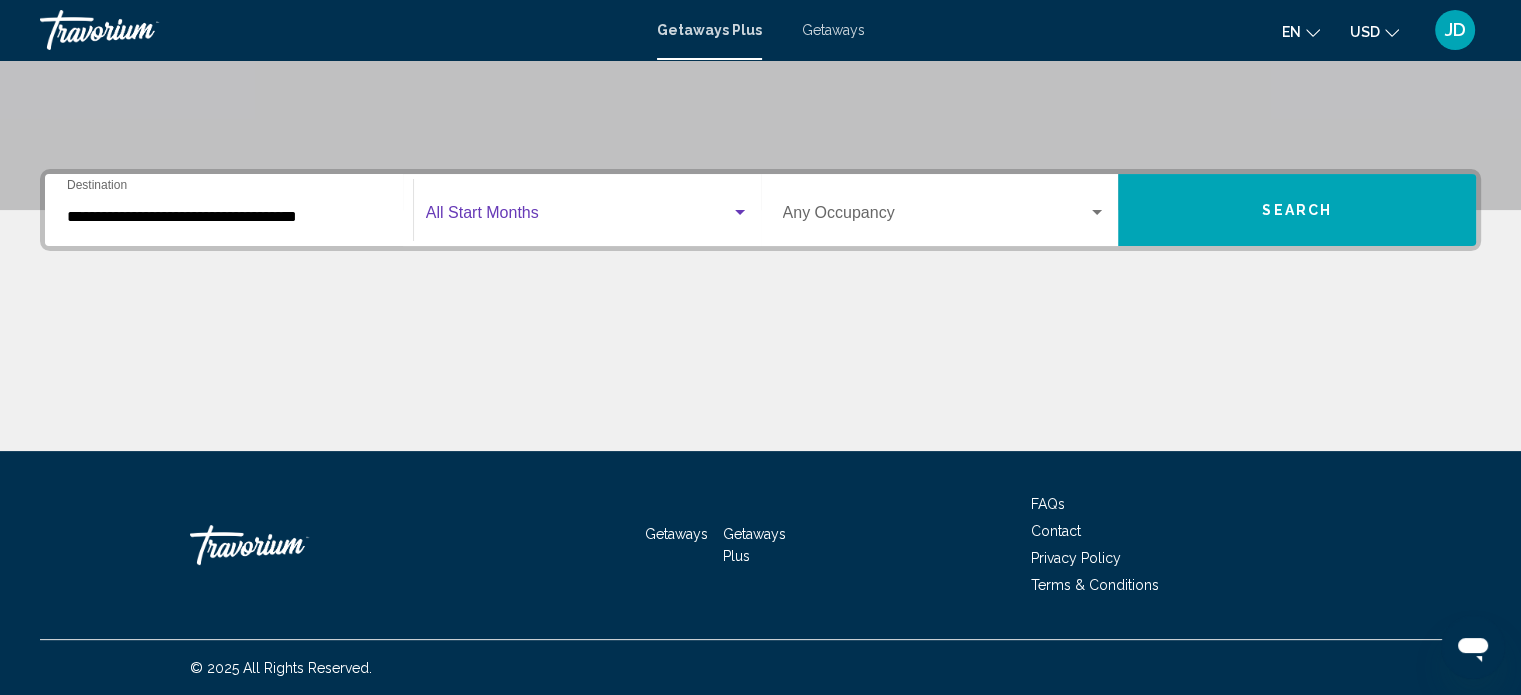 click at bounding box center (740, 212) 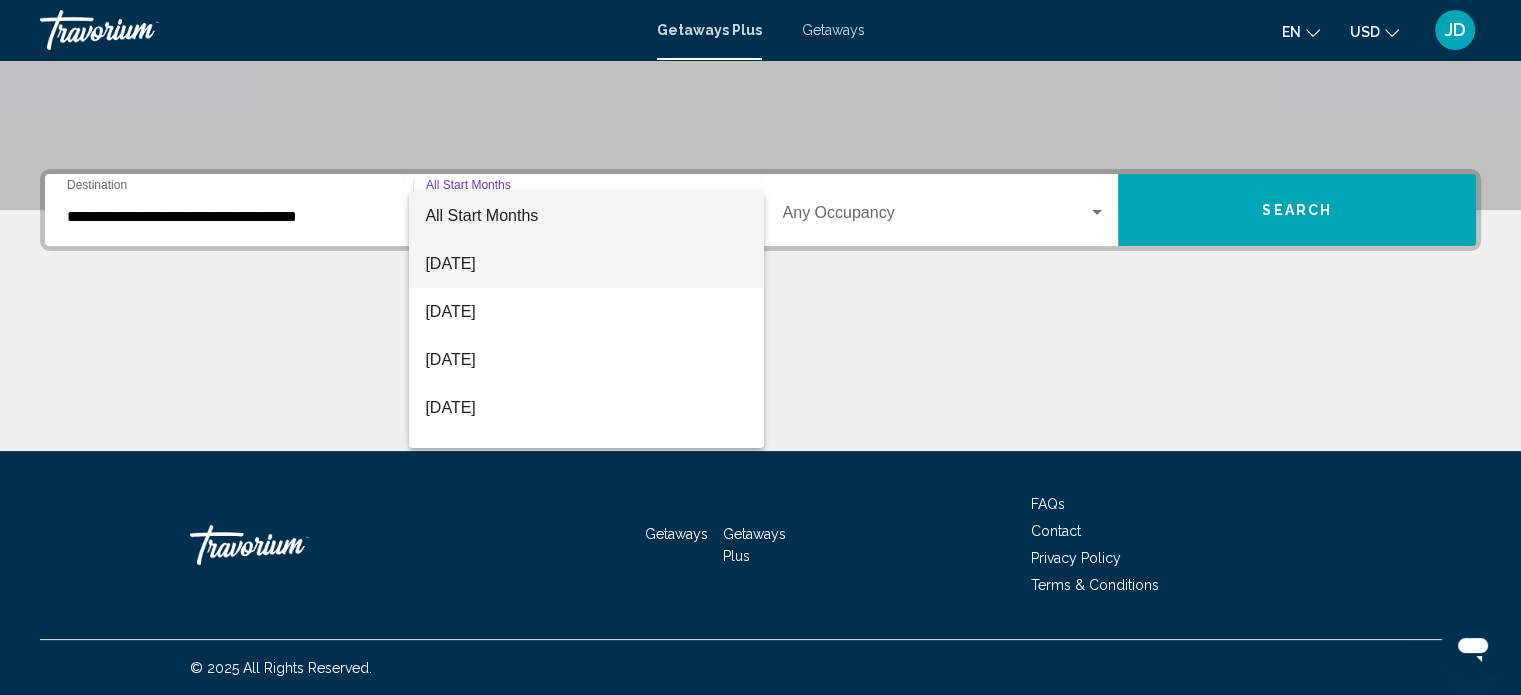 click on "[DATE]" at bounding box center (586, 264) 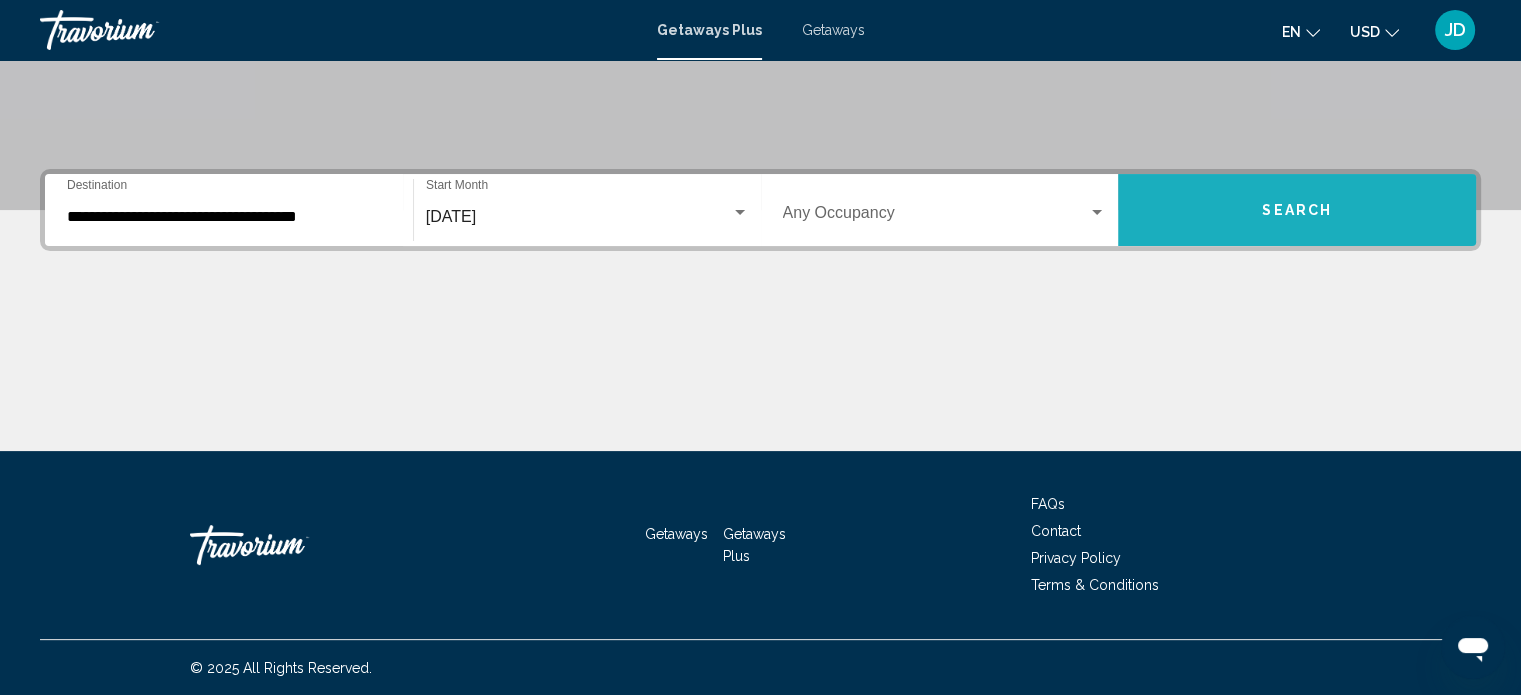 click on "Search" at bounding box center (1297, 210) 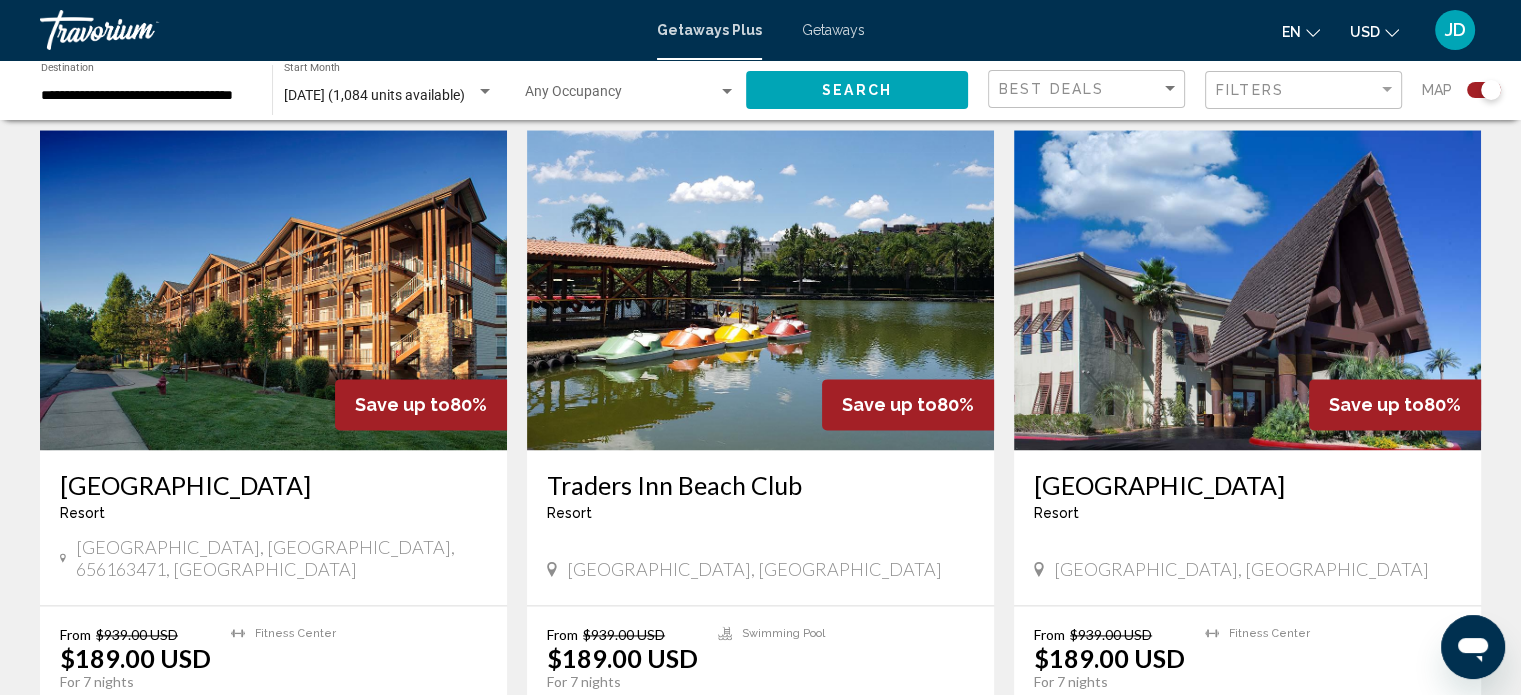 scroll, scrollTop: 2700, scrollLeft: 0, axis: vertical 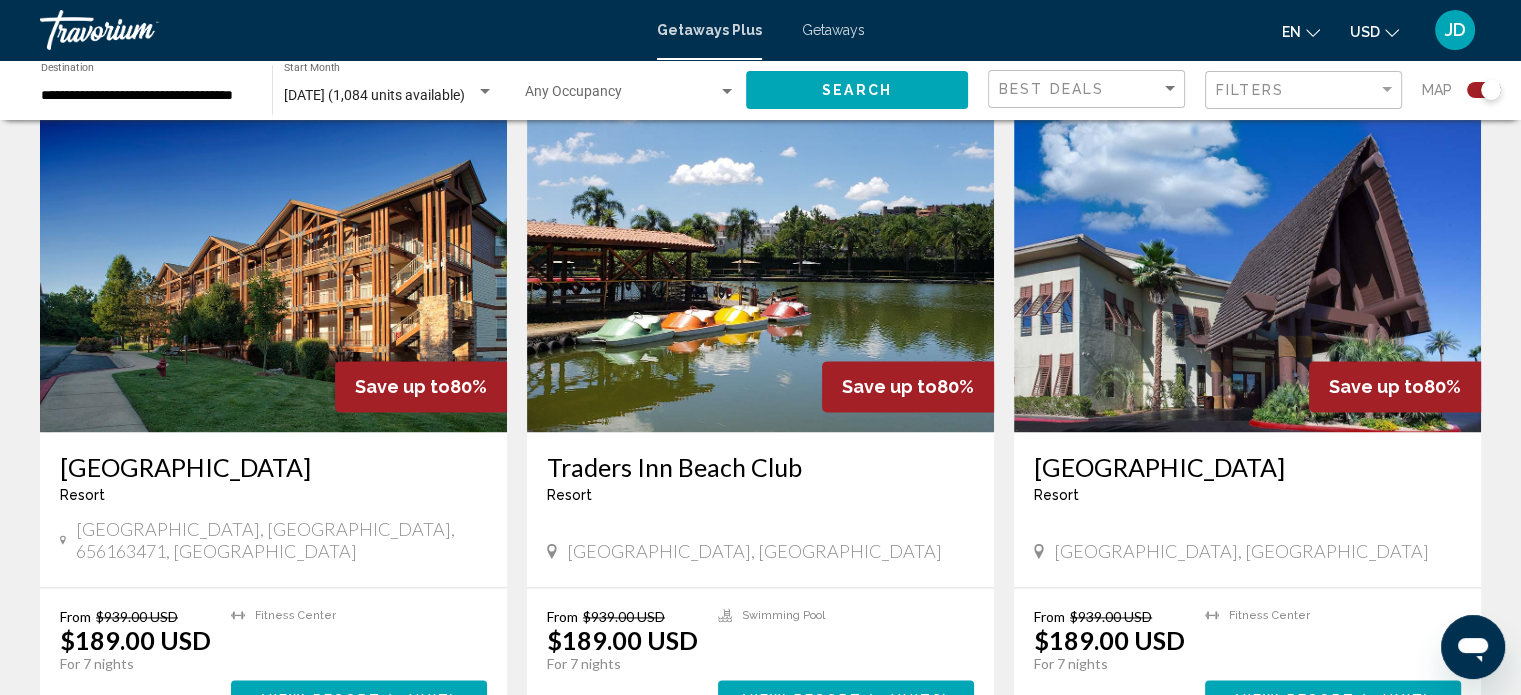 click at bounding box center [760, 272] 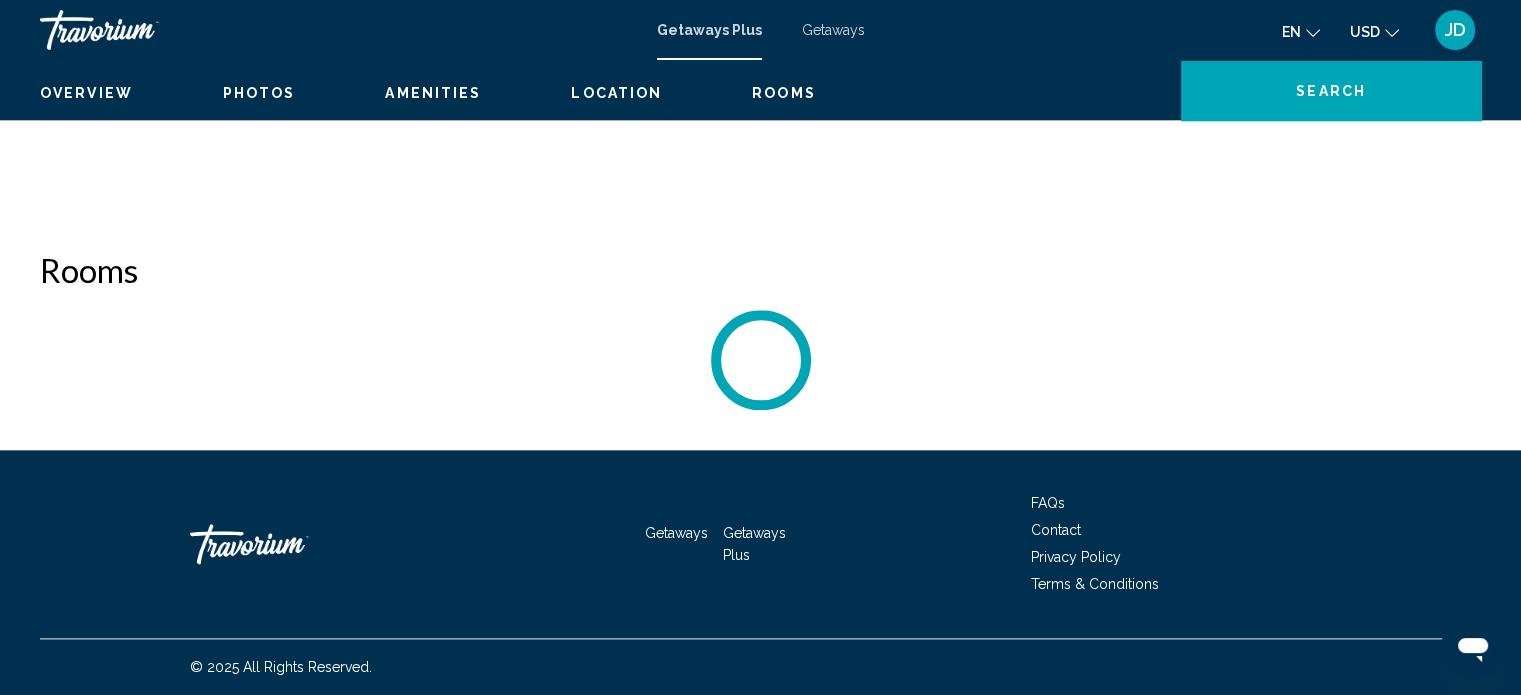 scroll, scrollTop: 12, scrollLeft: 0, axis: vertical 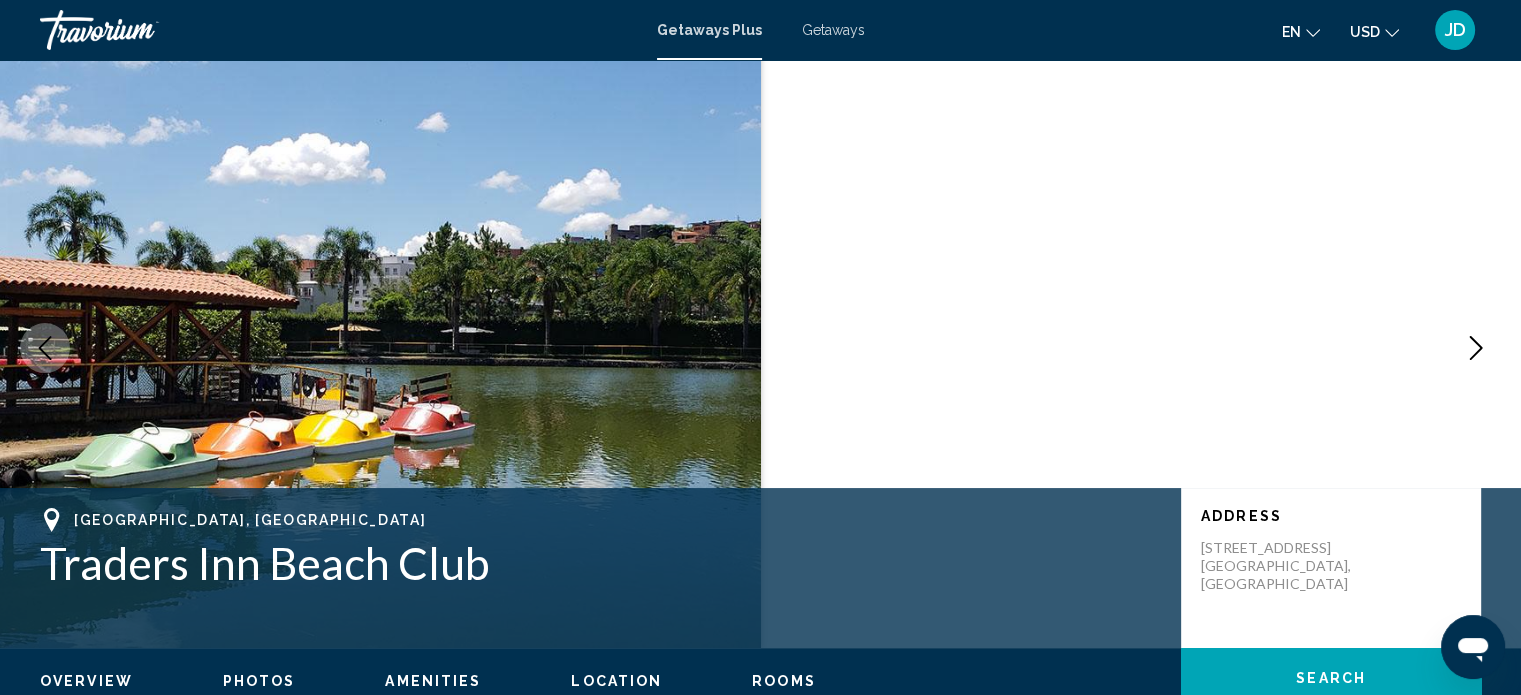 click 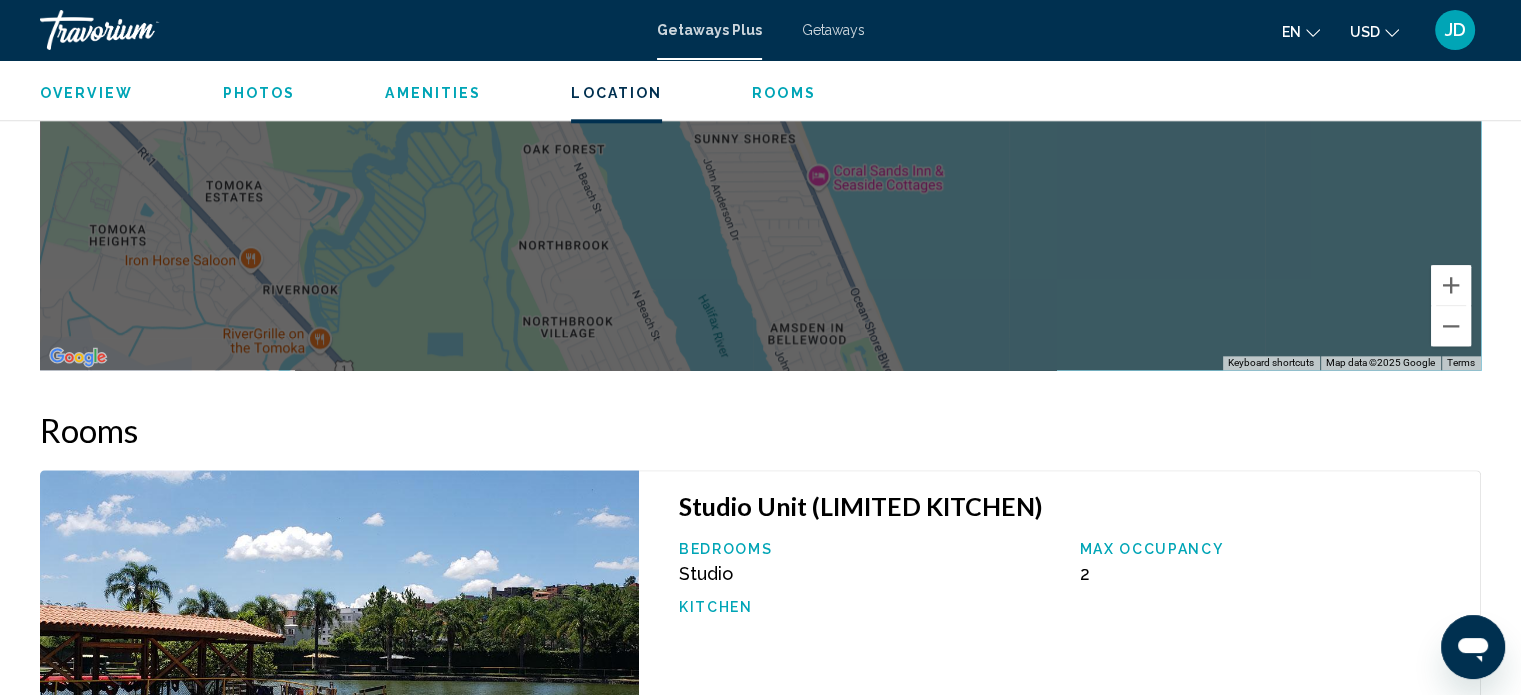 scroll, scrollTop: 1512, scrollLeft: 0, axis: vertical 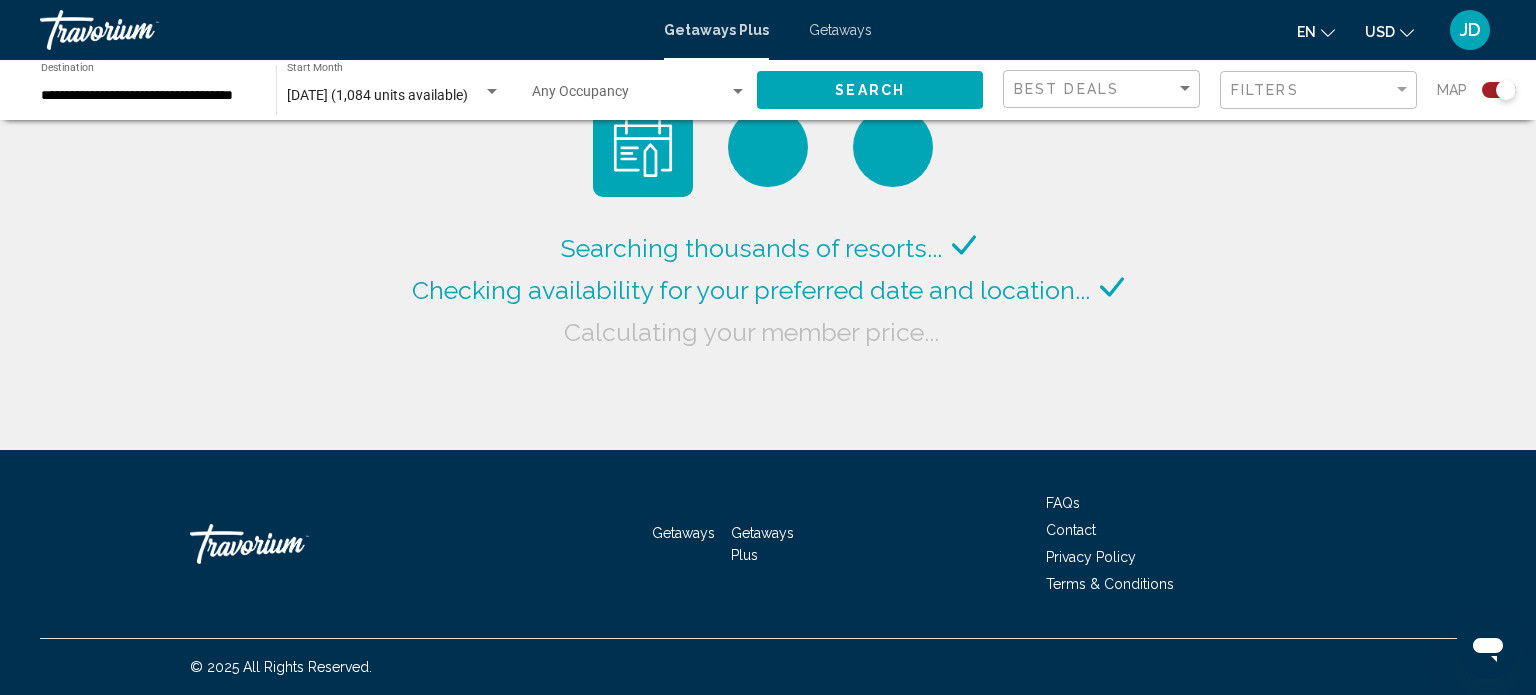 click on "**********" 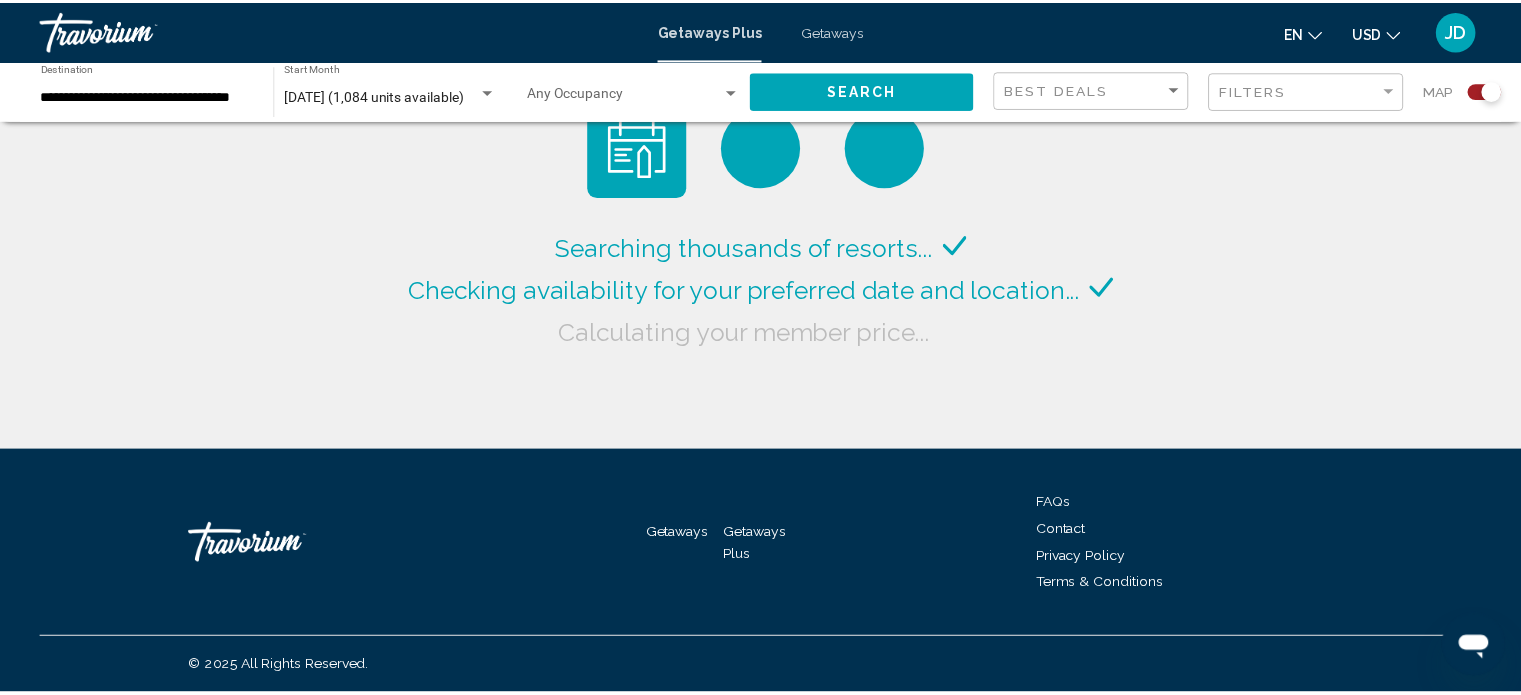 scroll, scrollTop: 0, scrollLeft: 16, axis: horizontal 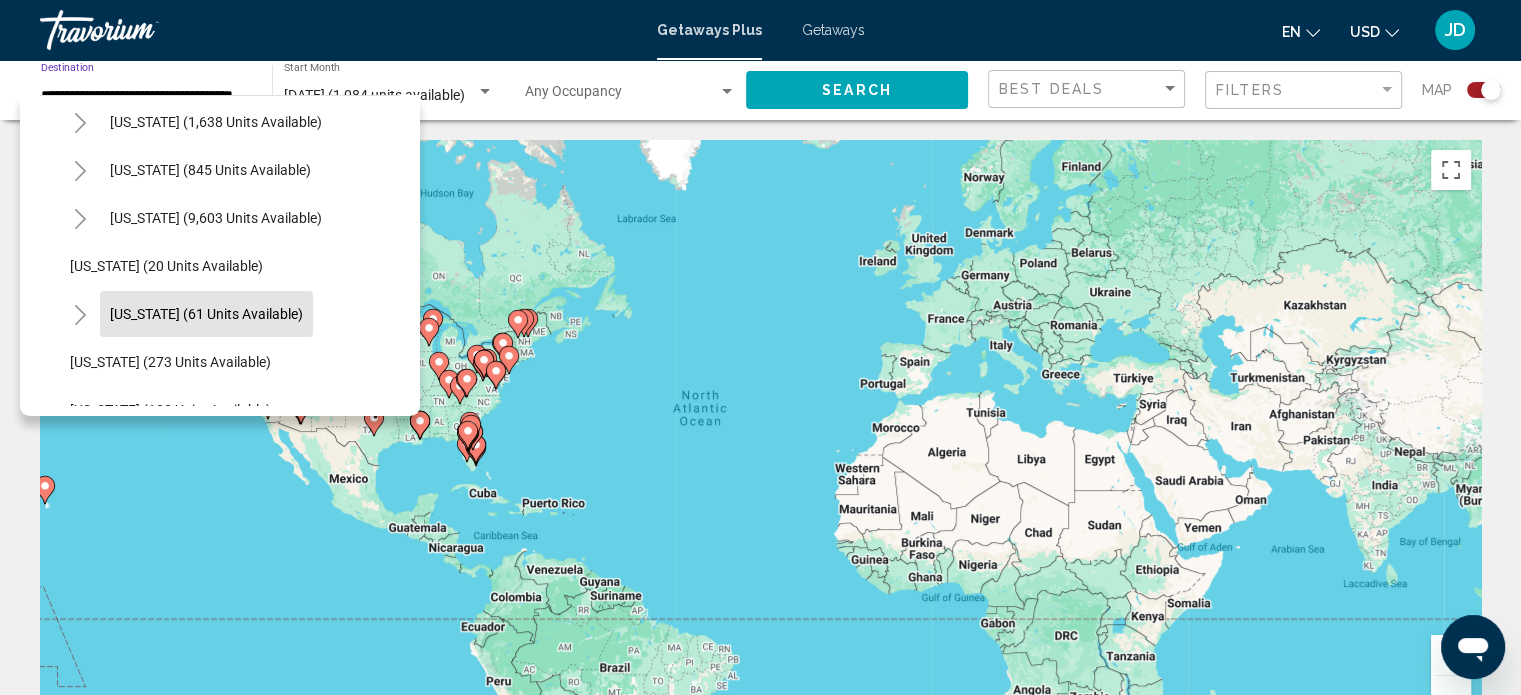click on "[US_STATE] (61 units available)" 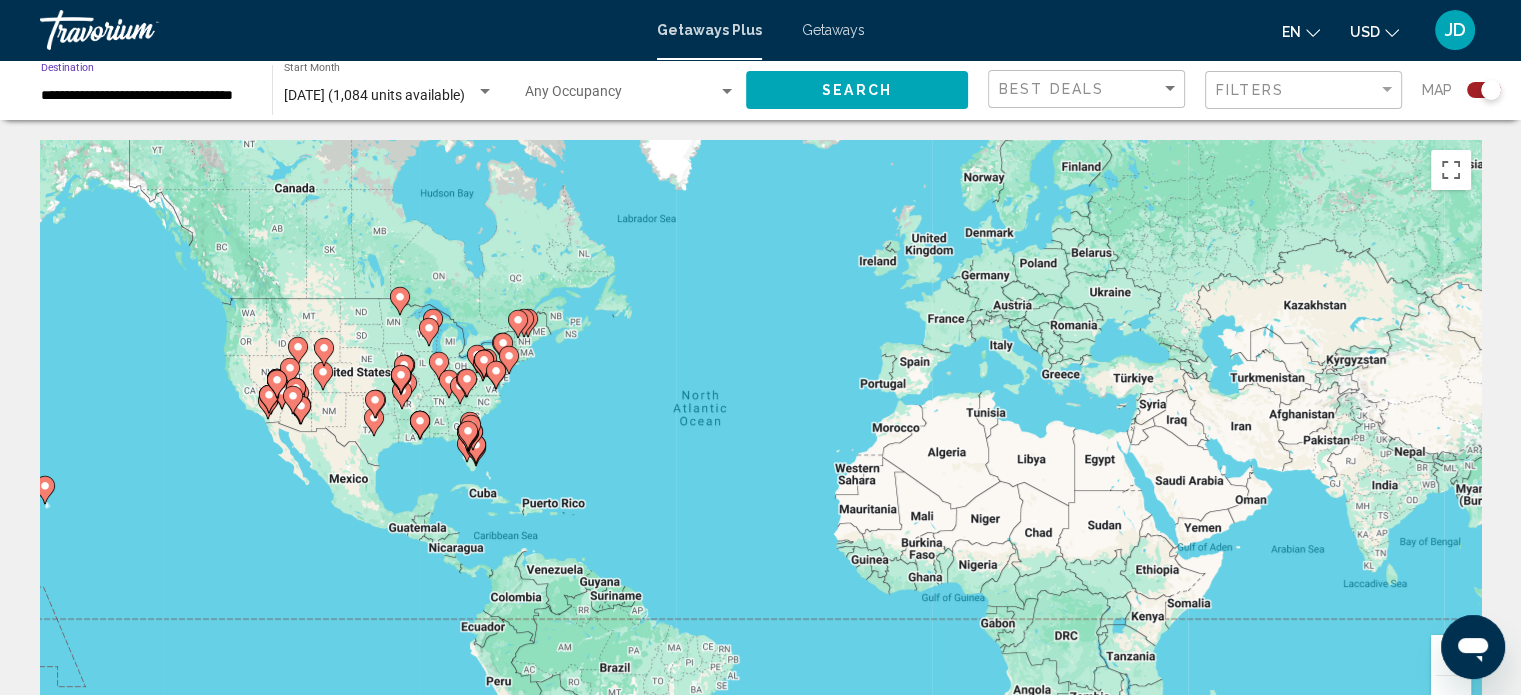 type on "**********" 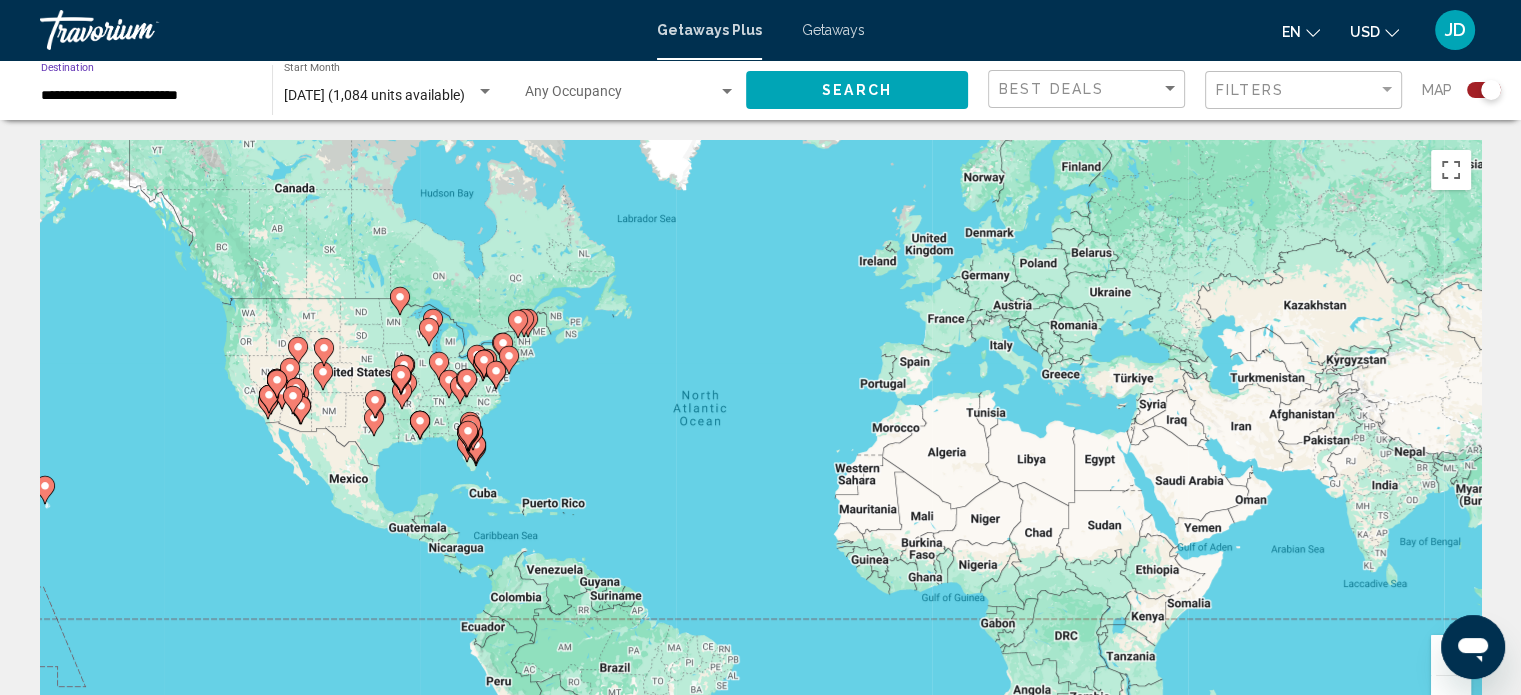 scroll, scrollTop: 0, scrollLeft: 0, axis: both 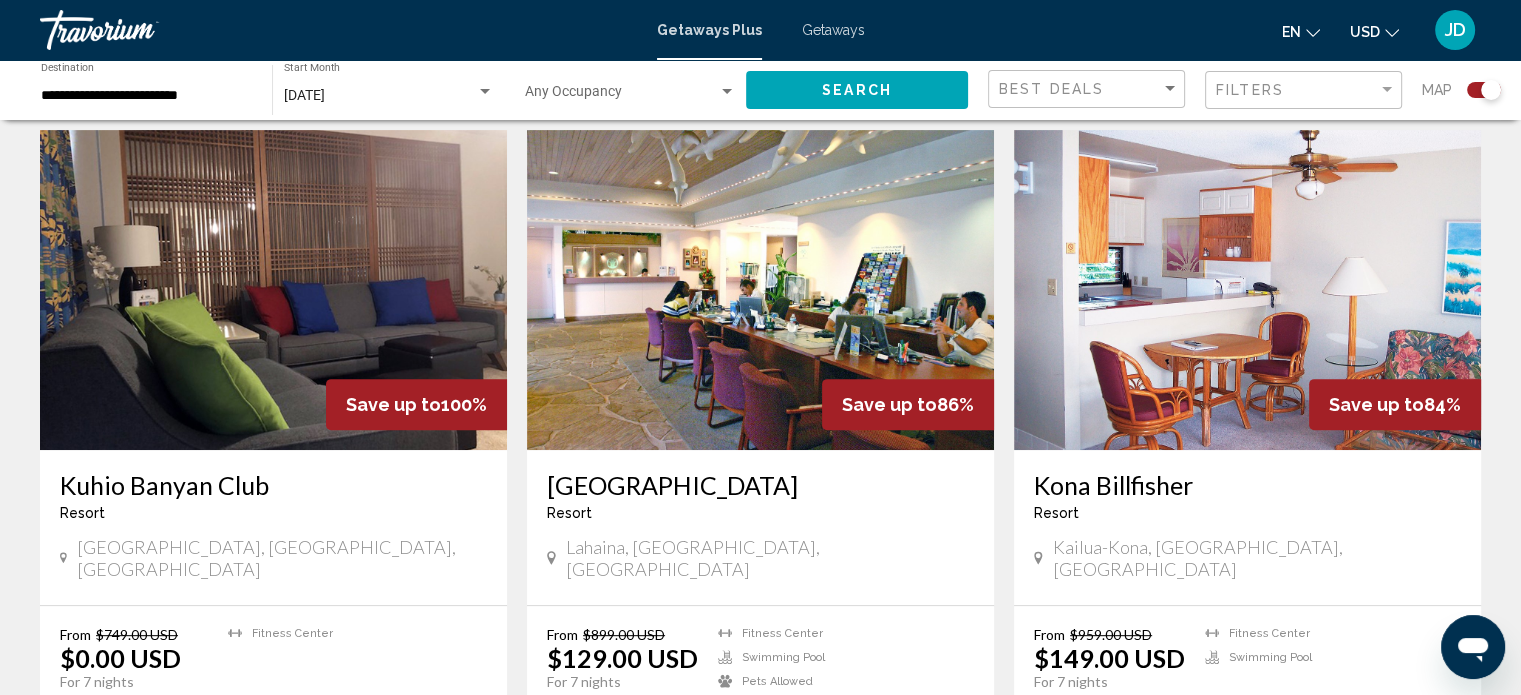 click at bounding box center [273, 290] 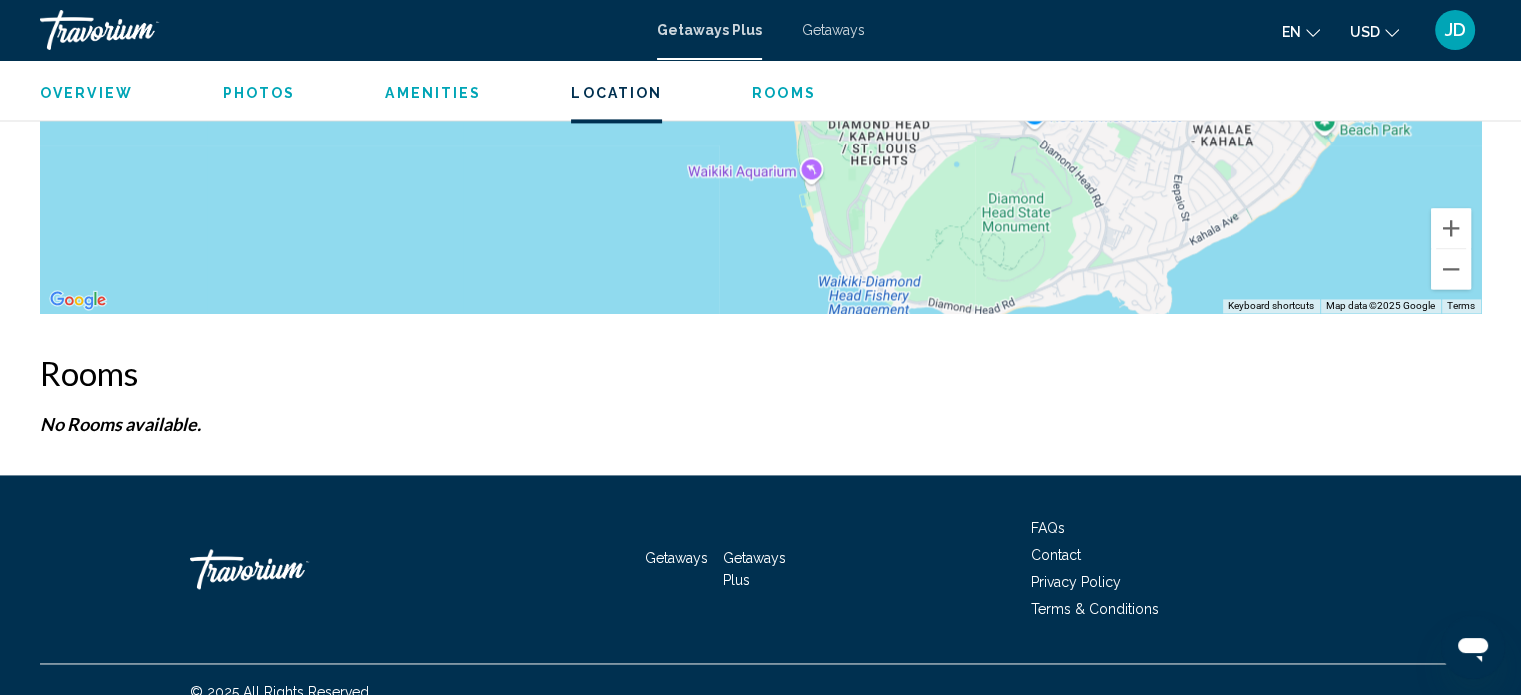 scroll, scrollTop: 2868, scrollLeft: 0, axis: vertical 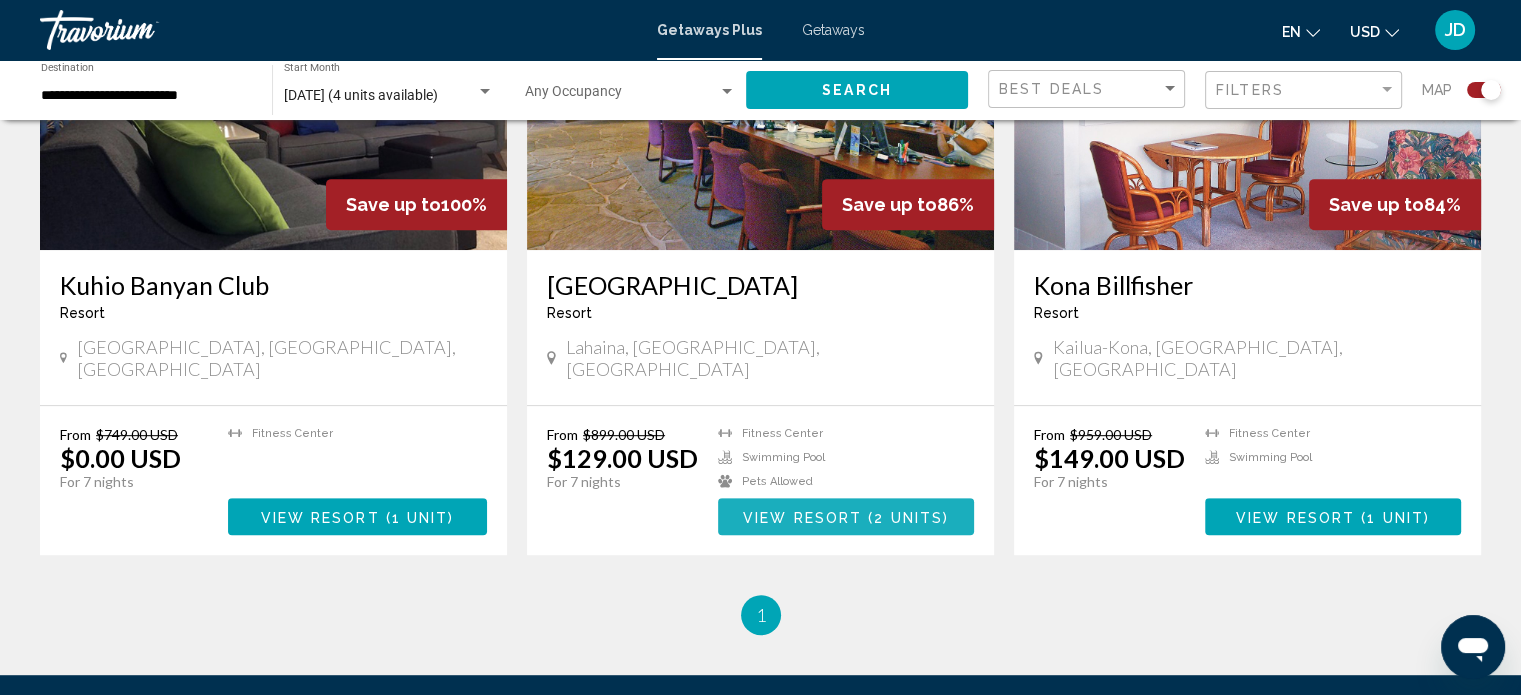 click on "View Resort    ( 2 units )" at bounding box center [846, 516] 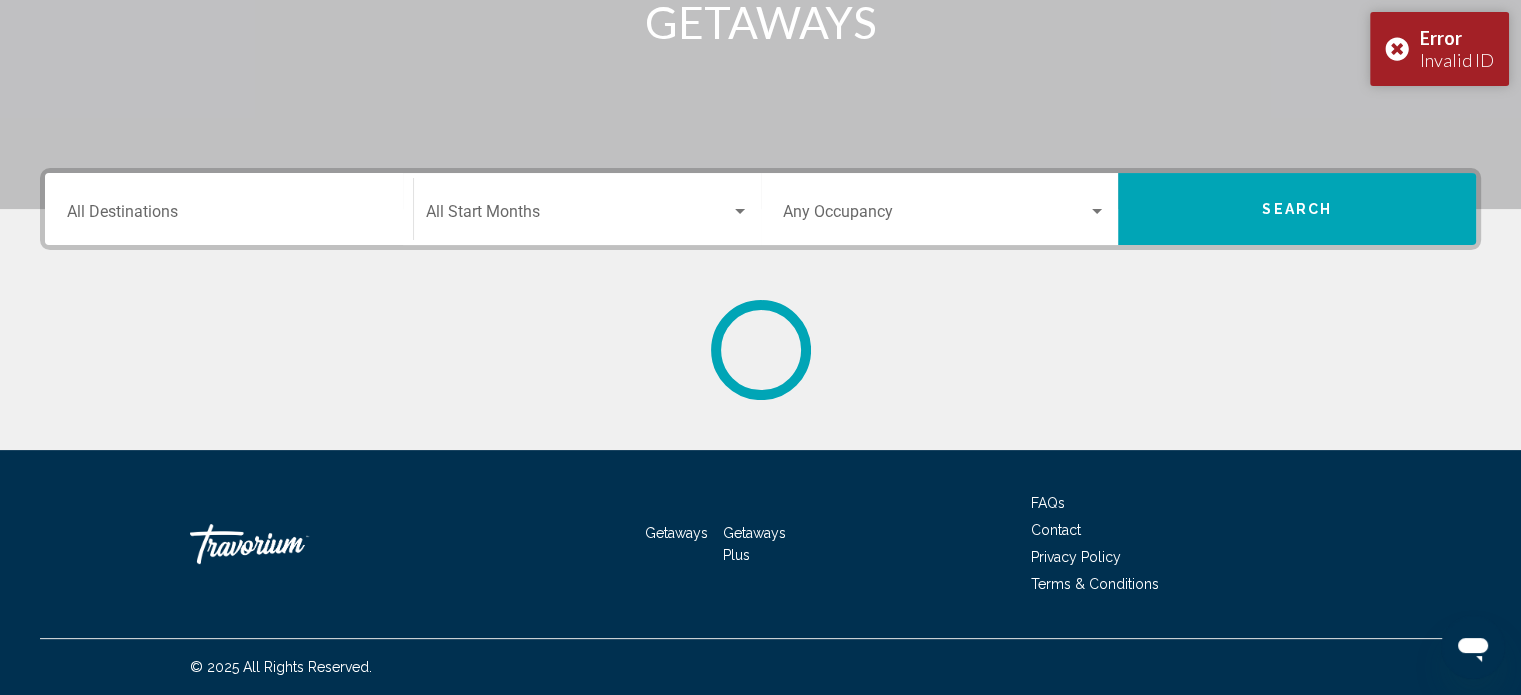 scroll, scrollTop: 0, scrollLeft: 0, axis: both 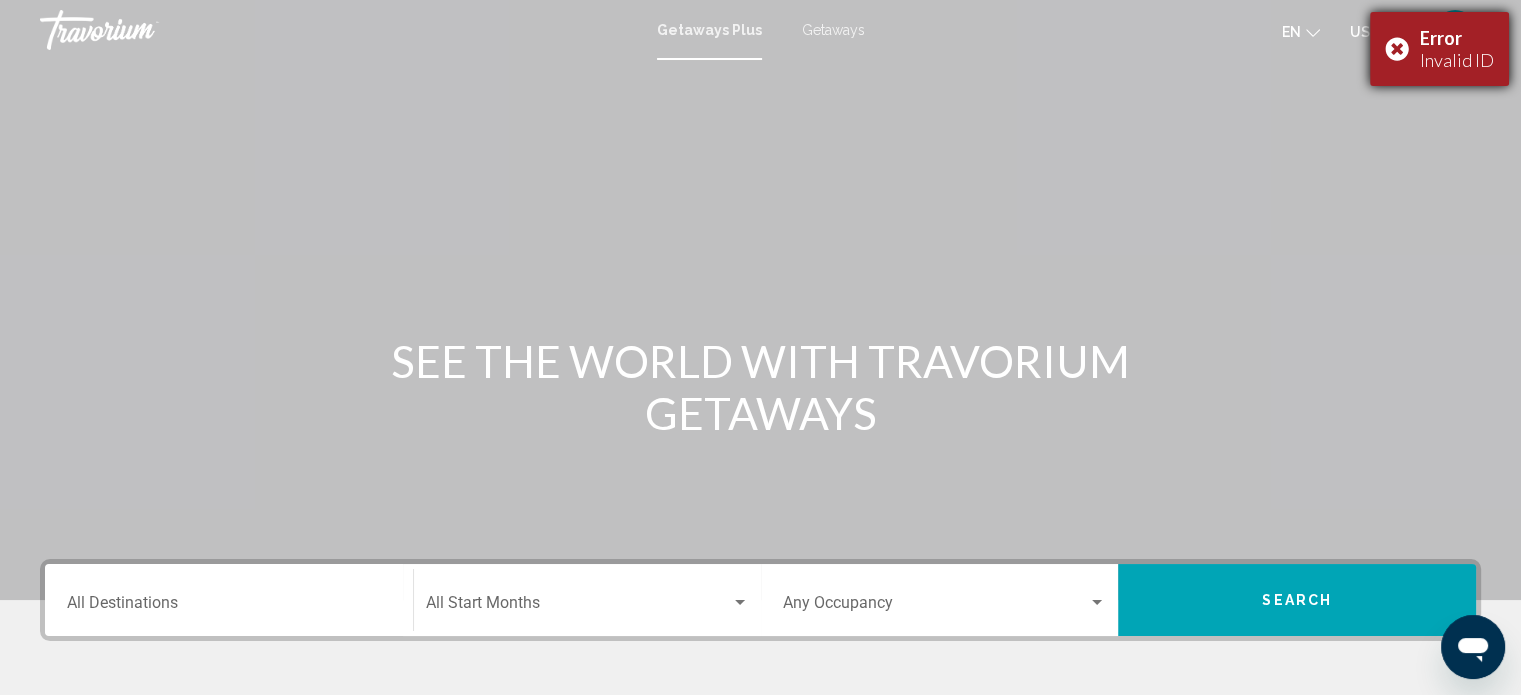 click on "Error   Invalid ID" at bounding box center [1439, 49] 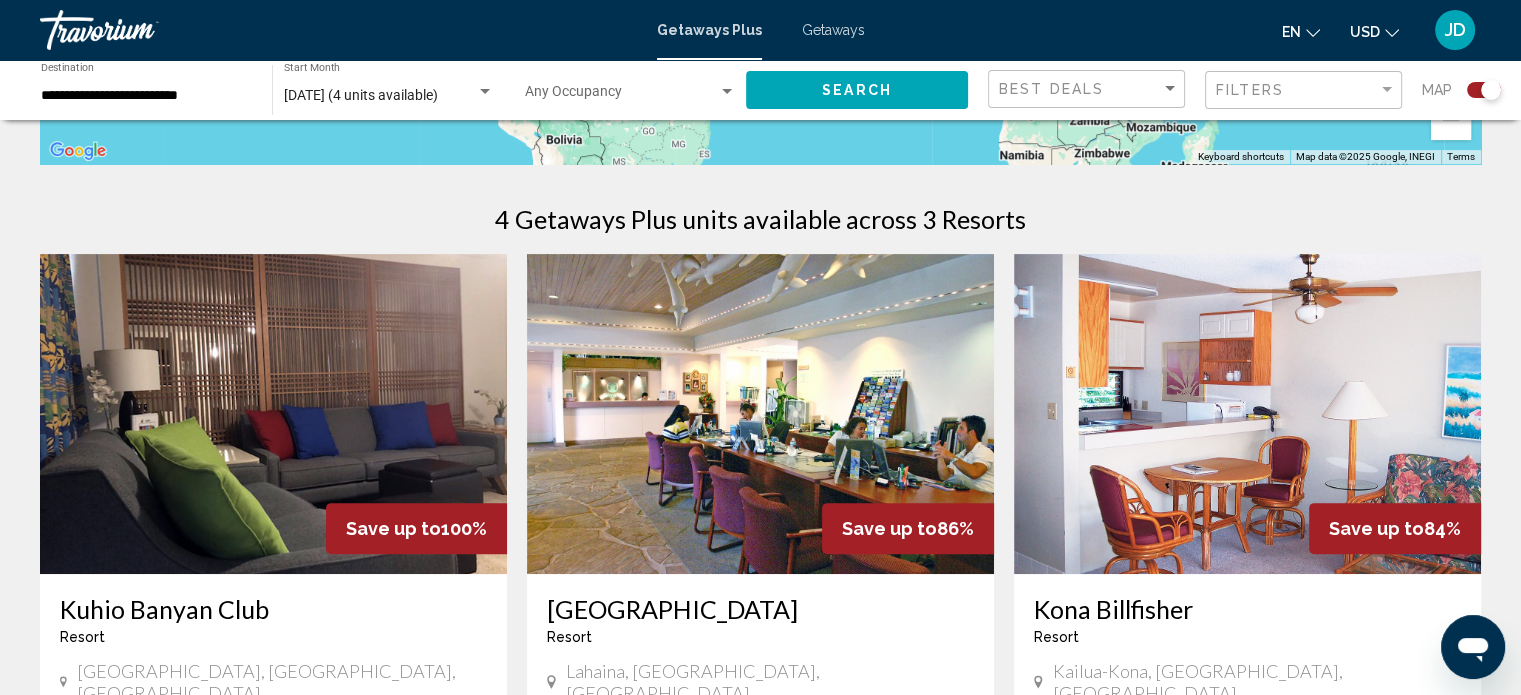 scroll, scrollTop: 600, scrollLeft: 0, axis: vertical 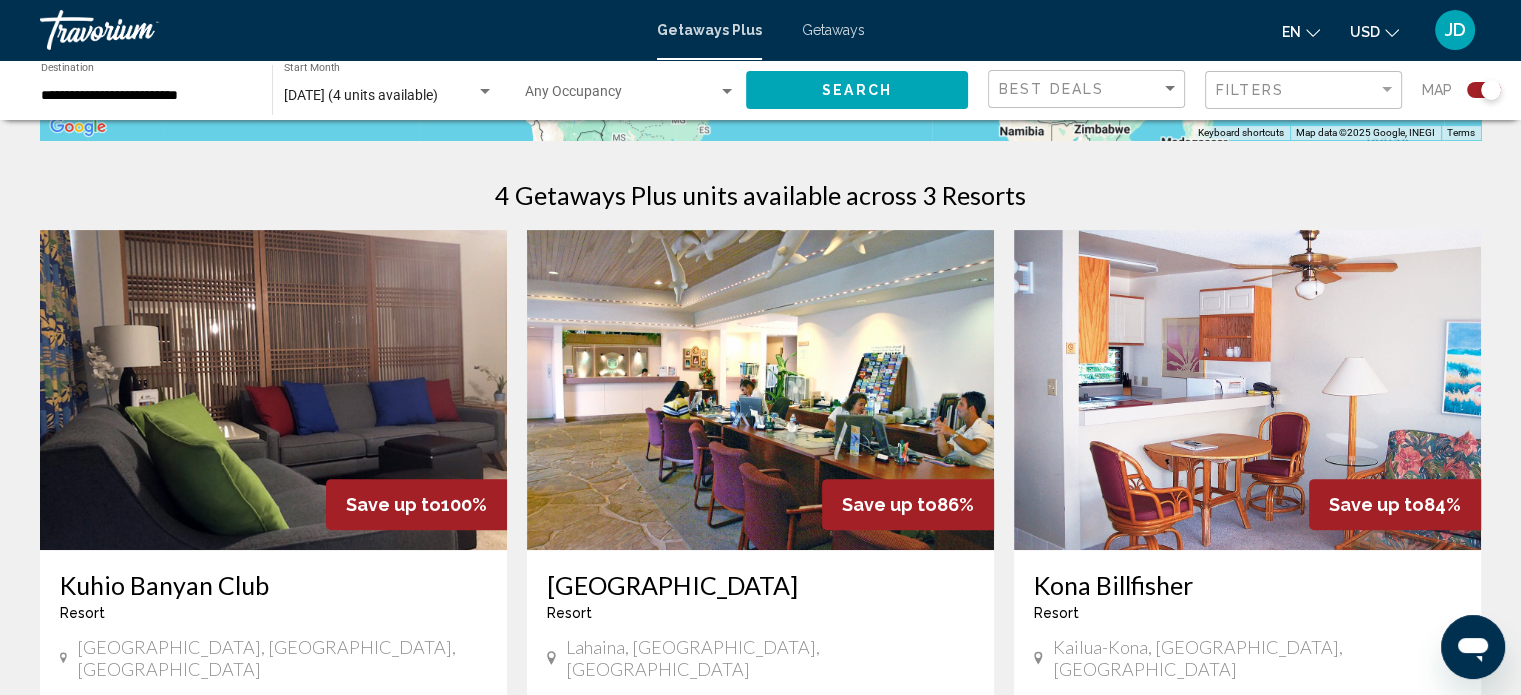 click at bounding box center (1247, 390) 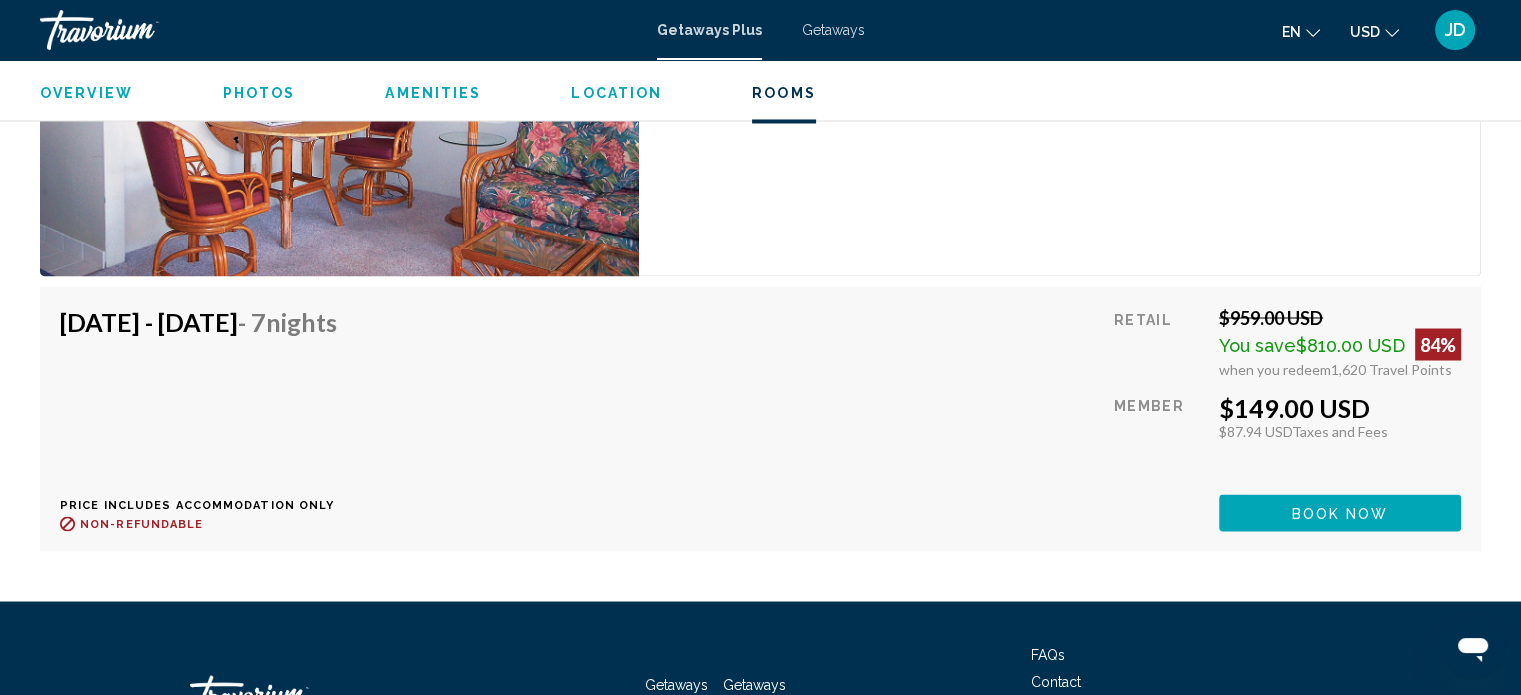 scroll, scrollTop: 3512, scrollLeft: 0, axis: vertical 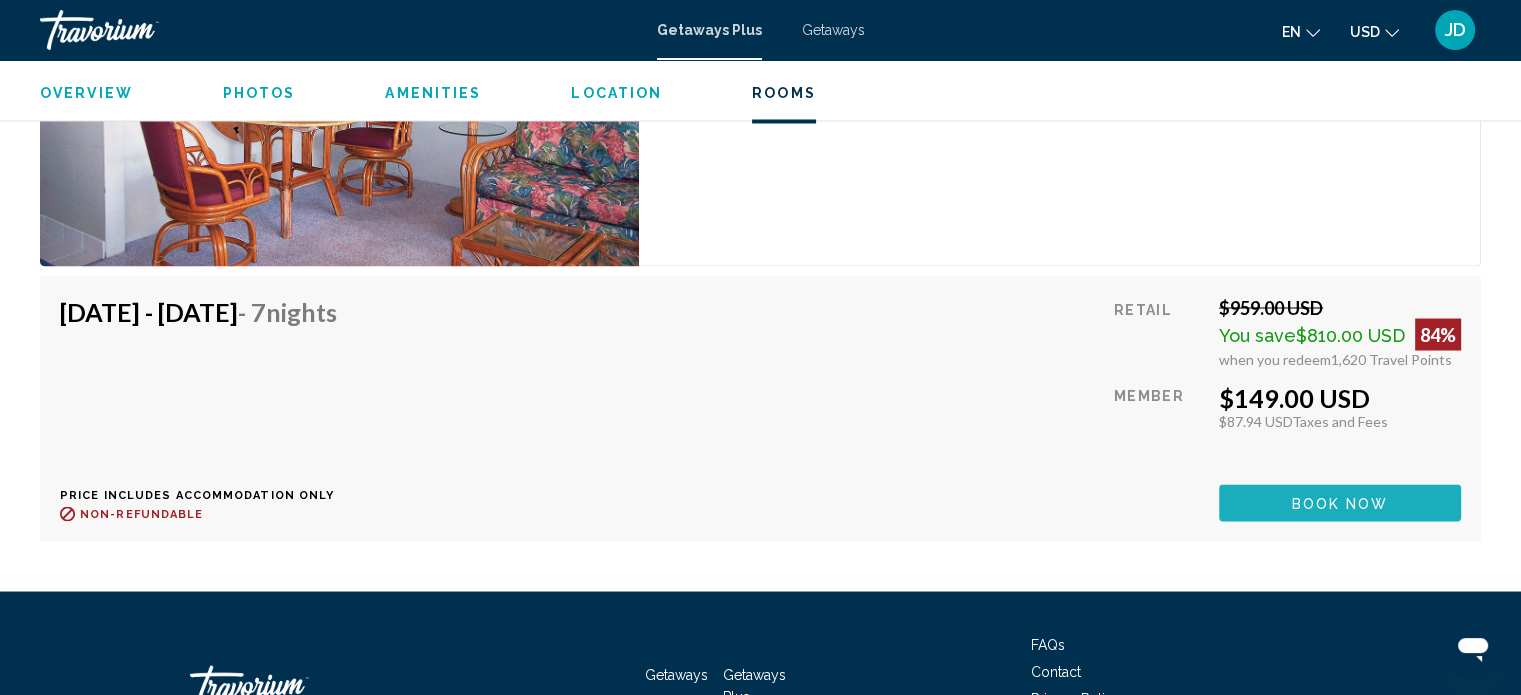 click on "Book now" at bounding box center (1340, 503) 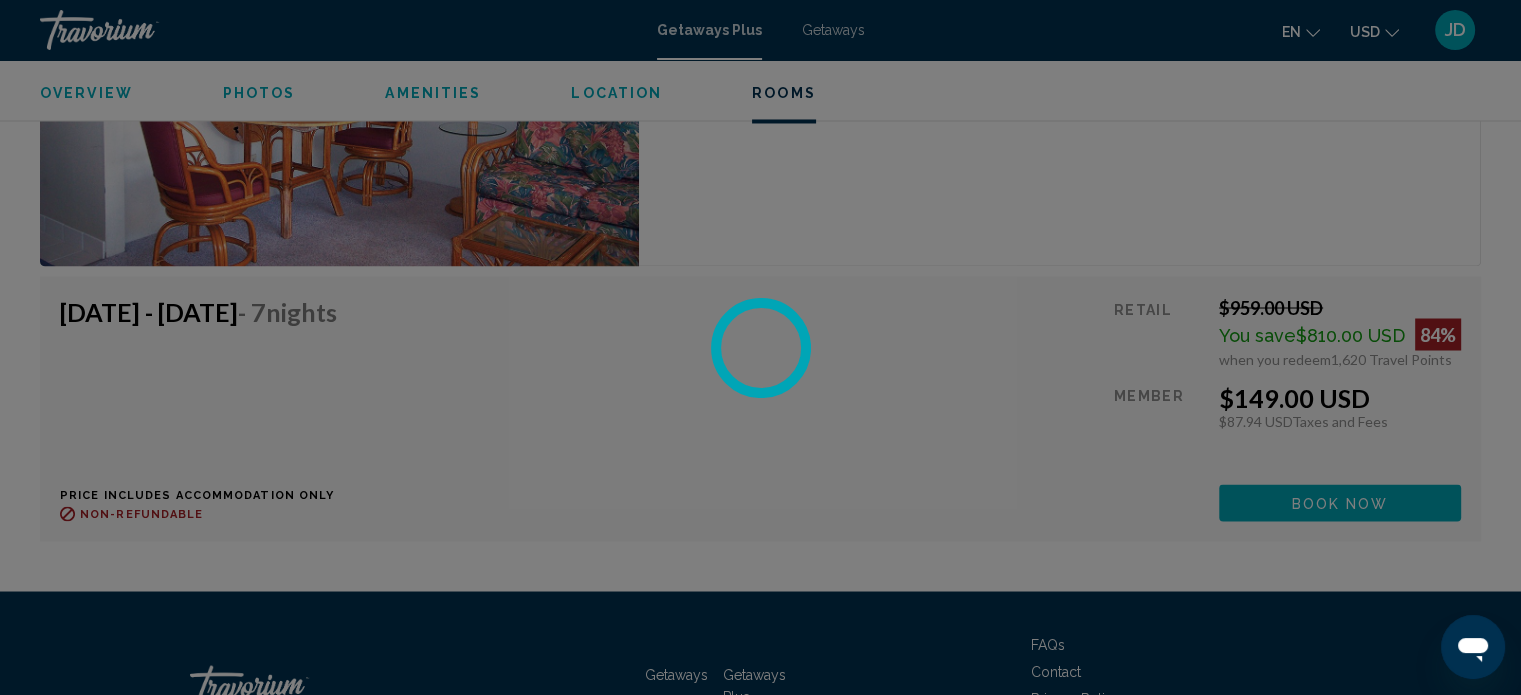 scroll, scrollTop: 0, scrollLeft: 0, axis: both 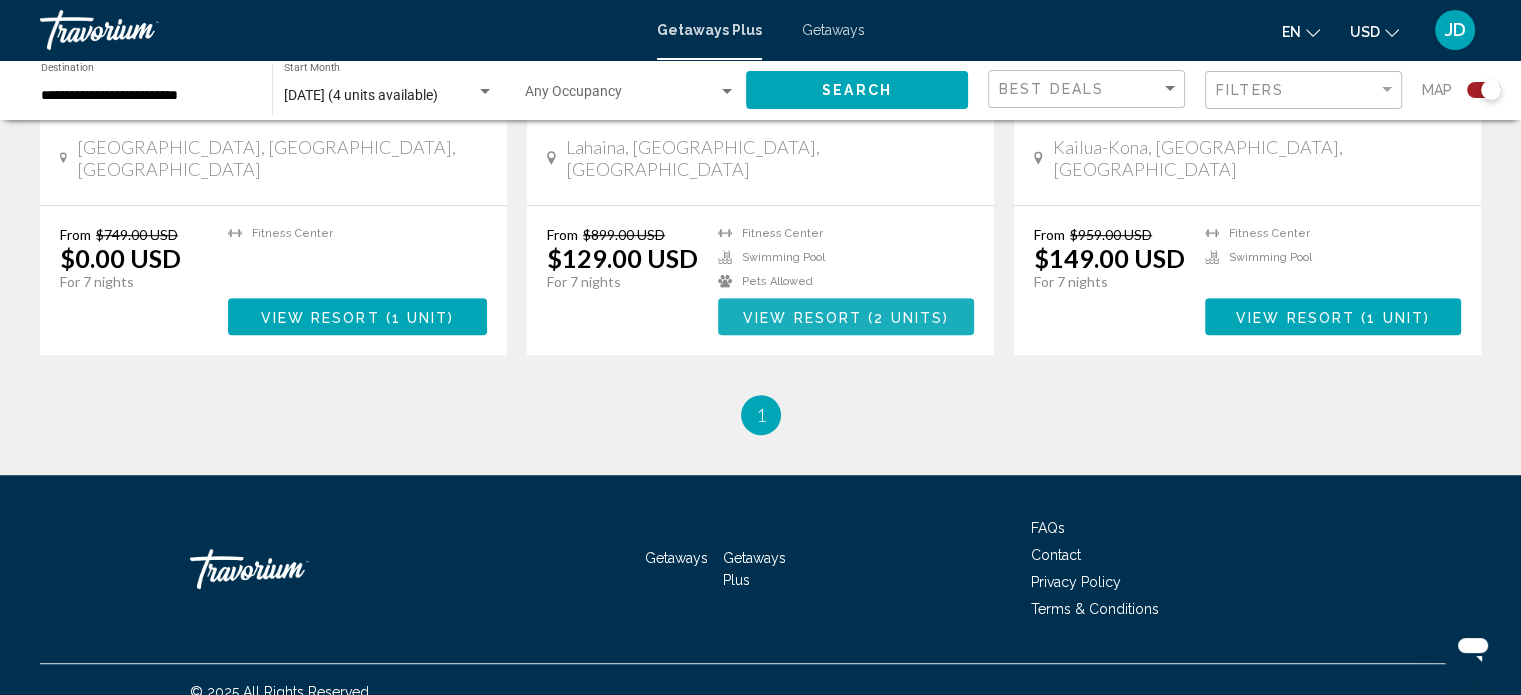 click on "View Resort    ( 2 units )" at bounding box center (846, 316) 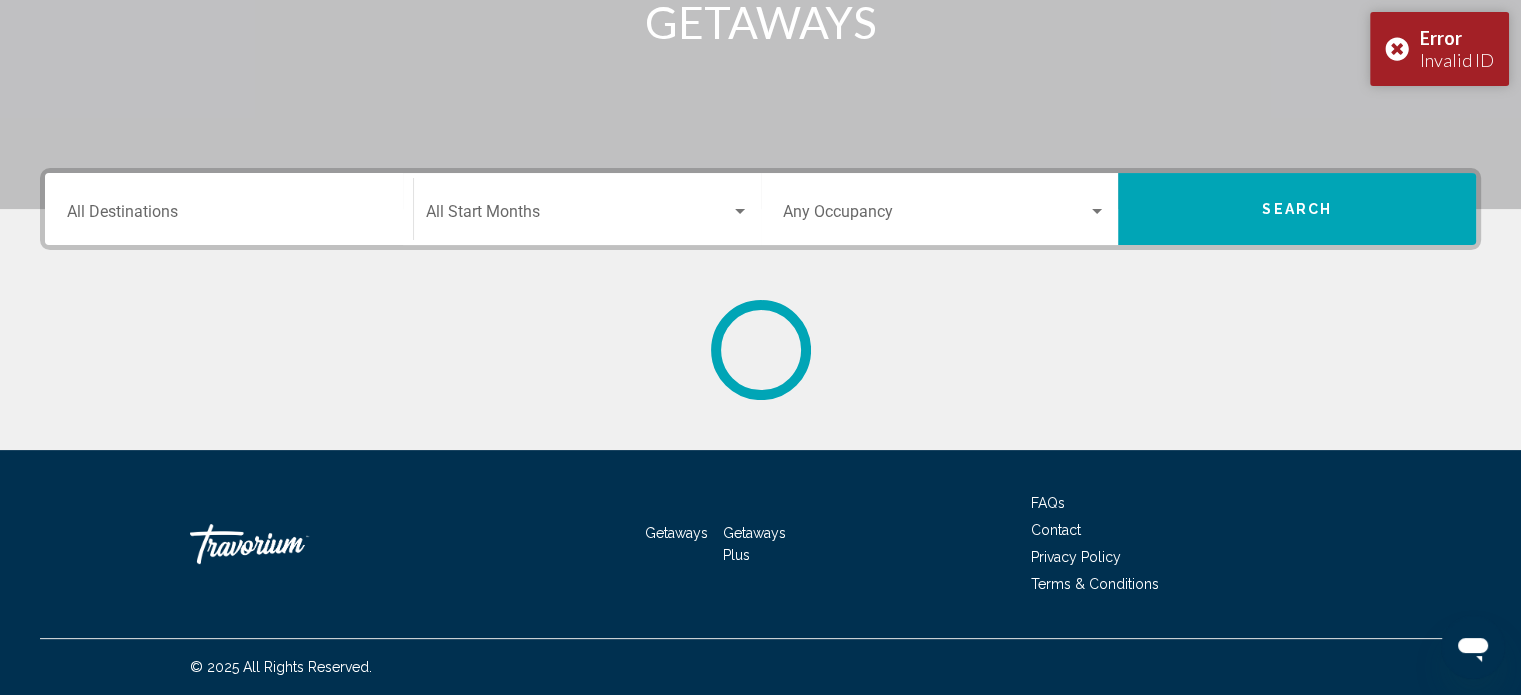 scroll, scrollTop: 0, scrollLeft: 0, axis: both 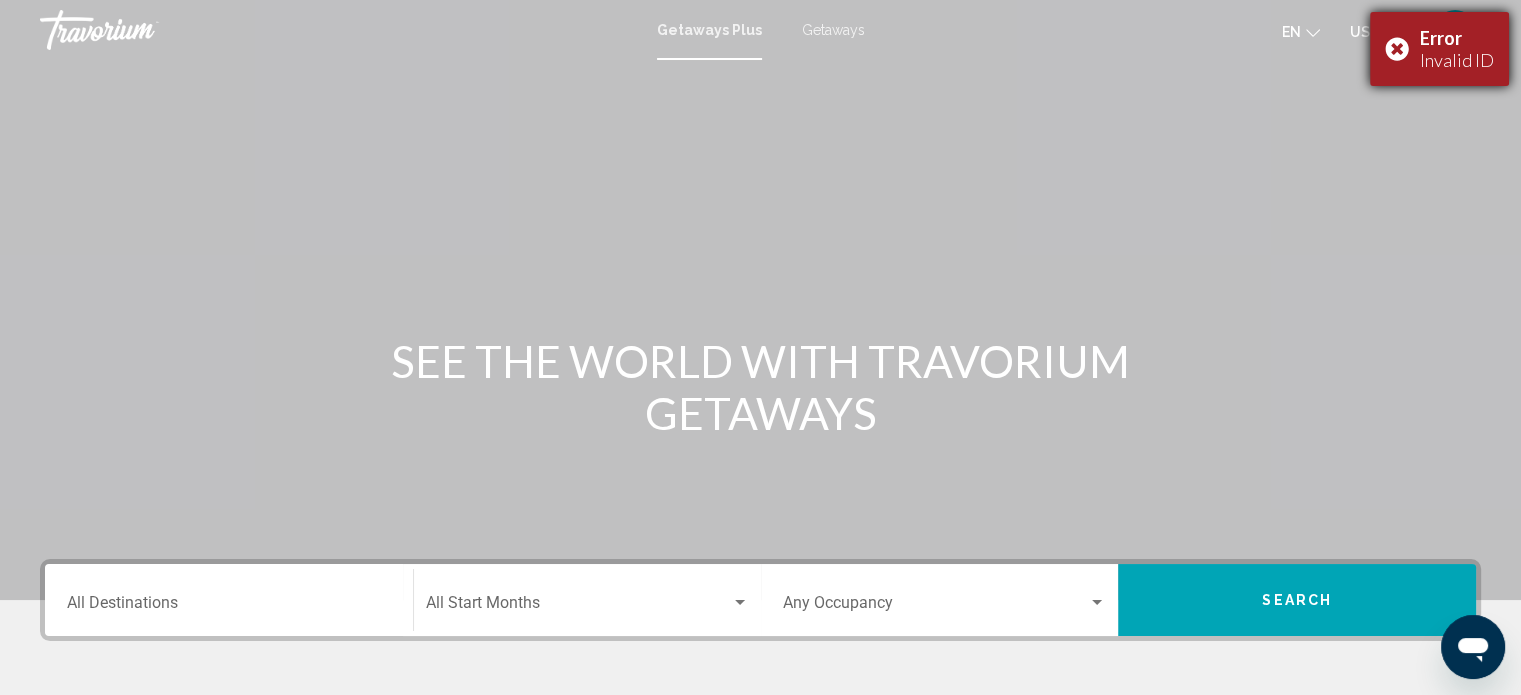 click on "Error   Invalid ID" at bounding box center [1439, 49] 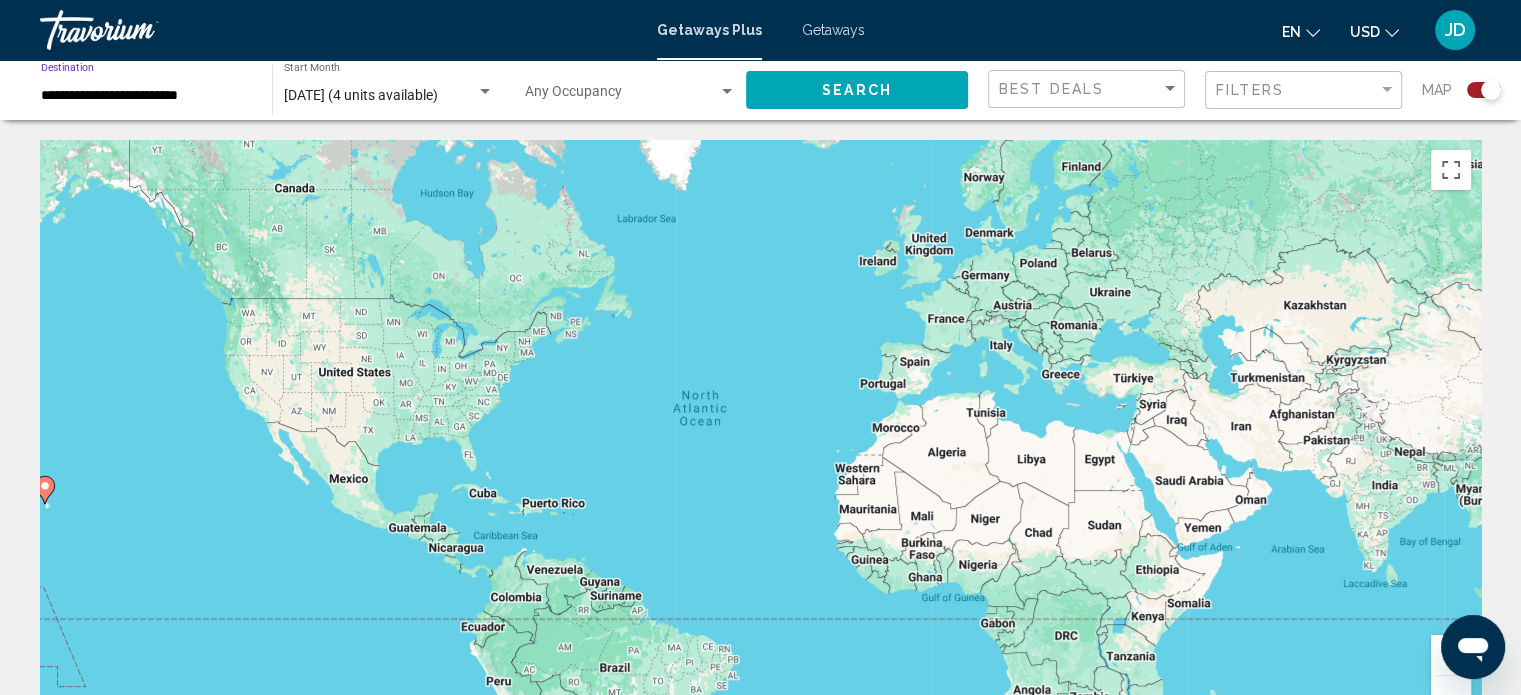 click on "**********" at bounding box center [146, 96] 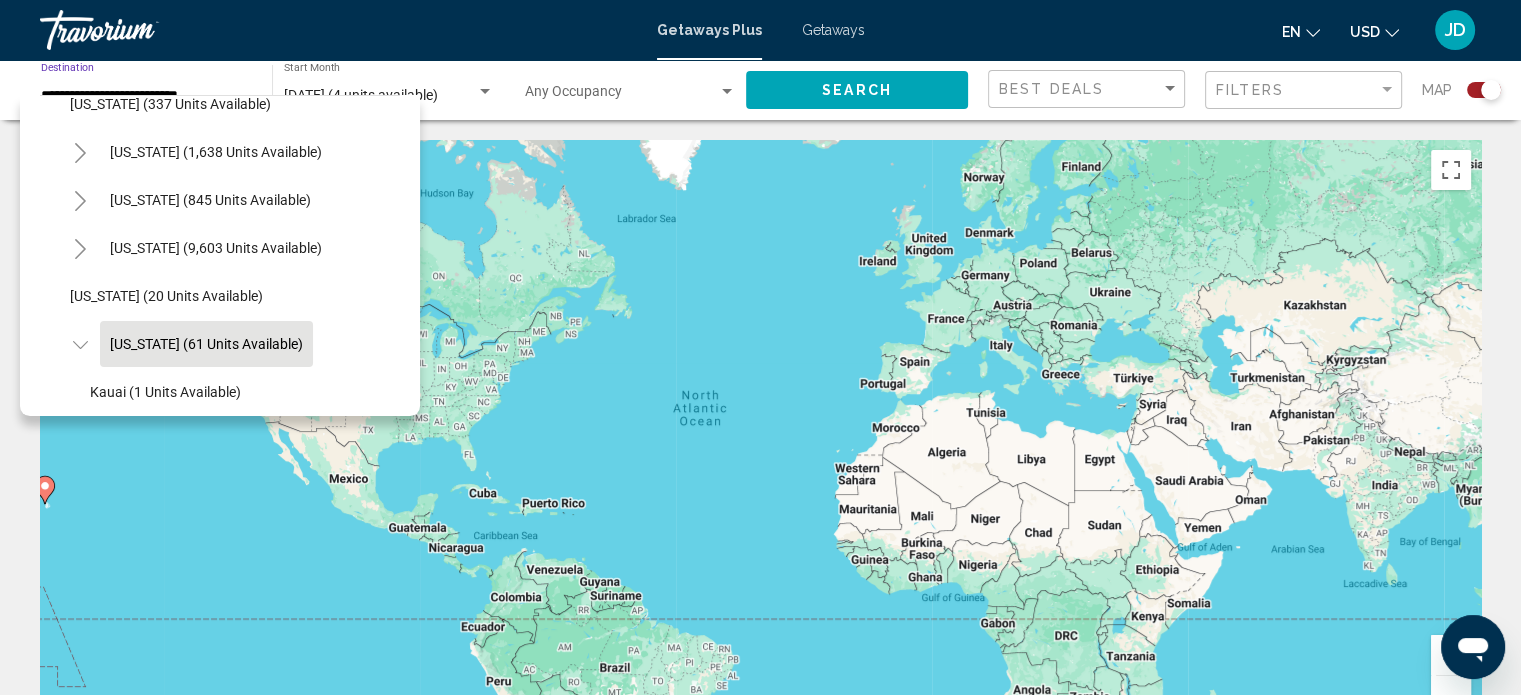 scroll, scrollTop: 270, scrollLeft: 0, axis: vertical 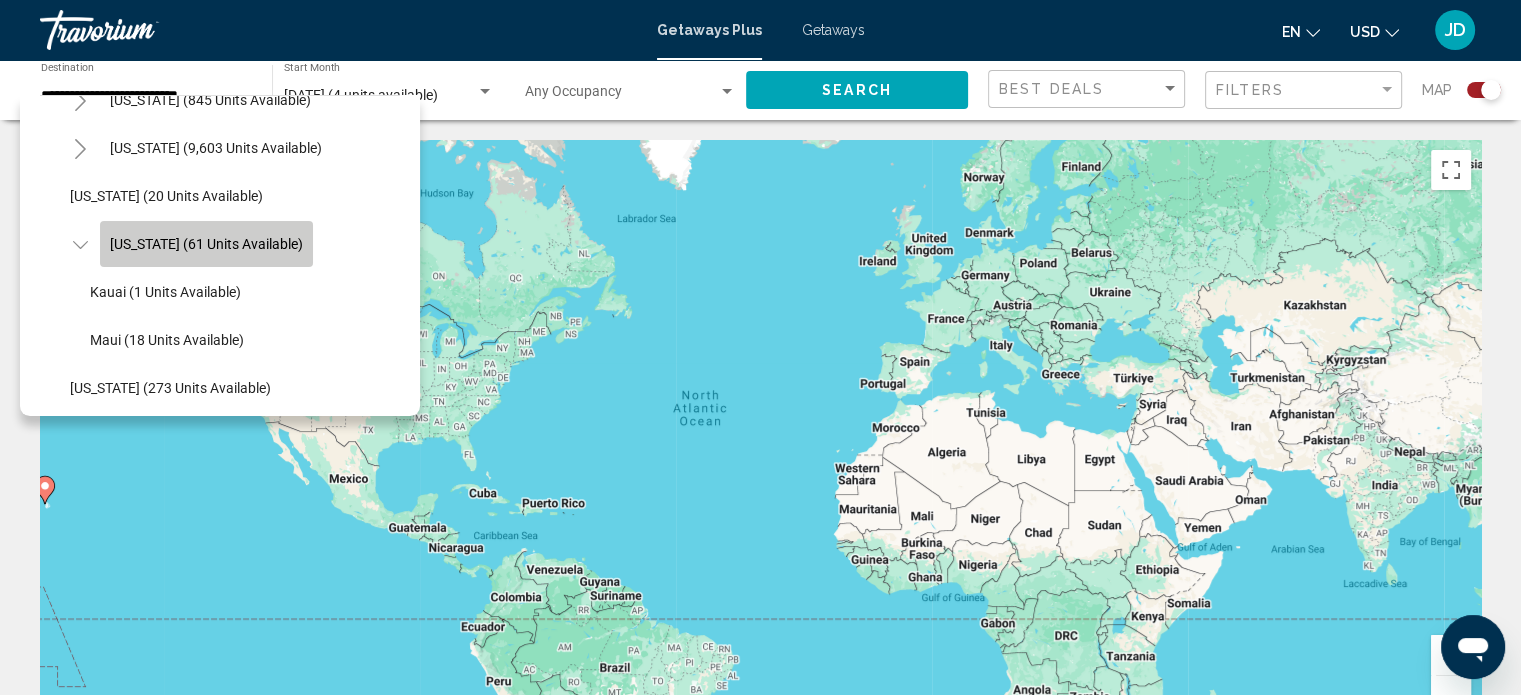 click on "[US_STATE] (61 units available)" 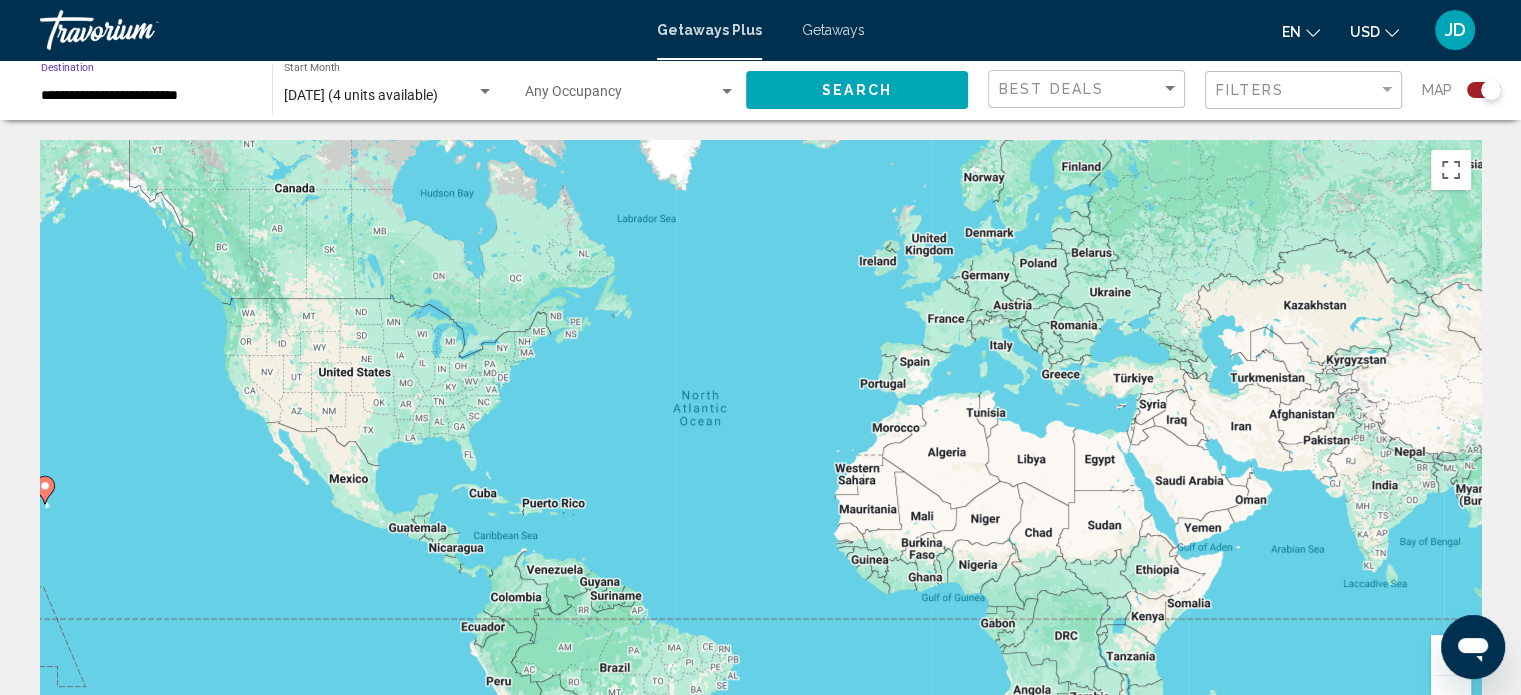 click on "Search" 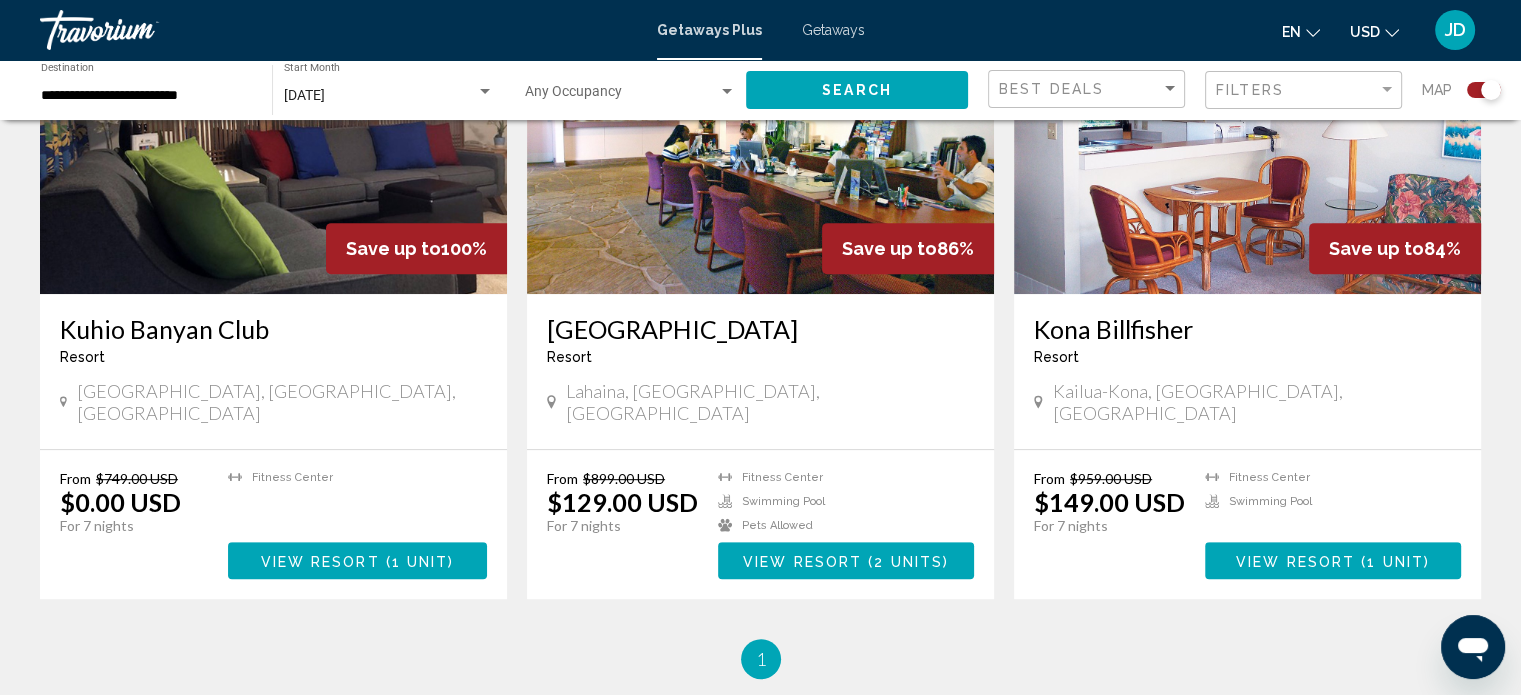 scroll, scrollTop: 900, scrollLeft: 0, axis: vertical 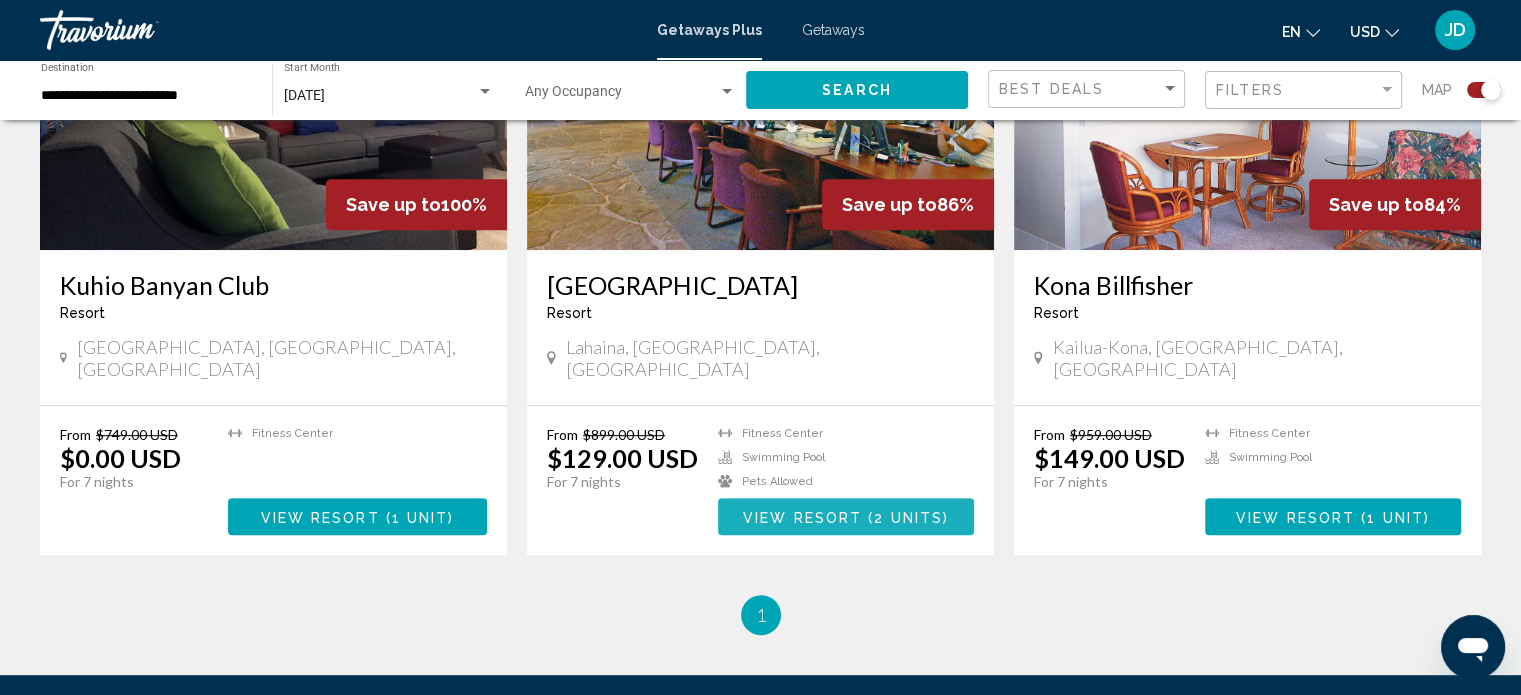 click on "View Resort" at bounding box center (802, 517) 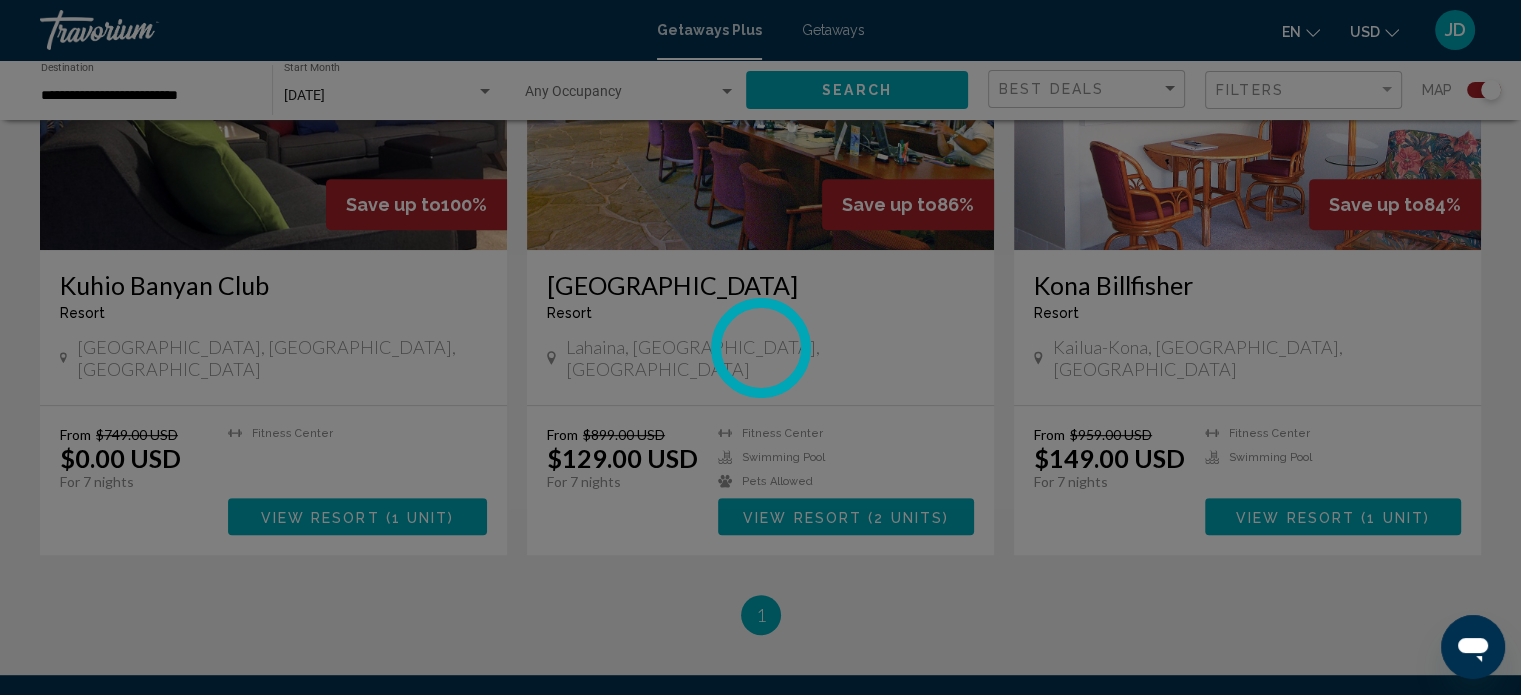 scroll, scrollTop: 0, scrollLeft: 0, axis: both 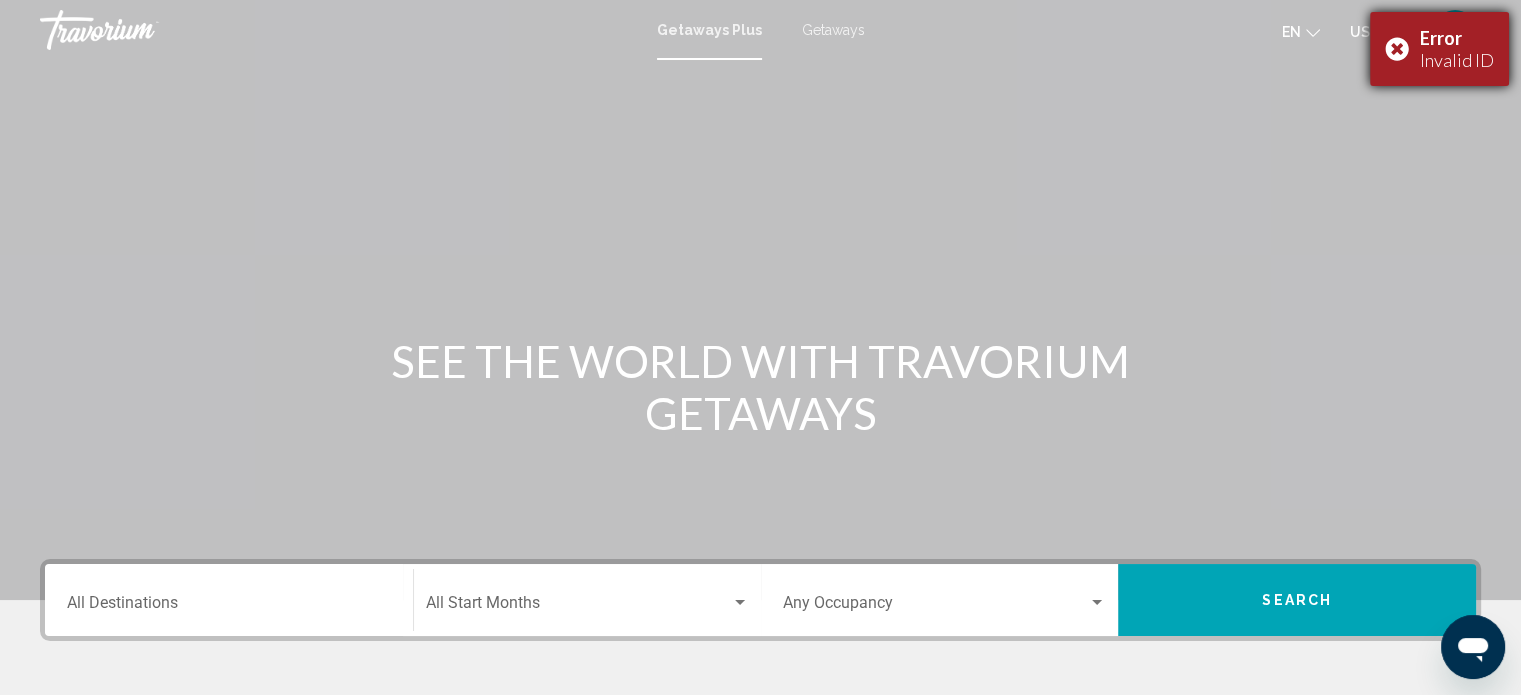 click on "Error   Invalid ID" at bounding box center [1439, 49] 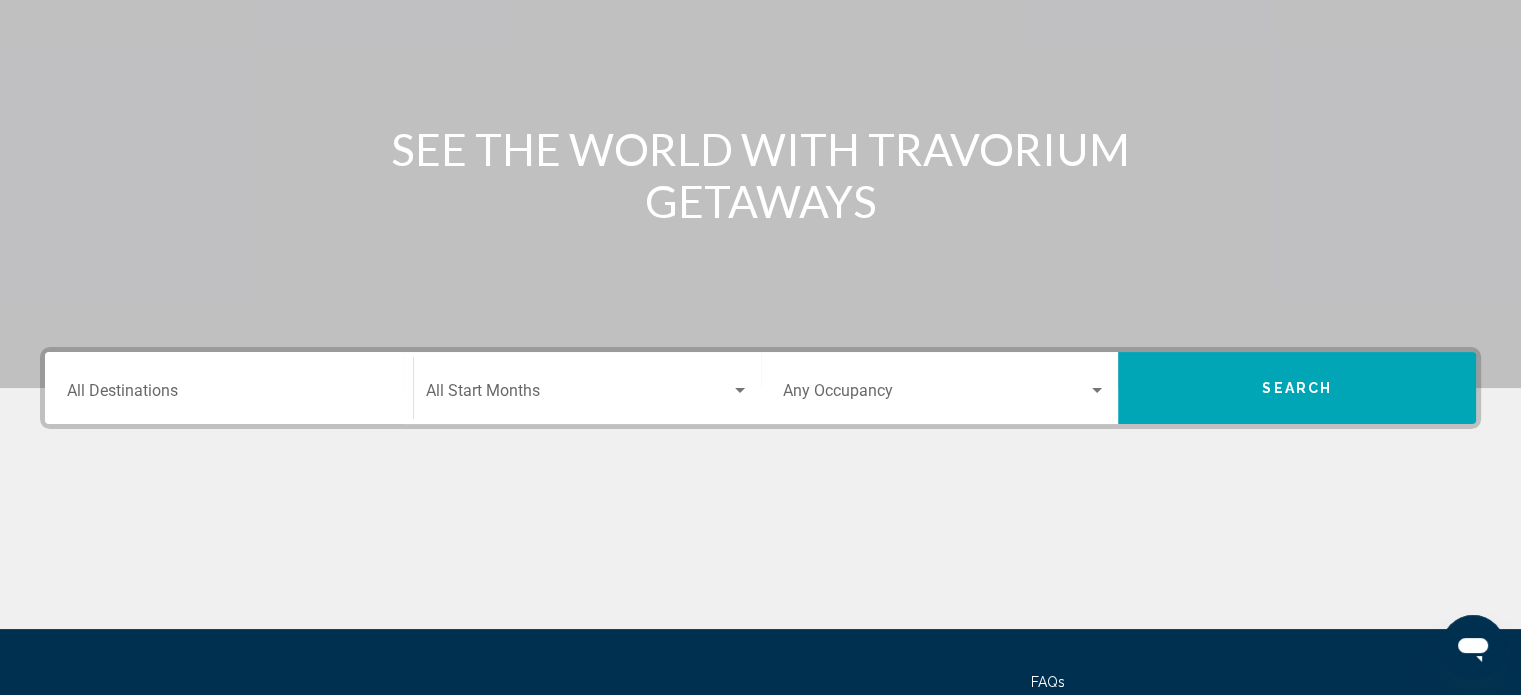 scroll, scrollTop: 0, scrollLeft: 0, axis: both 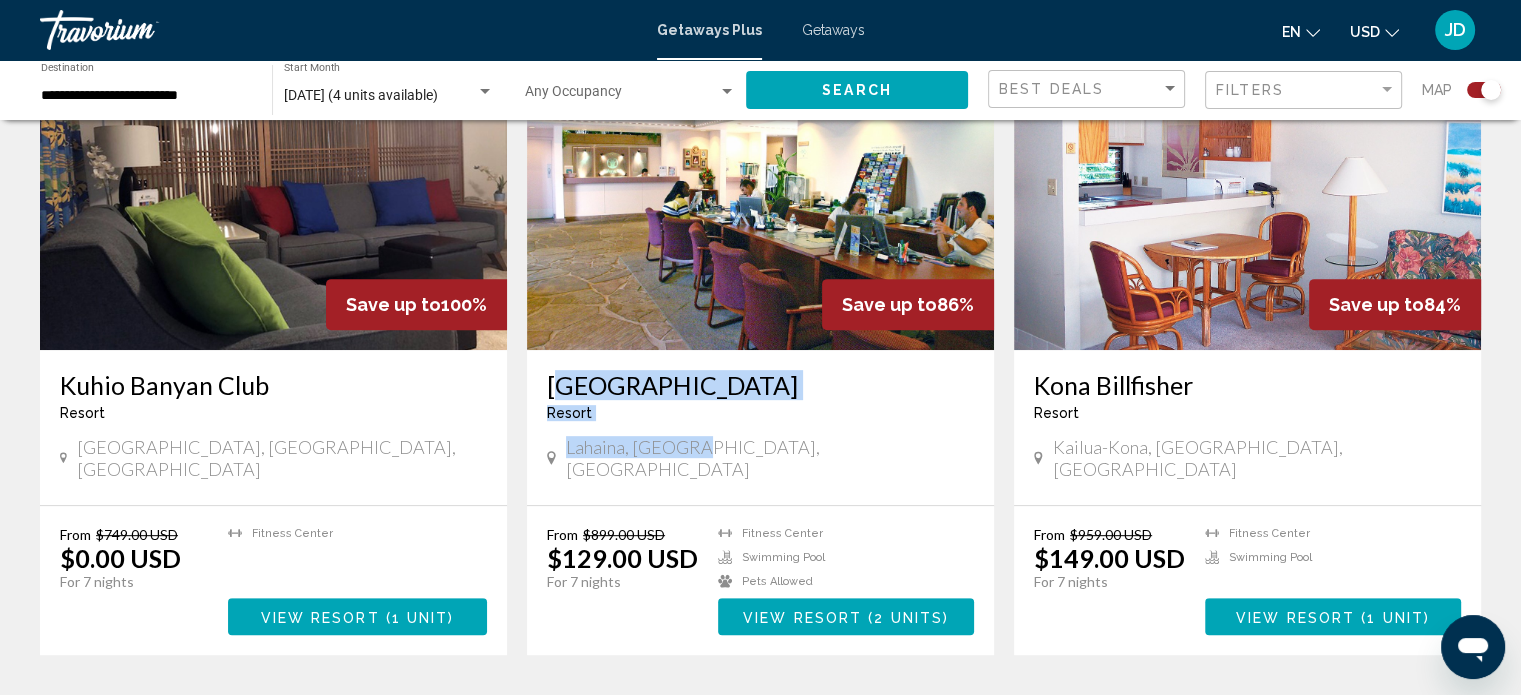 drag, startPoint x: 692, startPoint y: 439, endPoint x: 542, endPoint y: 379, distance: 161.55495 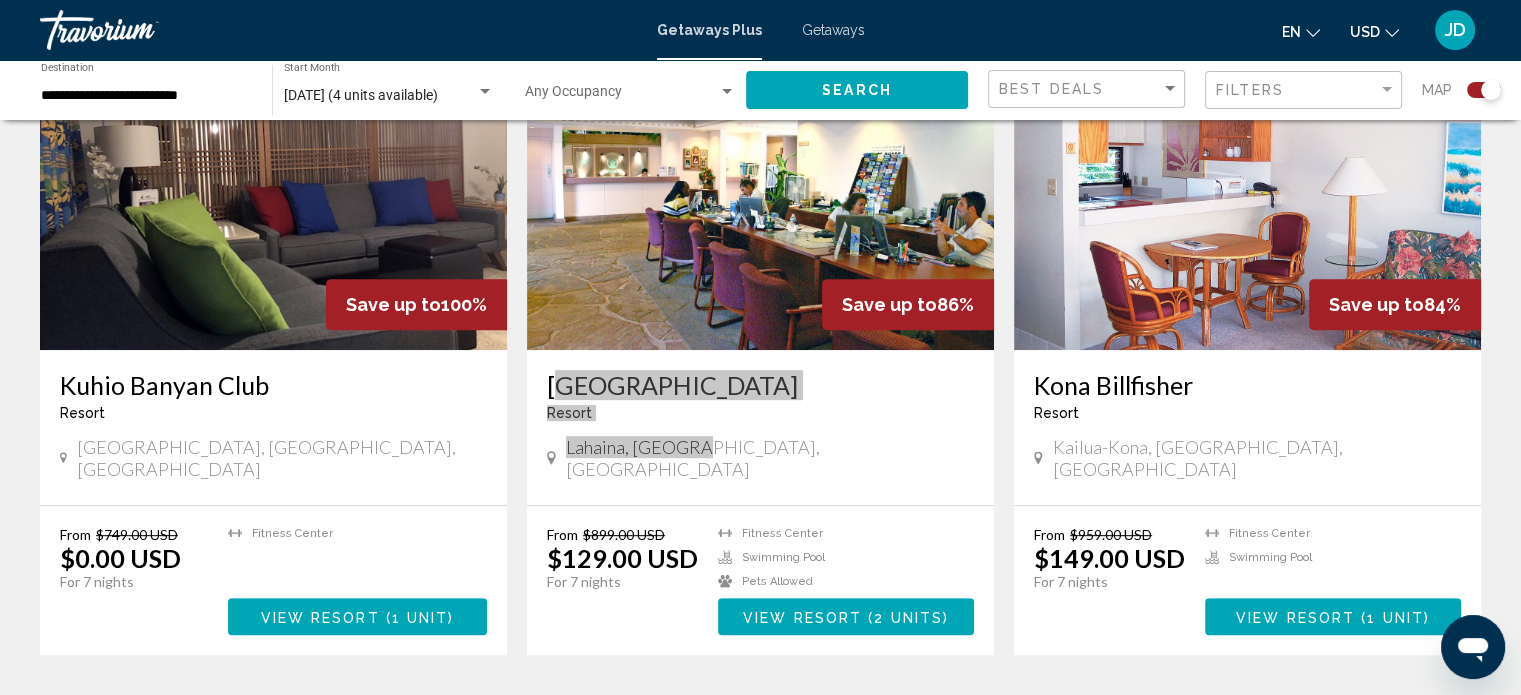 click 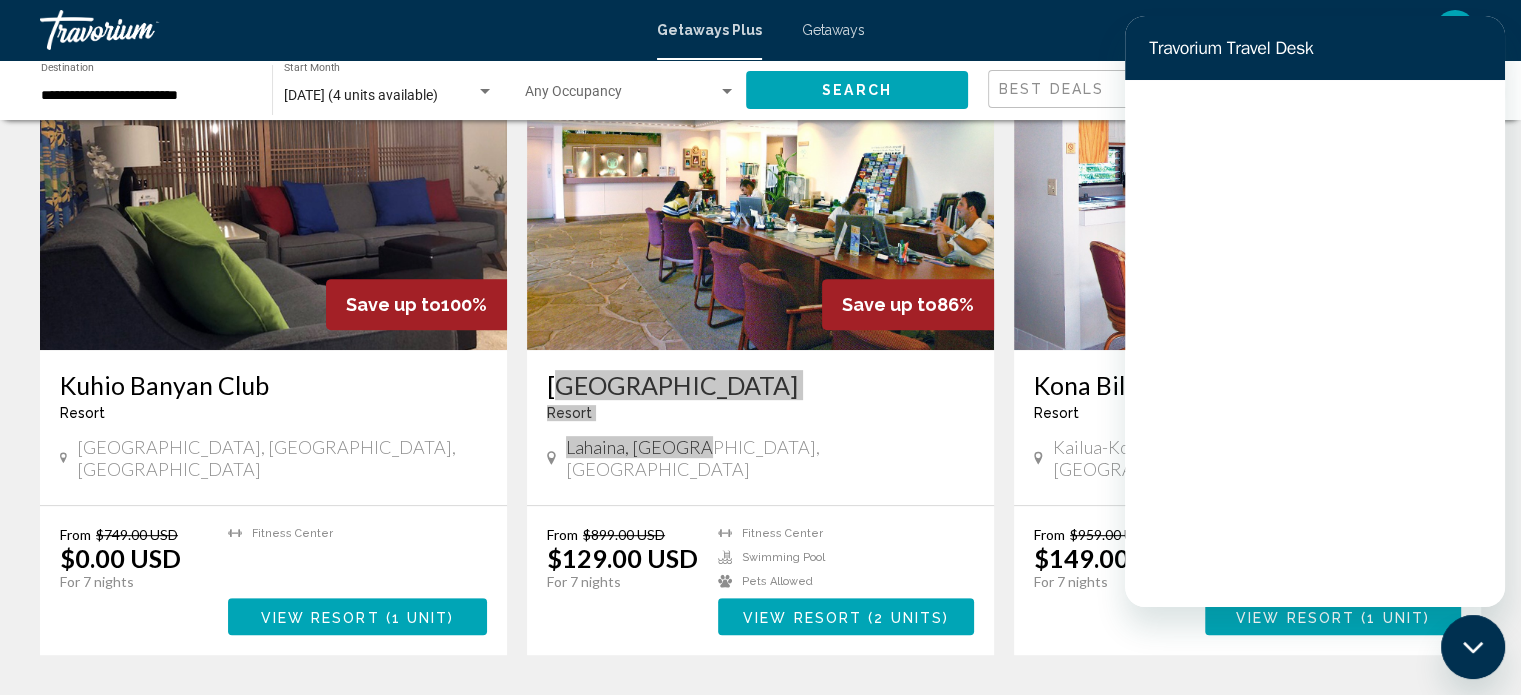 scroll, scrollTop: 0, scrollLeft: 0, axis: both 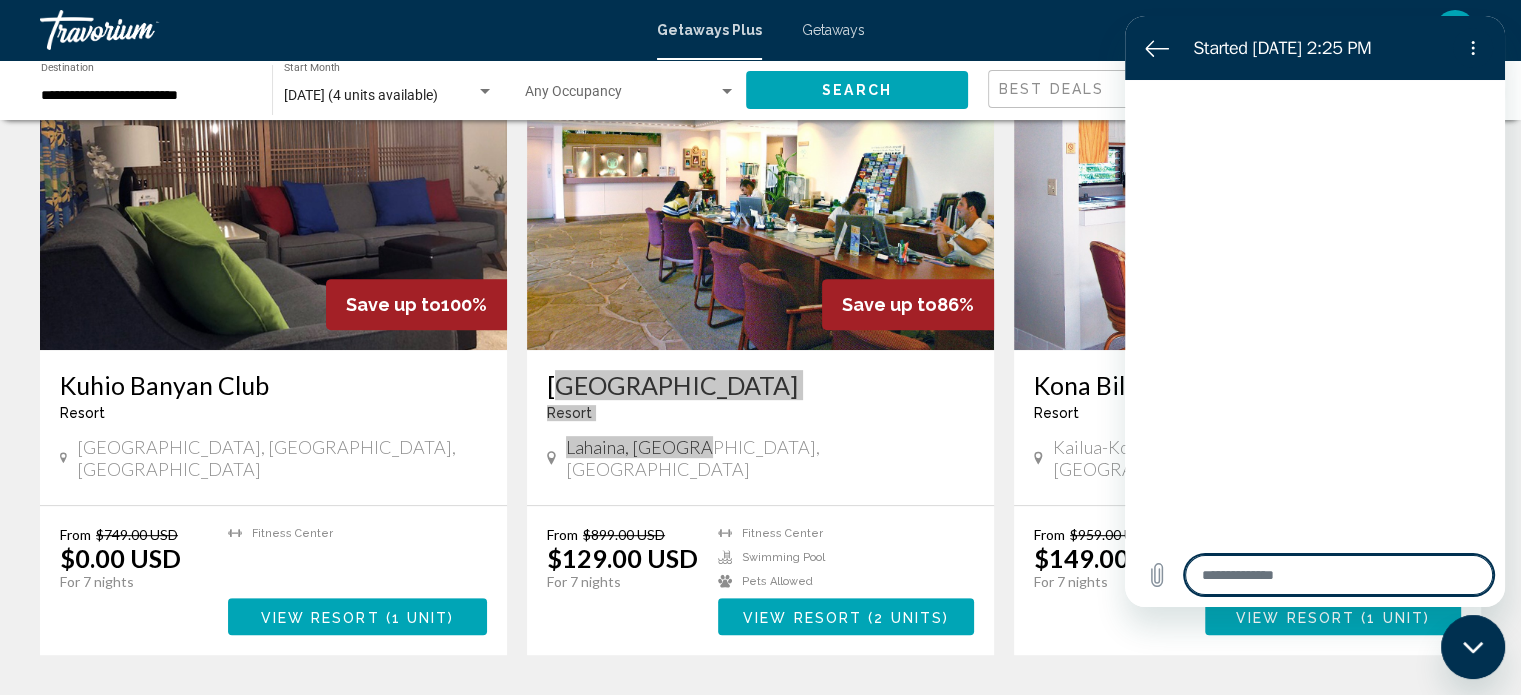 type on "*" 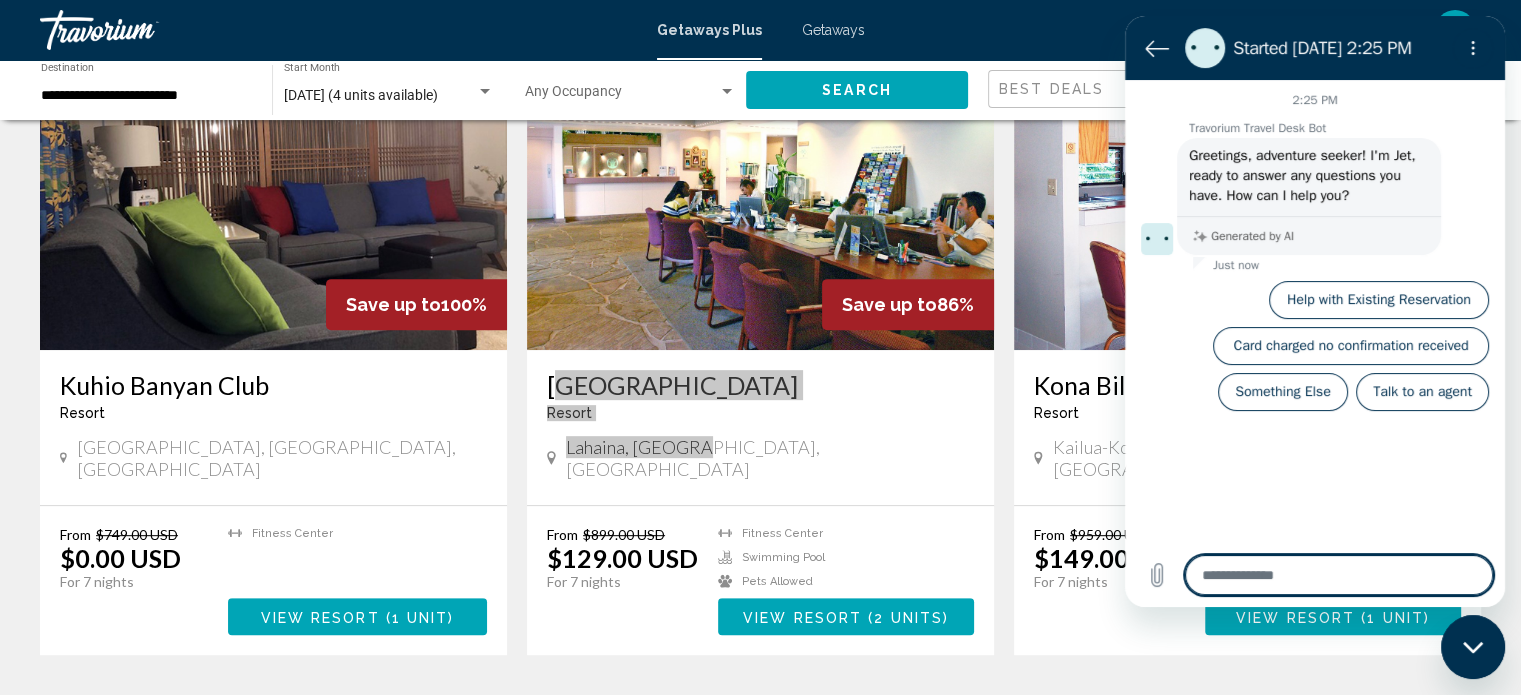 click at bounding box center (1339, 575) 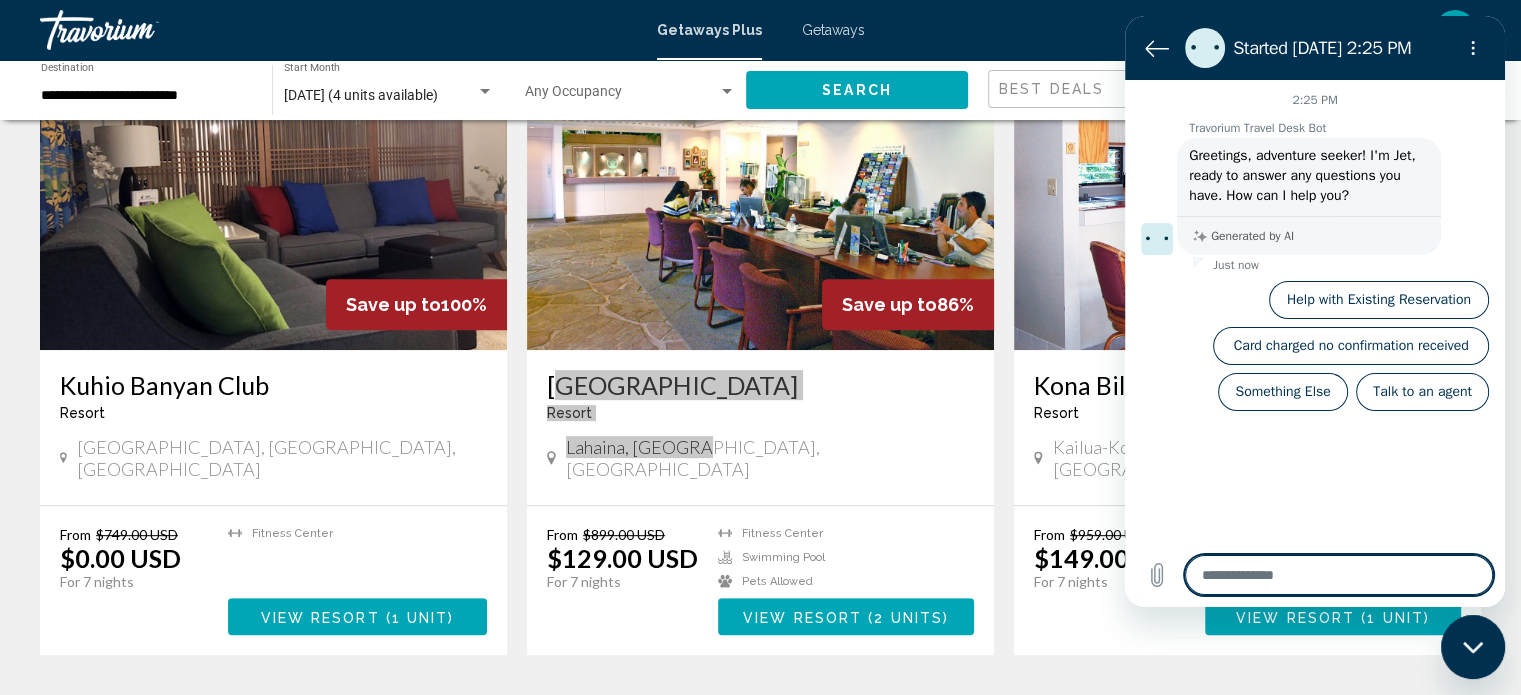 type on "*" 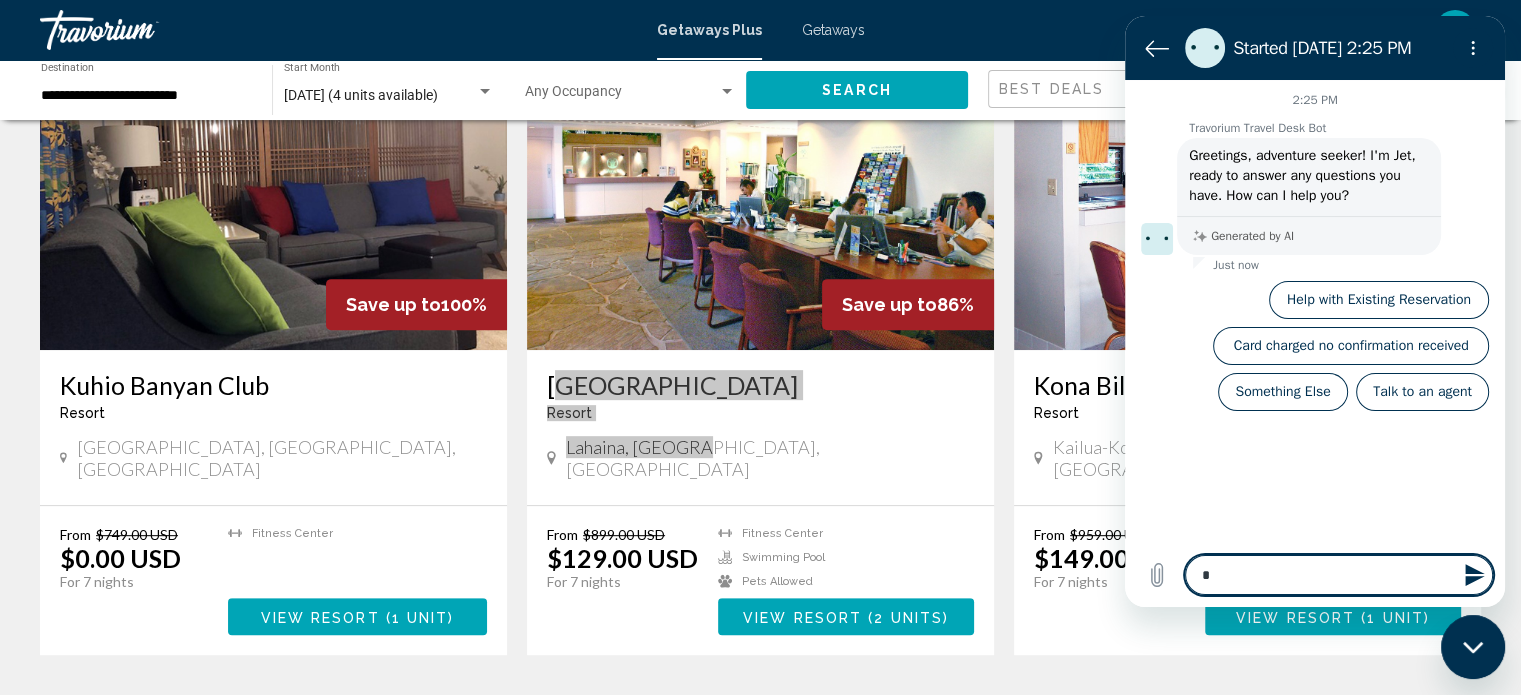 type on "**" 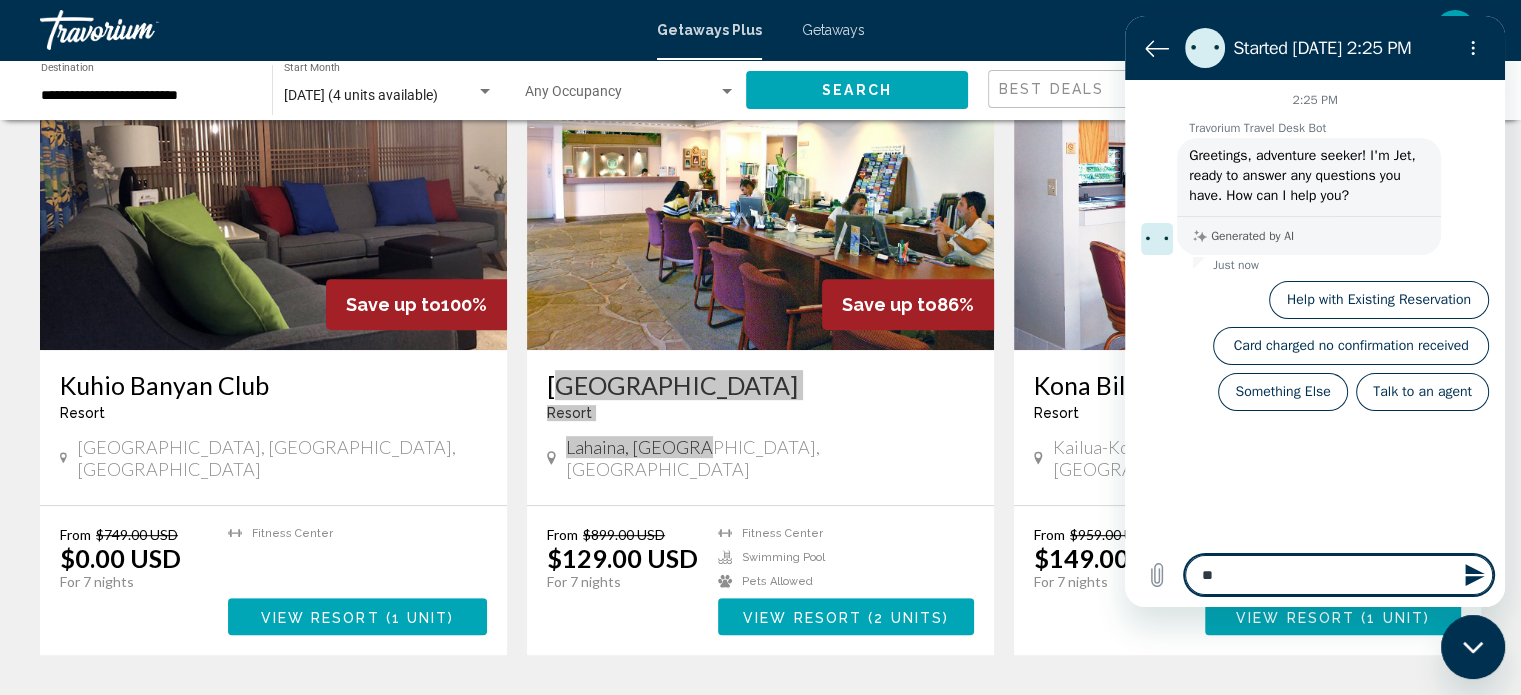 type on "*" 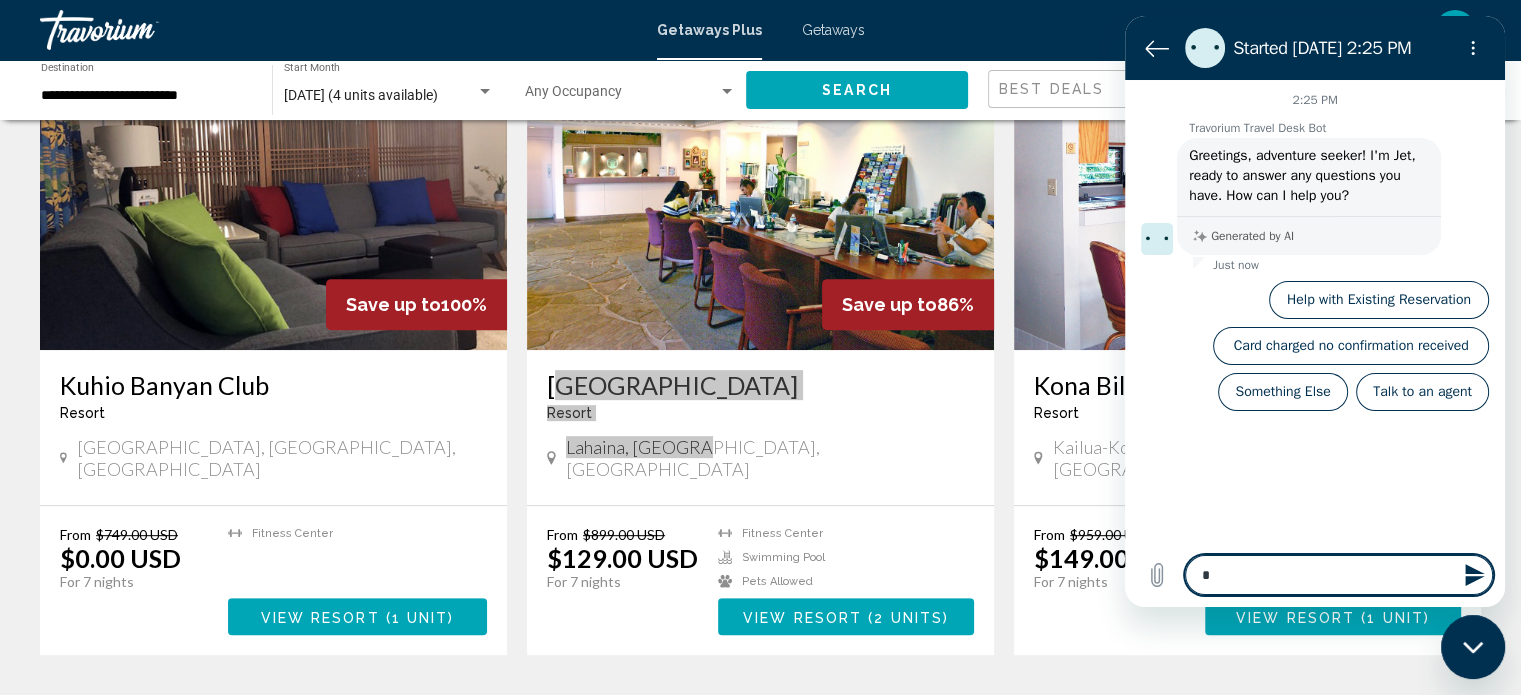 type 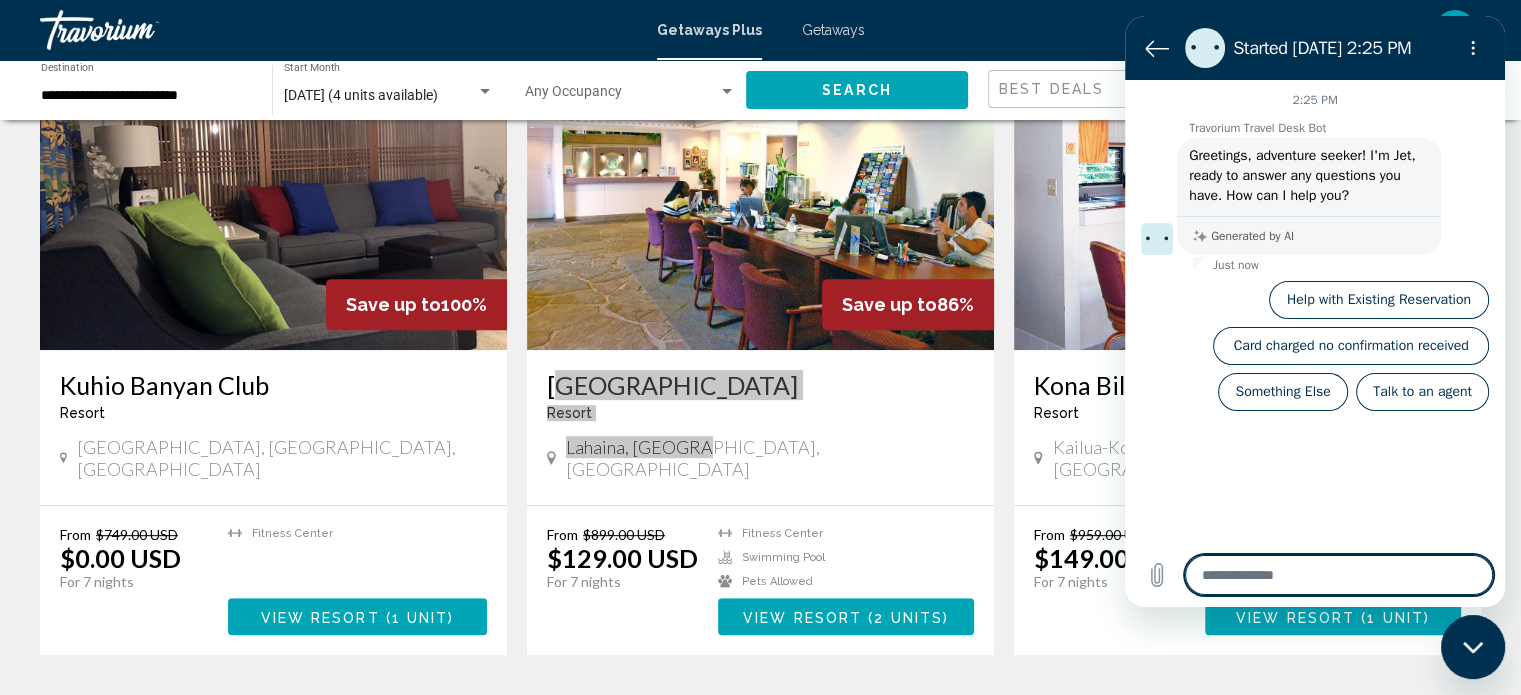 type on "*" 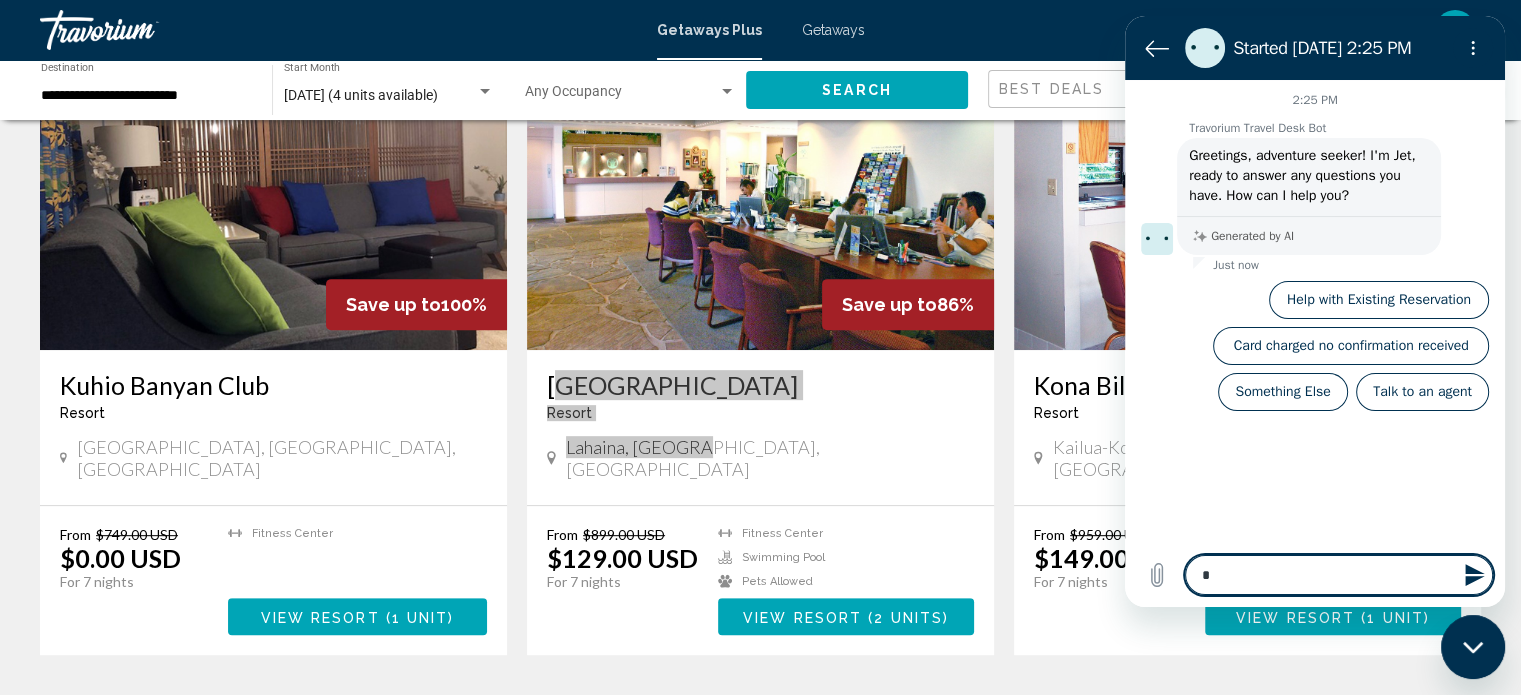 type on "**" 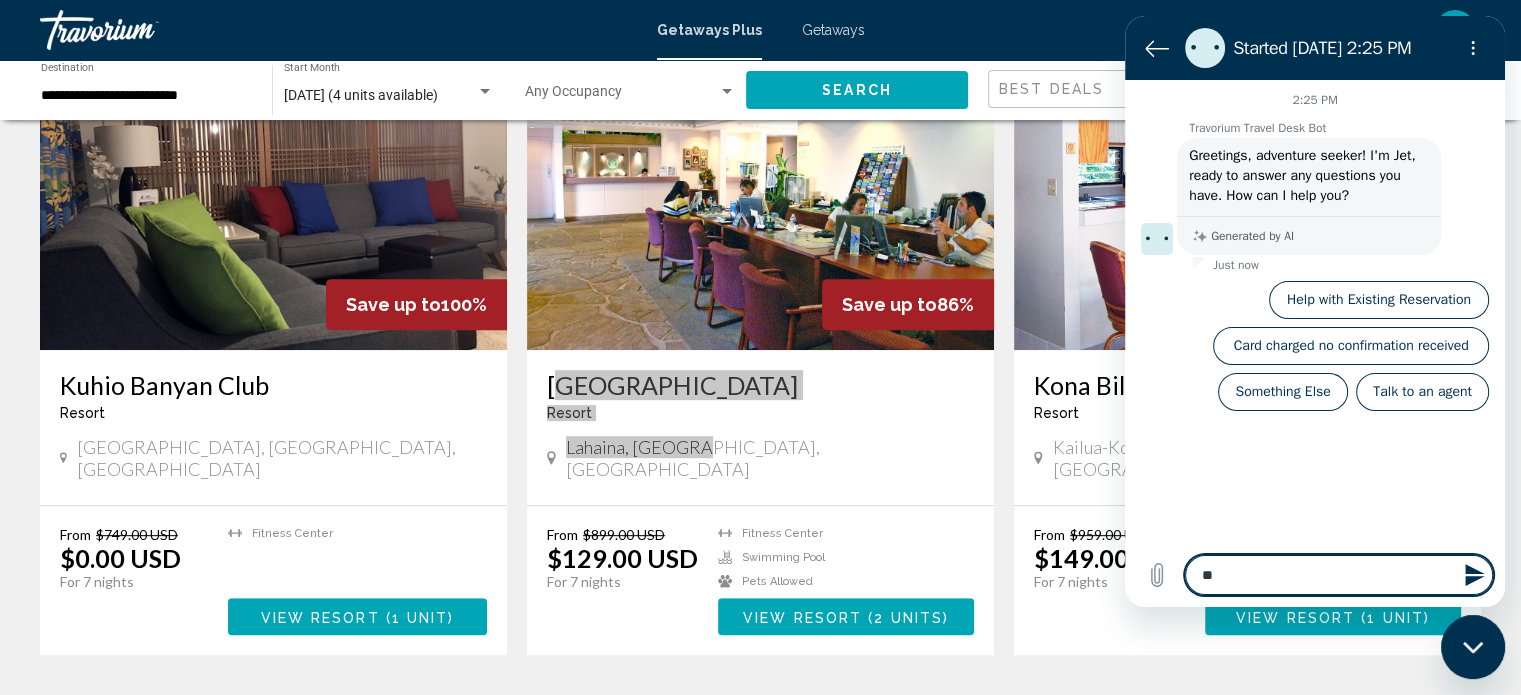 type on "***" 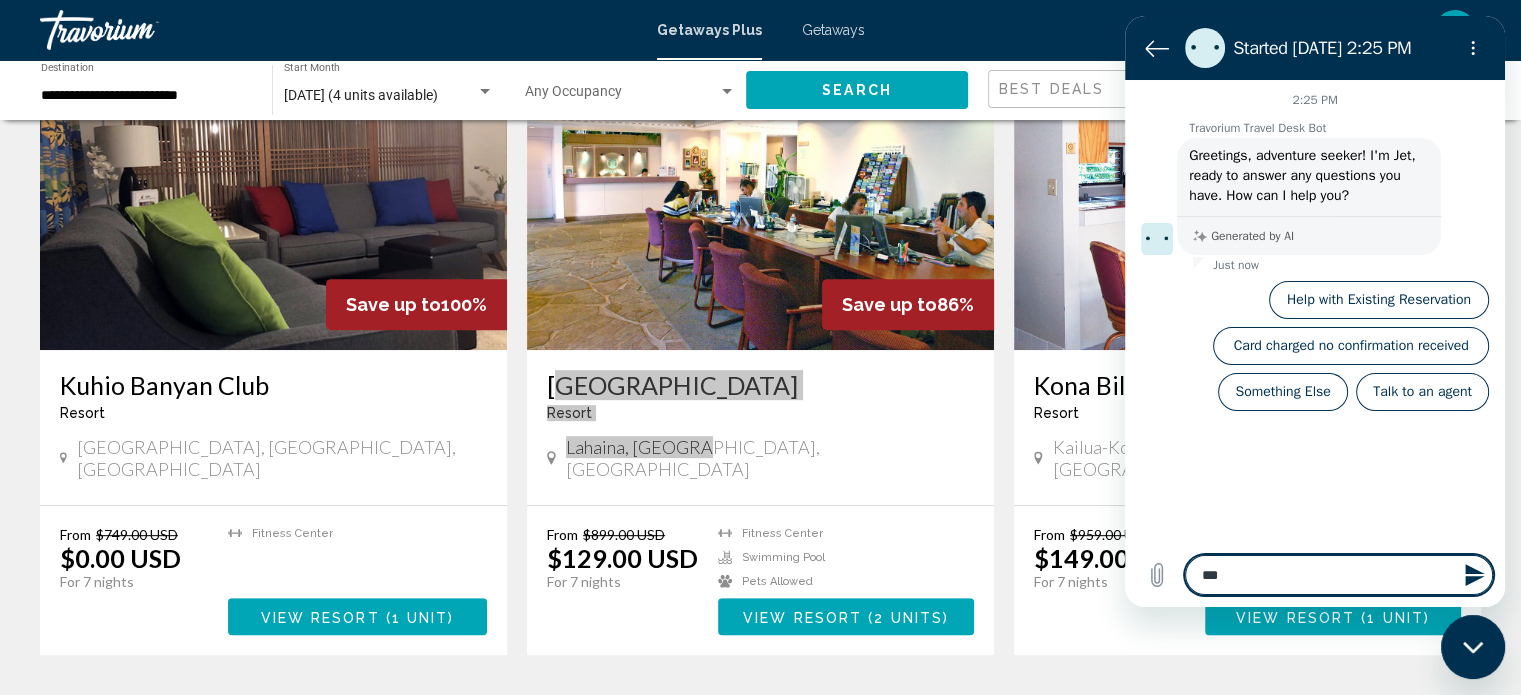 type on "****" 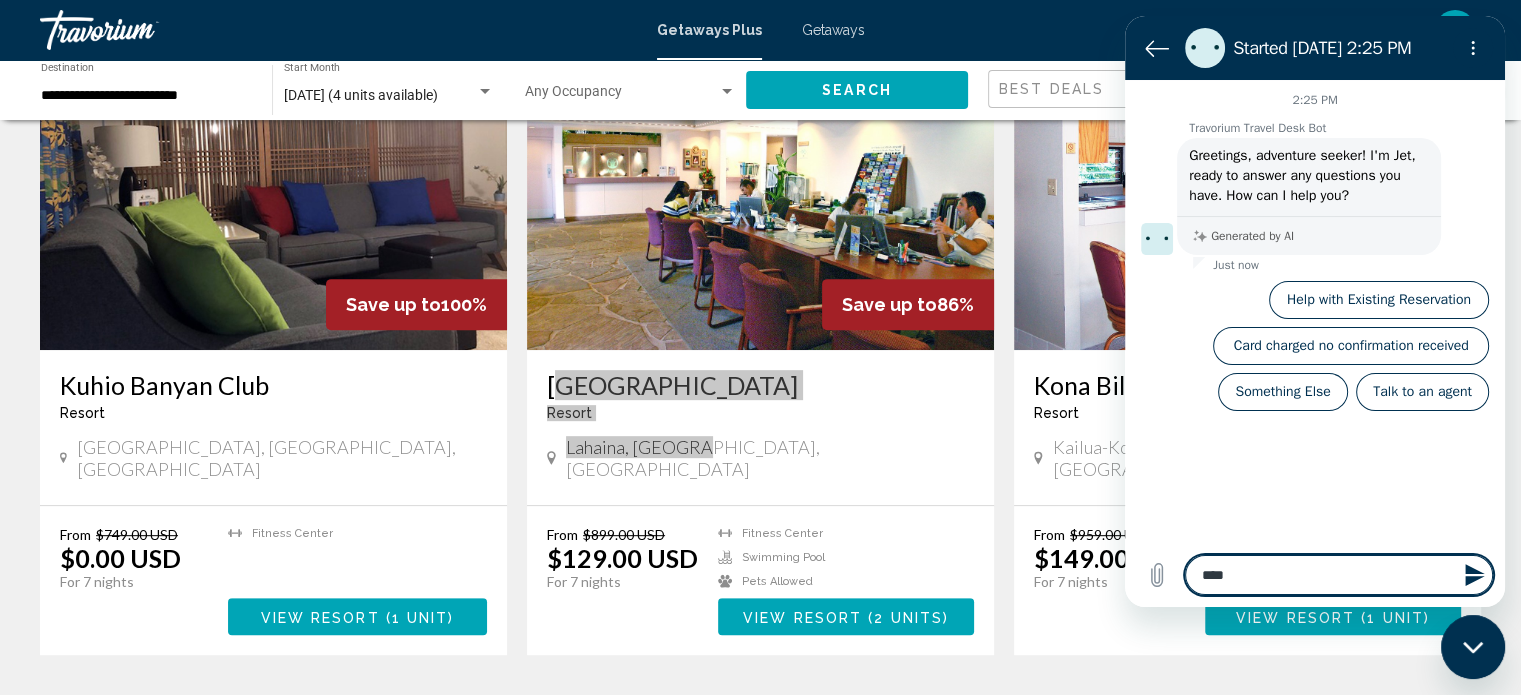 type on "****" 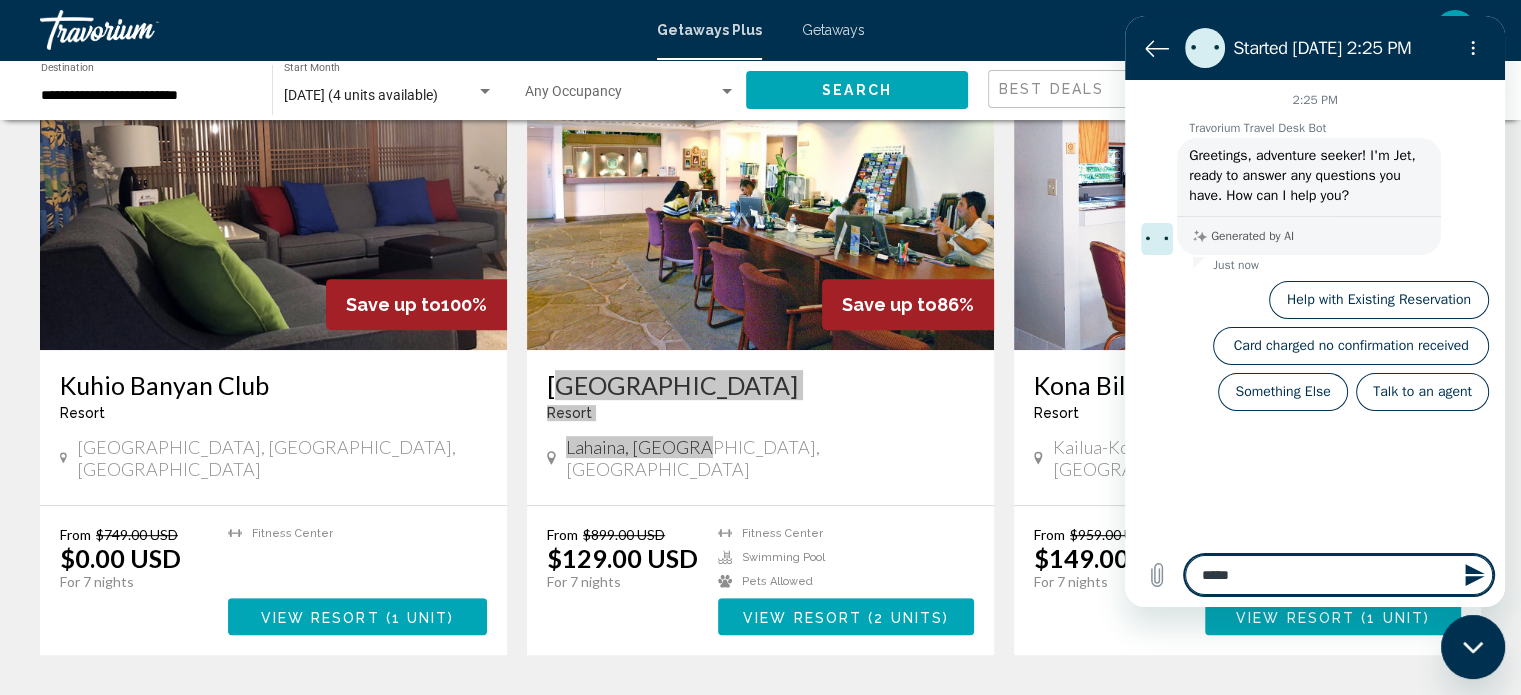 type on "******" 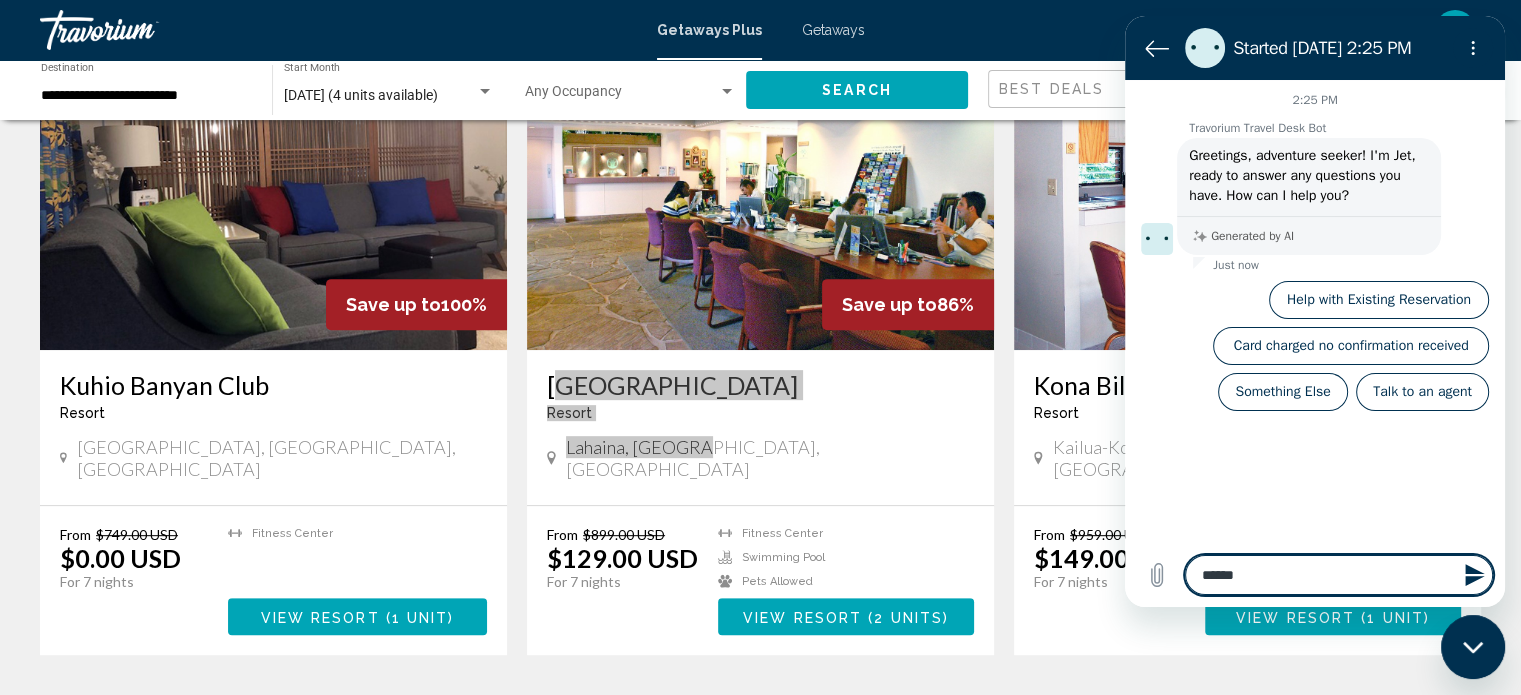 type on "*******" 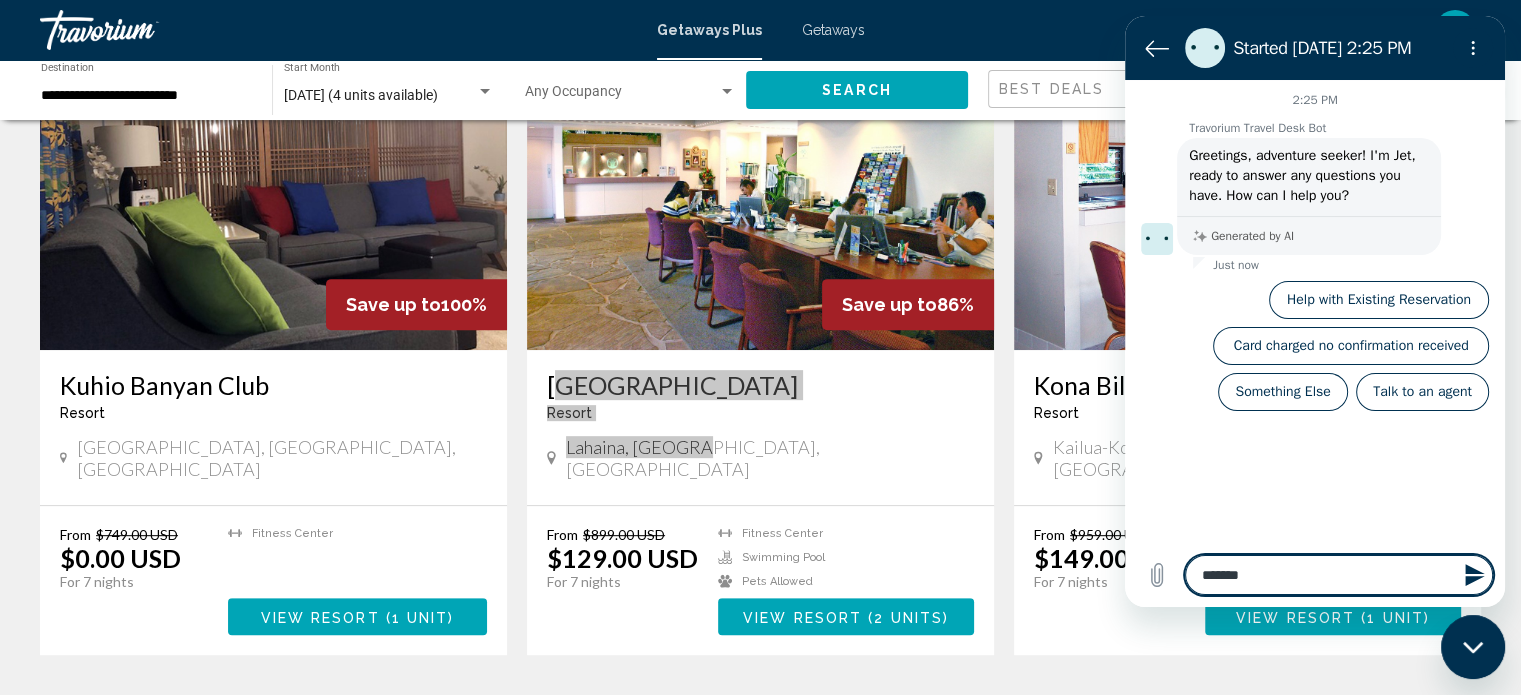 type on "*******" 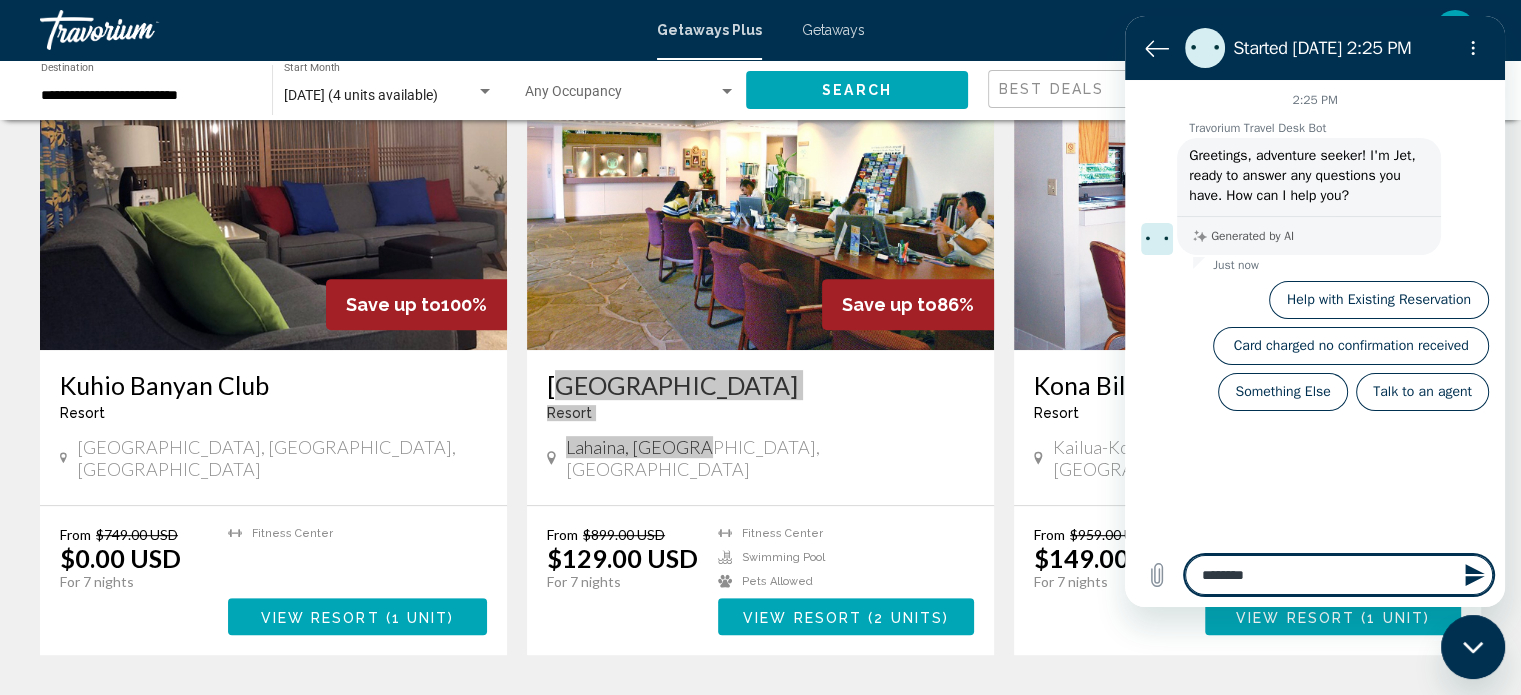 type on "*" 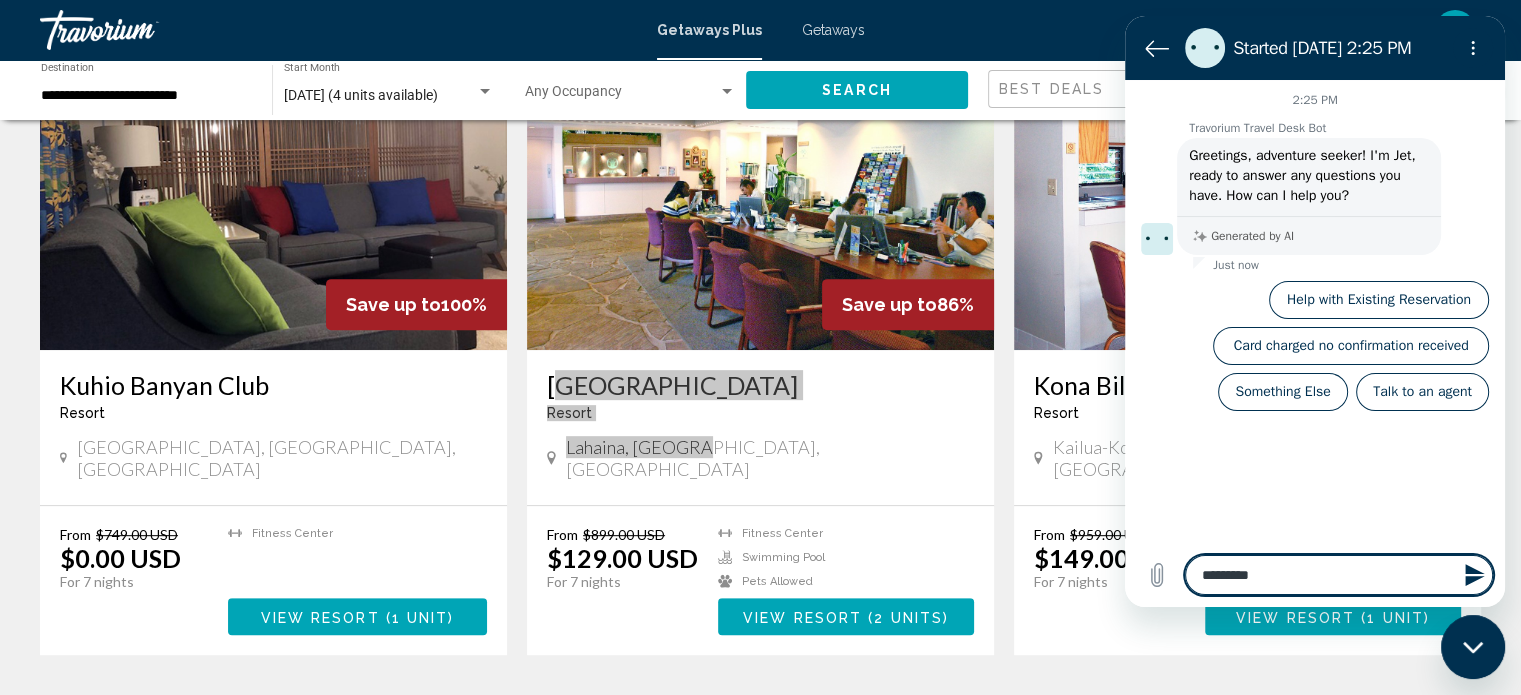 type on "**********" 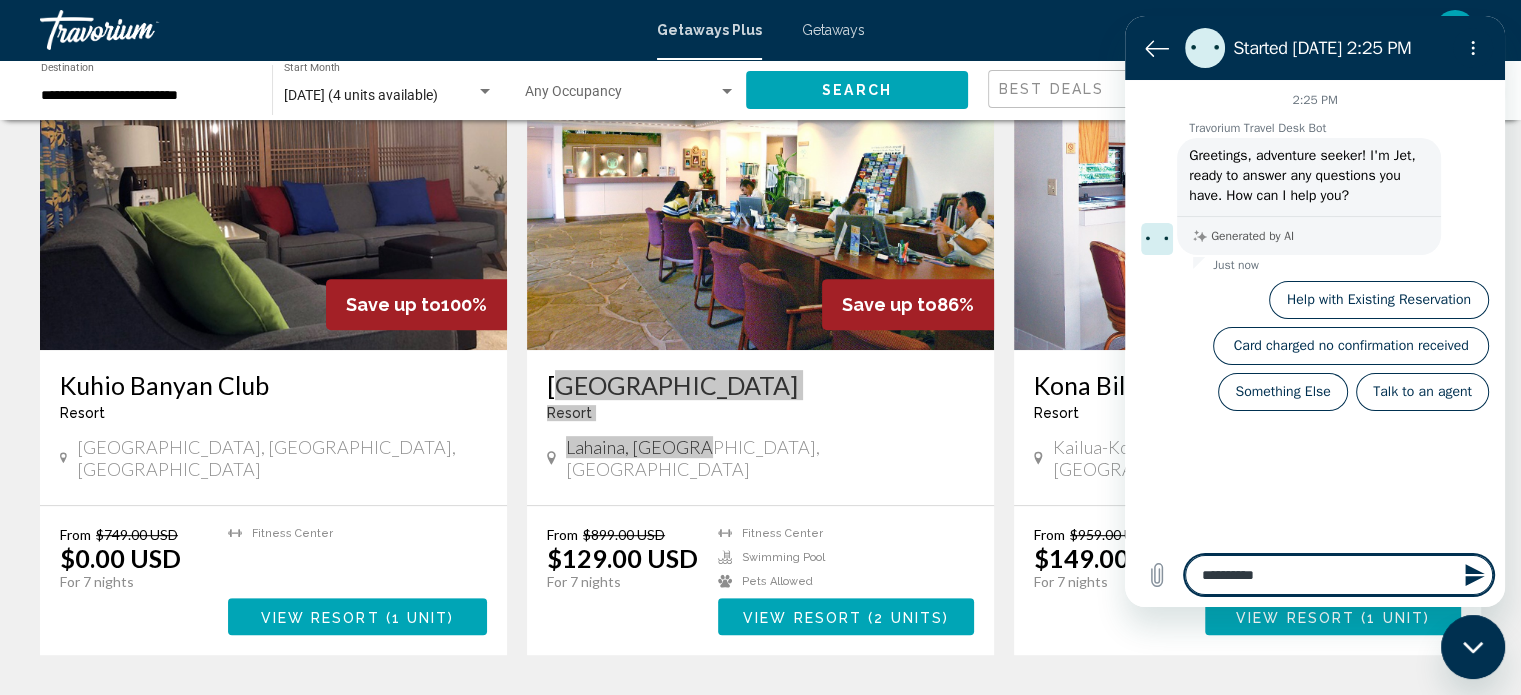type on "*********" 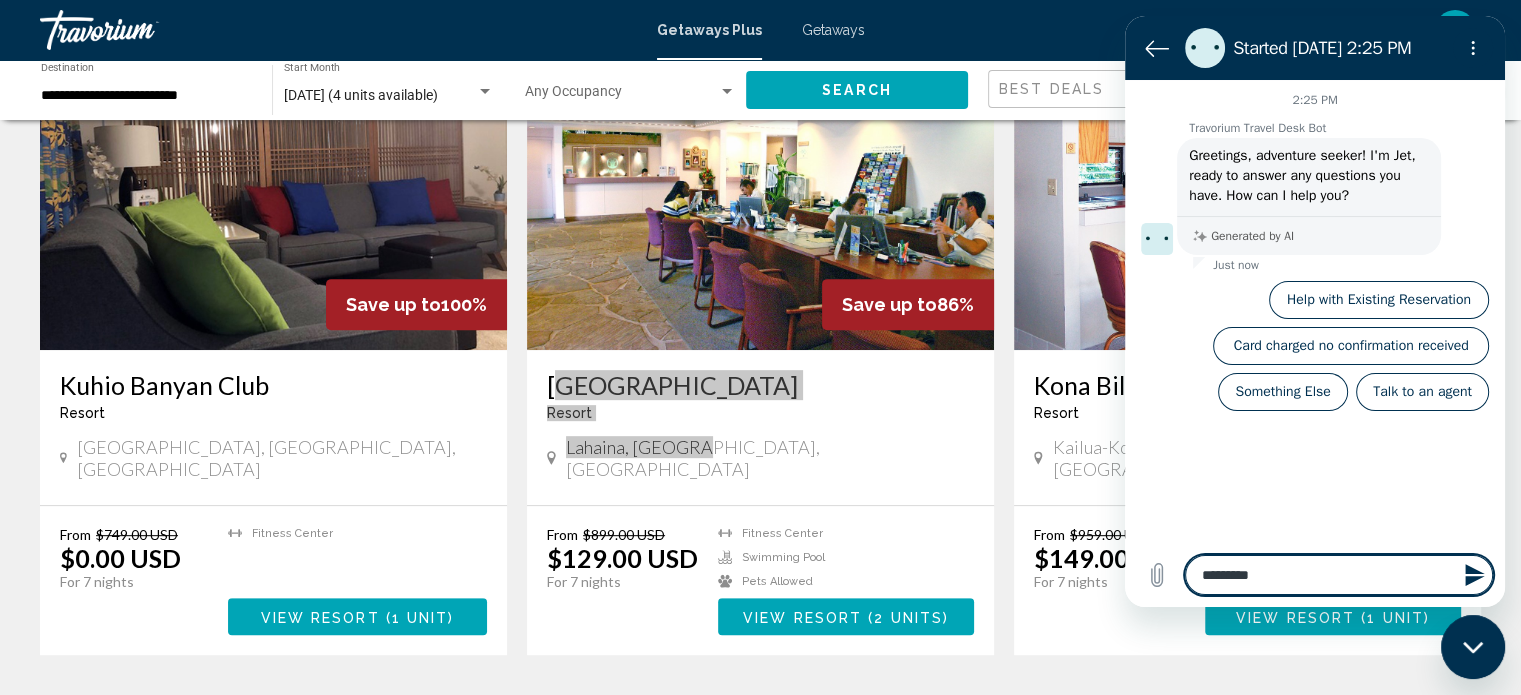 type on "*******" 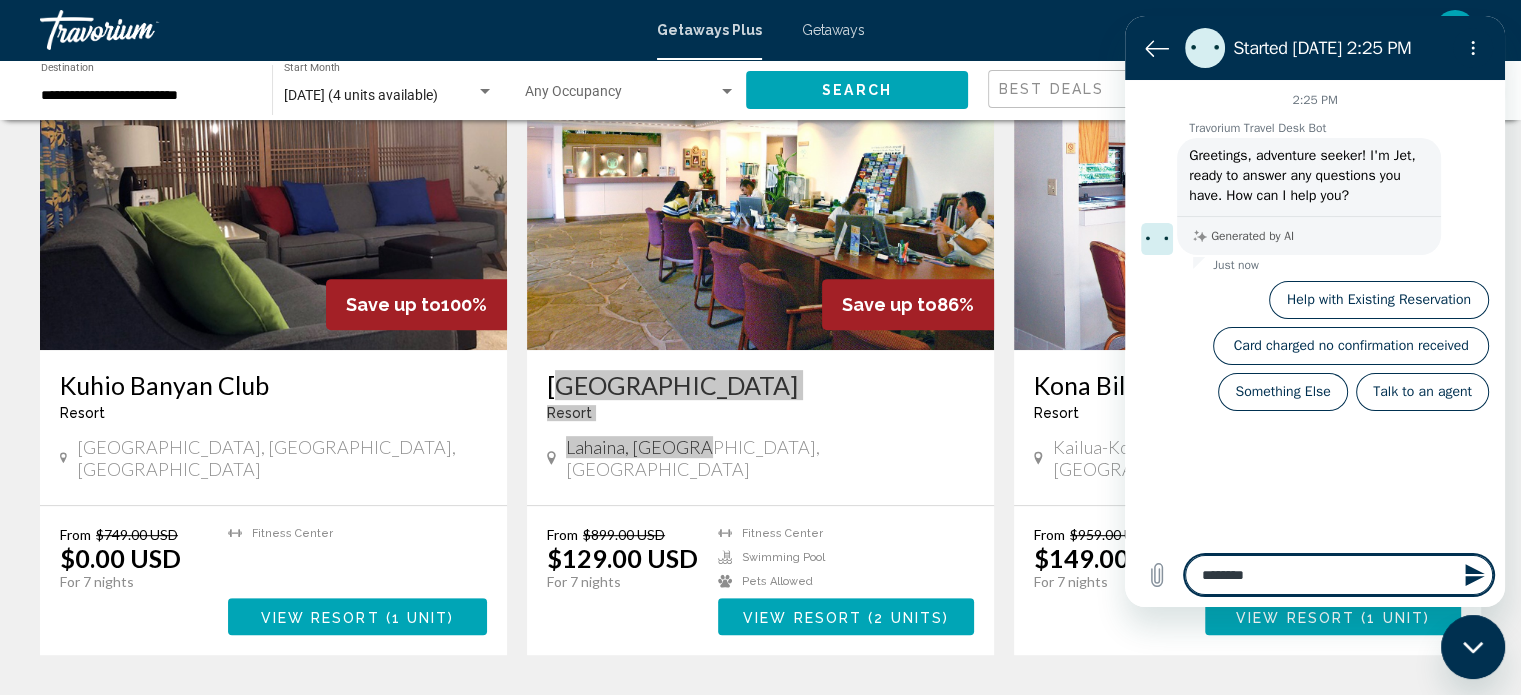 type on "*********" 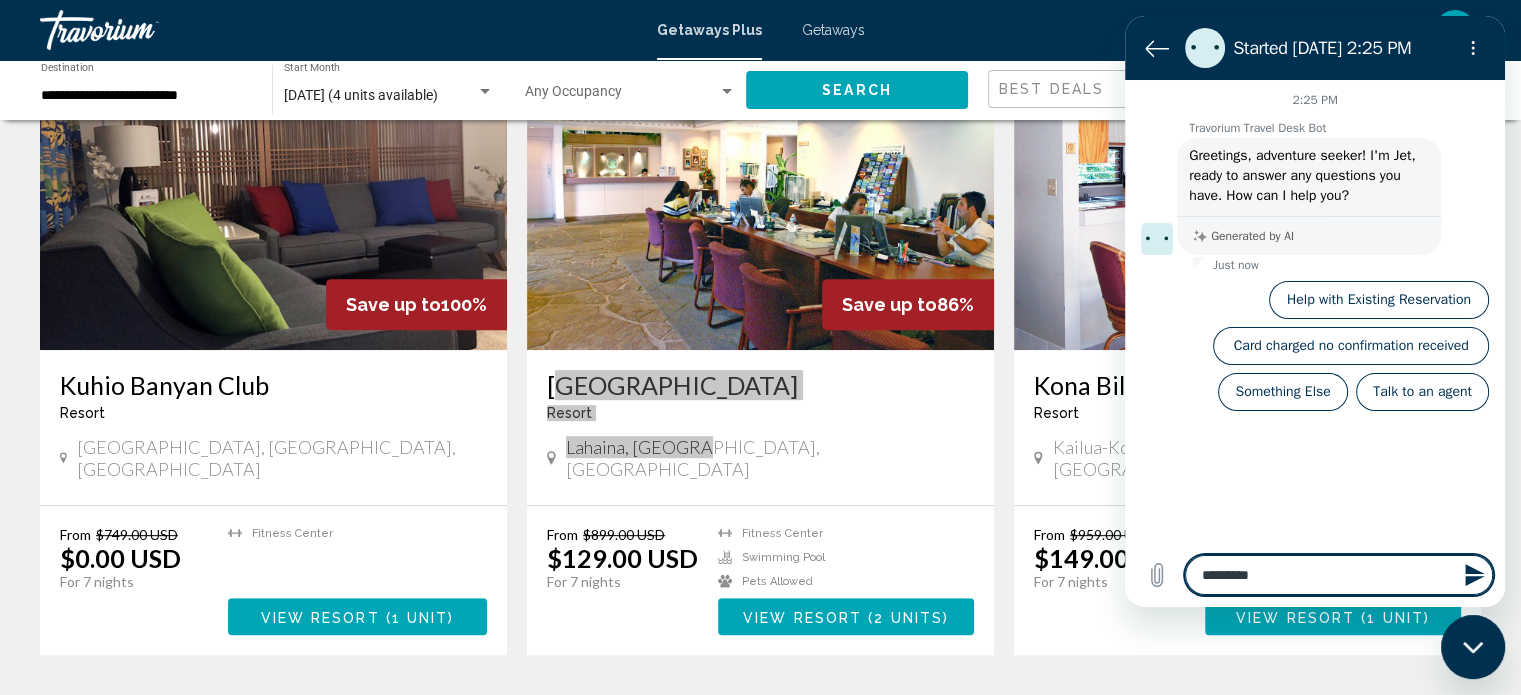 type on "**********" 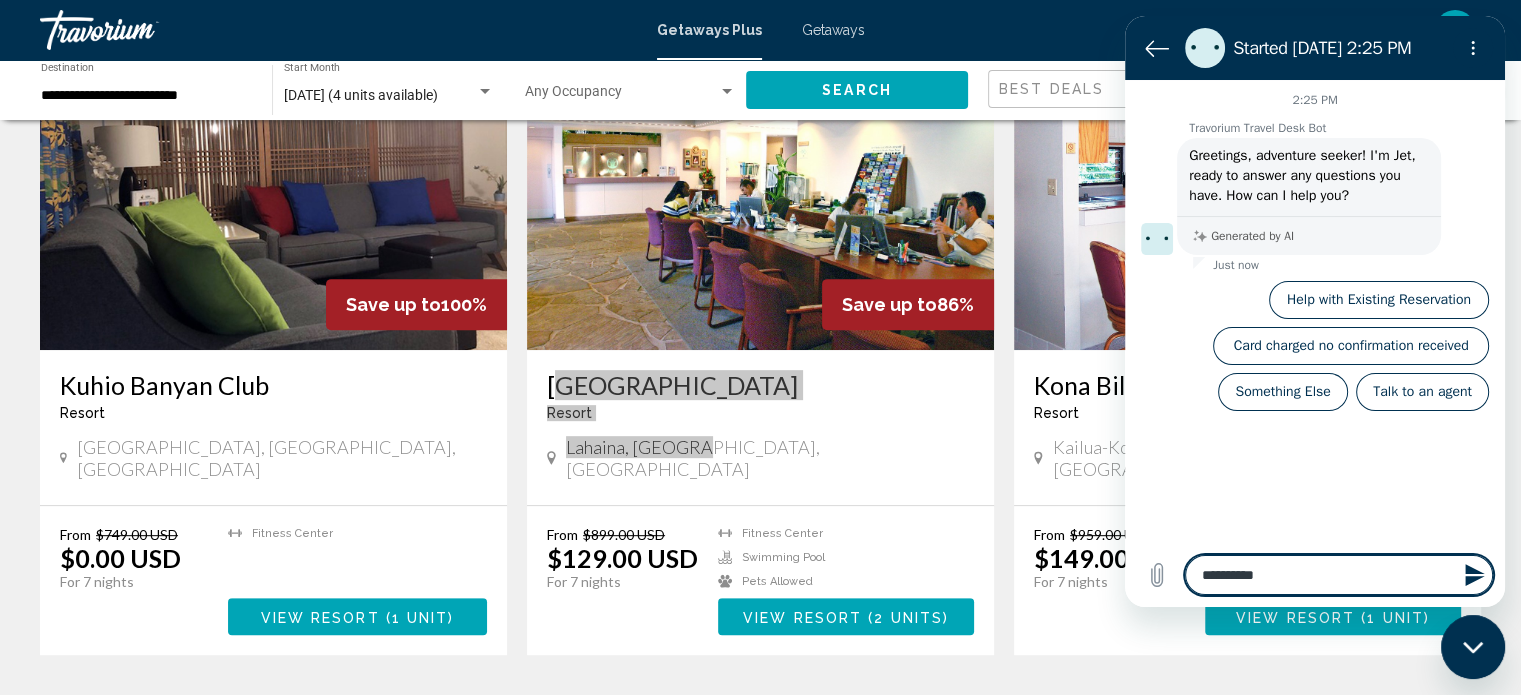 type on "**********" 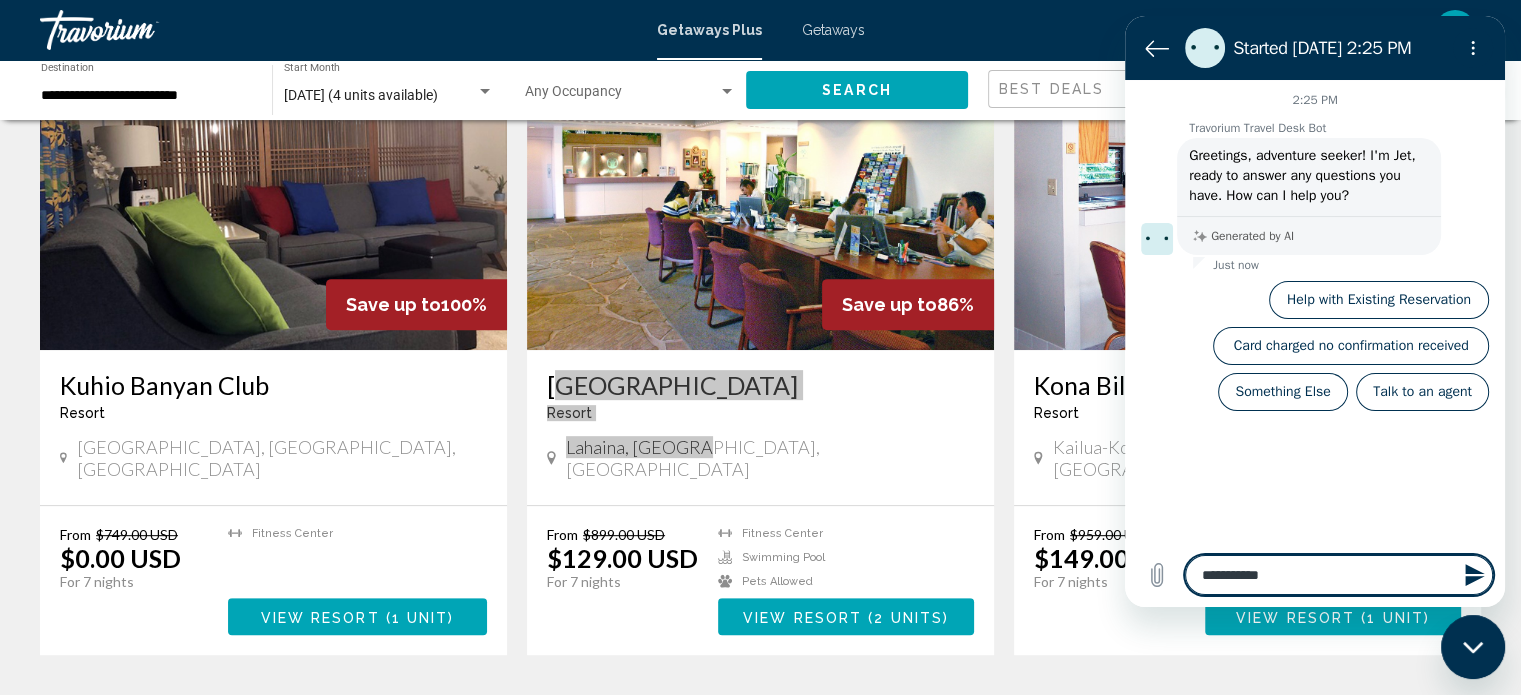 type on "**********" 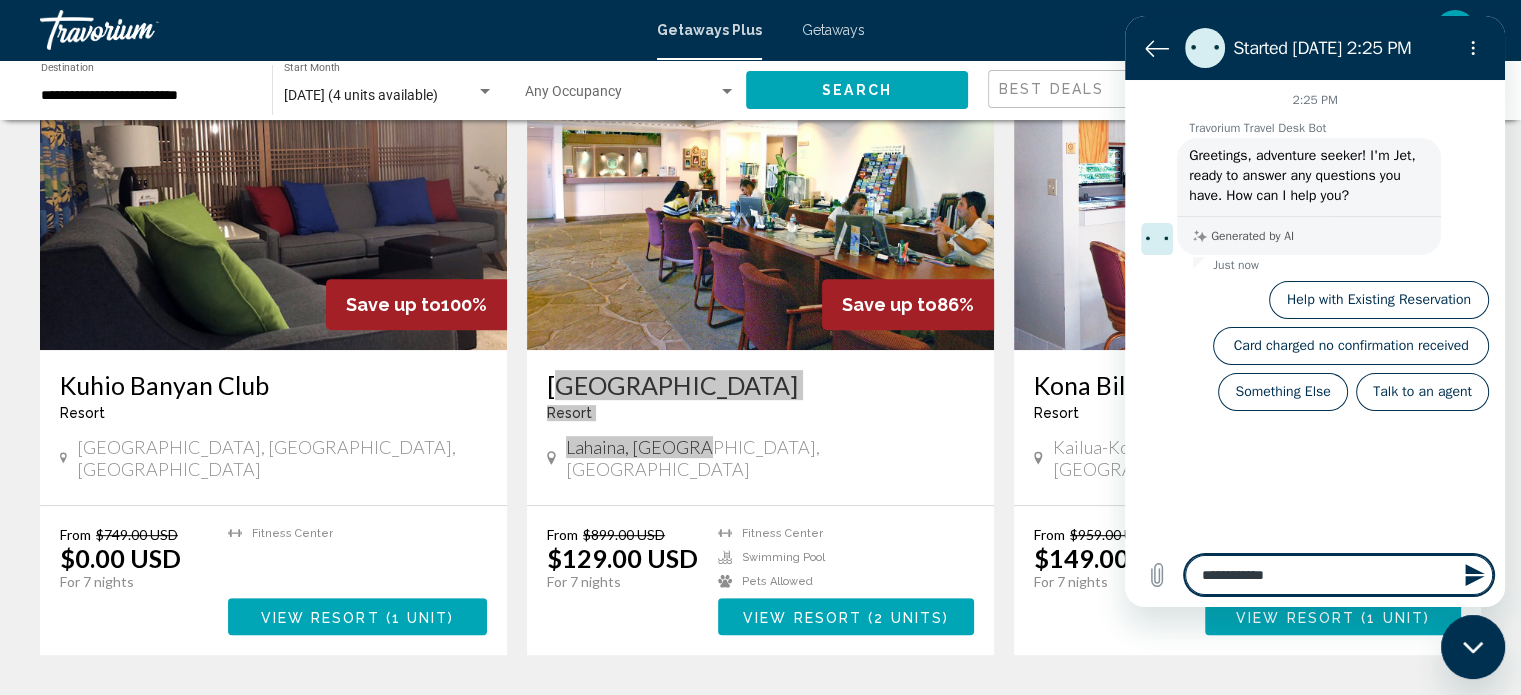 type on "**********" 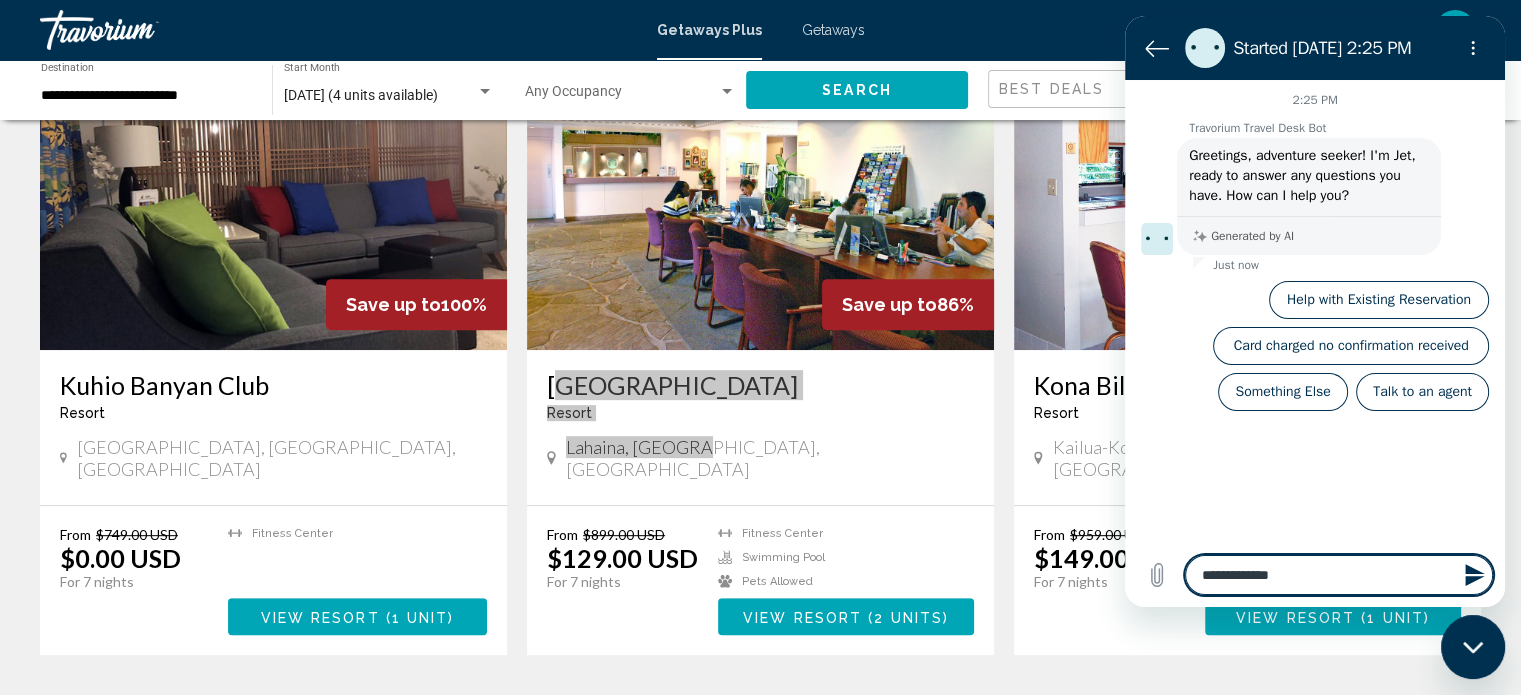 type on "**********" 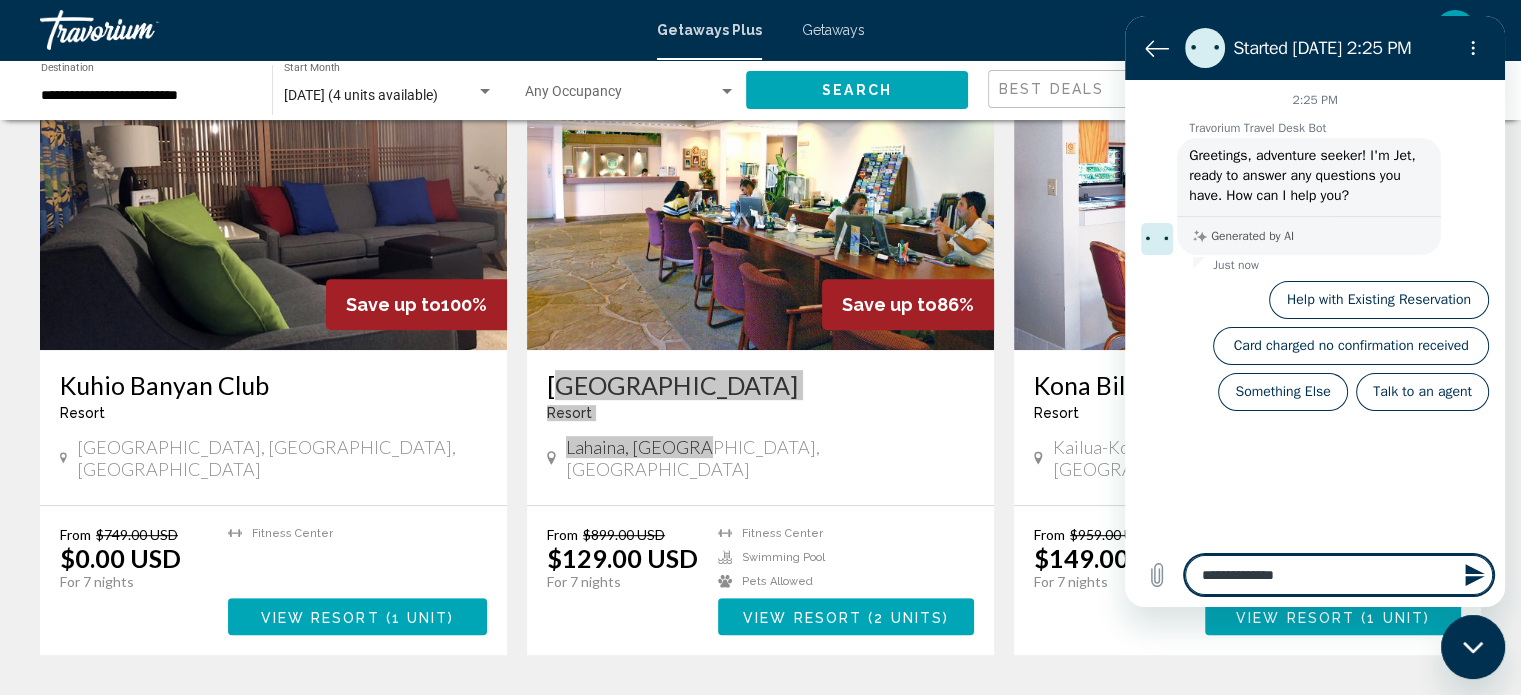type on "**********" 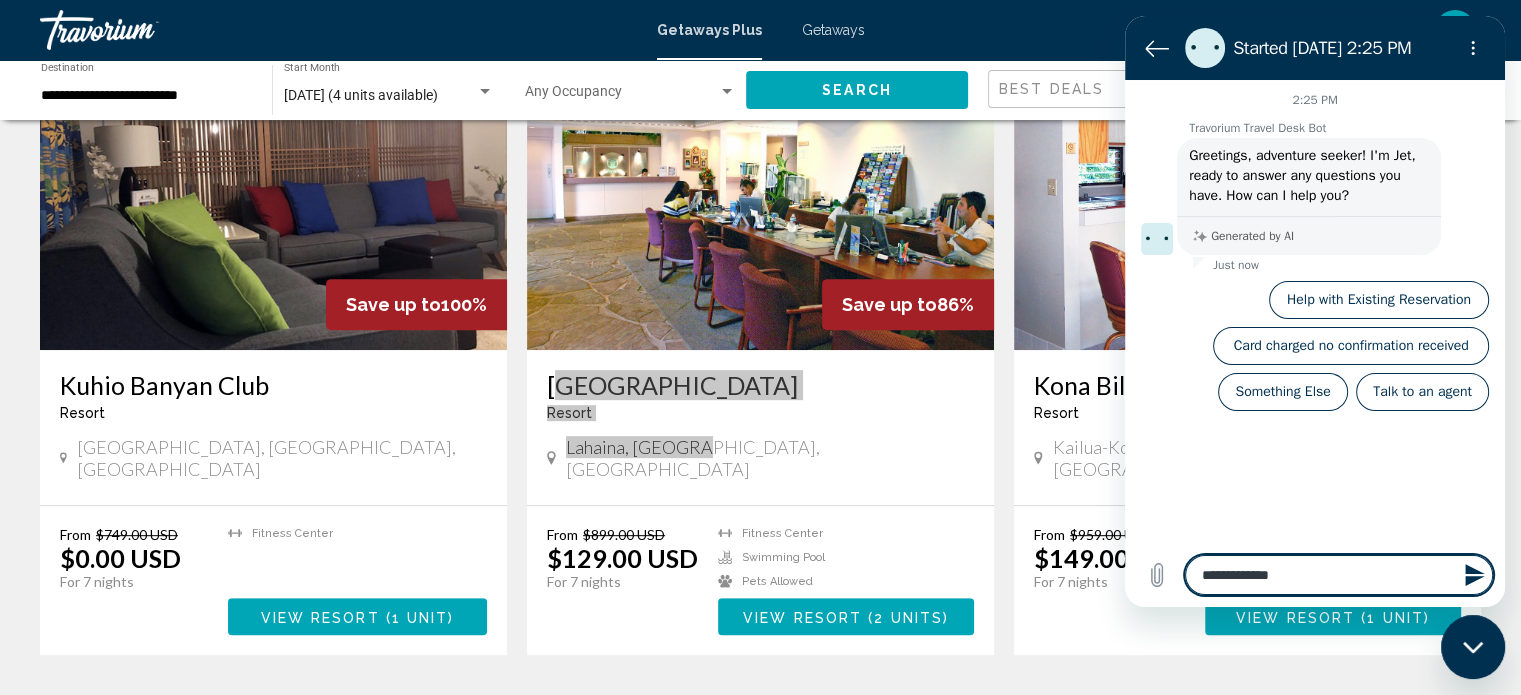 type on "**********" 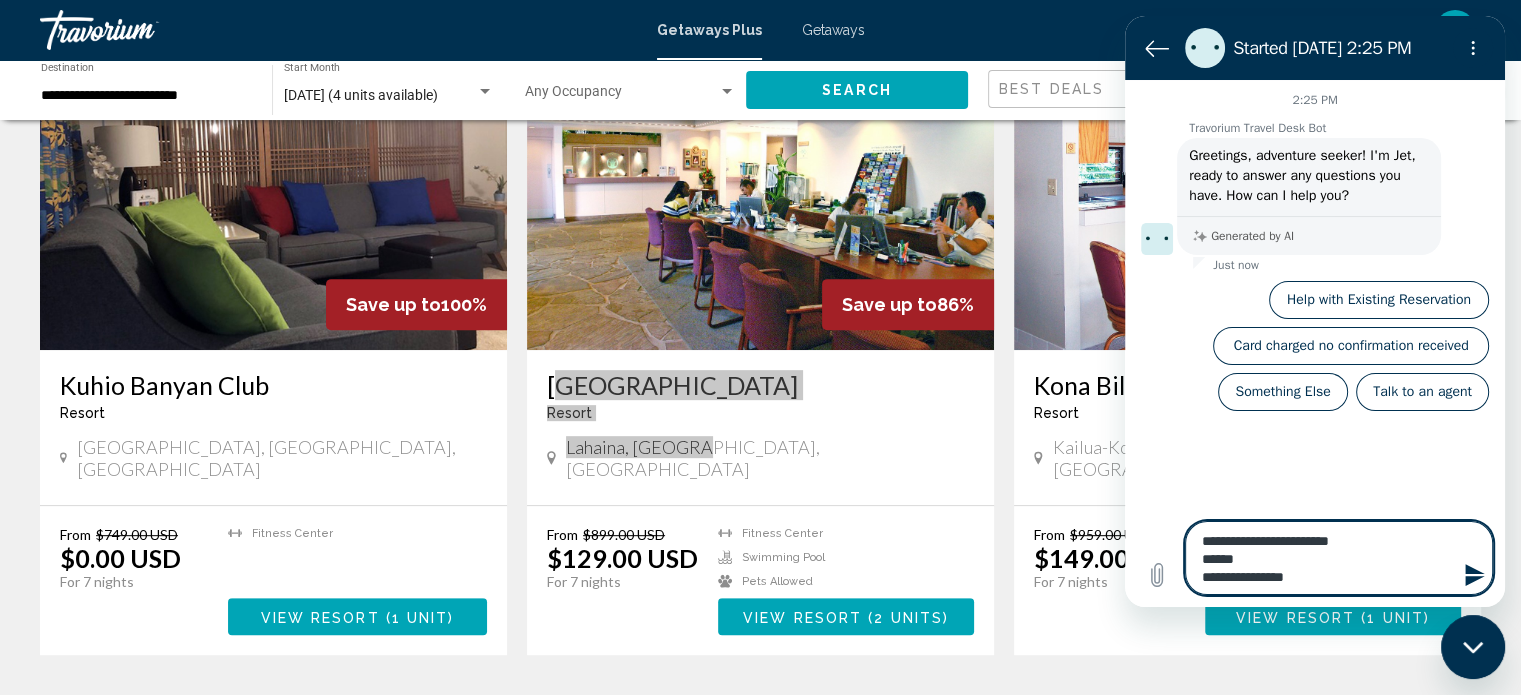 type on "**********" 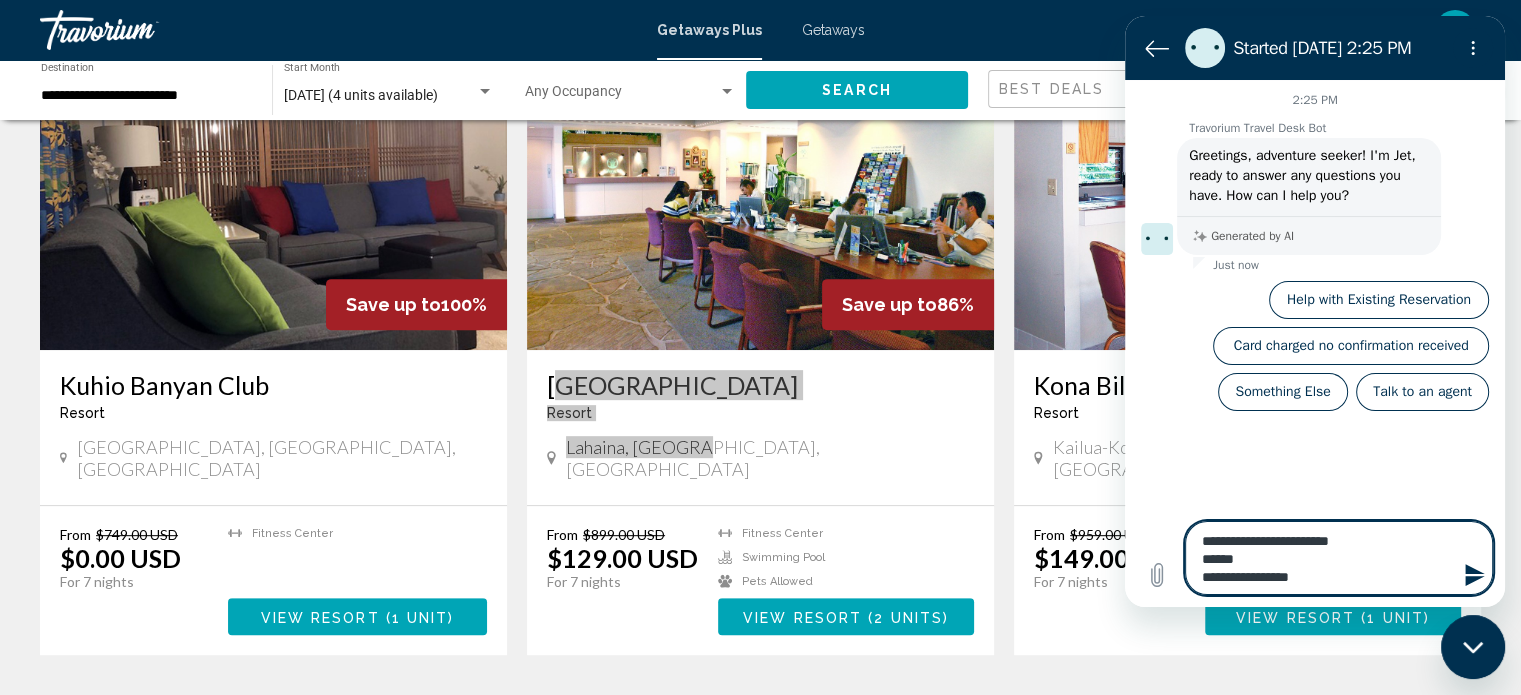 type on "**********" 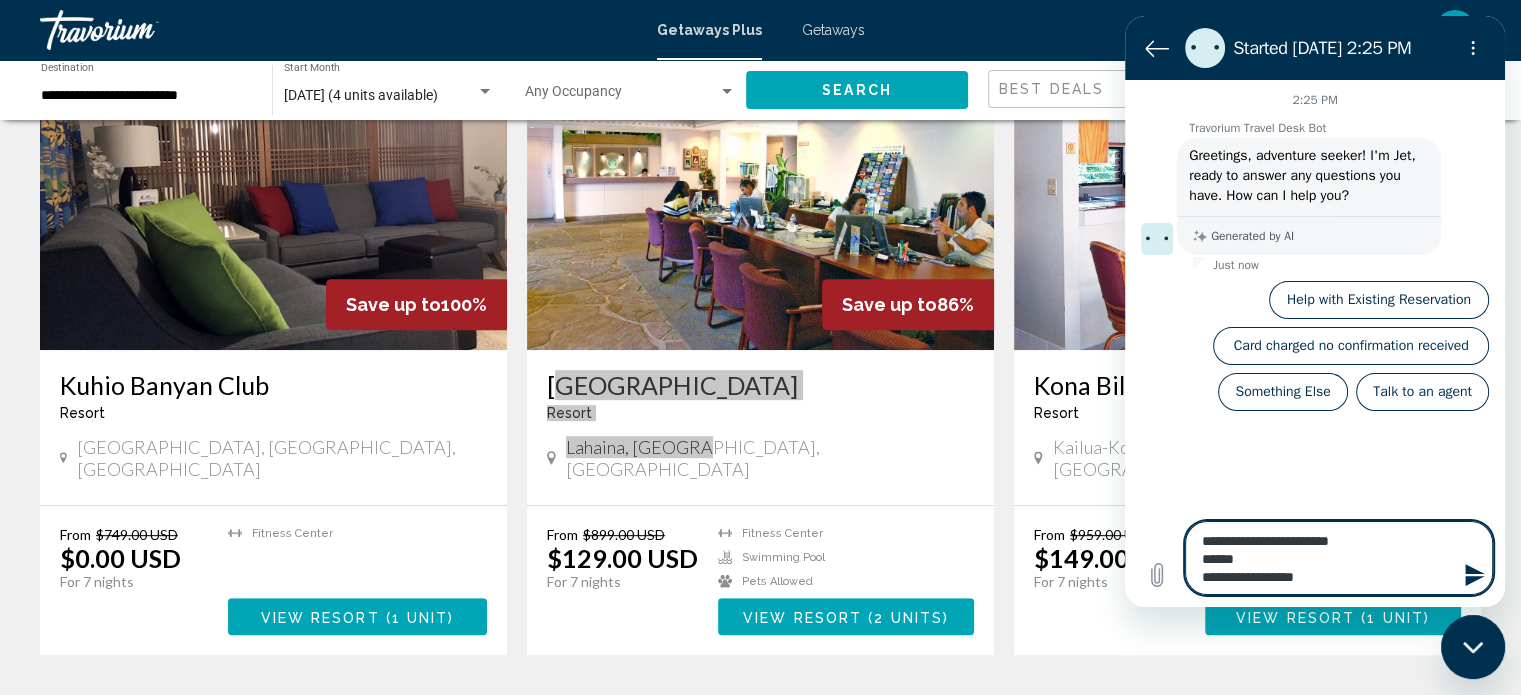 type on "**********" 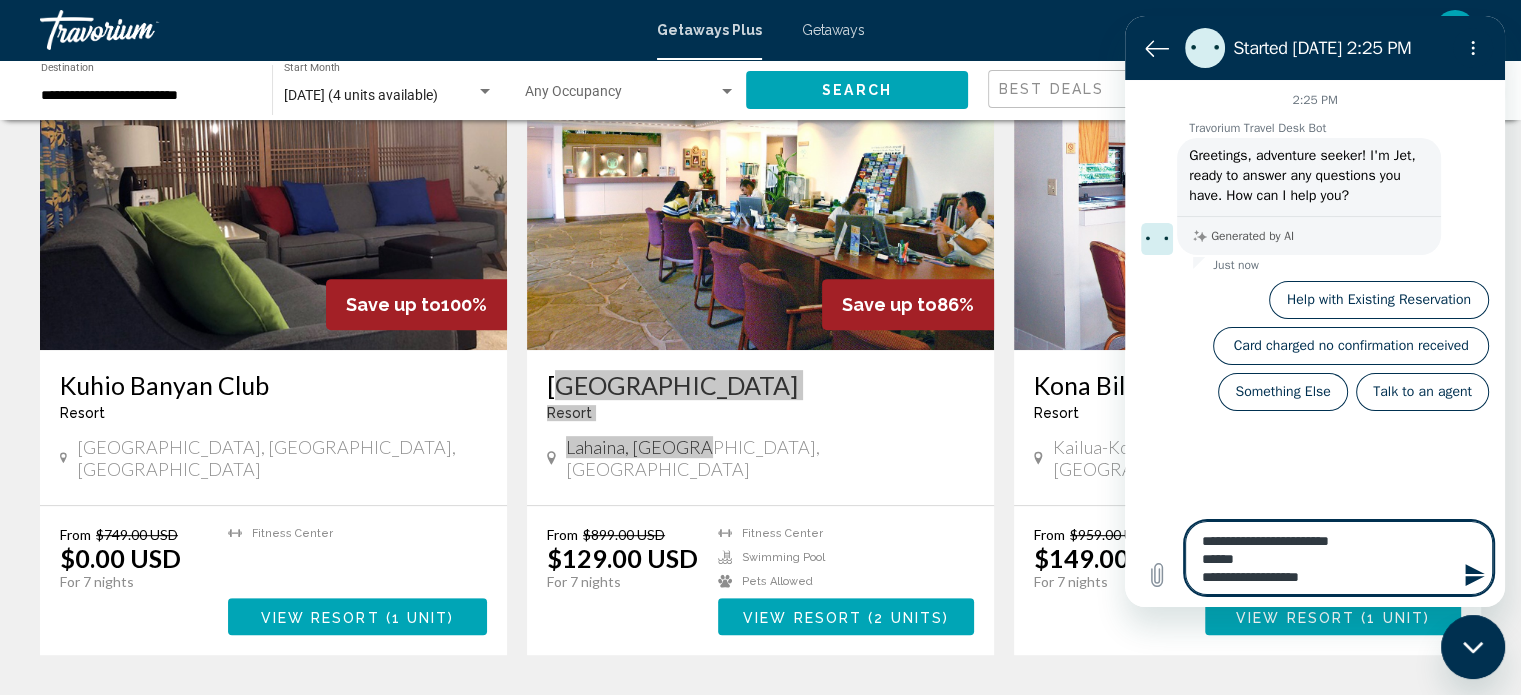 type on "**********" 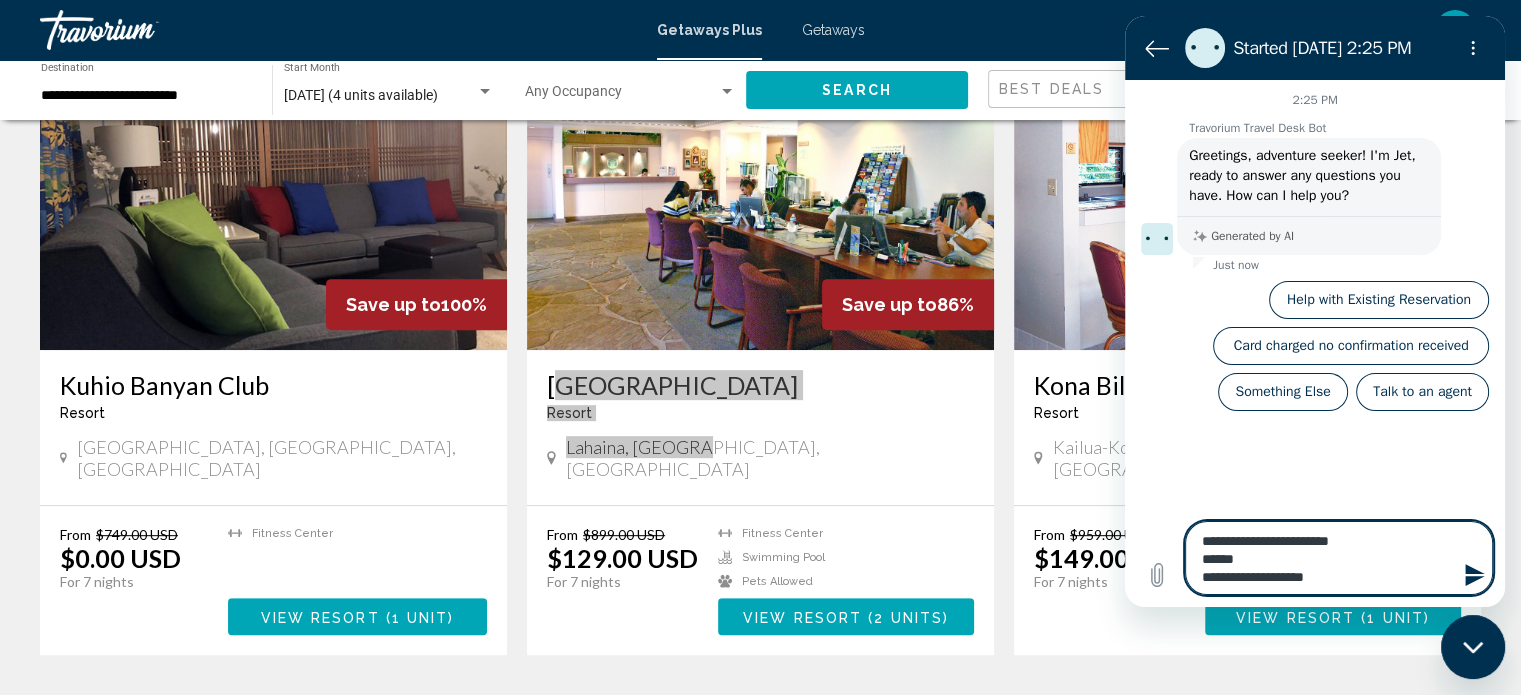 type on "**********" 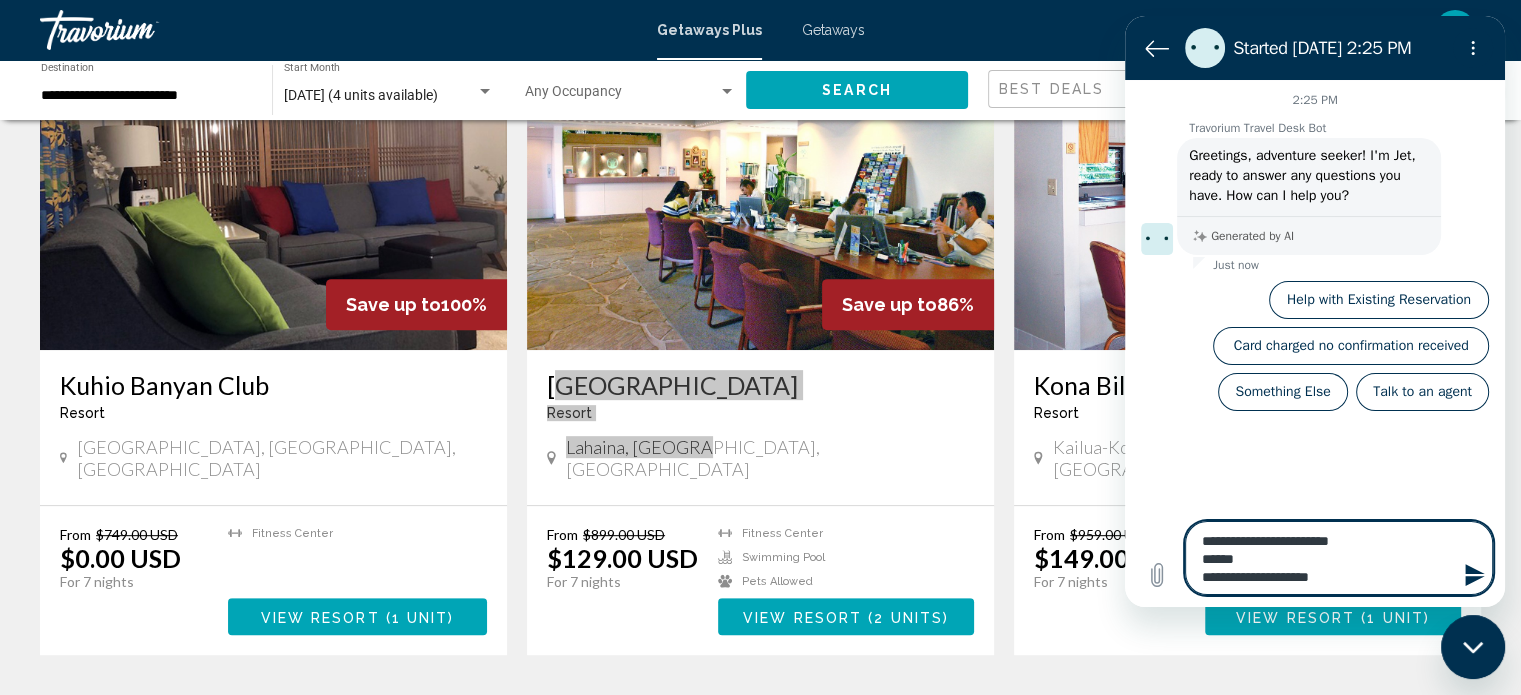type on "**********" 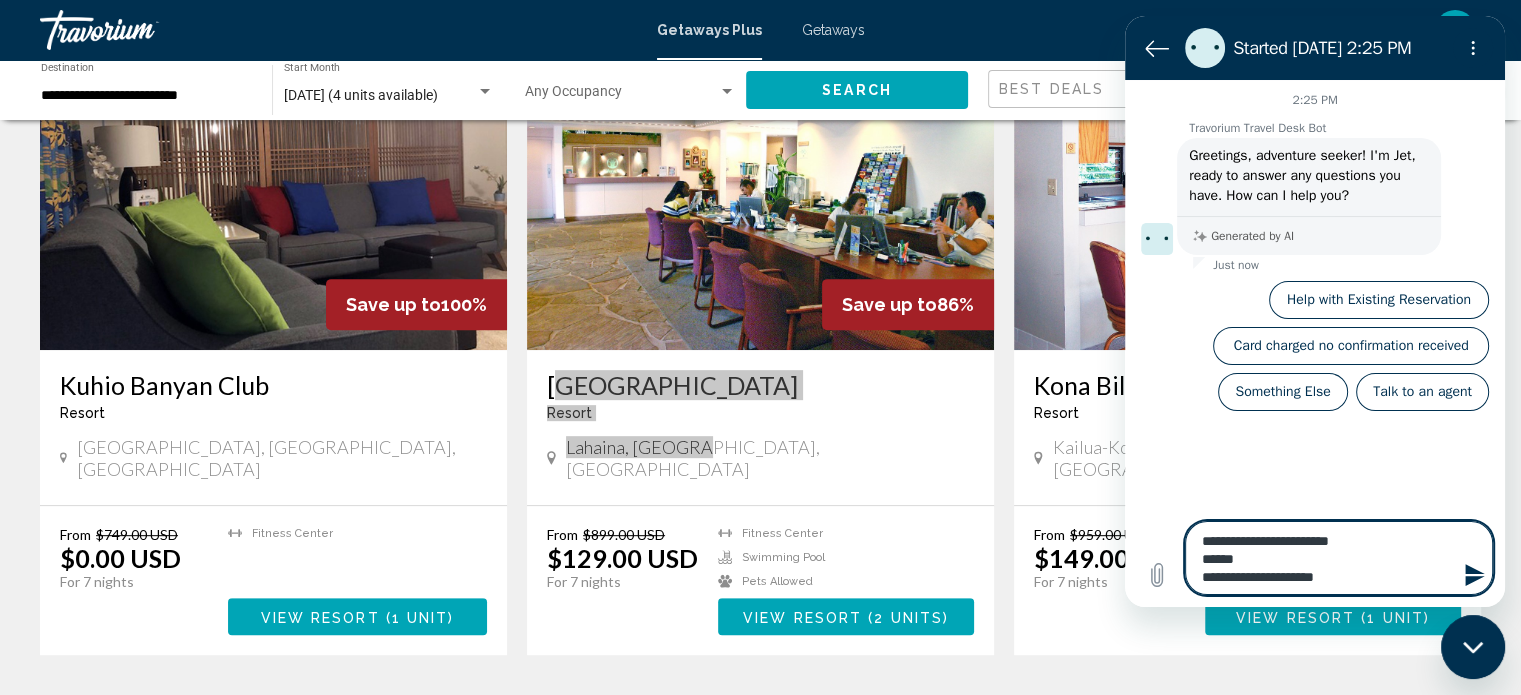 type on "**********" 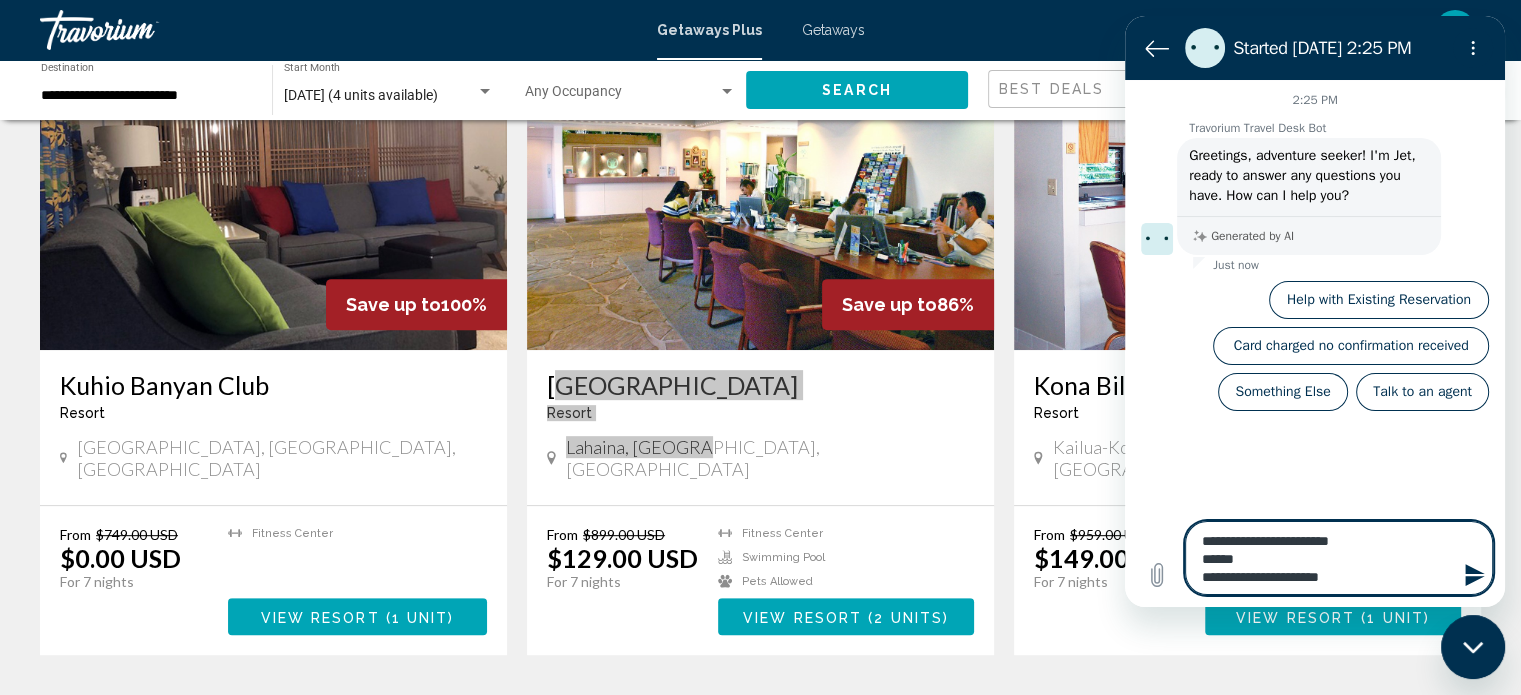 type on "**********" 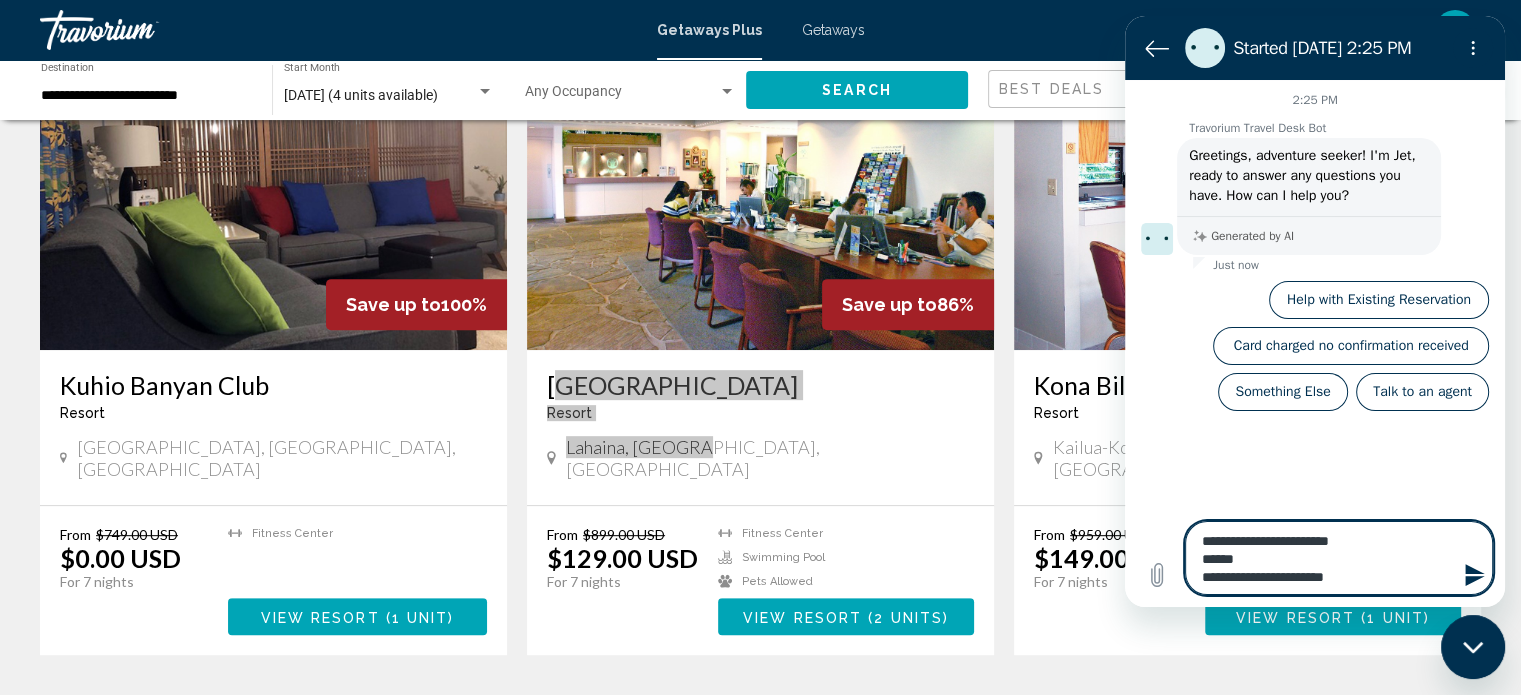 type on "**********" 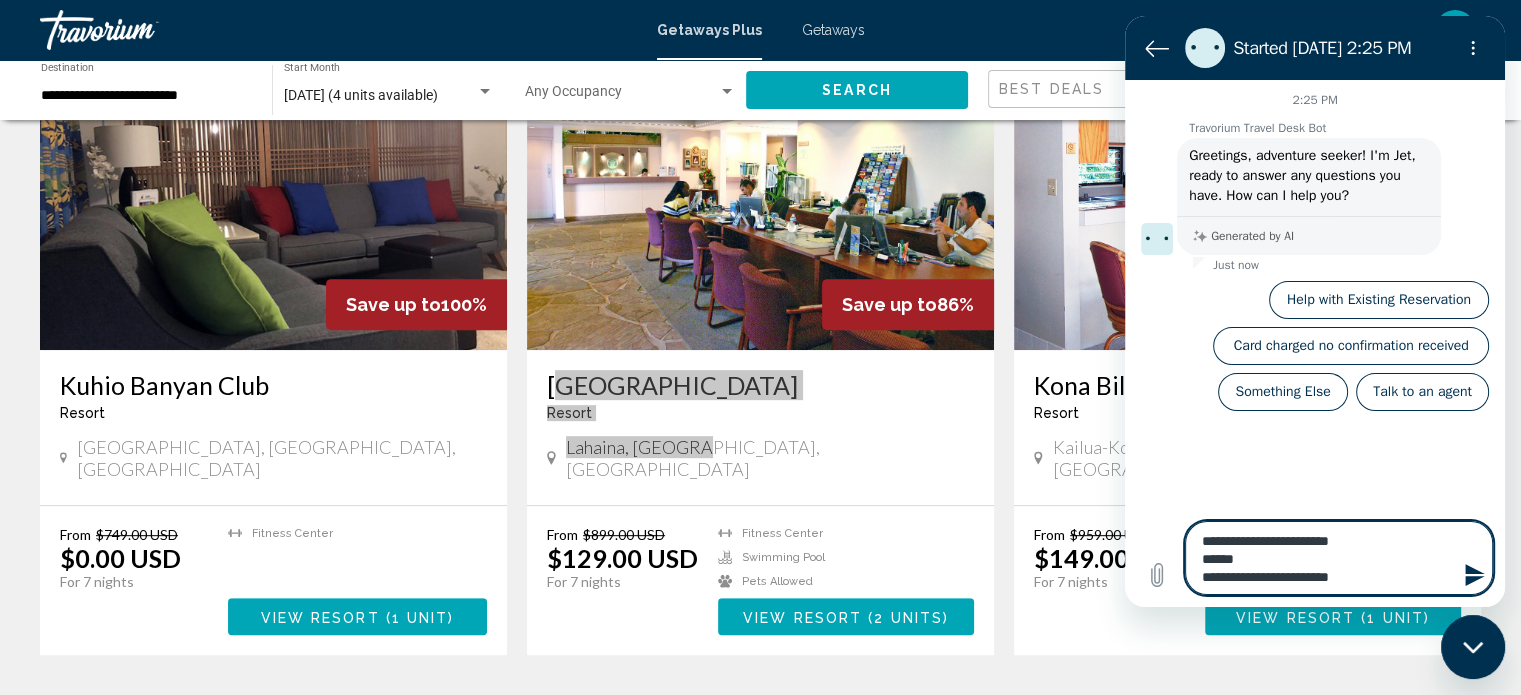type on "**********" 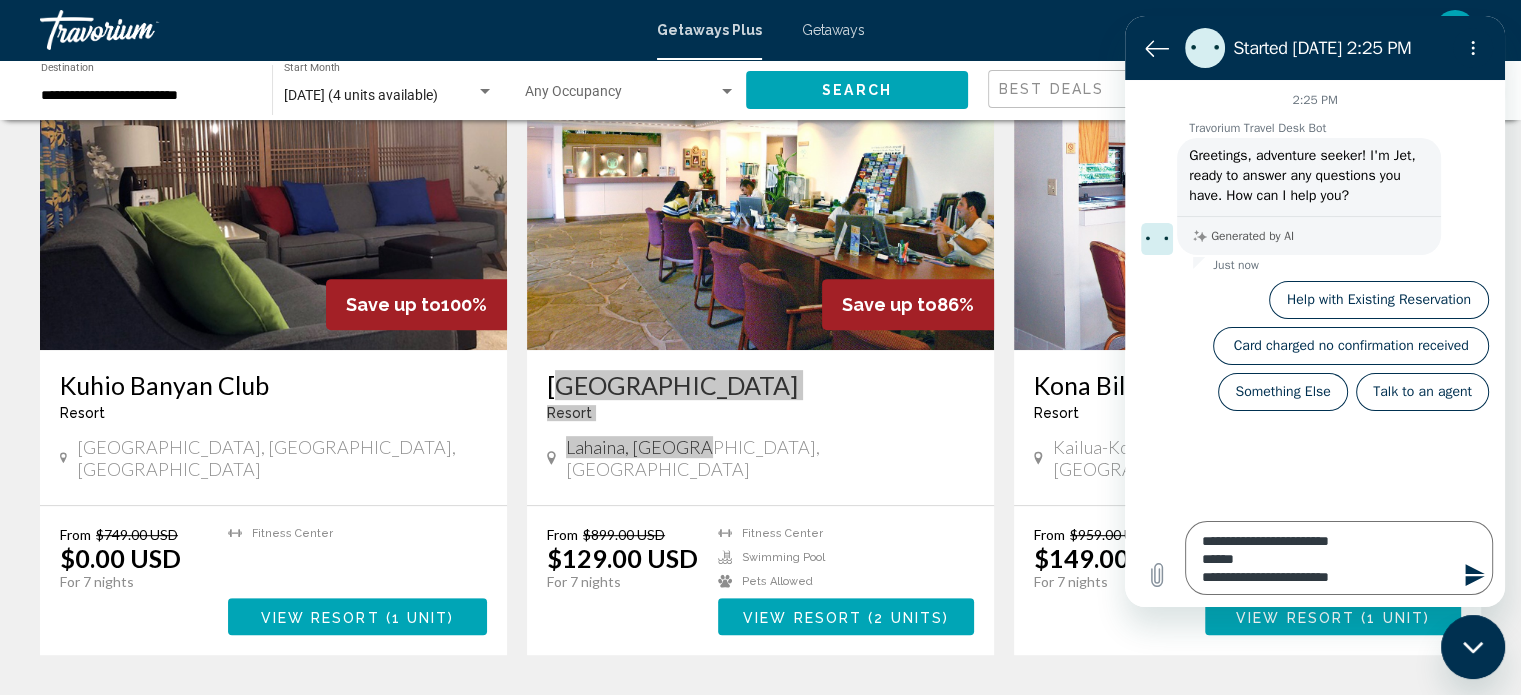 click 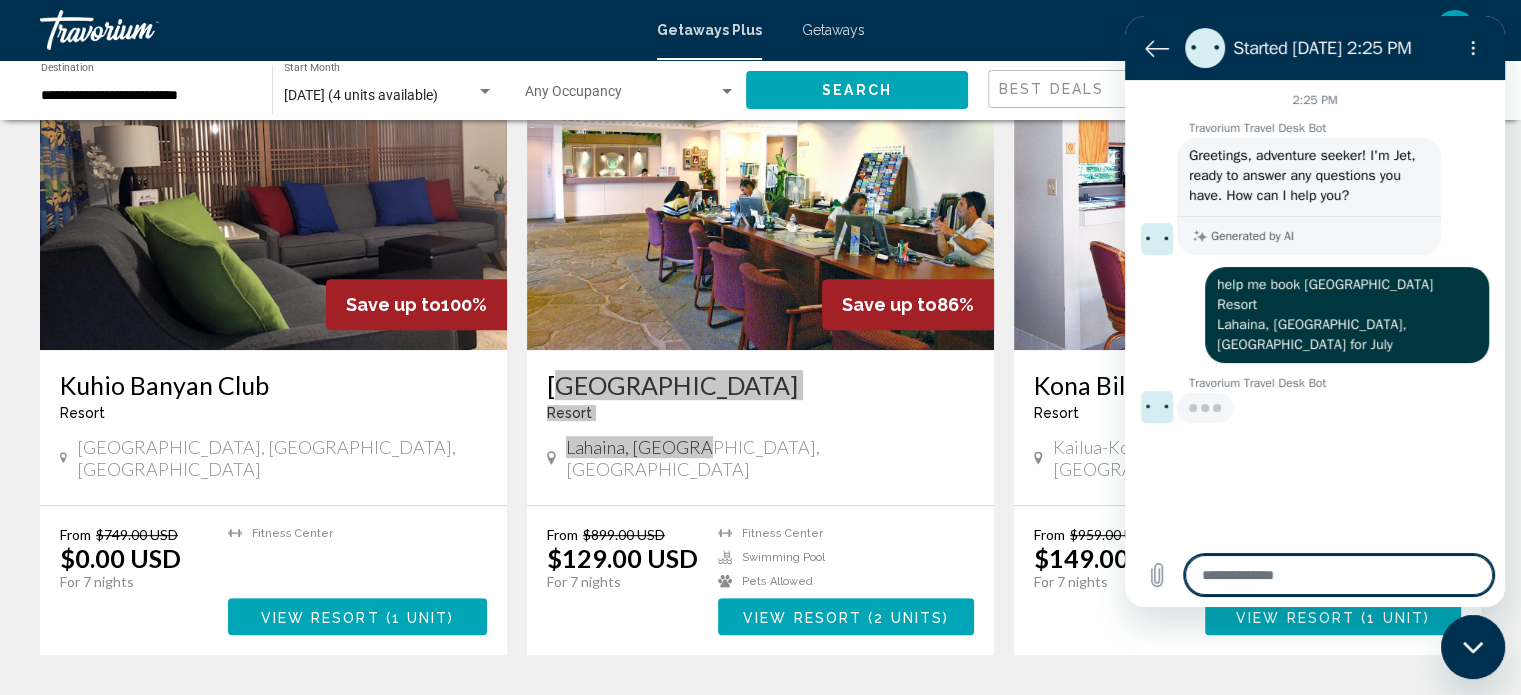 type on "*" 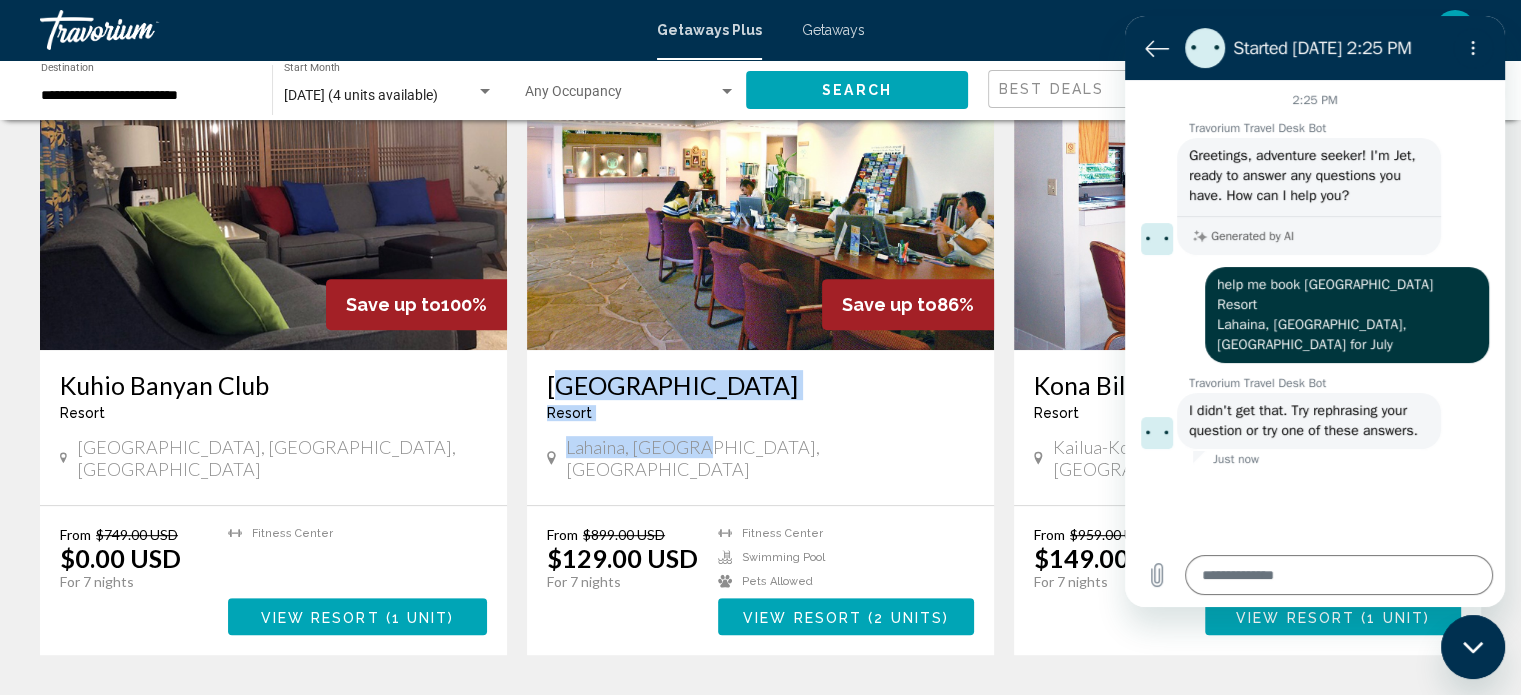 click on "[GEOGRAPHIC_DATA]" at bounding box center (760, 385) 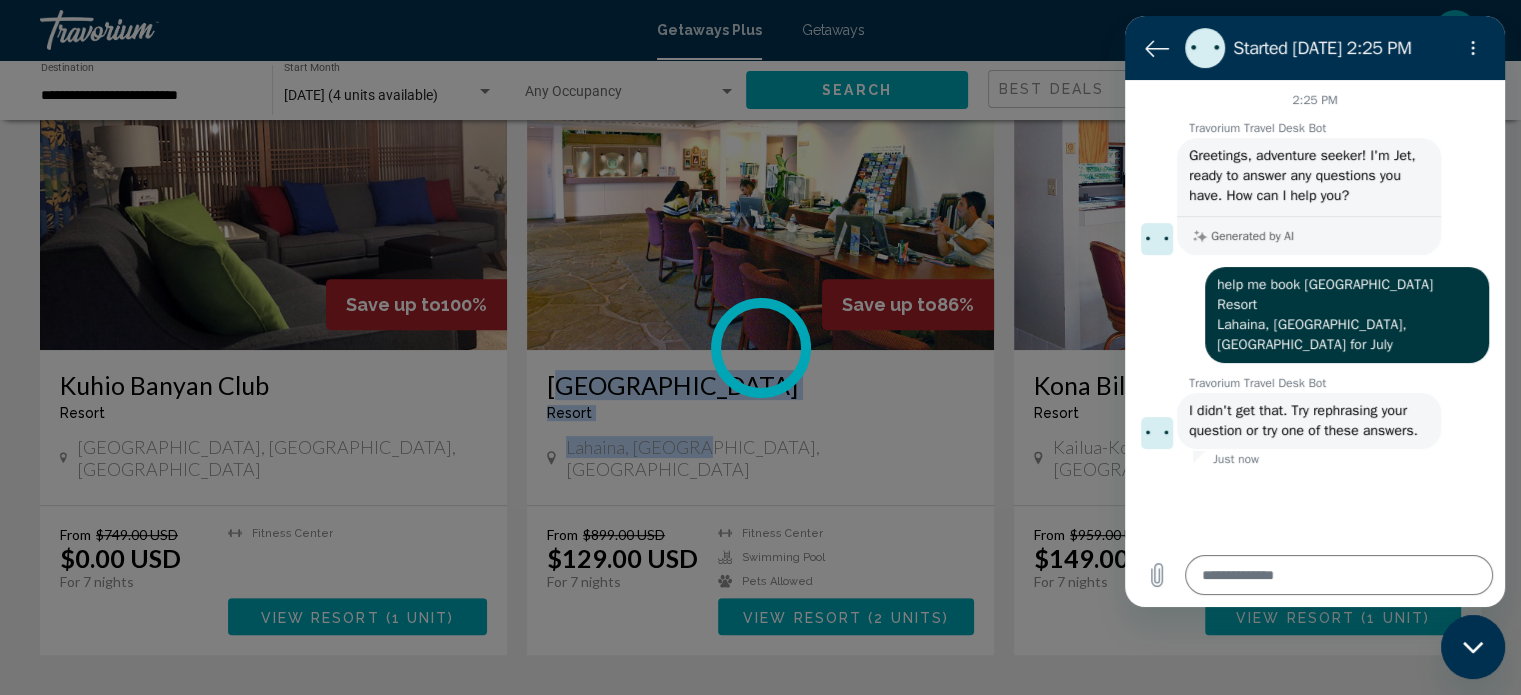 scroll, scrollTop: 0, scrollLeft: 0, axis: both 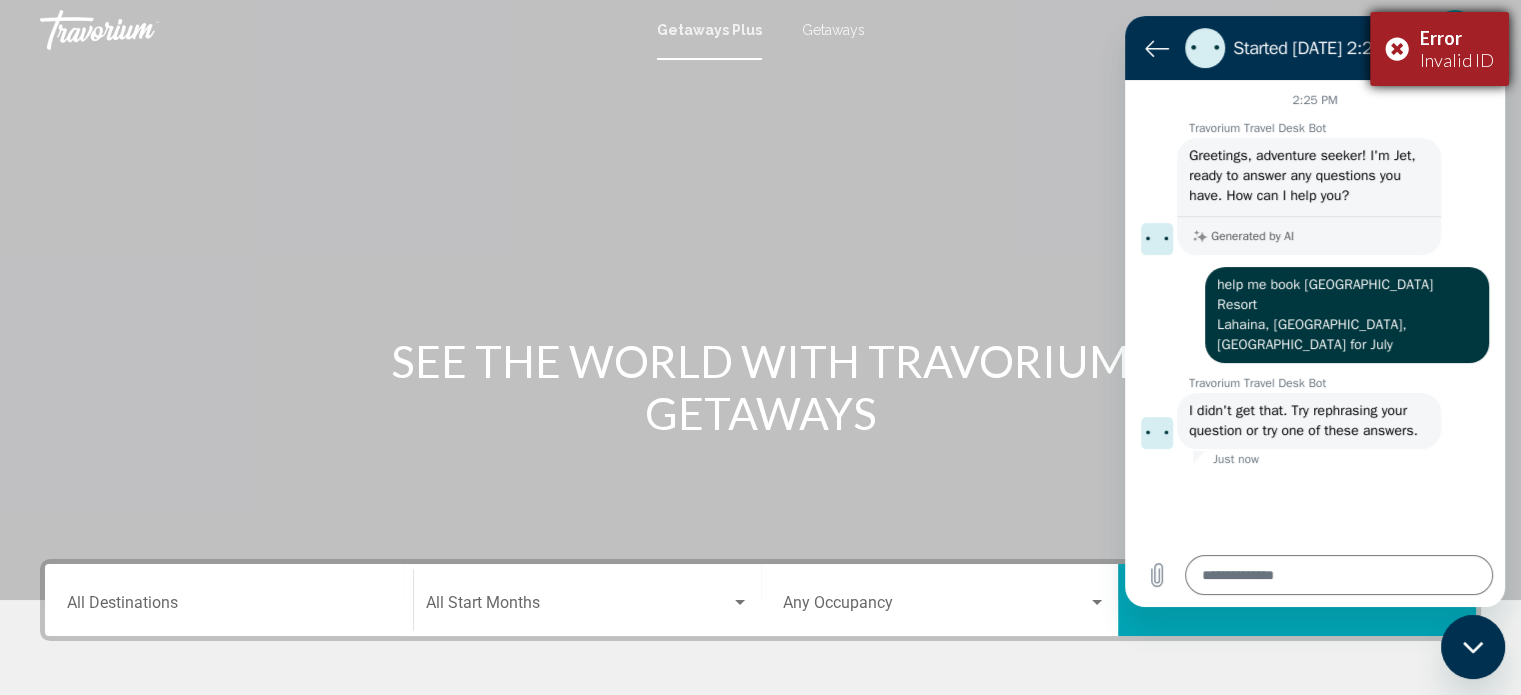 click on "Error   Invalid ID" at bounding box center [1439, 49] 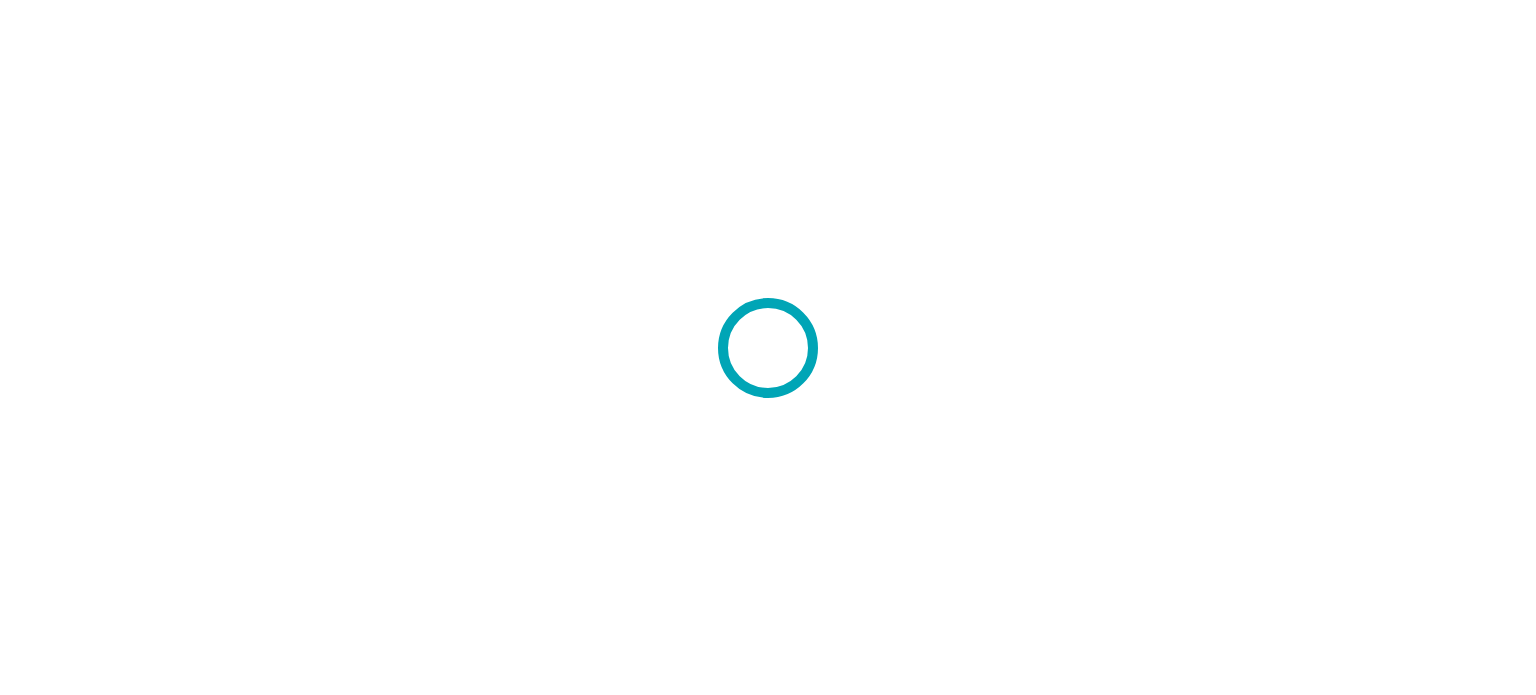 scroll, scrollTop: 0, scrollLeft: 0, axis: both 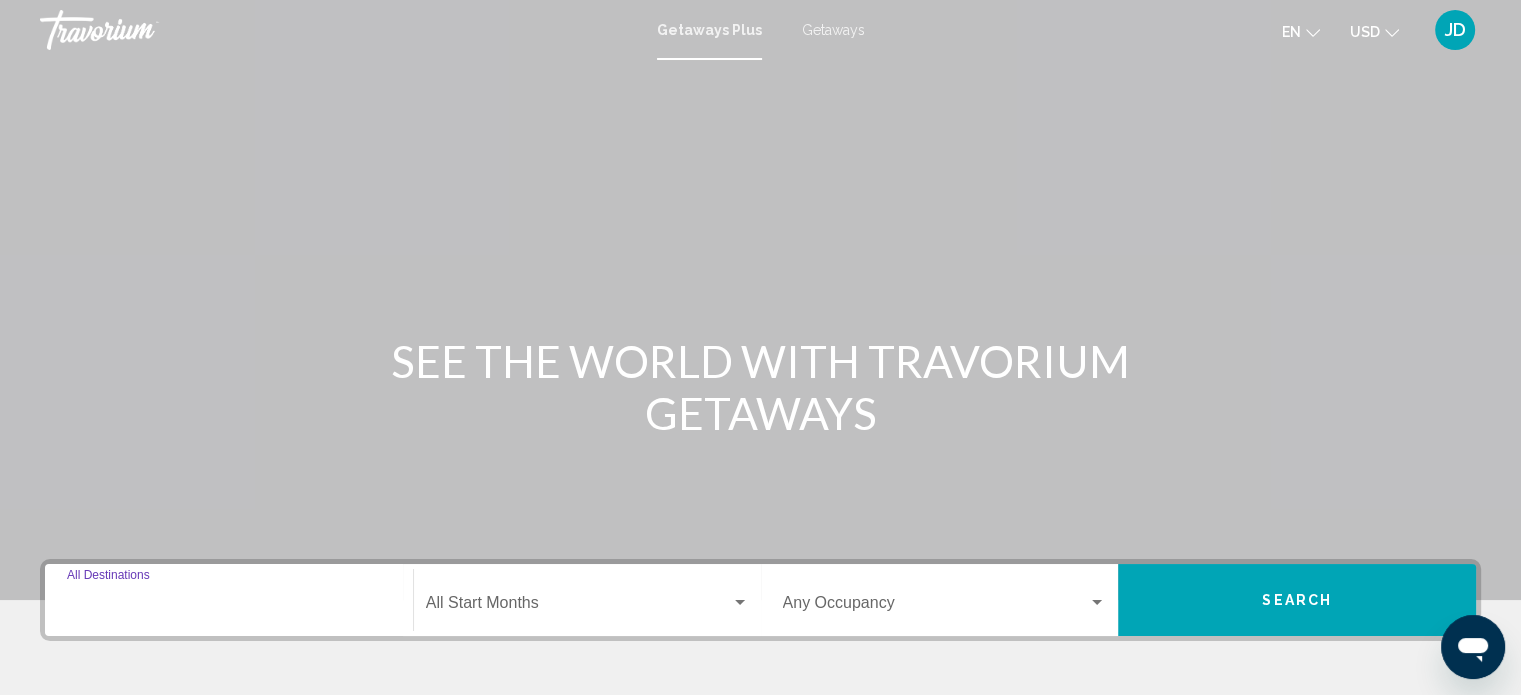 click on "Destination All Destinations" at bounding box center (229, 607) 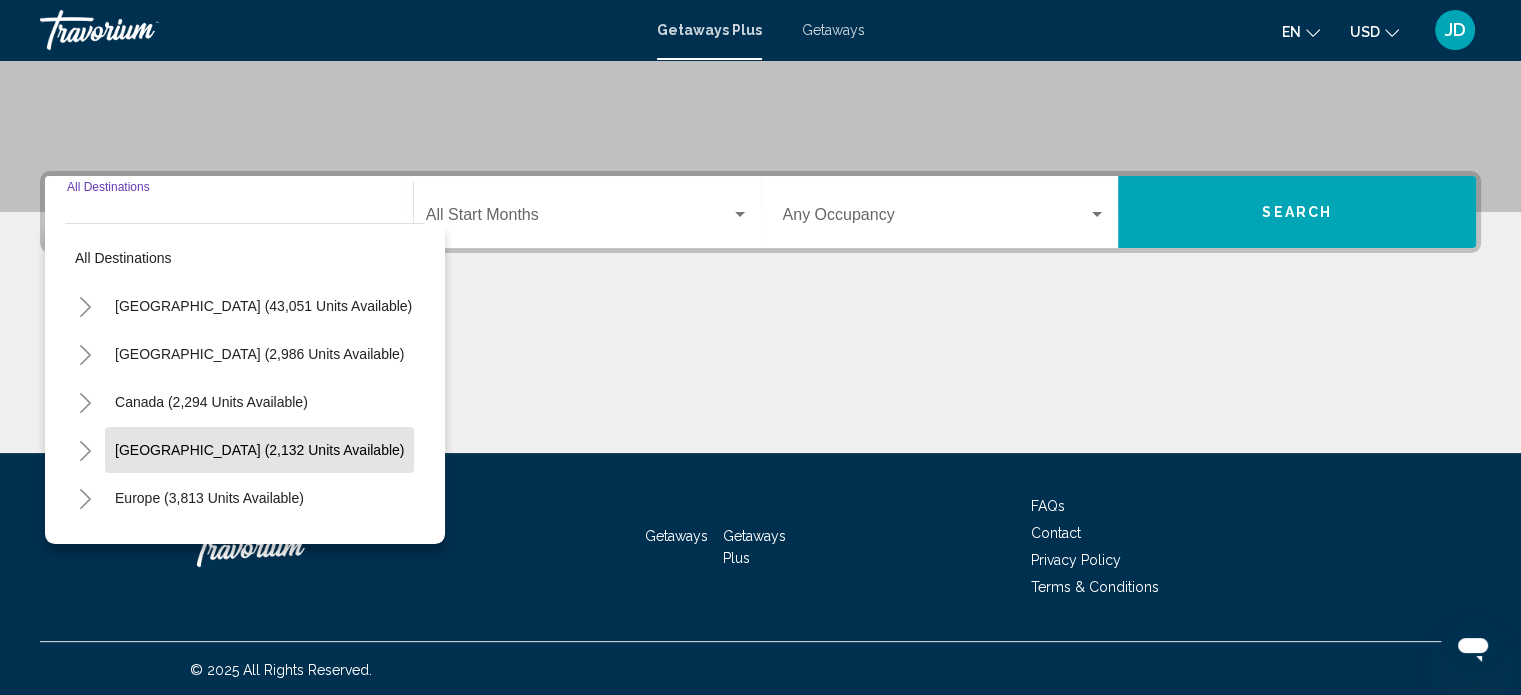 scroll, scrollTop: 390, scrollLeft: 0, axis: vertical 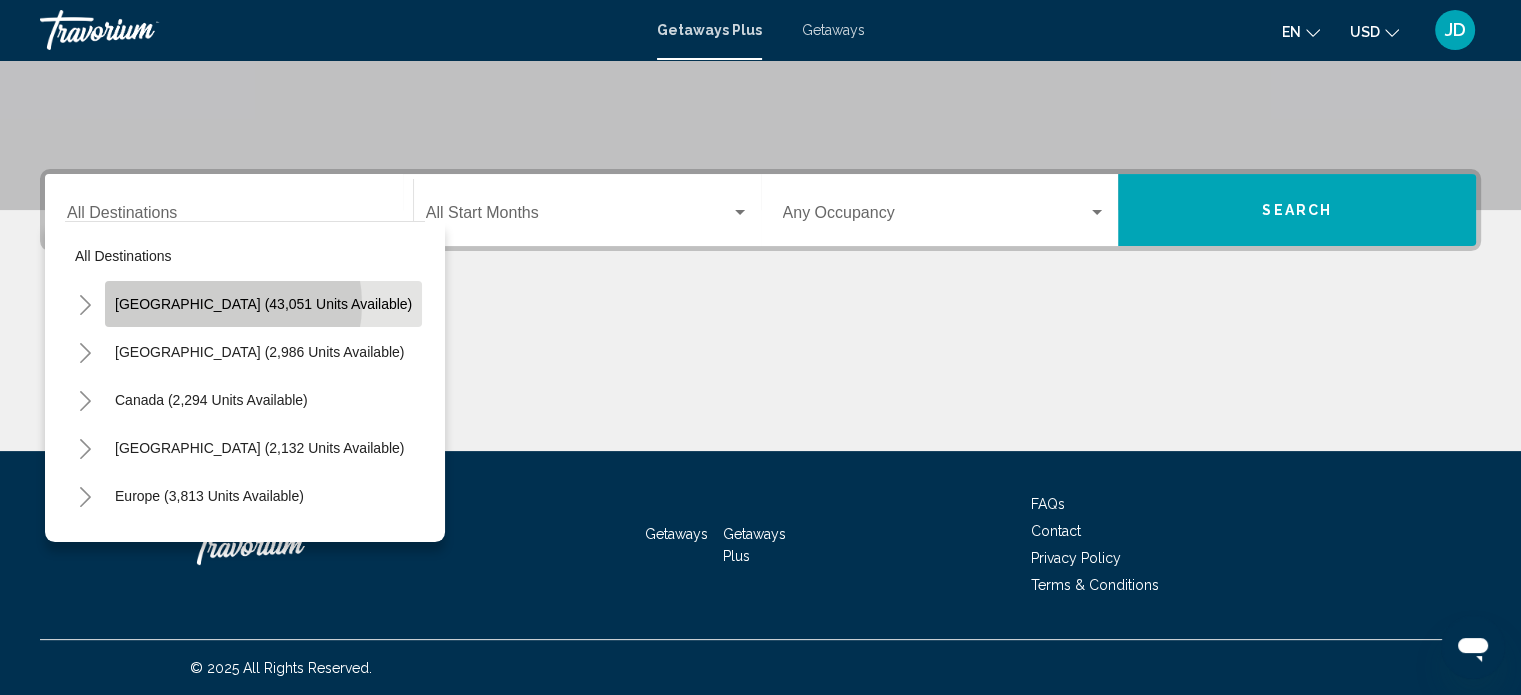 click on "[GEOGRAPHIC_DATA] (43,051 units available)" 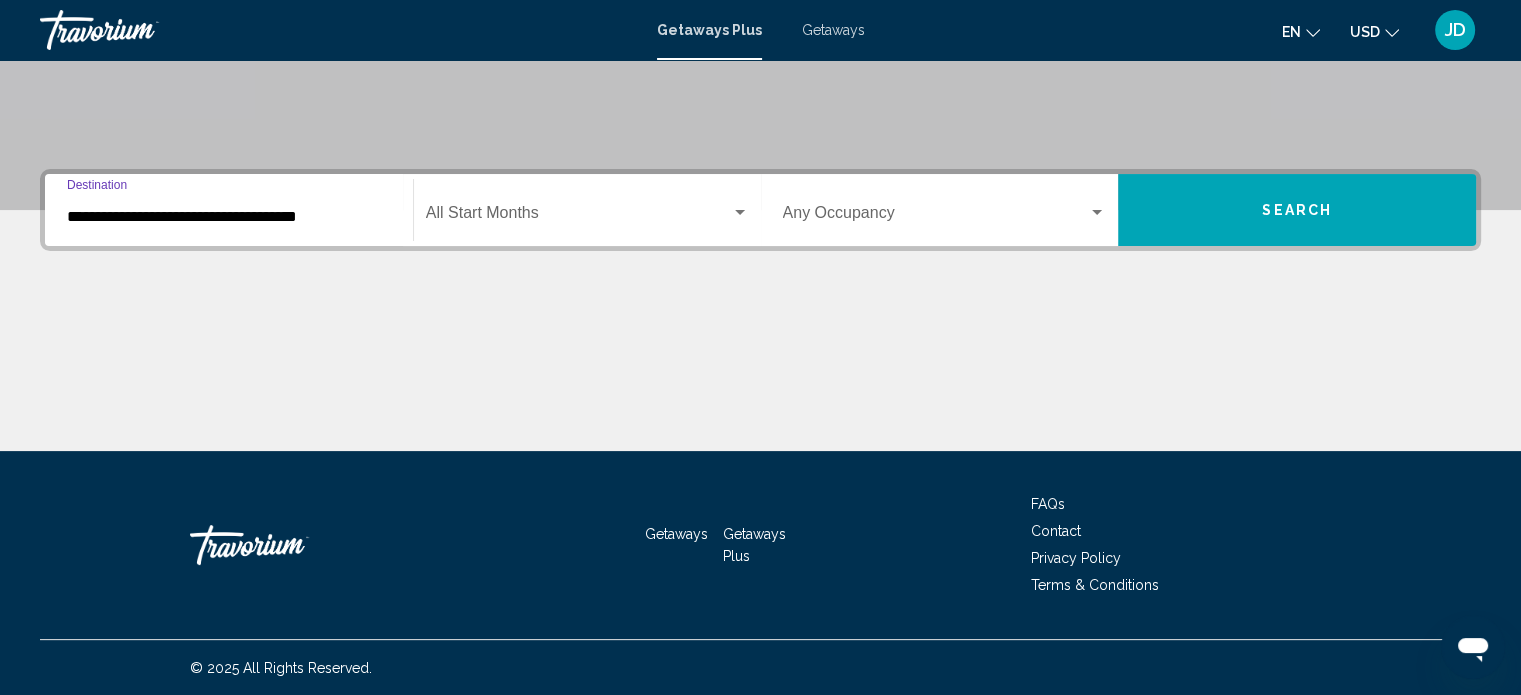 click on "**********" at bounding box center [229, 217] 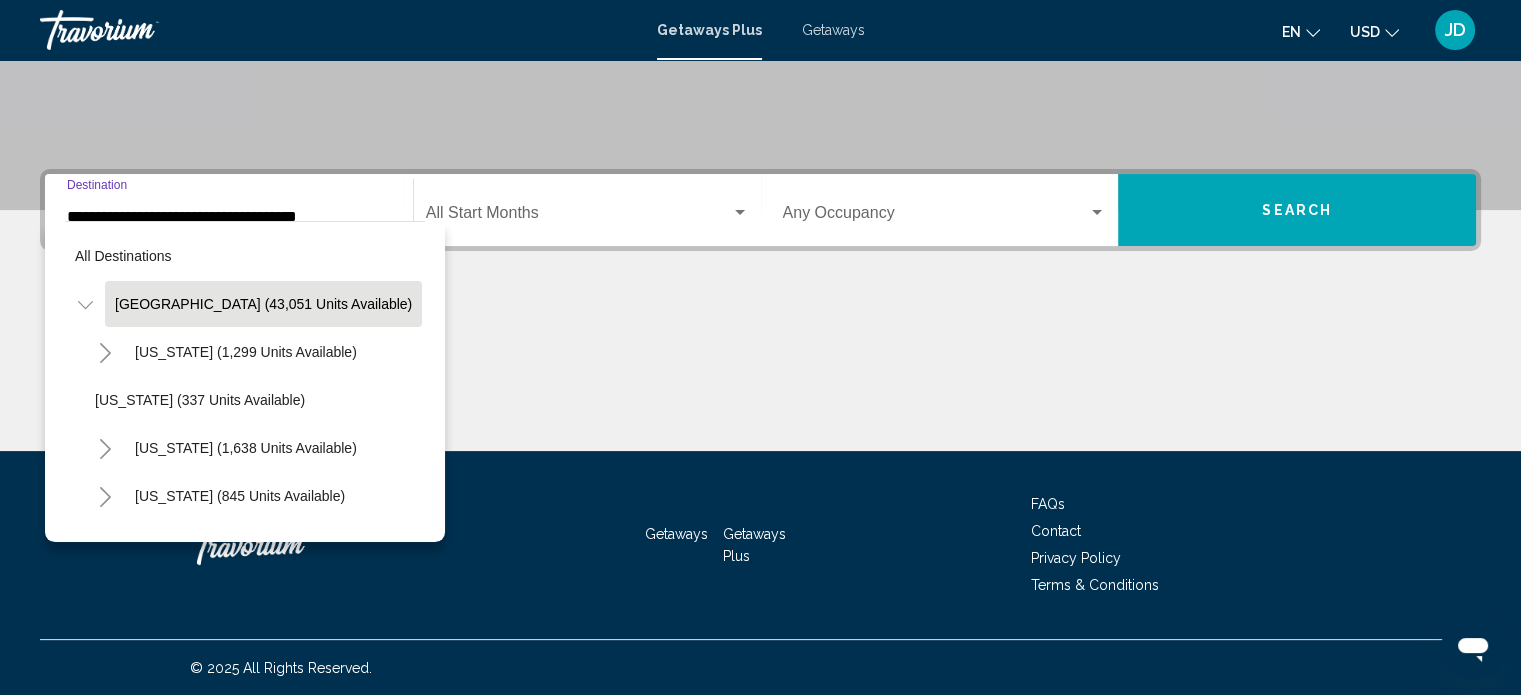 scroll, scrollTop: 346, scrollLeft: 0, axis: vertical 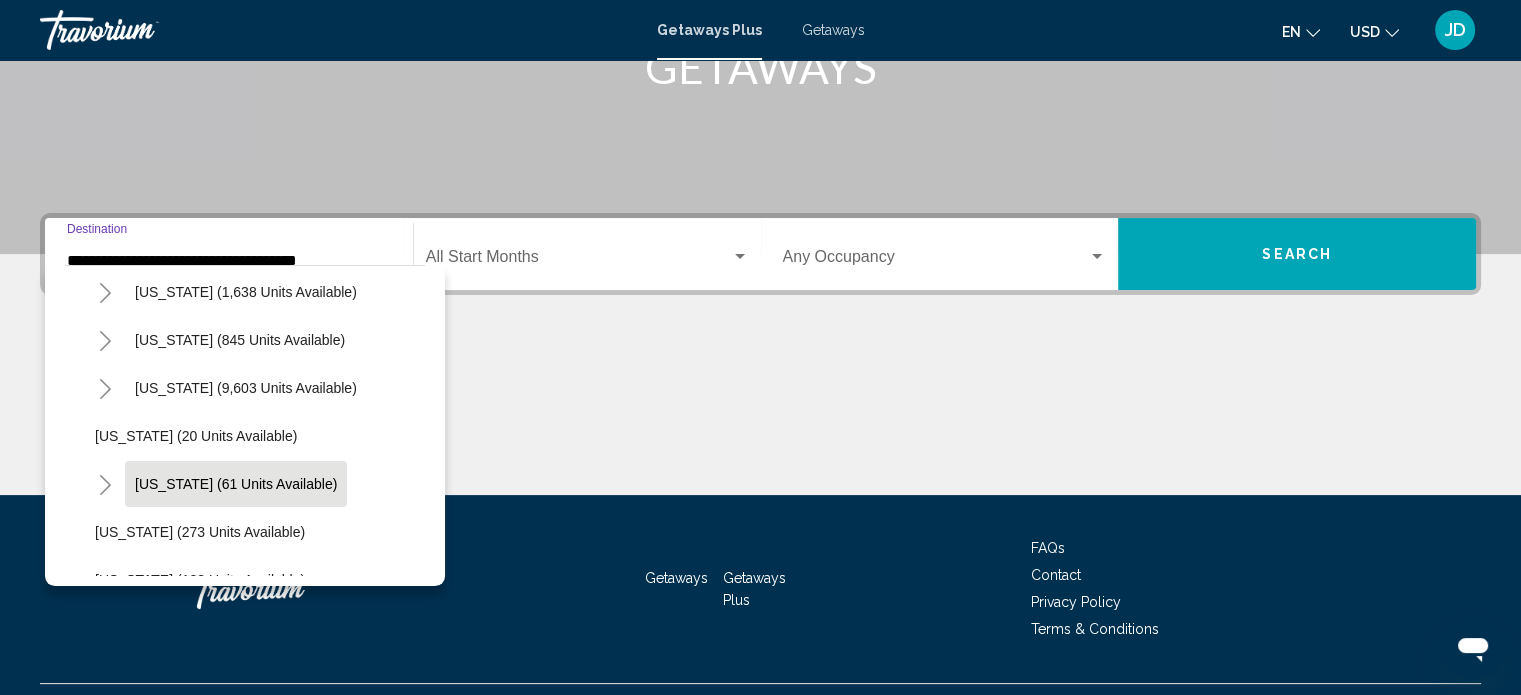click on "[US_STATE] (61 units available)" 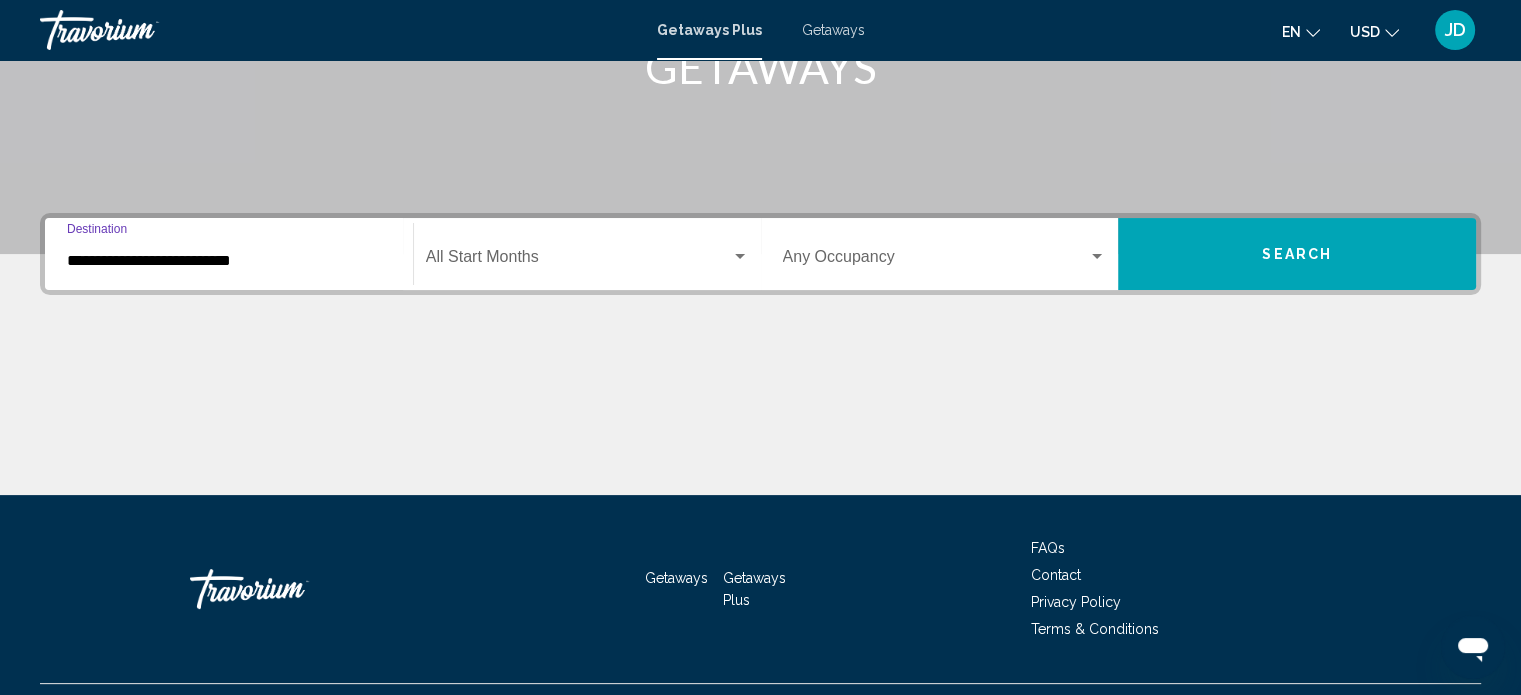 scroll, scrollTop: 390, scrollLeft: 0, axis: vertical 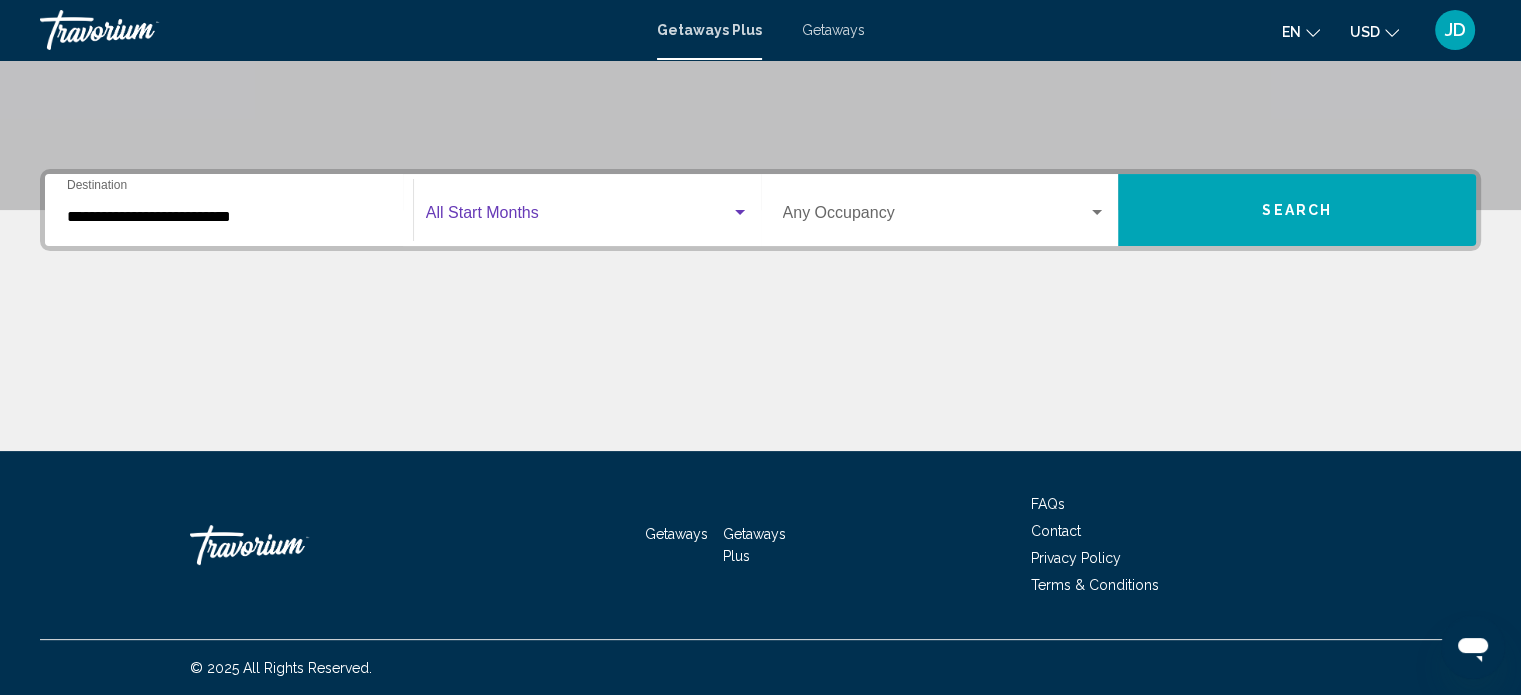 click at bounding box center (578, 217) 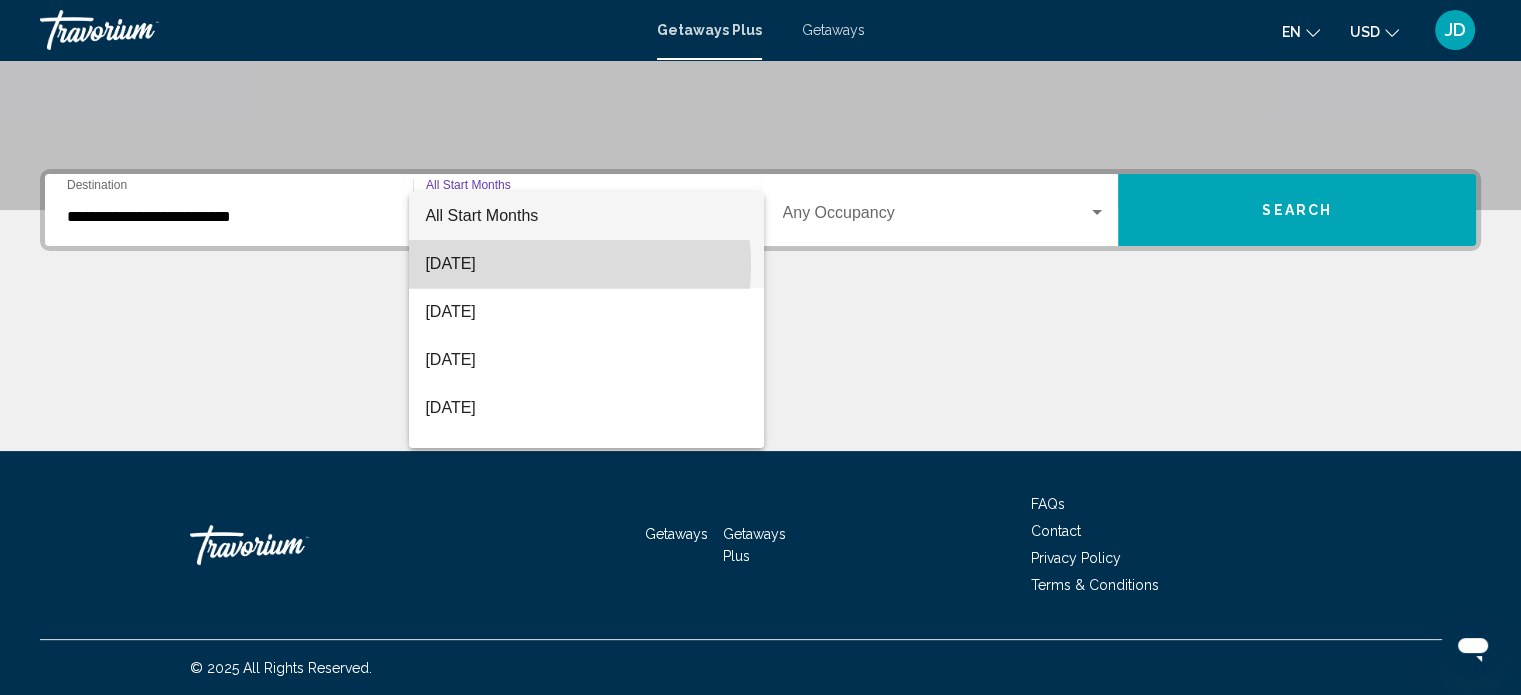 click on "[DATE]" at bounding box center (586, 264) 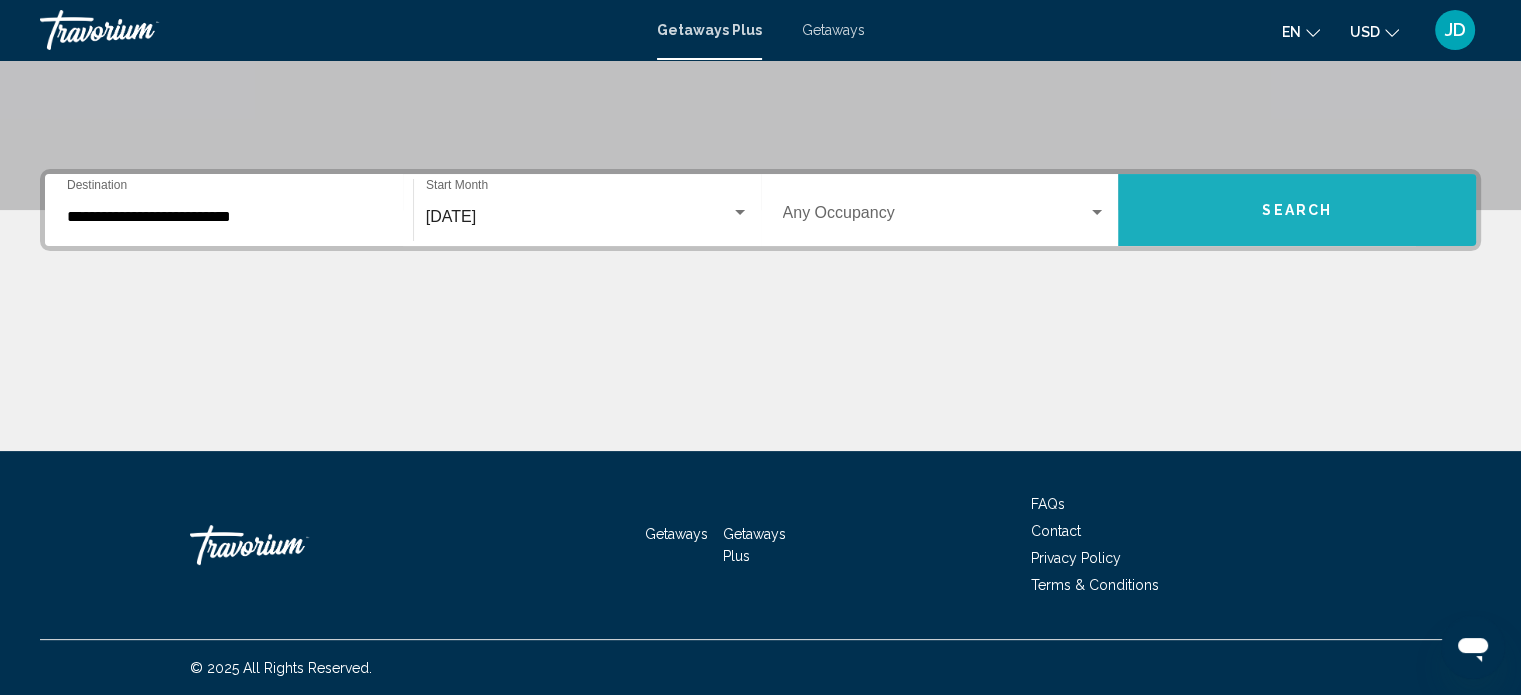 click on "Search" at bounding box center (1297, 210) 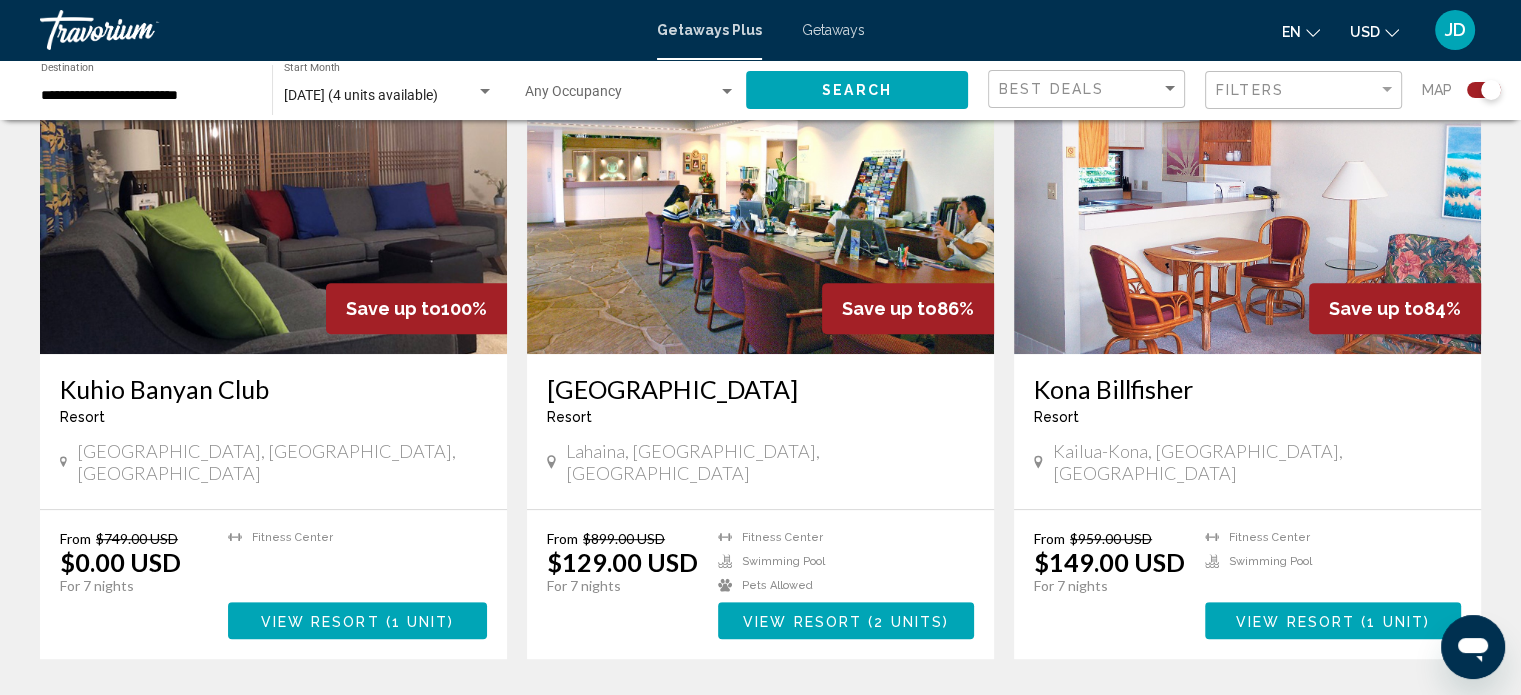 scroll, scrollTop: 800, scrollLeft: 0, axis: vertical 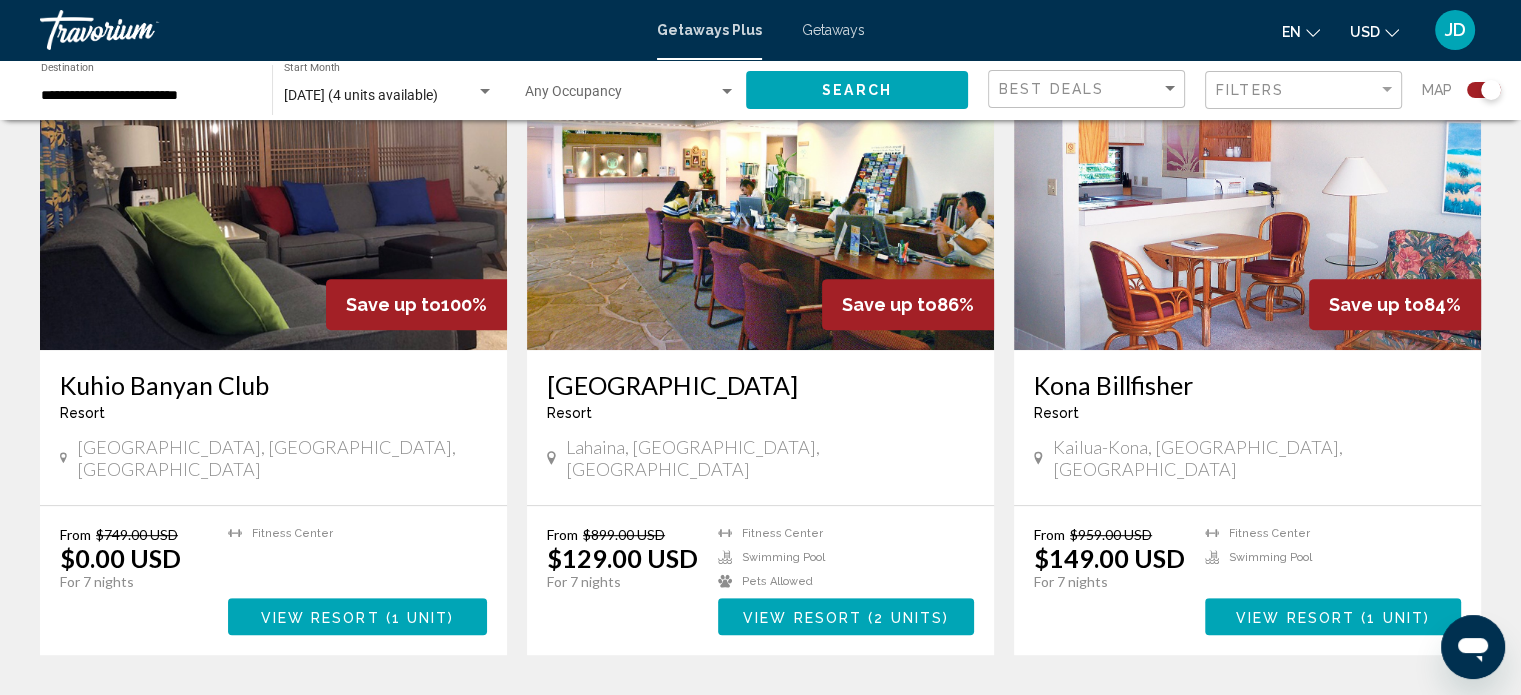 click at bounding box center (760, 190) 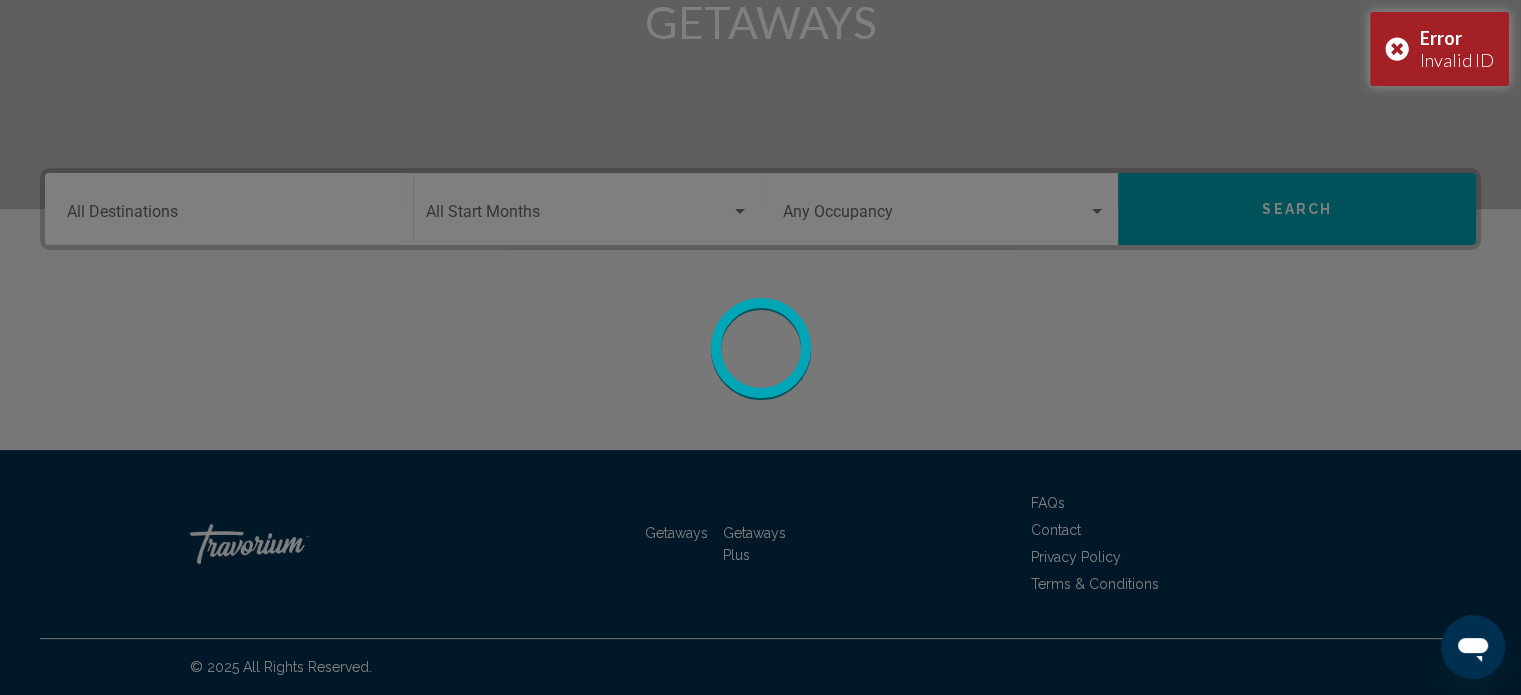 scroll, scrollTop: 0, scrollLeft: 0, axis: both 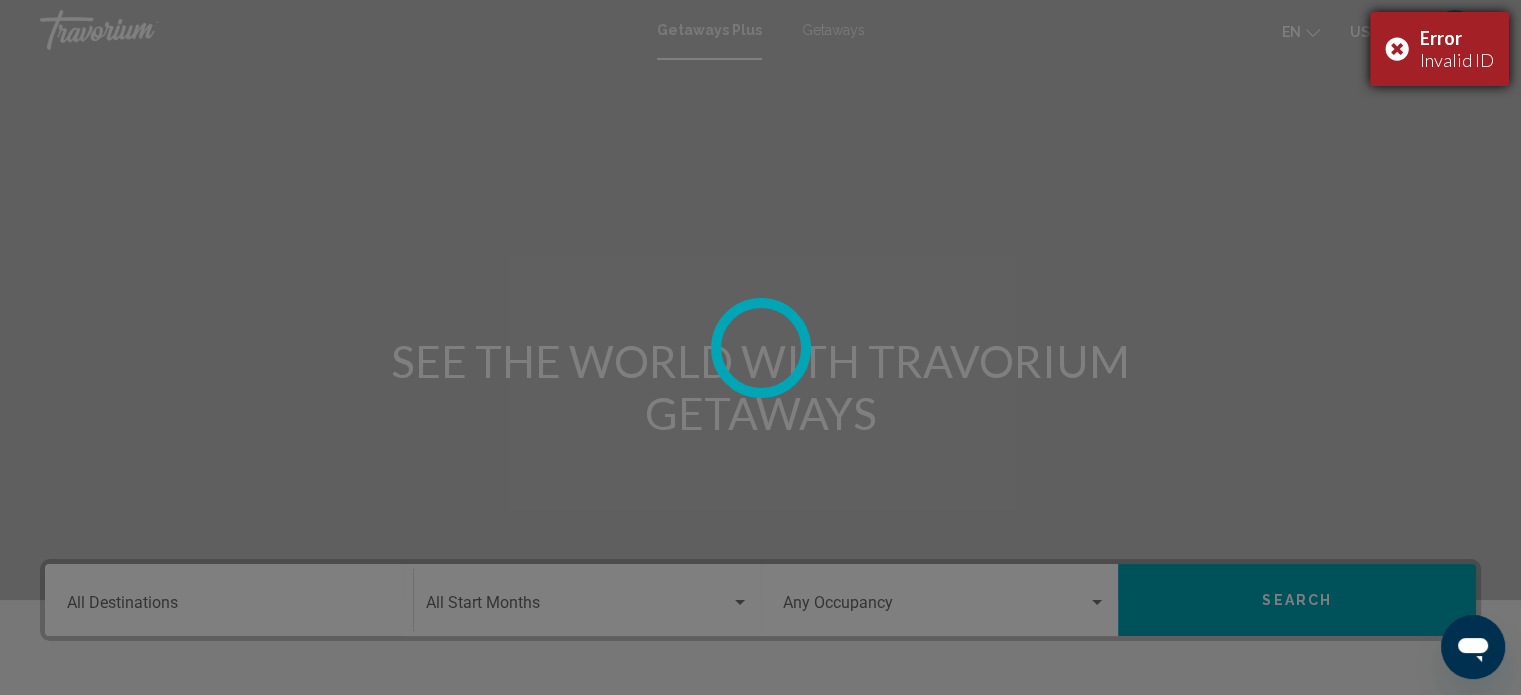 click on "Error   Invalid ID" at bounding box center (1439, 49) 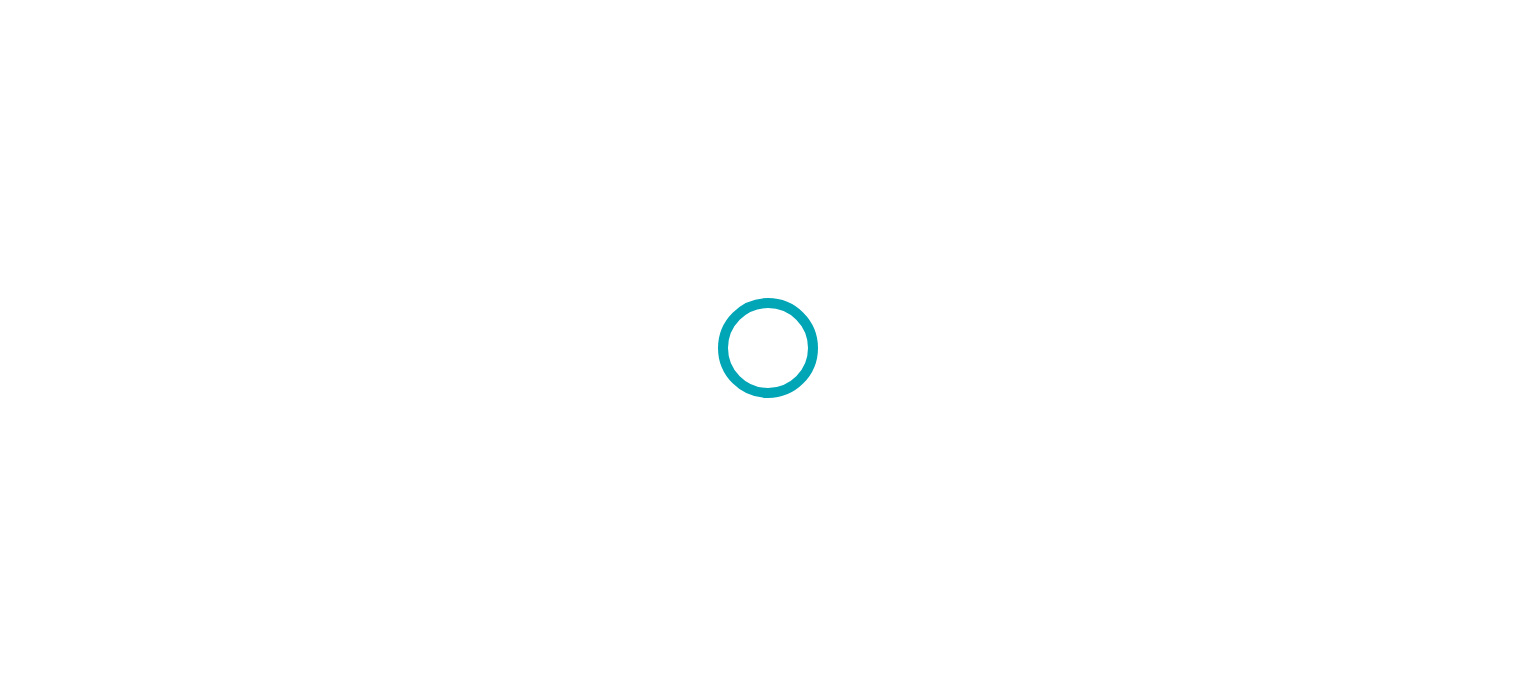 scroll, scrollTop: 0, scrollLeft: 0, axis: both 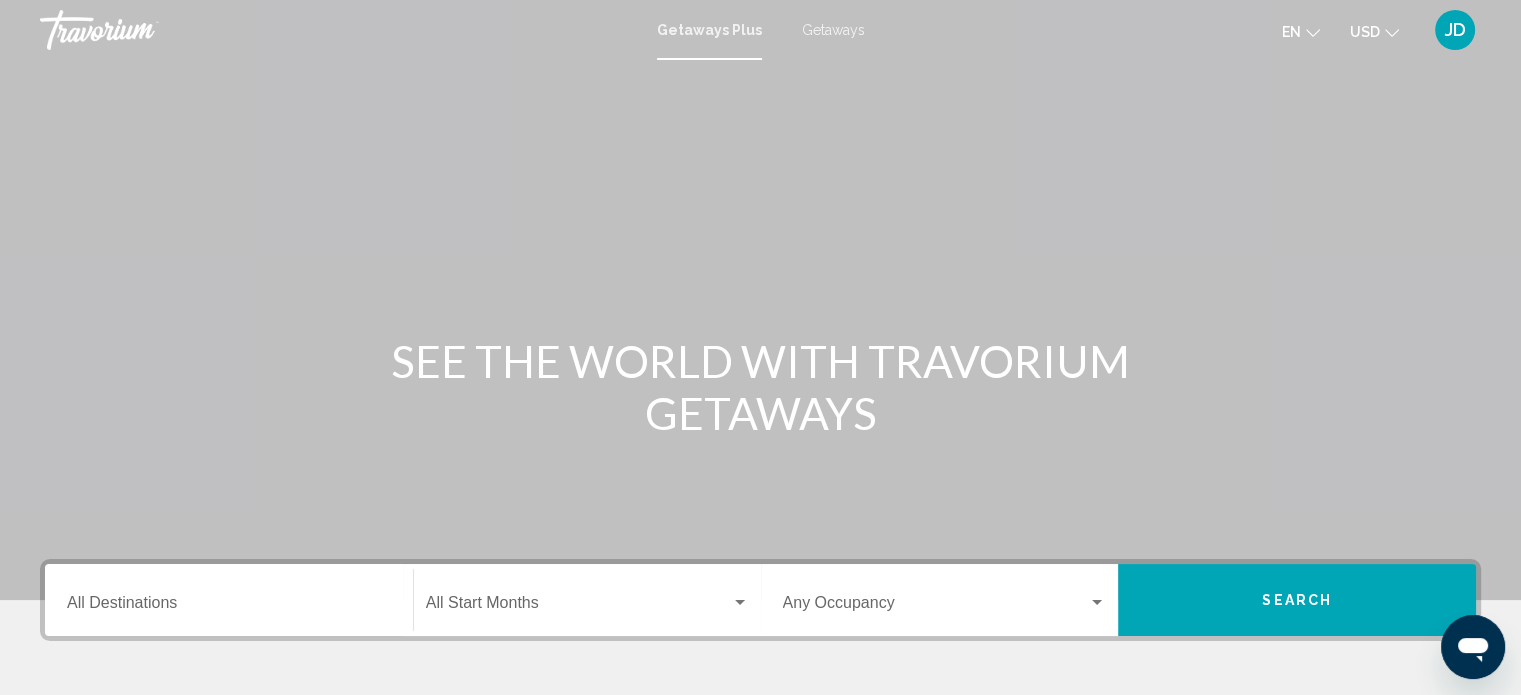 click on "Destination All Destinations" at bounding box center [229, 600] 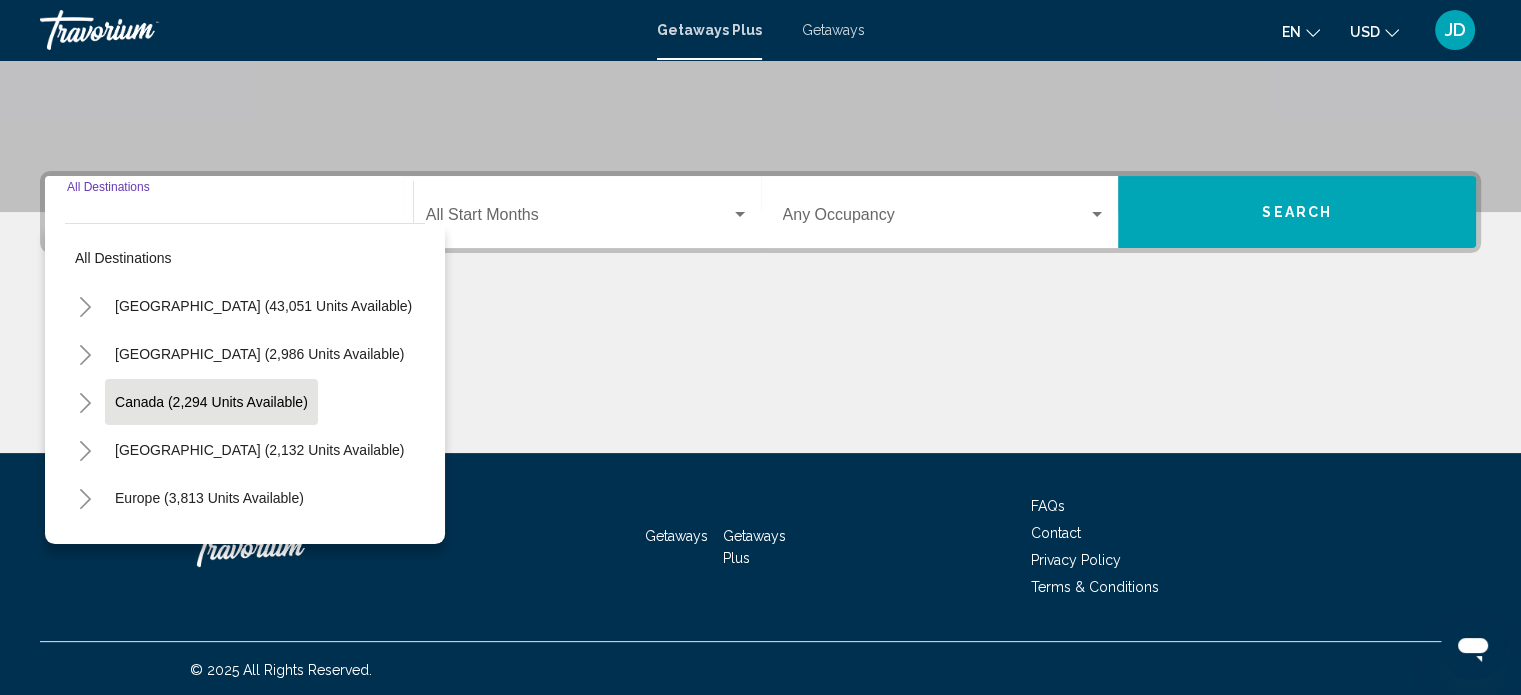 scroll, scrollTop: 390, scrollLeft: 0, axis: vertical 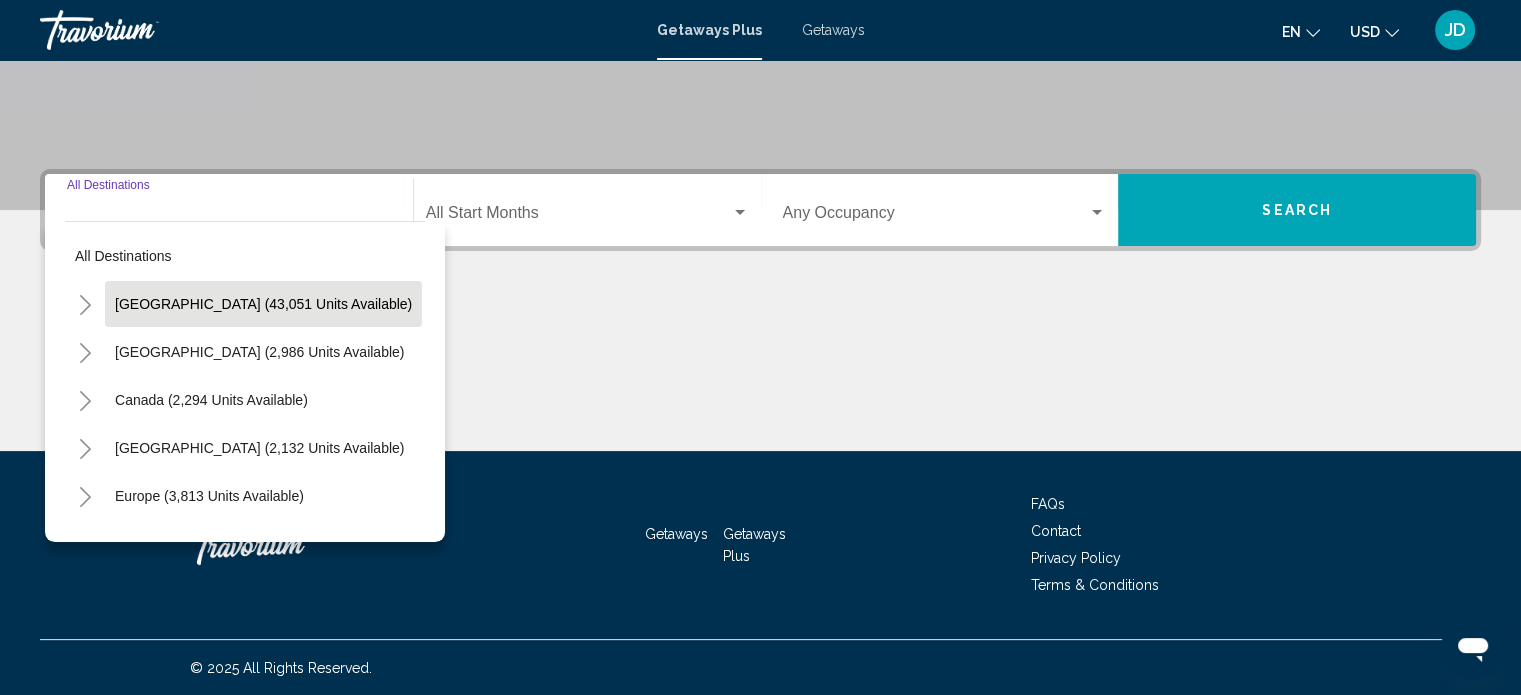 click on "[GEOGRAPHIC_DATA] (43,051 units available)" at bounding box center [259, 352] 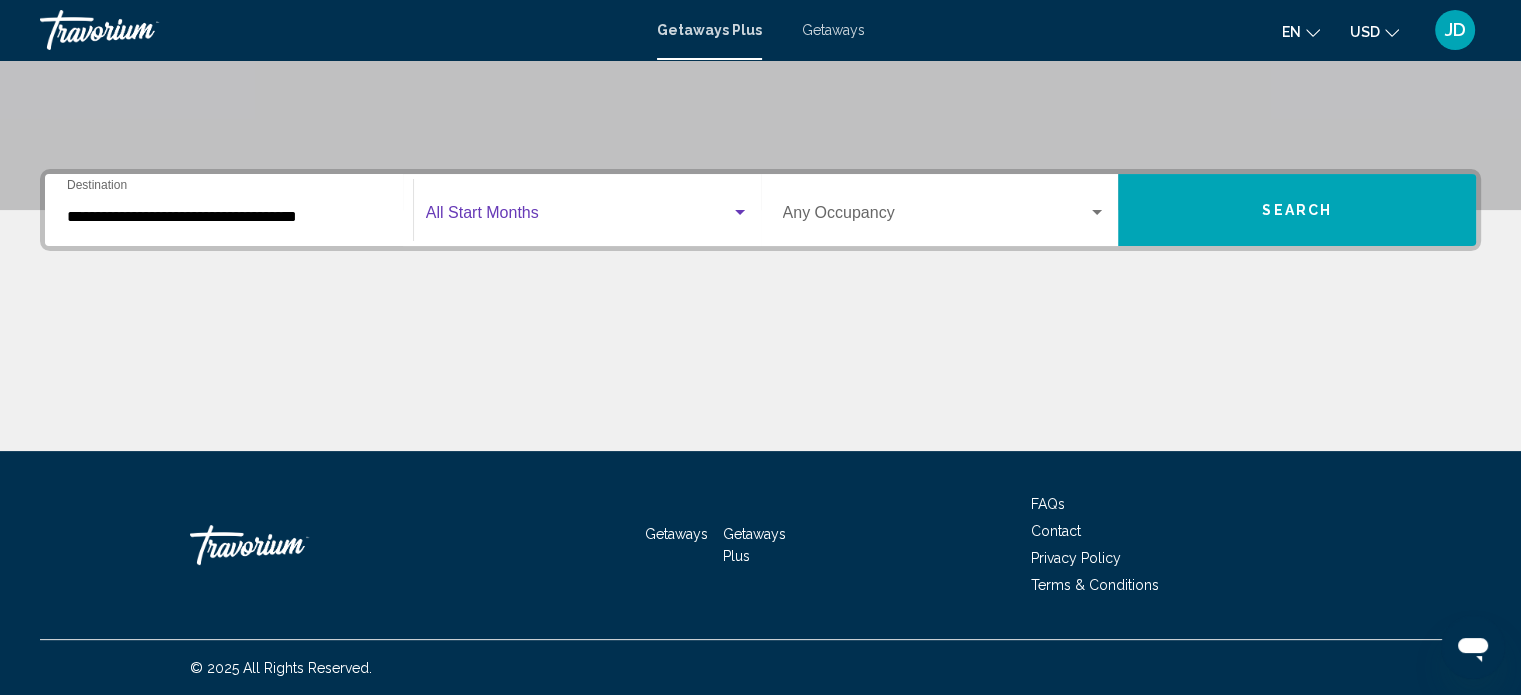 click at bounding box center [740, 212] 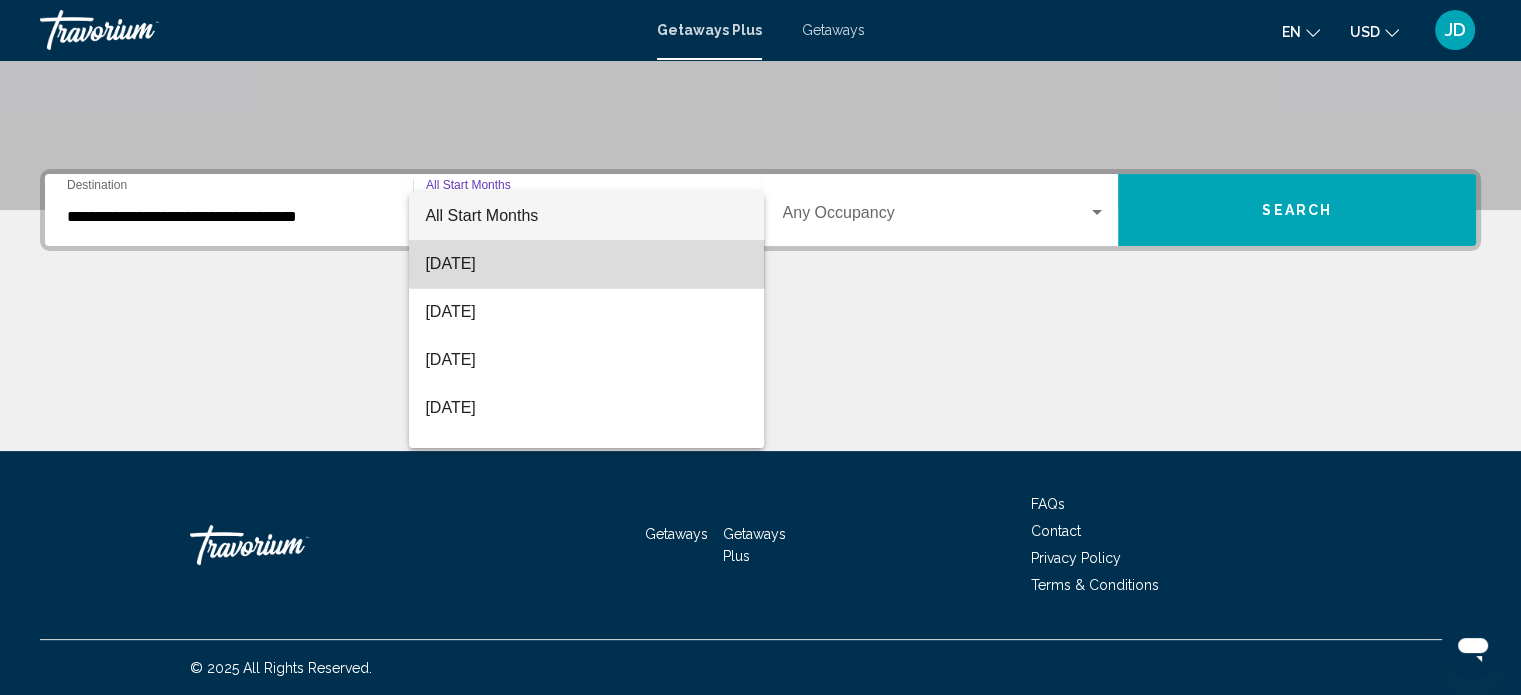 click on "[DATE]" at bounding box center (586, 264) 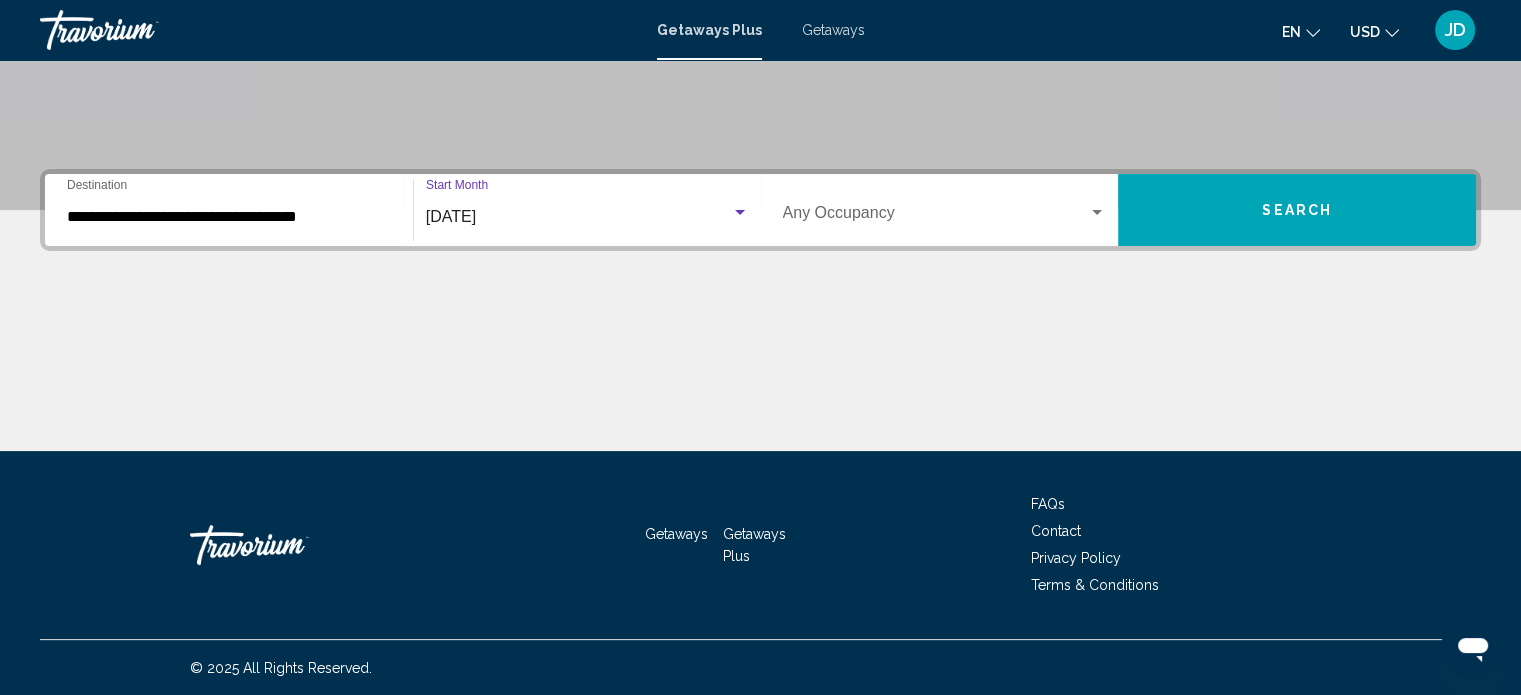 click on "Search" at bounding box center [1297, 210] 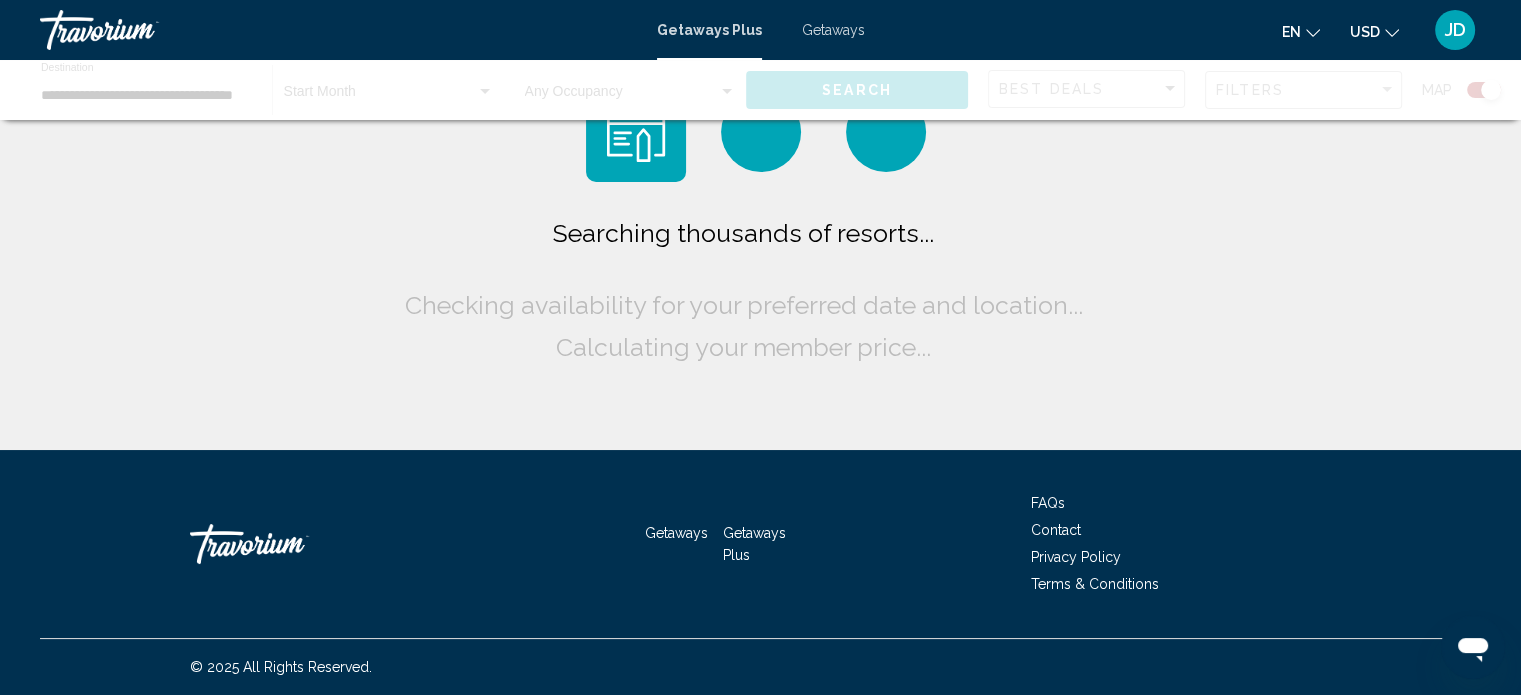 scroll, scrollTop: 0, scrollLeft: 0, axis: both 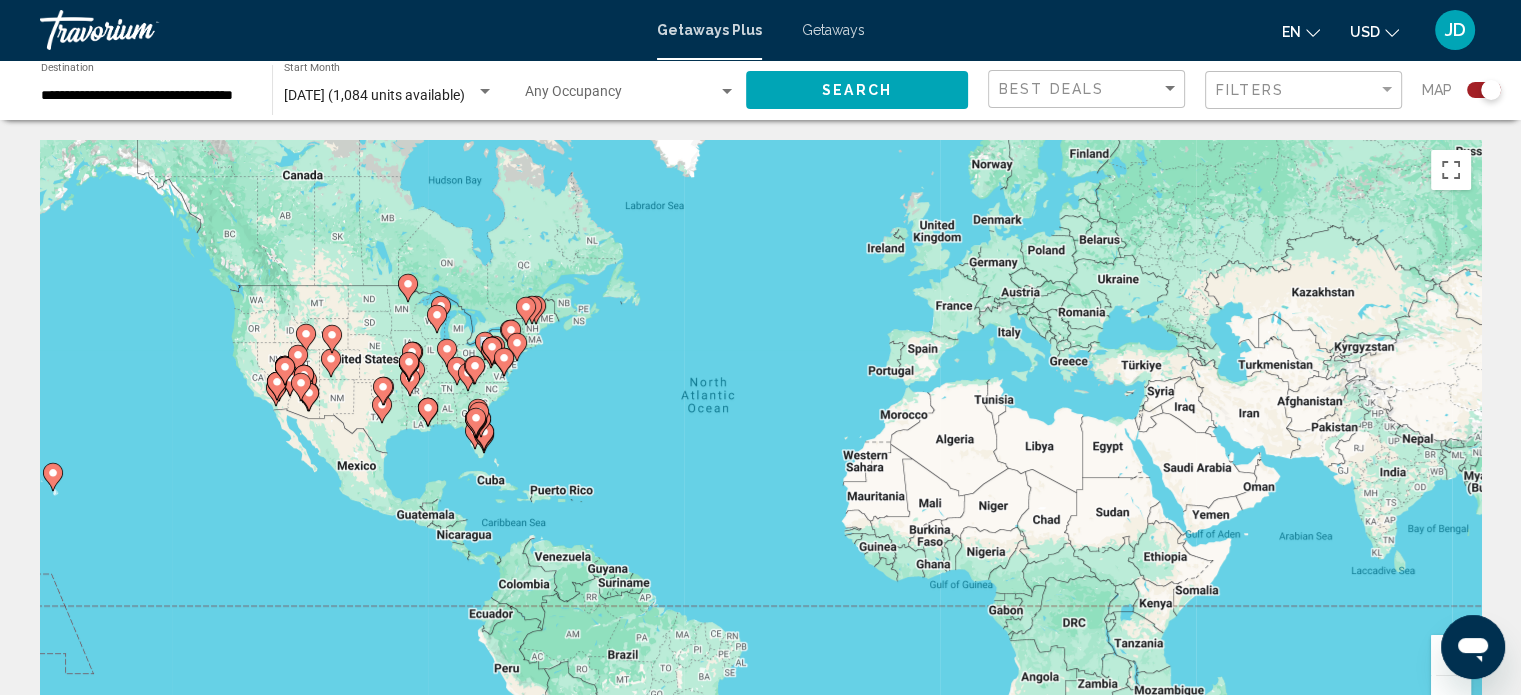 drag, startPoint x: 722, startPoint y: 570, endPoint x: 665, endPoint y: 312, distance: 264.2215 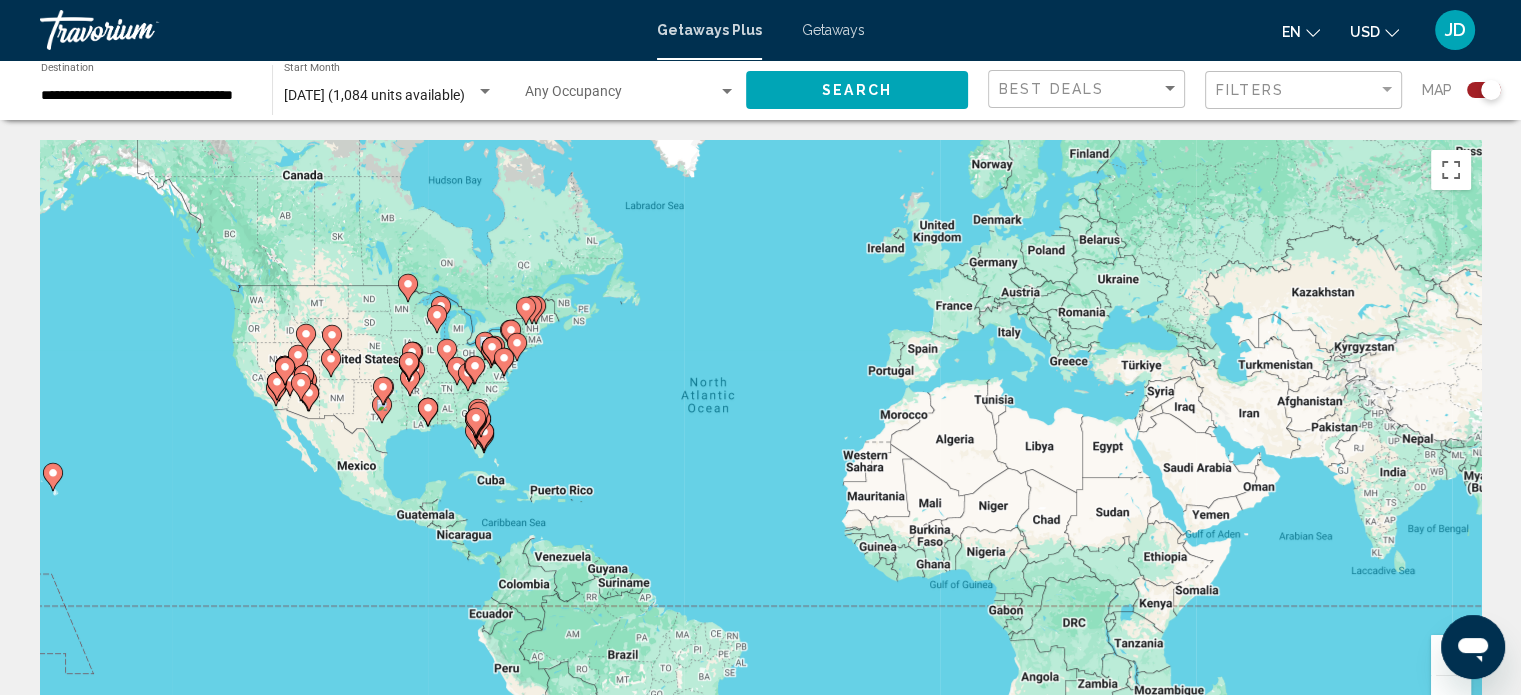 click on "To navigate, press the arrow keys. To activate drag with keyboard, press Alt + Enter. Once in keyboard drag state, use the arrow keys to move the marker. To complete the drag, press the Enter key. To cancel, press Escape." at bounding box center [760, 440] 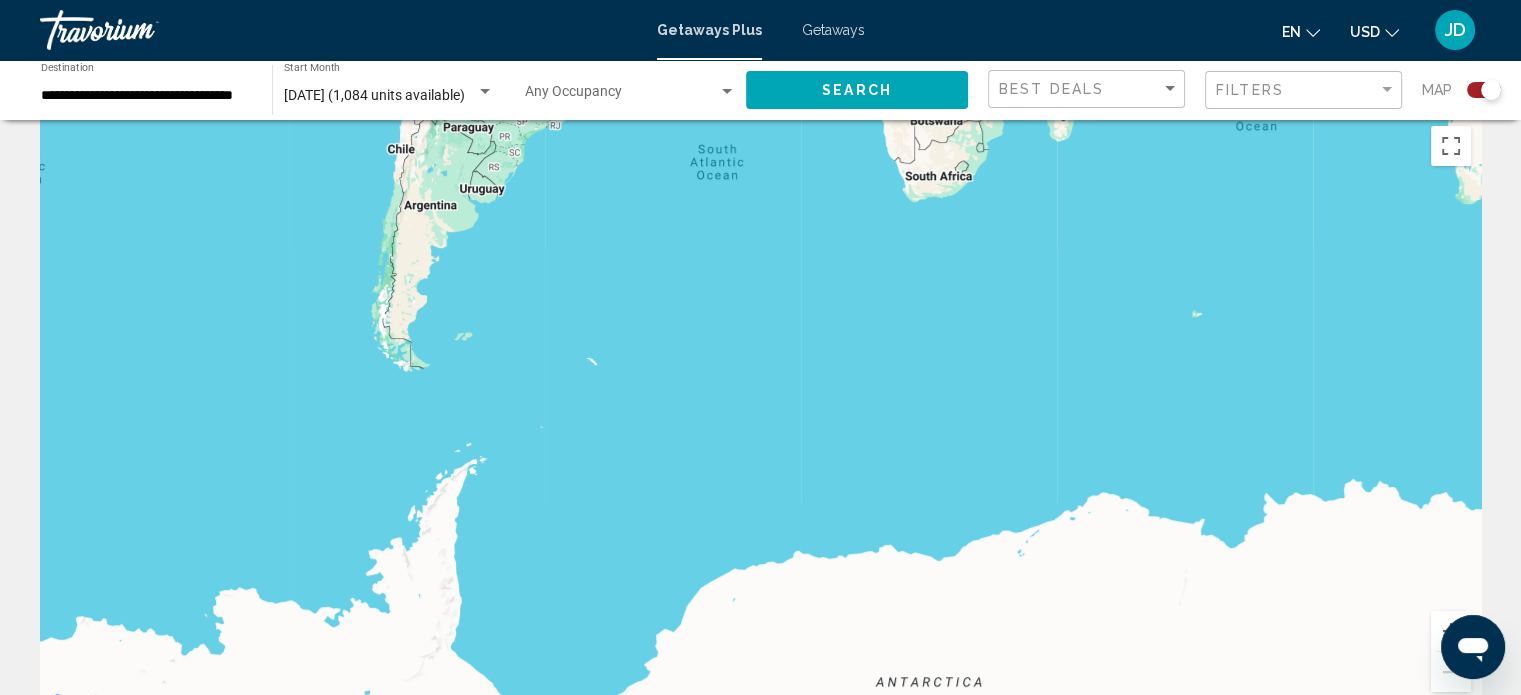 scroll, scrollTop: 0, scrollLeft: 0, axis: both 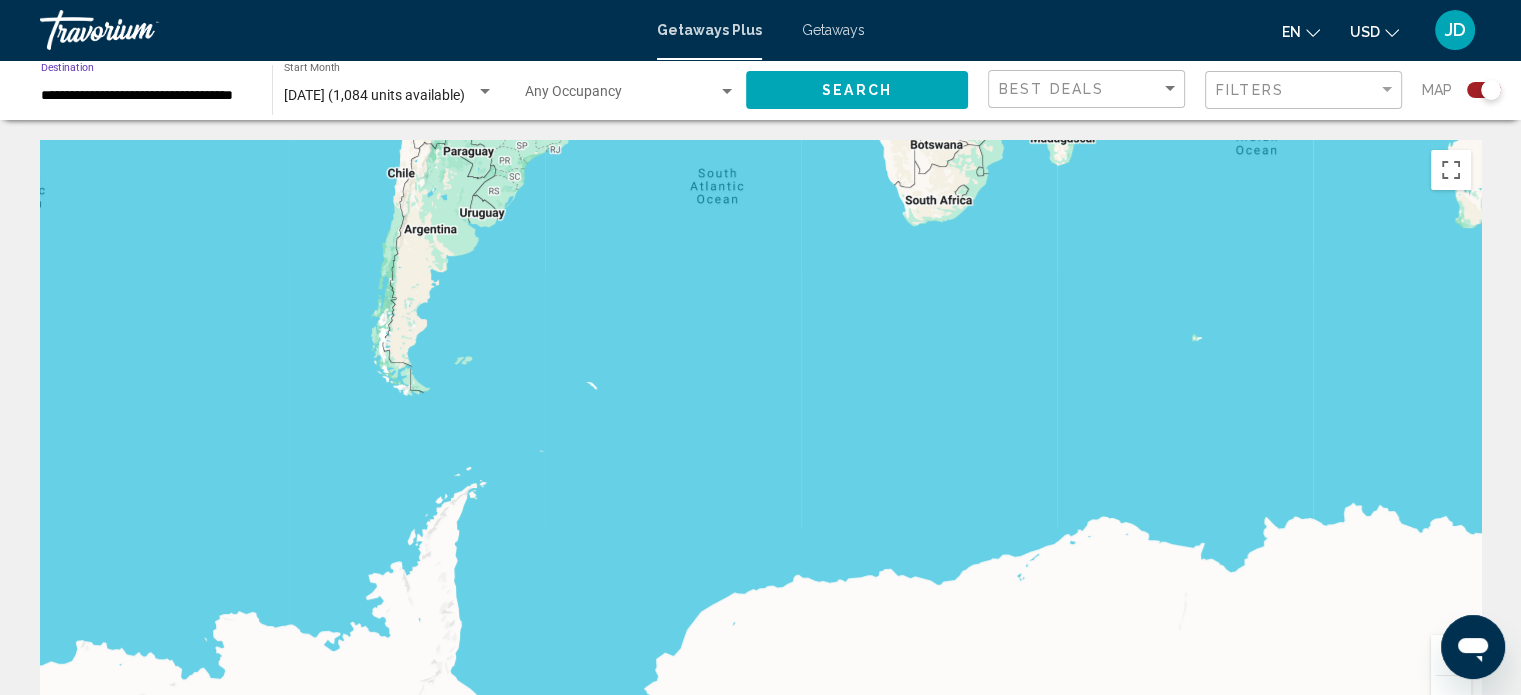 click on "**********" at bounding box center (146, 96) 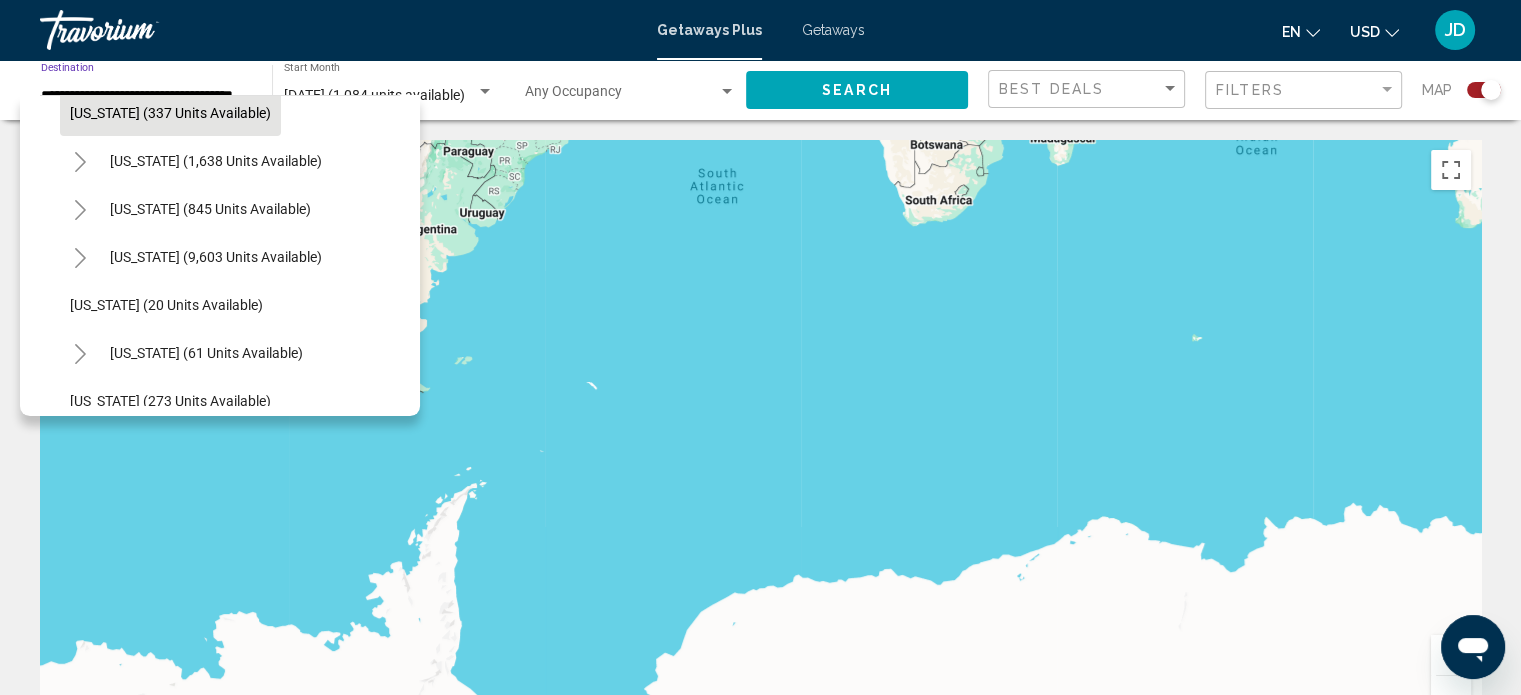 scroll, scrollTop: 200, scrollLeft: 0, axis: vertical 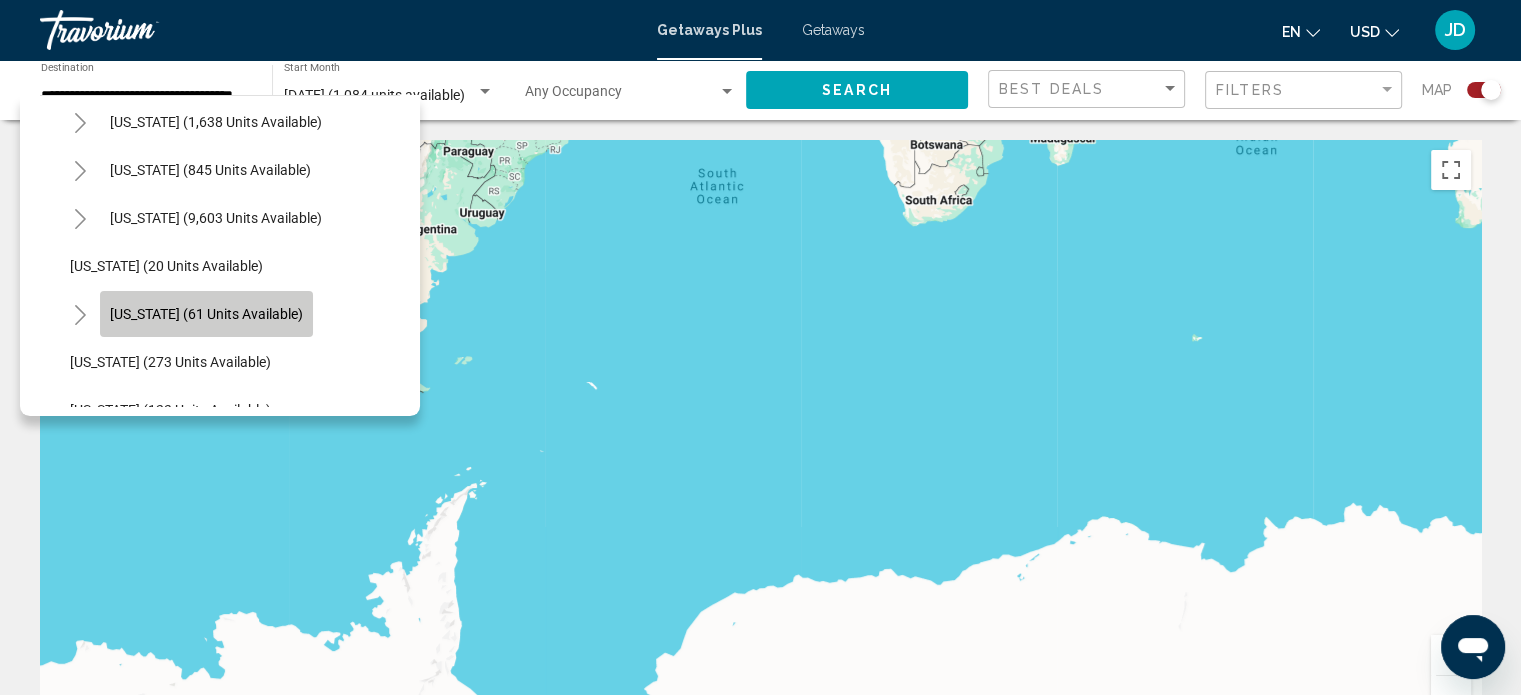 click on "[US_STATE] (61 units available)" 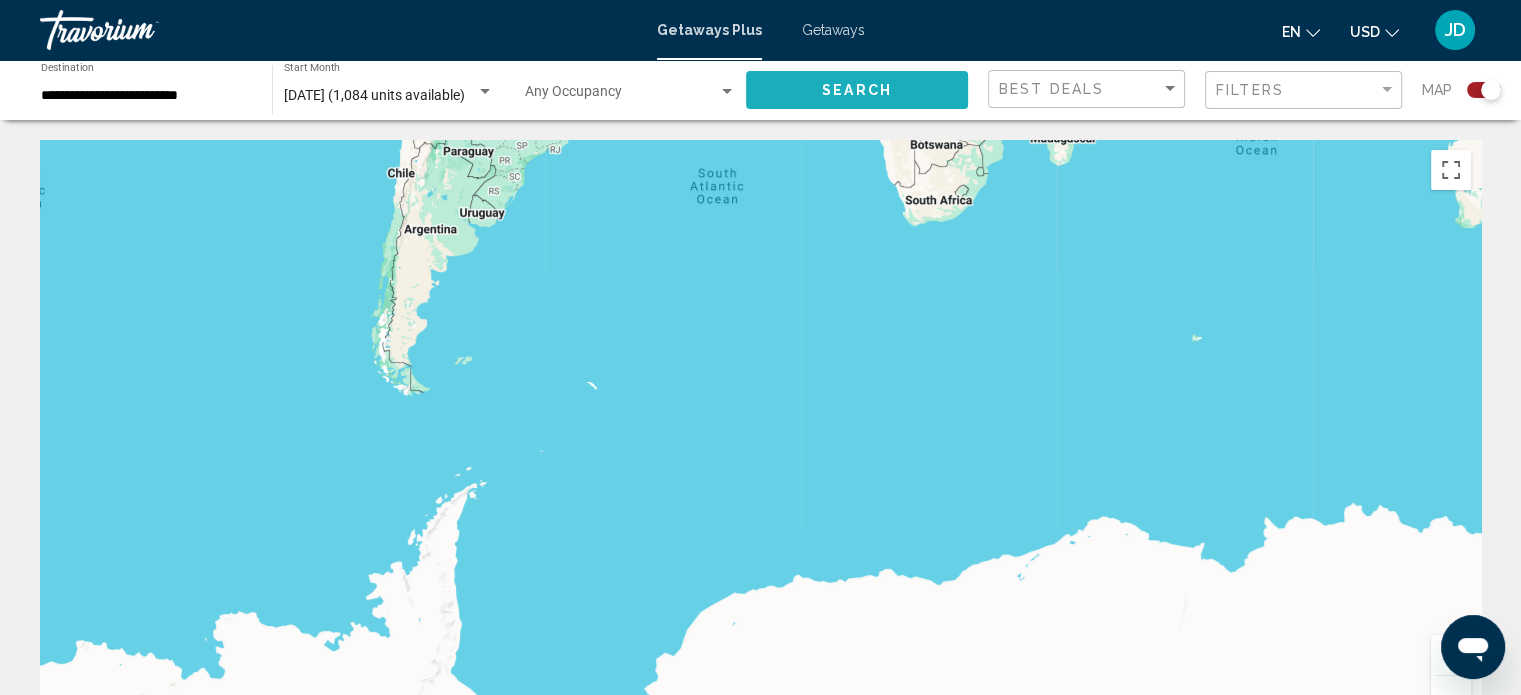 click on "Search" 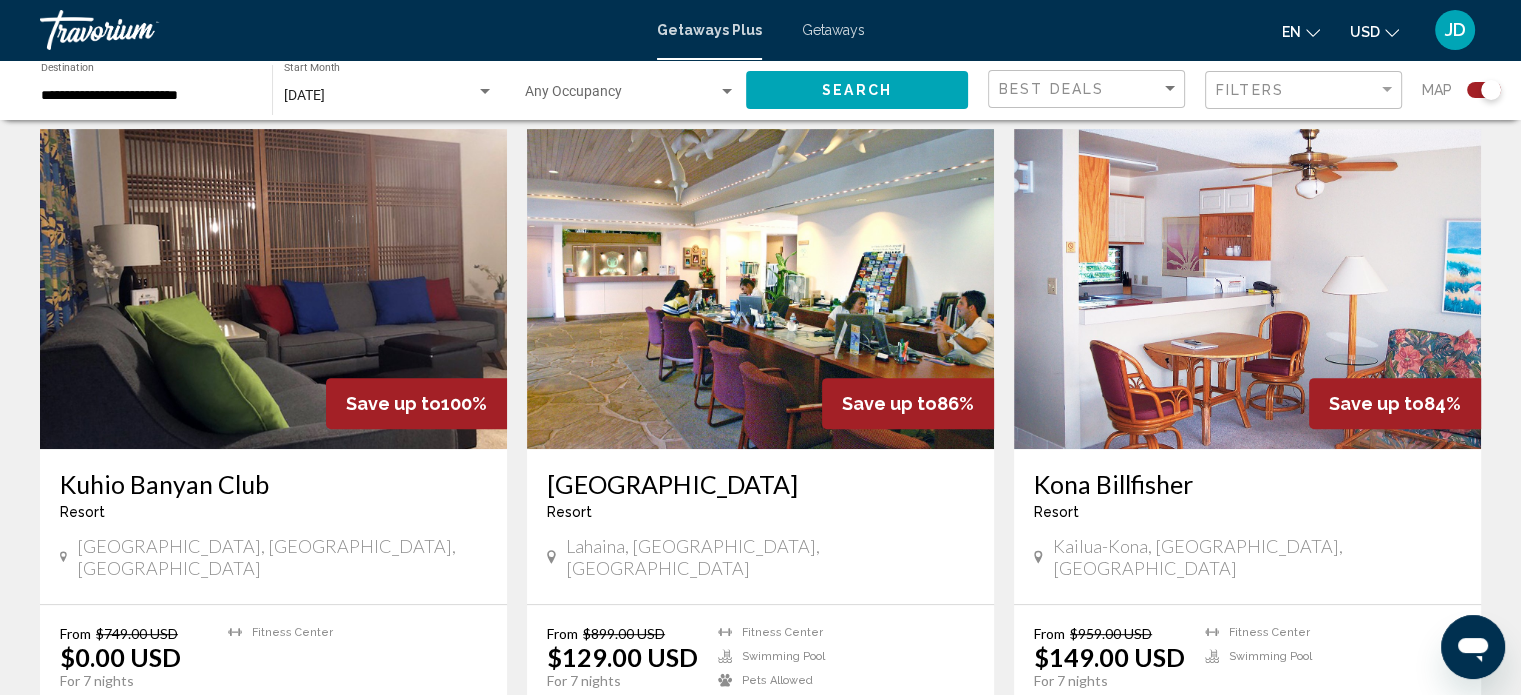 scroll, scrollTop: 749, scrollLeft: 0, axis: vertical 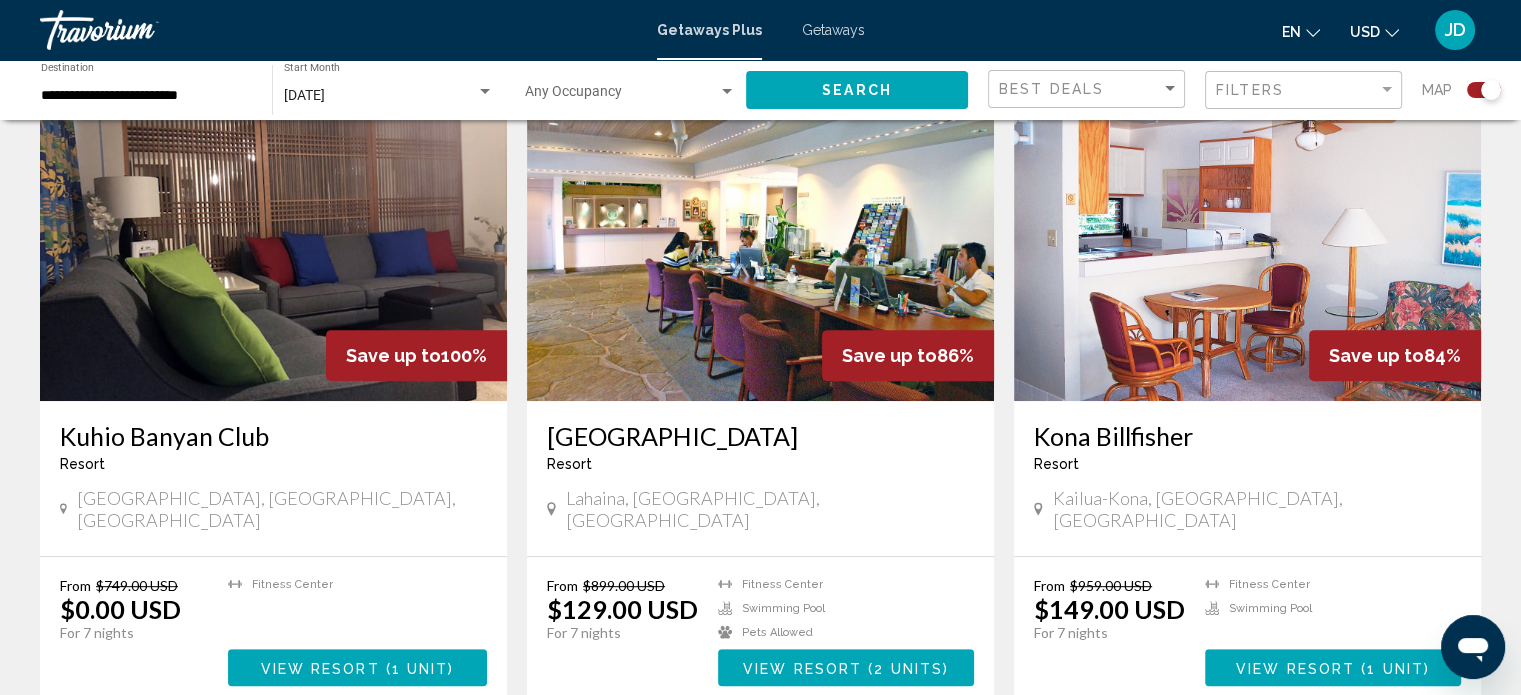 click at bounding box center (1247, 241) 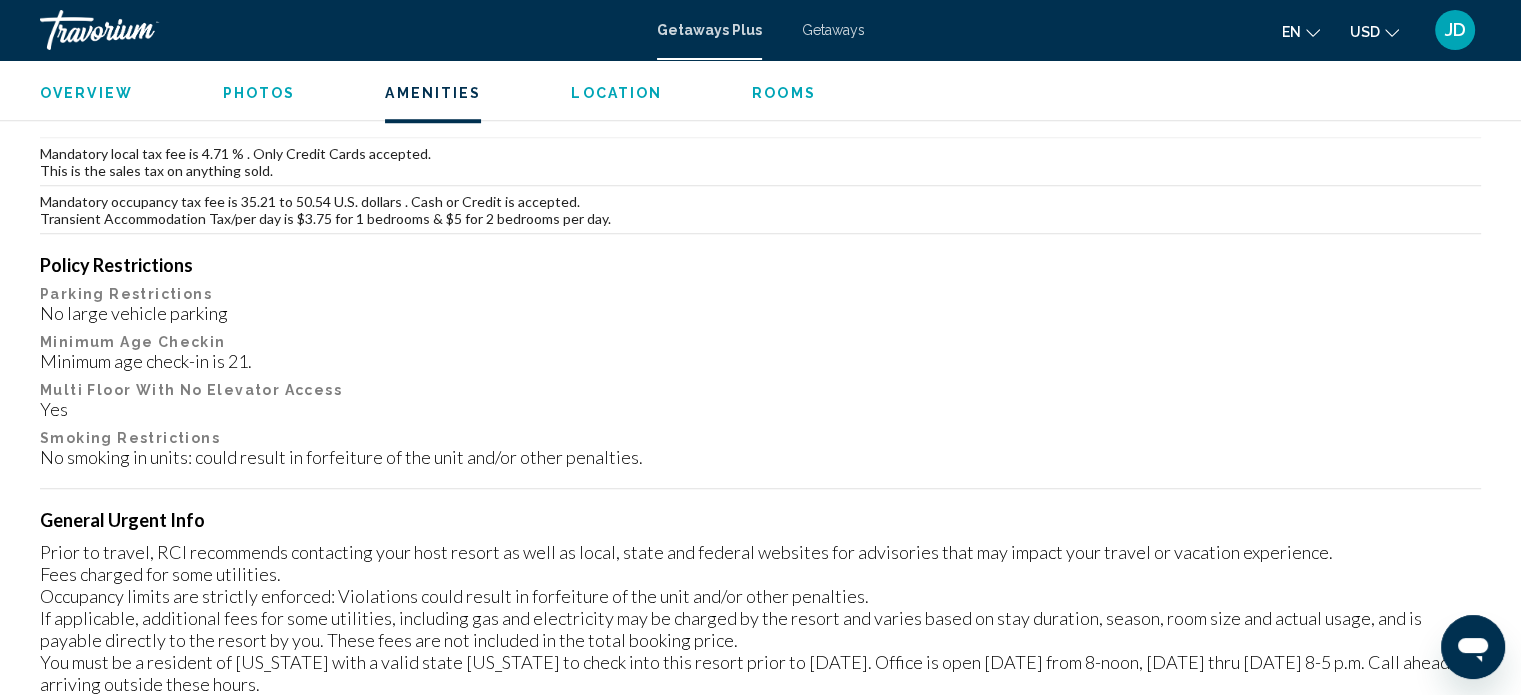 scroll, scrollTop: 1632, scrollLeft: 0, axis: vertical 